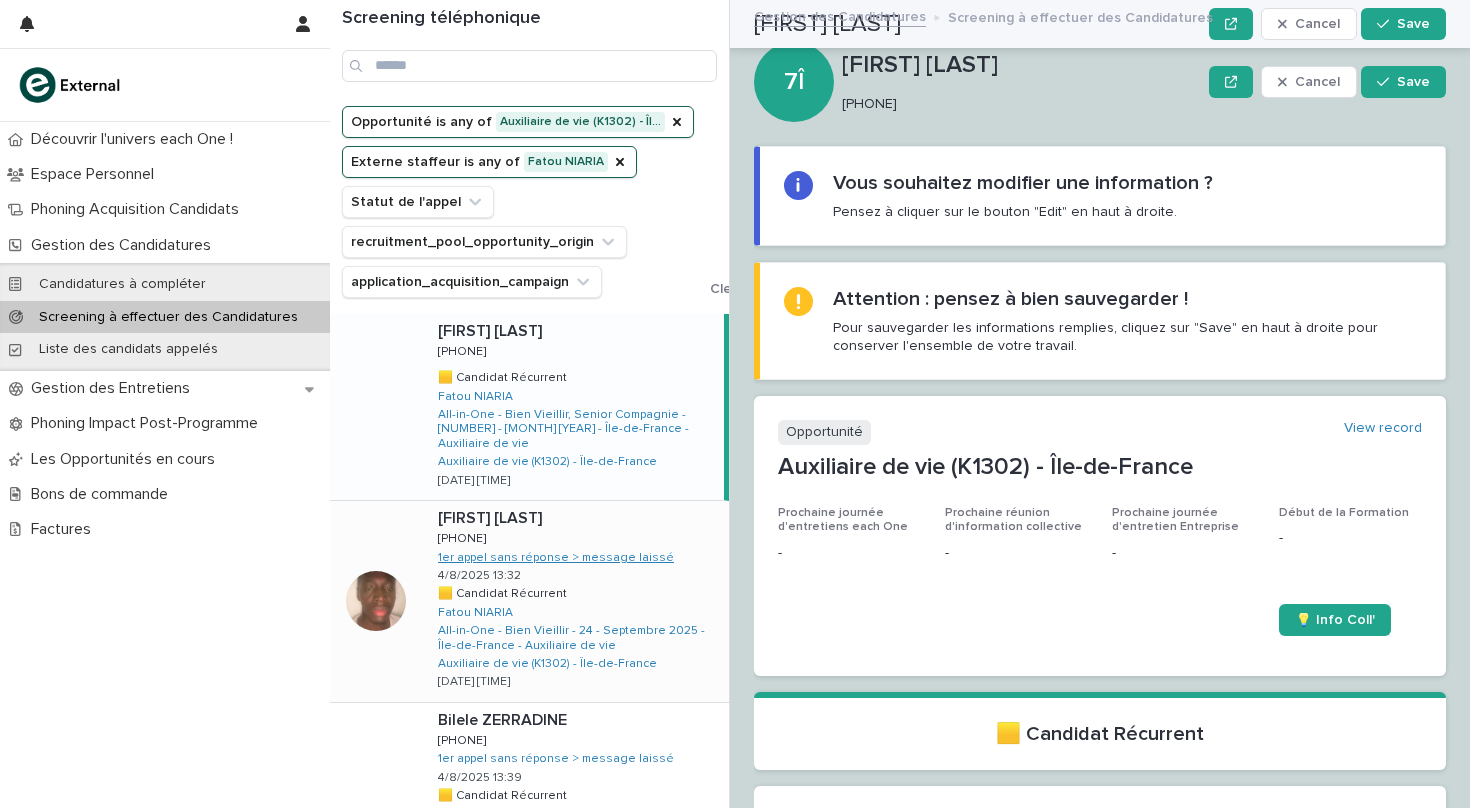 scroll, scrollTop: 0, scrollLeft: 0, axis: both 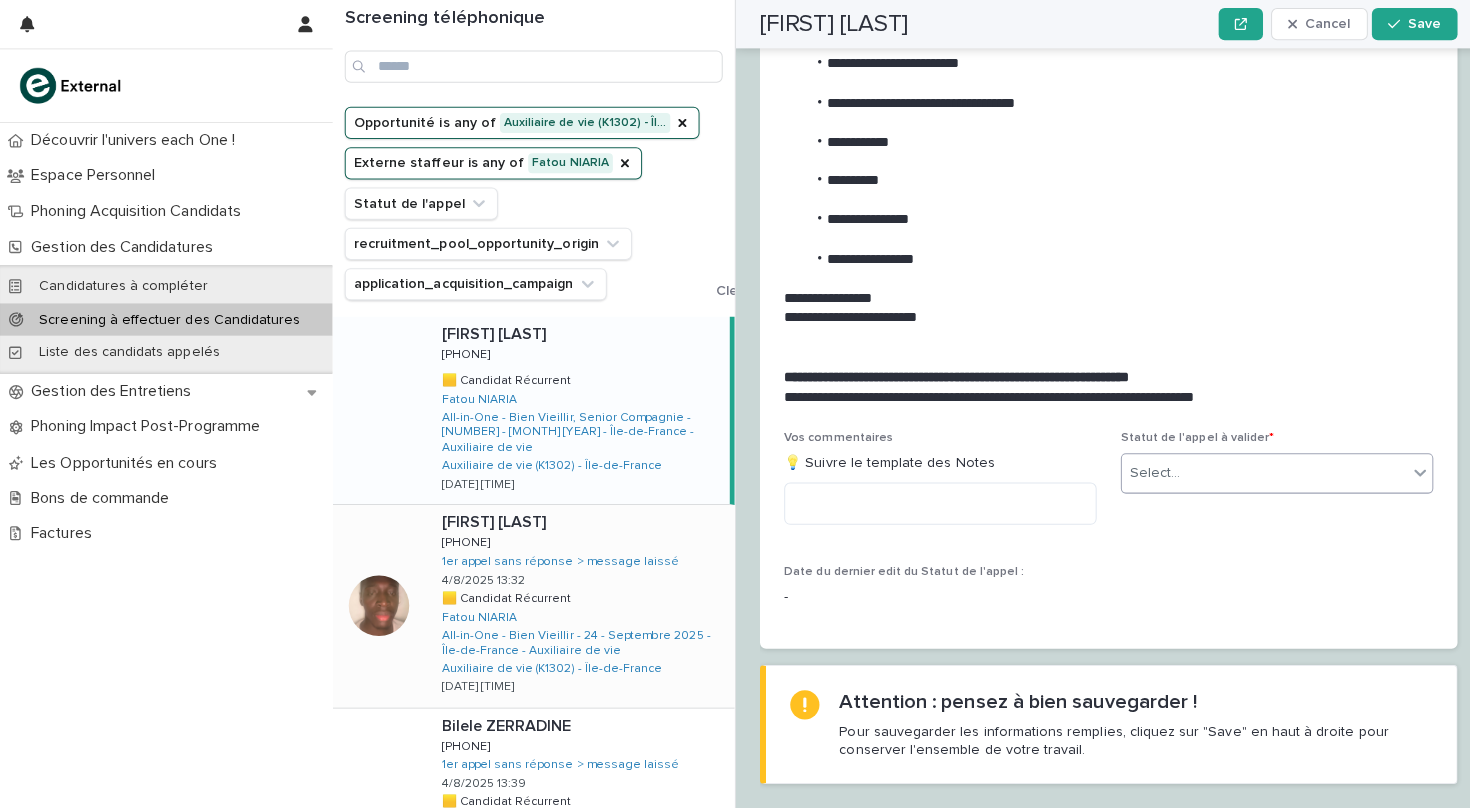 click on "Select..." at bounding box center (1254, 470) 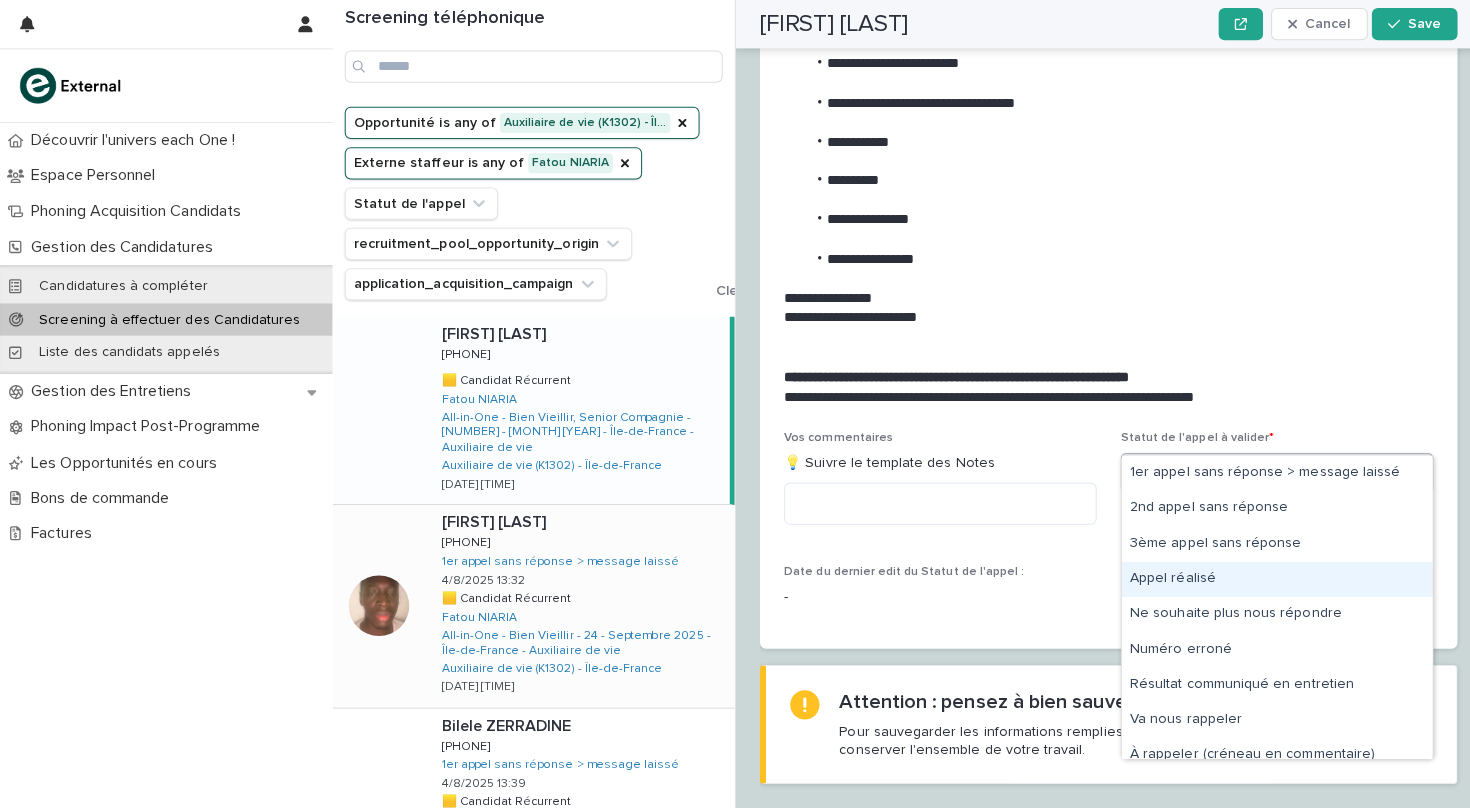 click on "Appel réalisé" at bounding box center (1267, 574) 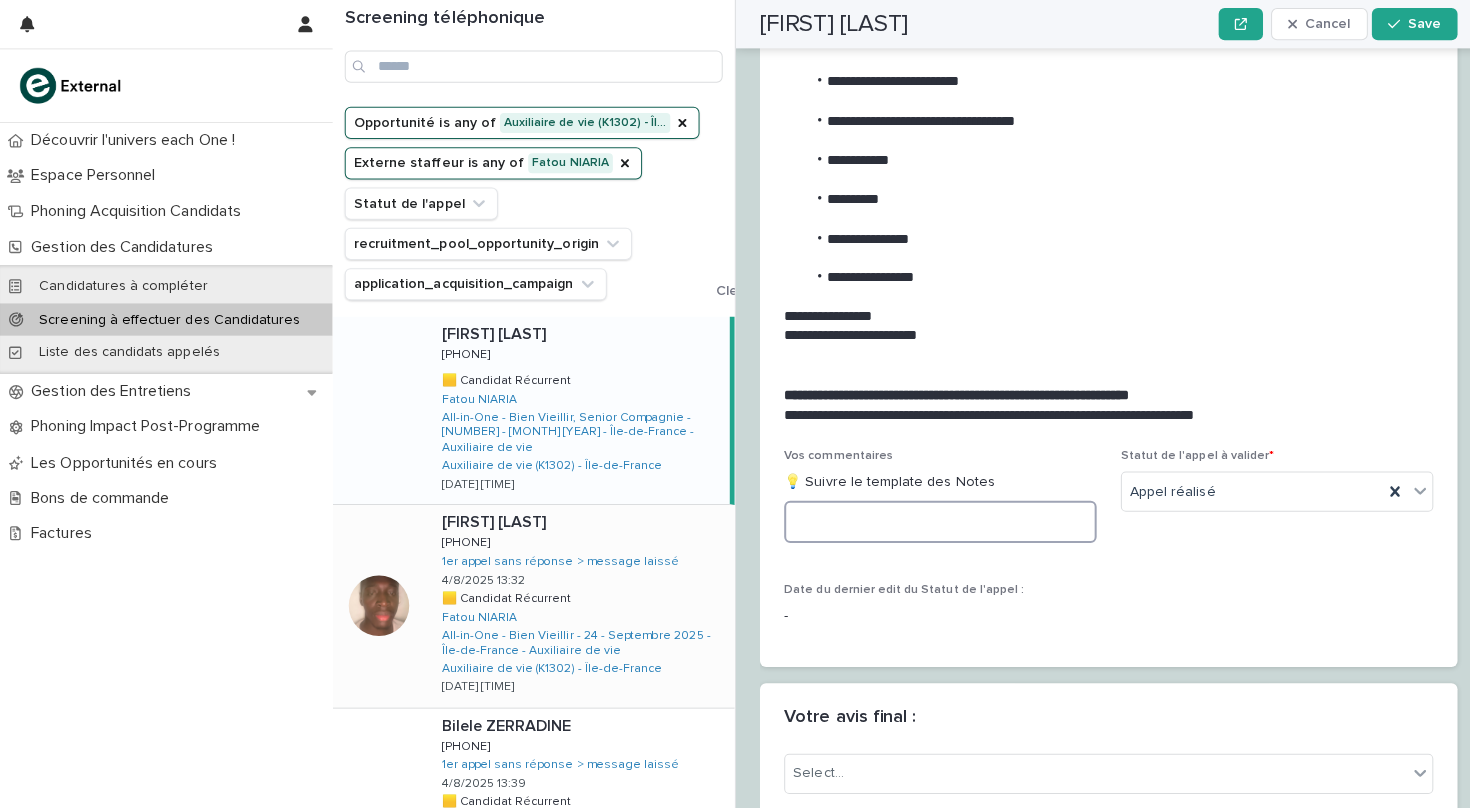 click at bounding box center (933, 518) 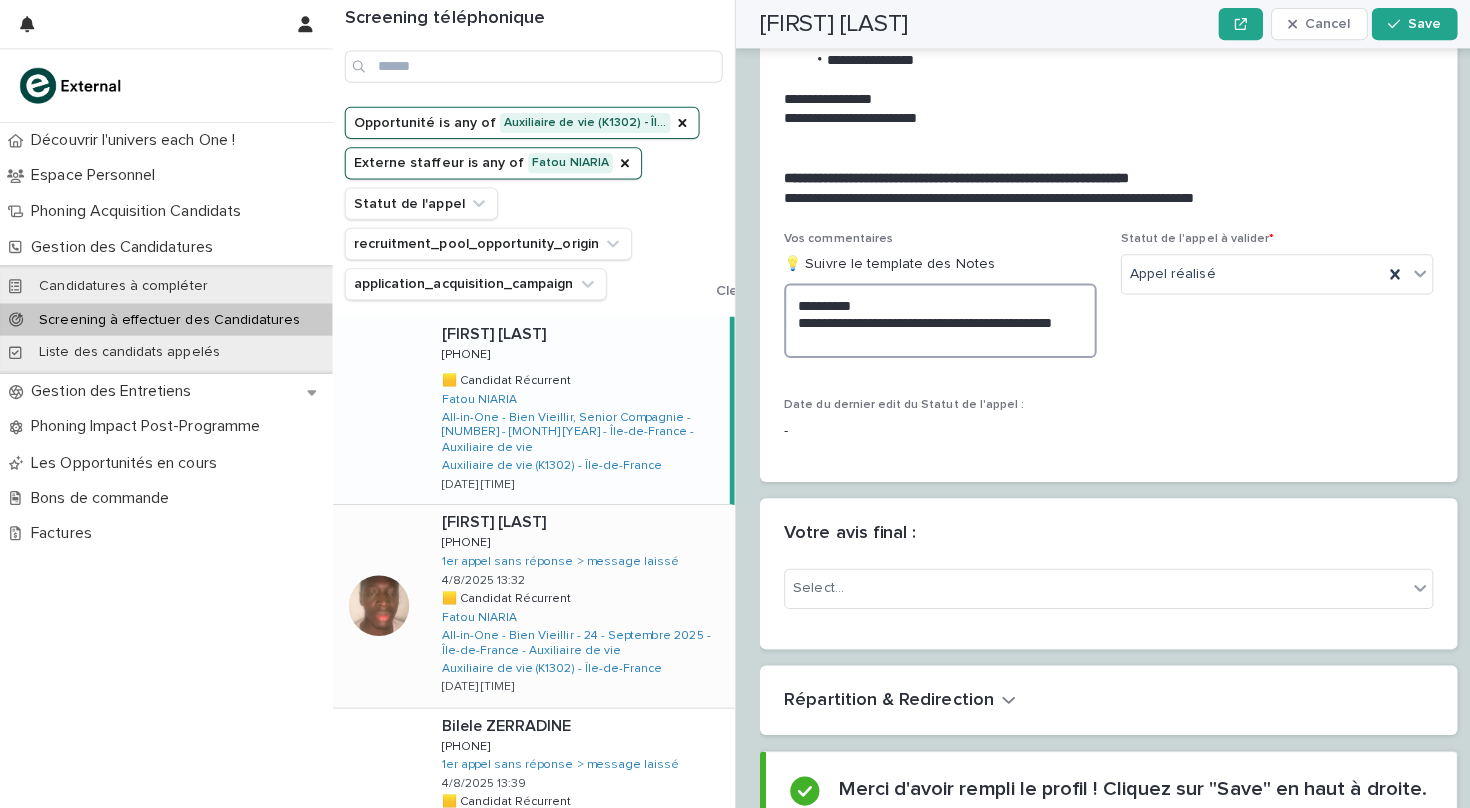 scroll, scrollTop: 3086, scrollLeft: 0, axis: vertical 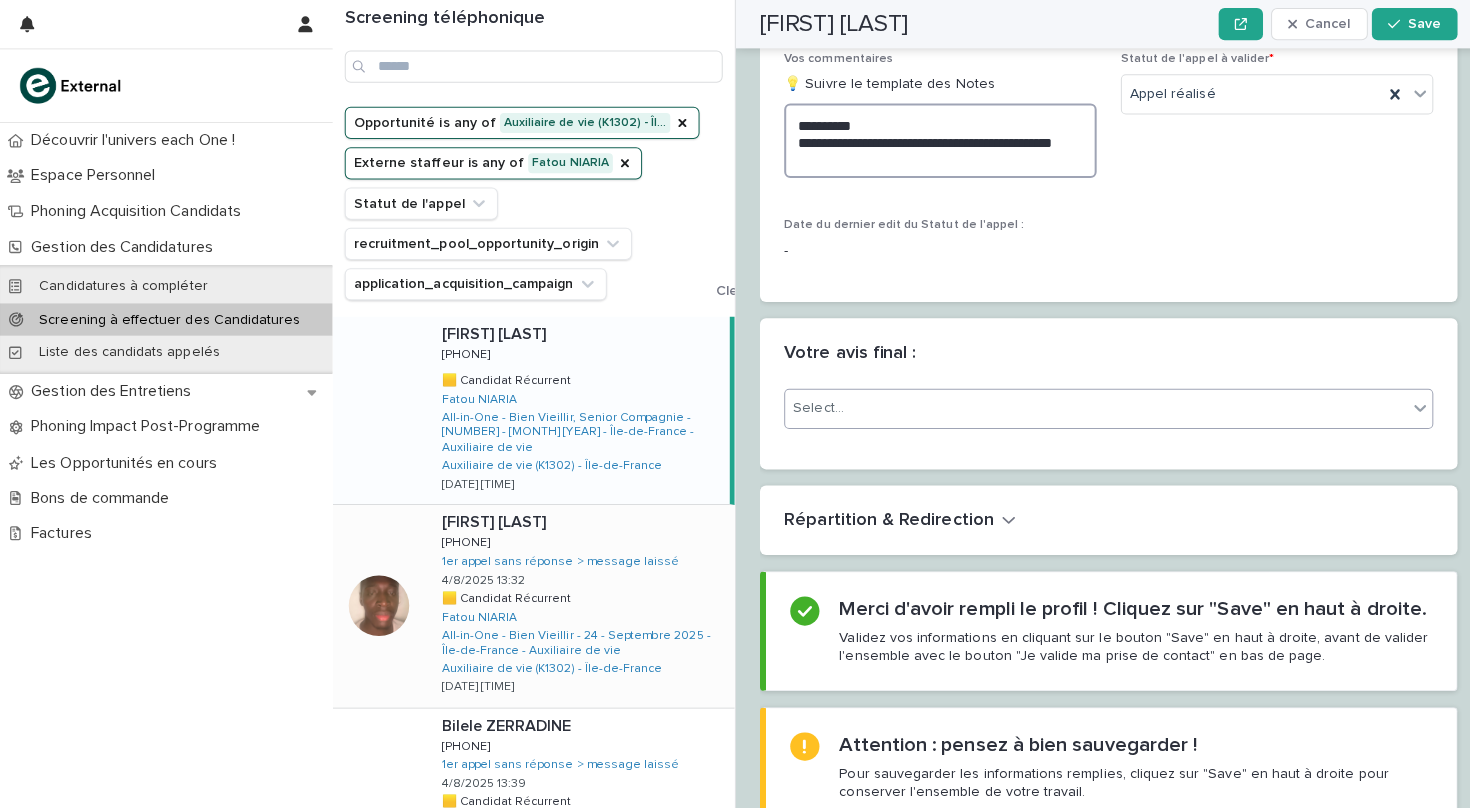 type on "**********" 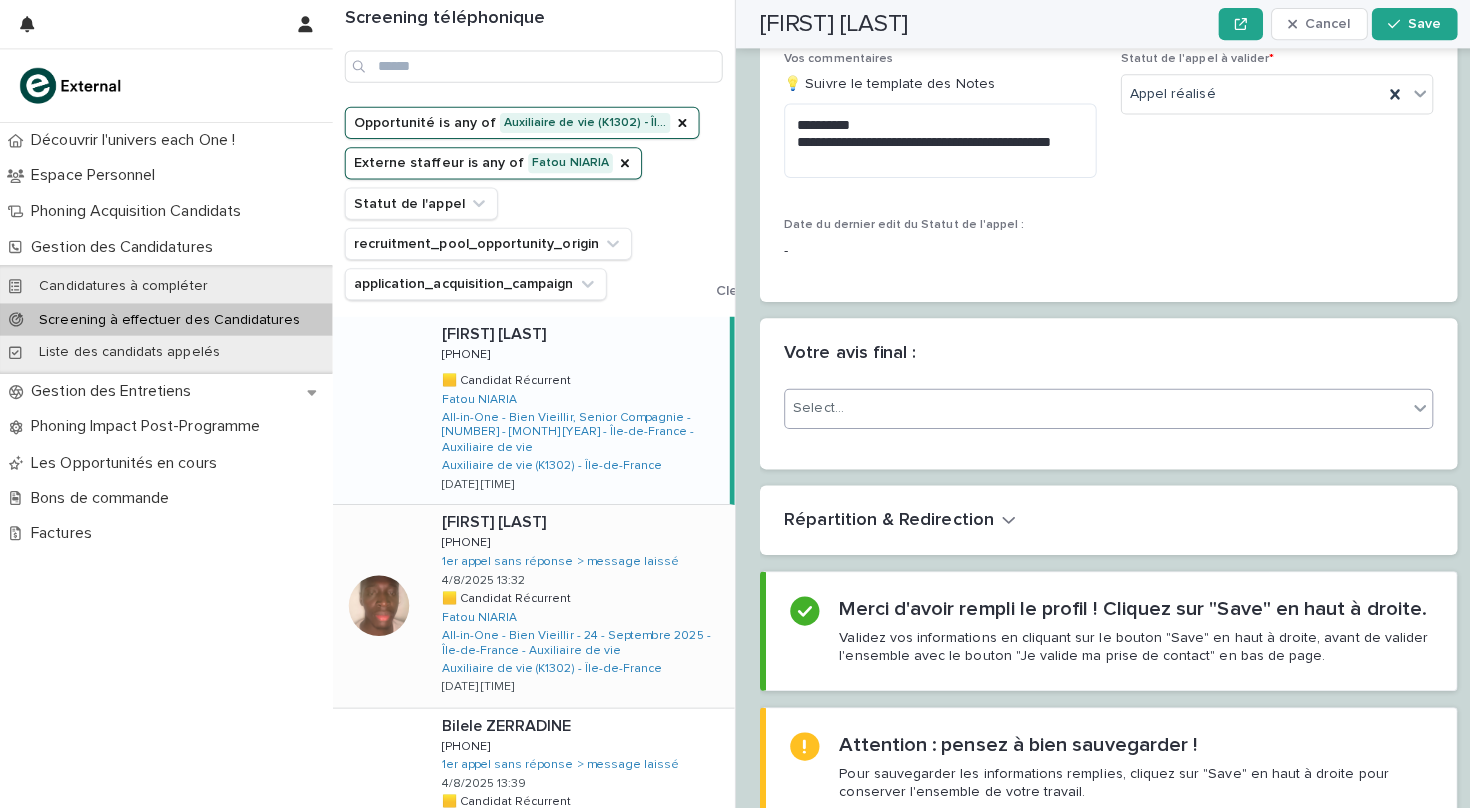click on "Select..." at bounding box center [1087, 405] 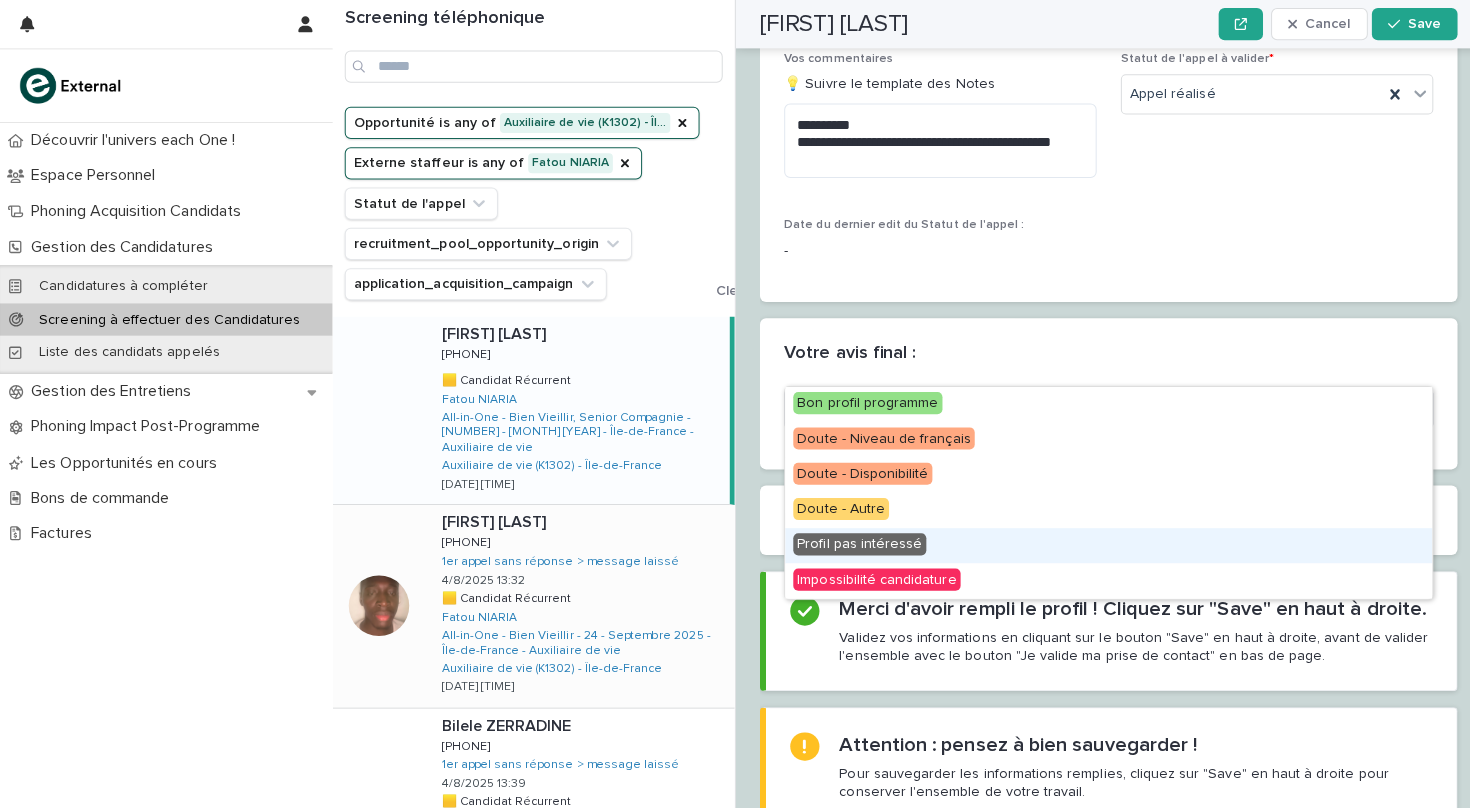 click on "Profil pas intéressé" at bounding box center [853, 540] 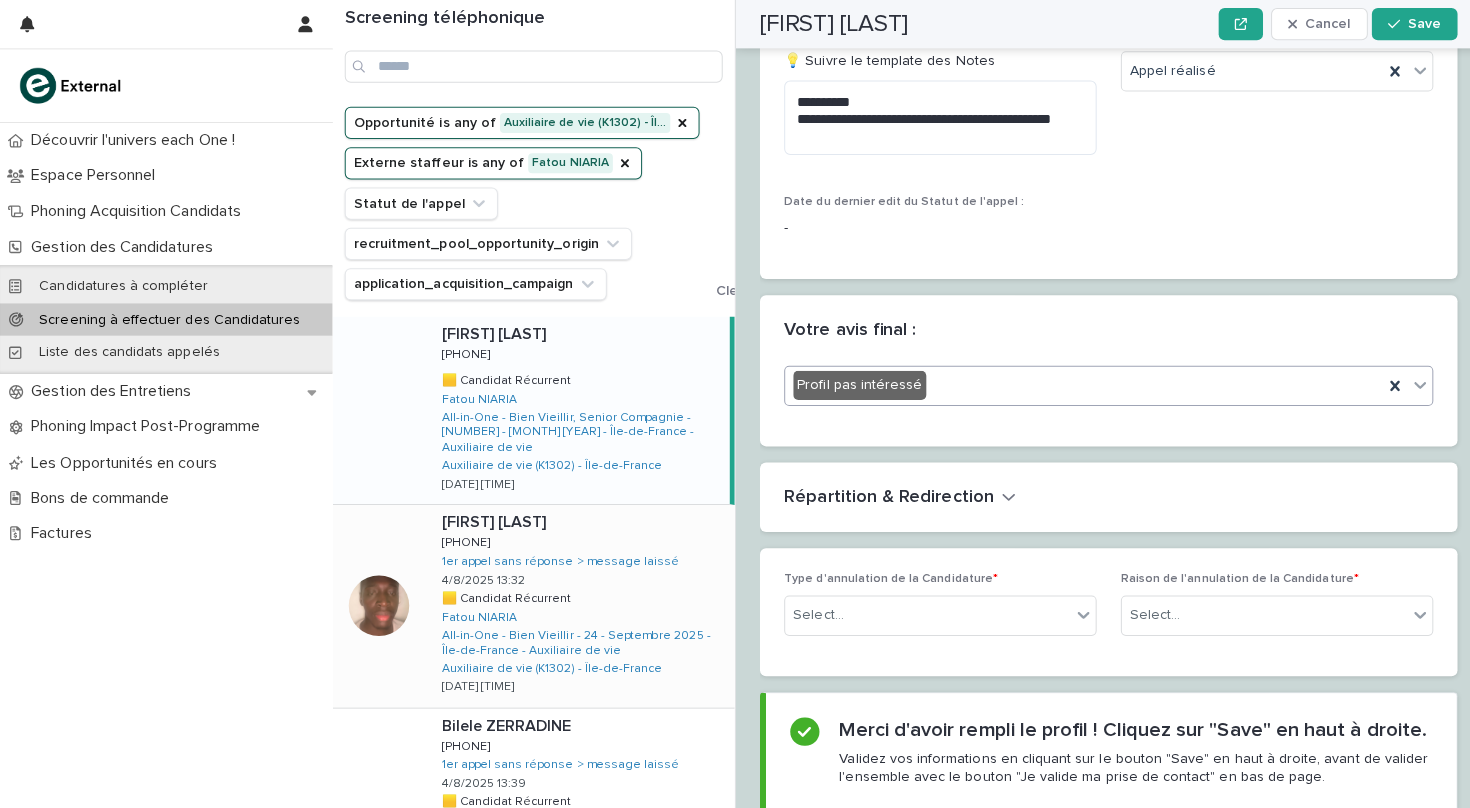 scroll, scrollTop: 3119, scrollLeft: 0, axis: vertical 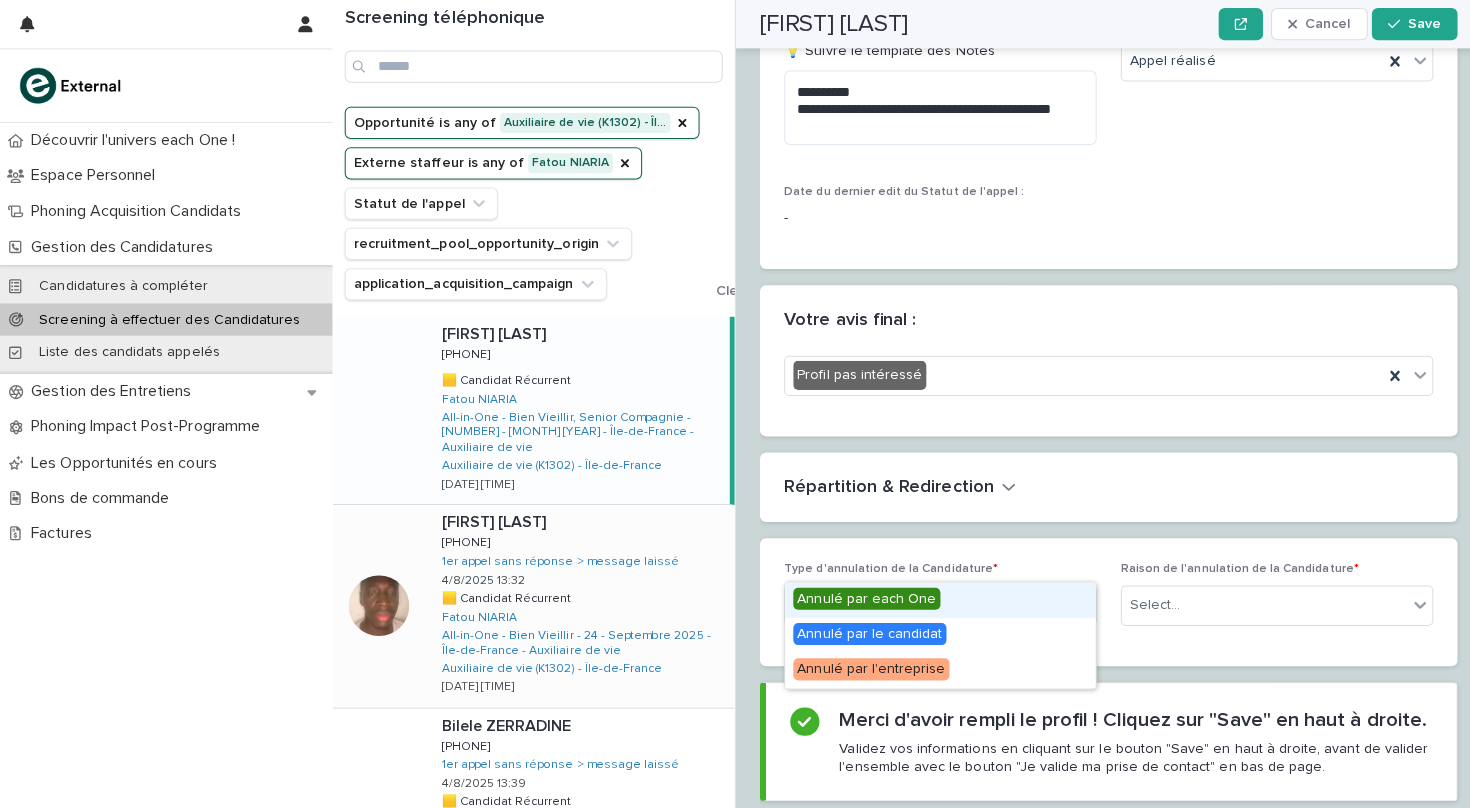 click on "Select..." at bounding box center [920, 600] 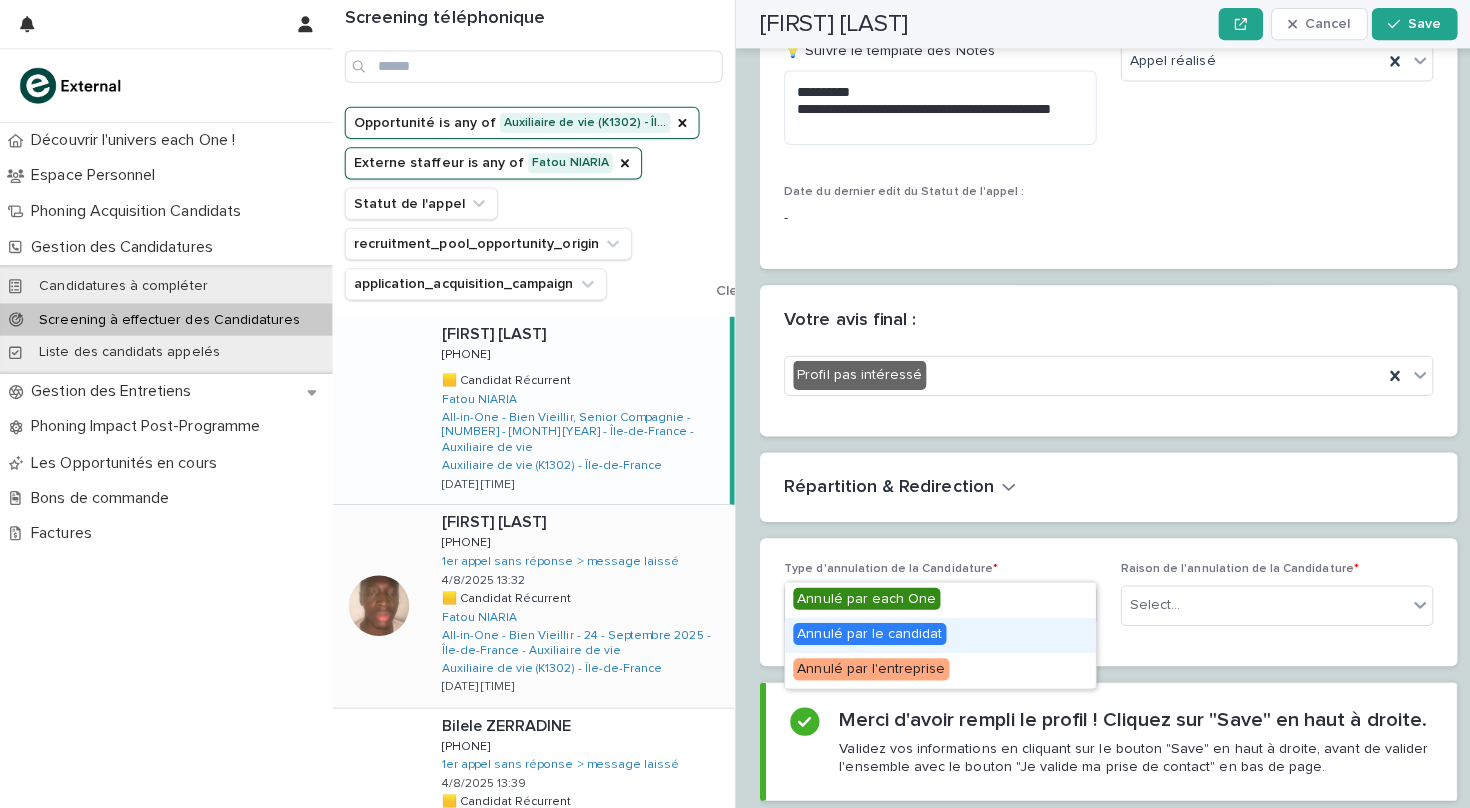 click on "Annulé par le candidat" at bounding box center [863, 629] 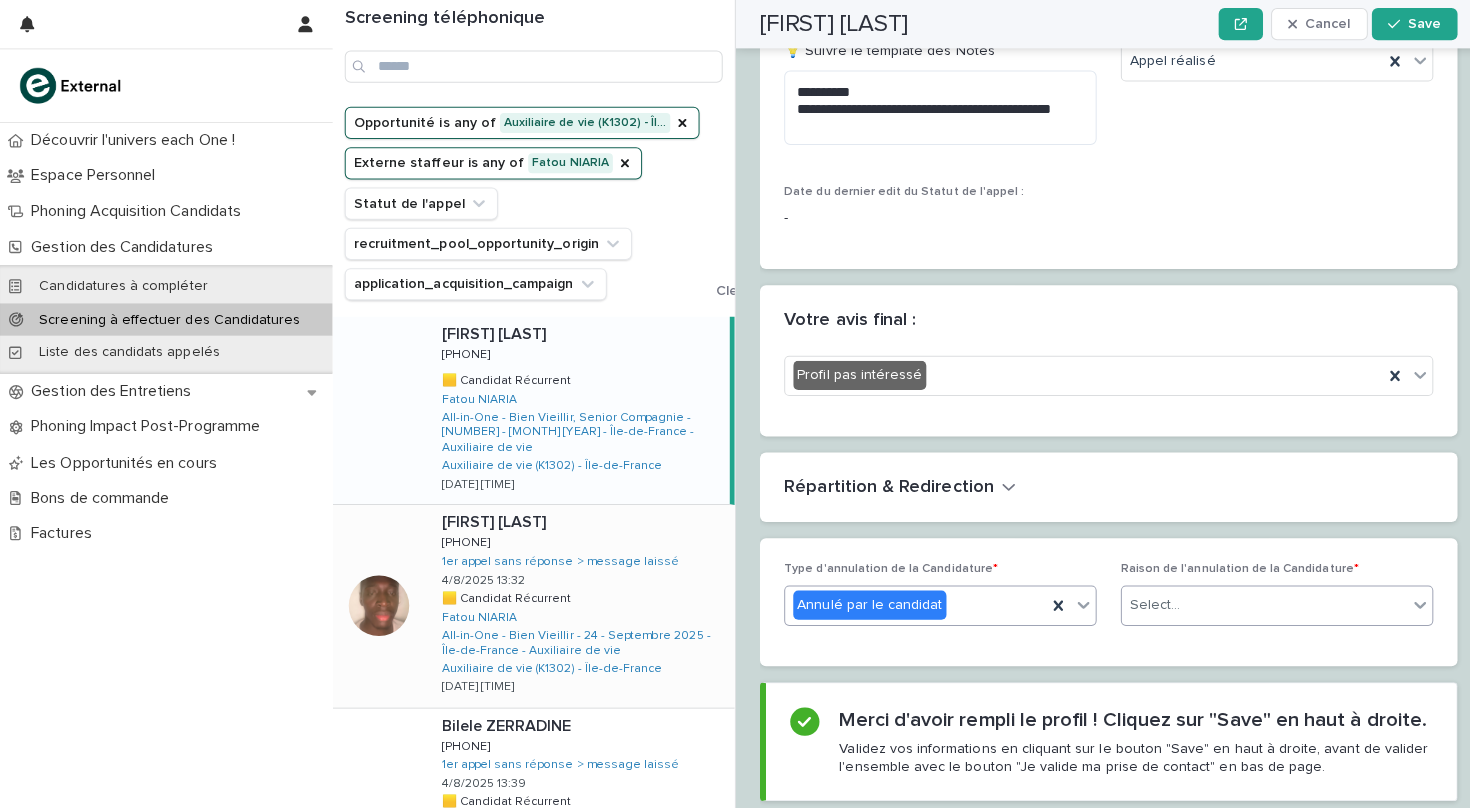 click on "Select..." at bounding box center (1254, 600) 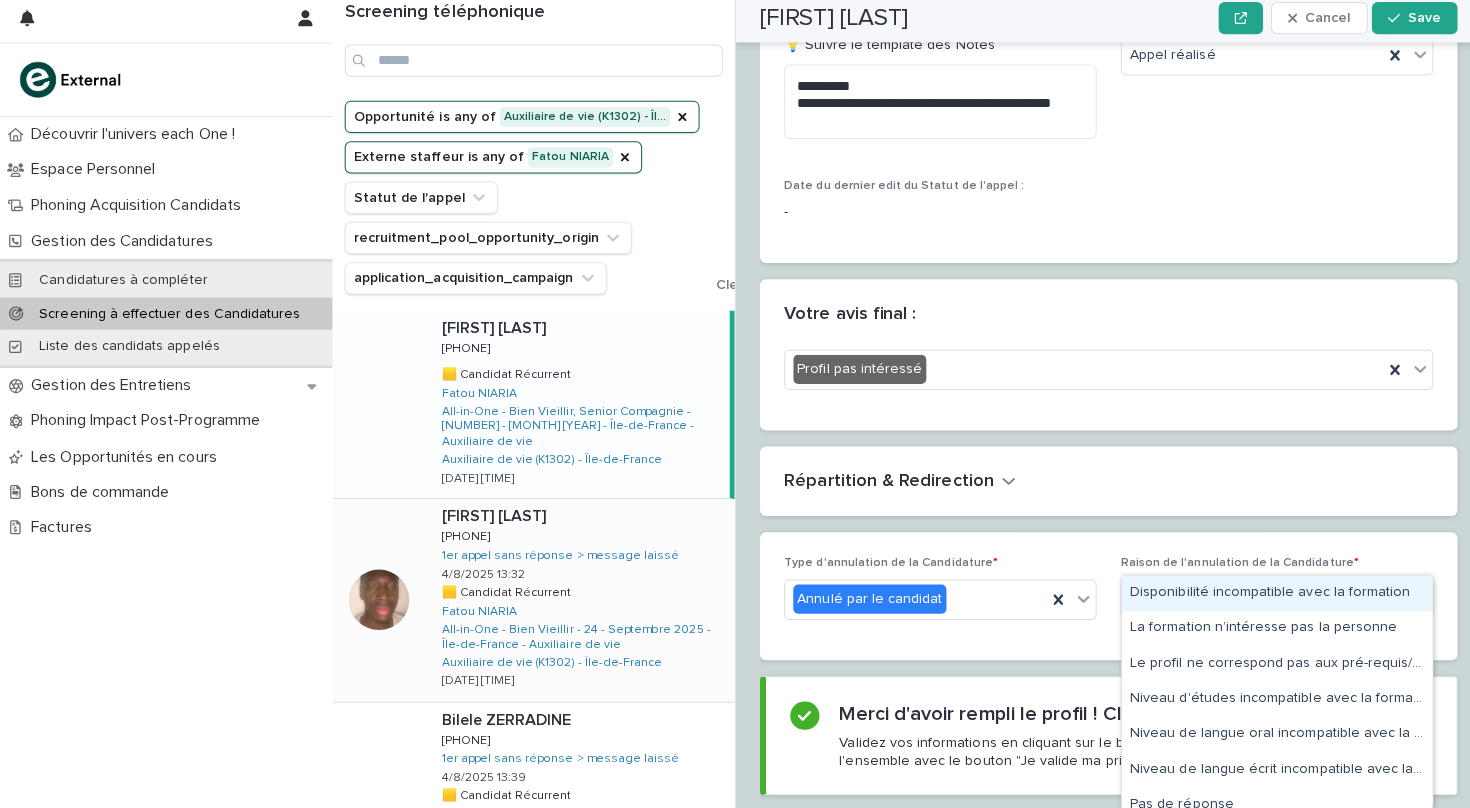 type on "***" 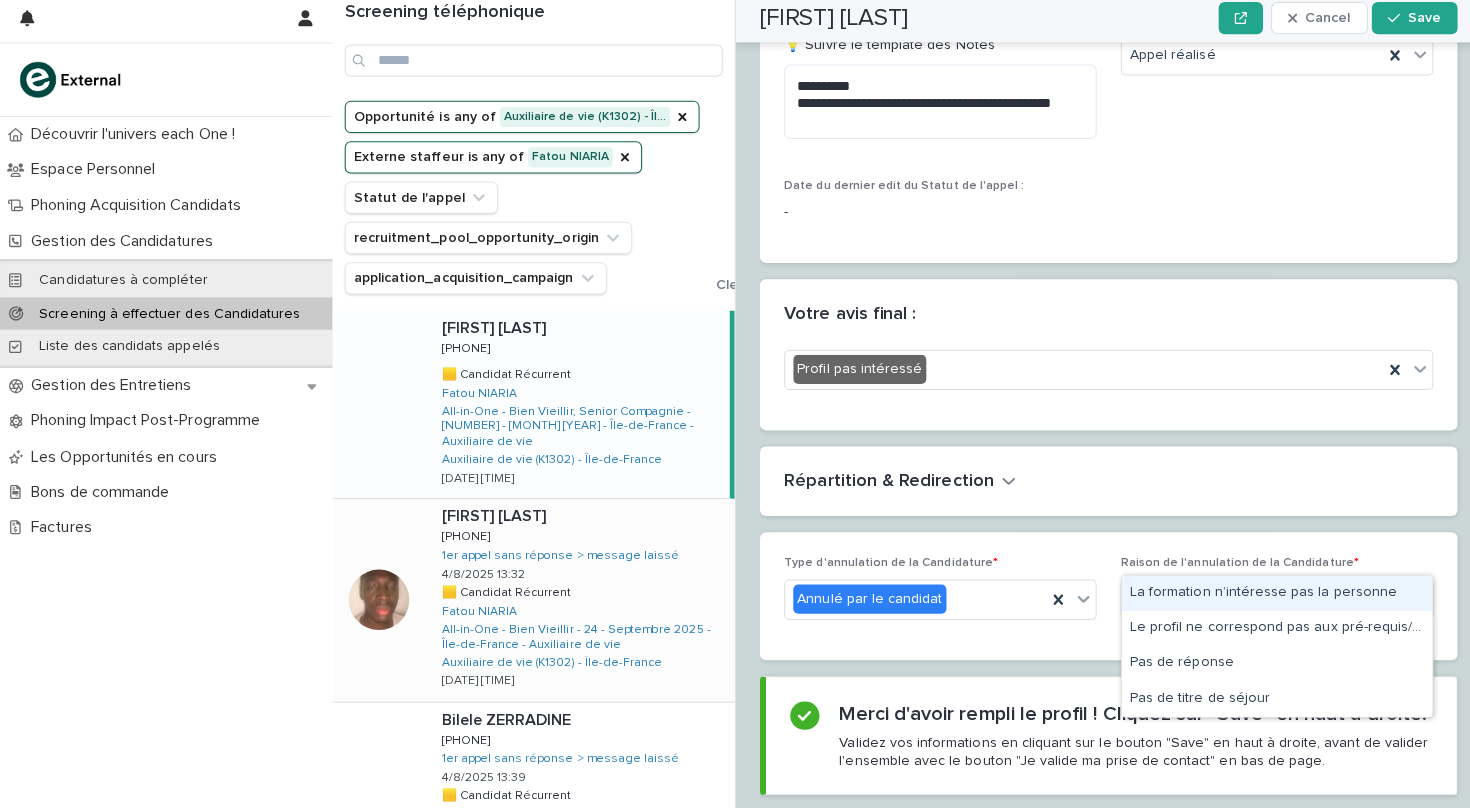 click on "La formation n’intéresse pas la personne" at bounding box center [1267, 594] 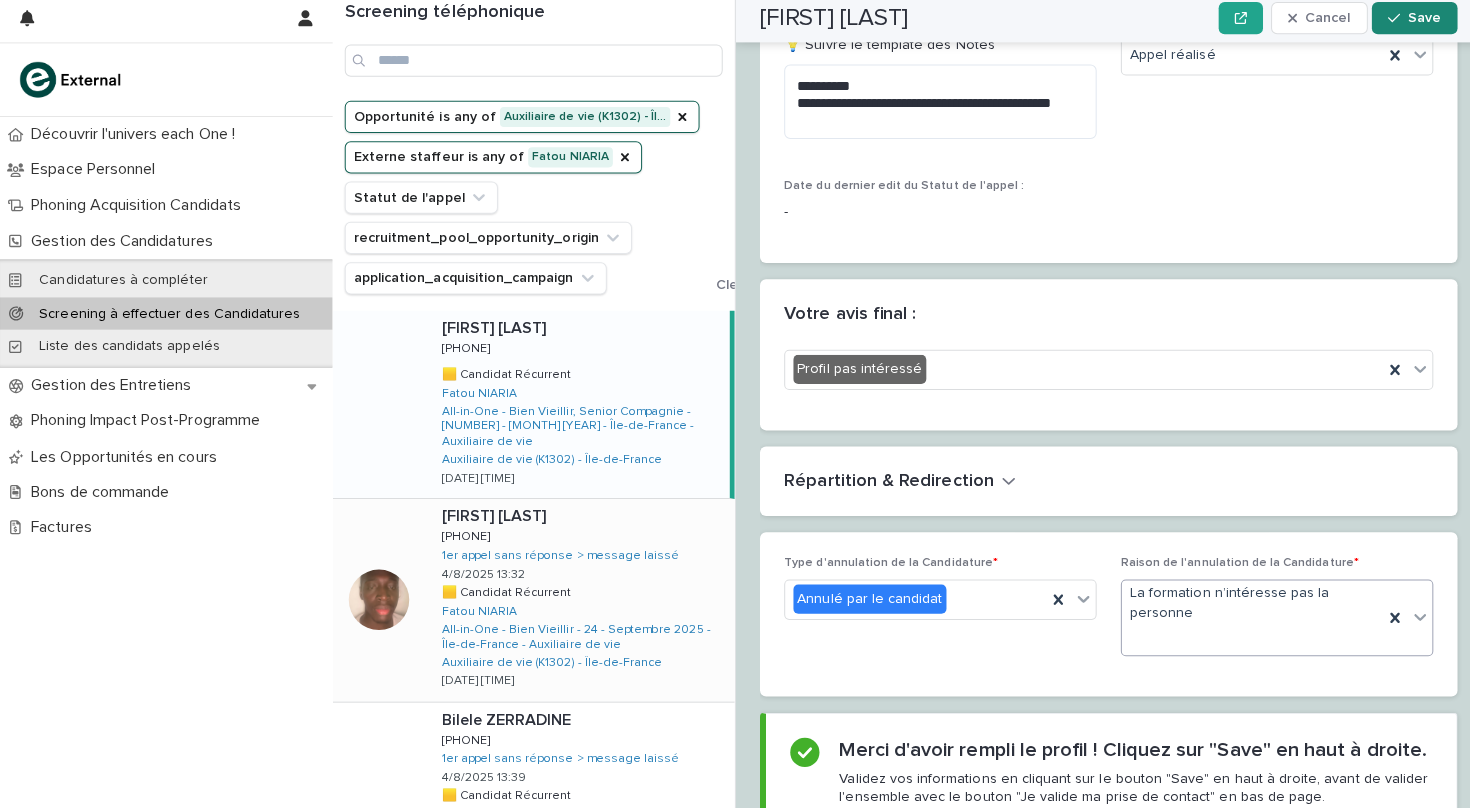 click on "Save" at bounding box center (1403, 24) 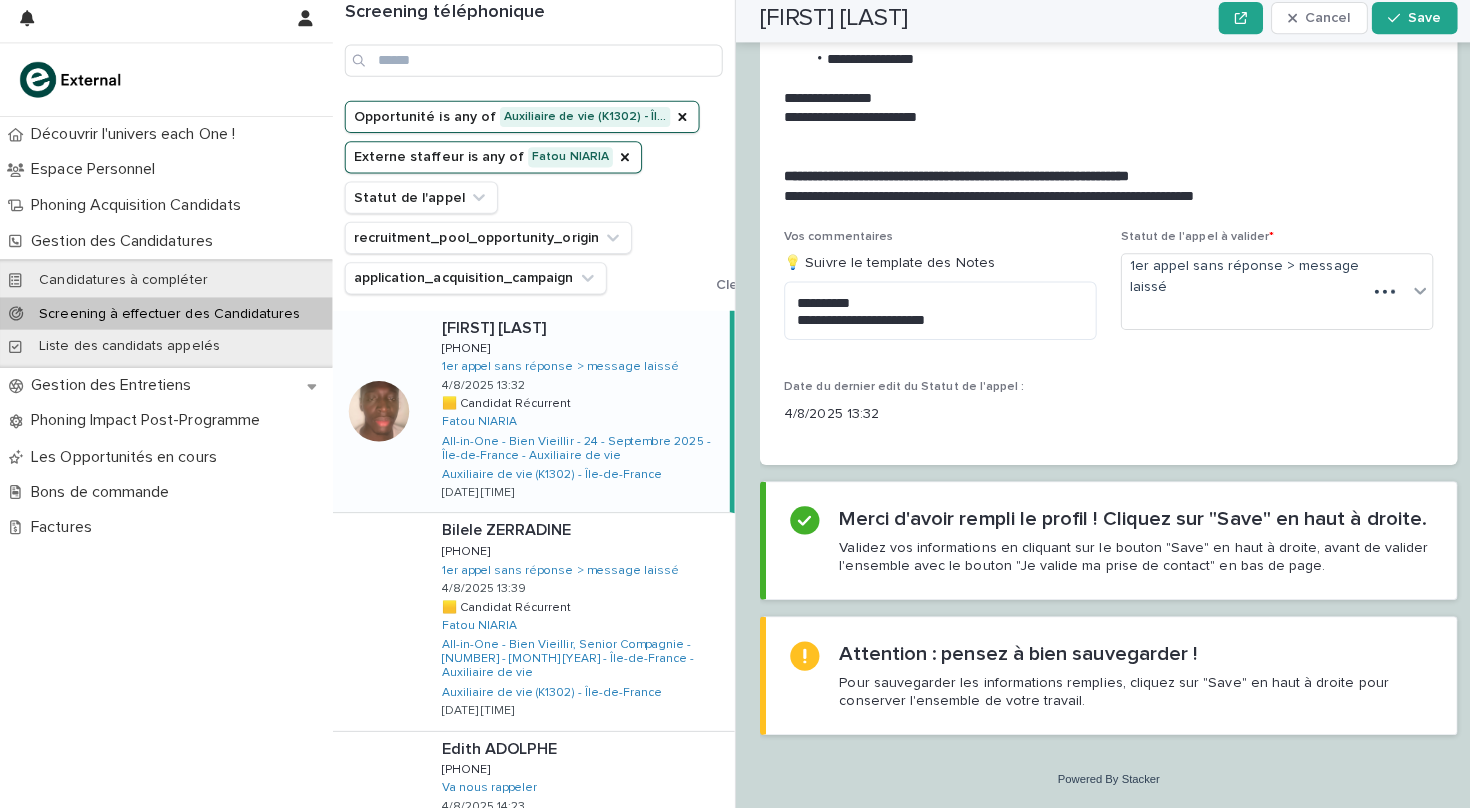 scroll, scrollTop: 2252, scrollLeft: 0, axis: vertical 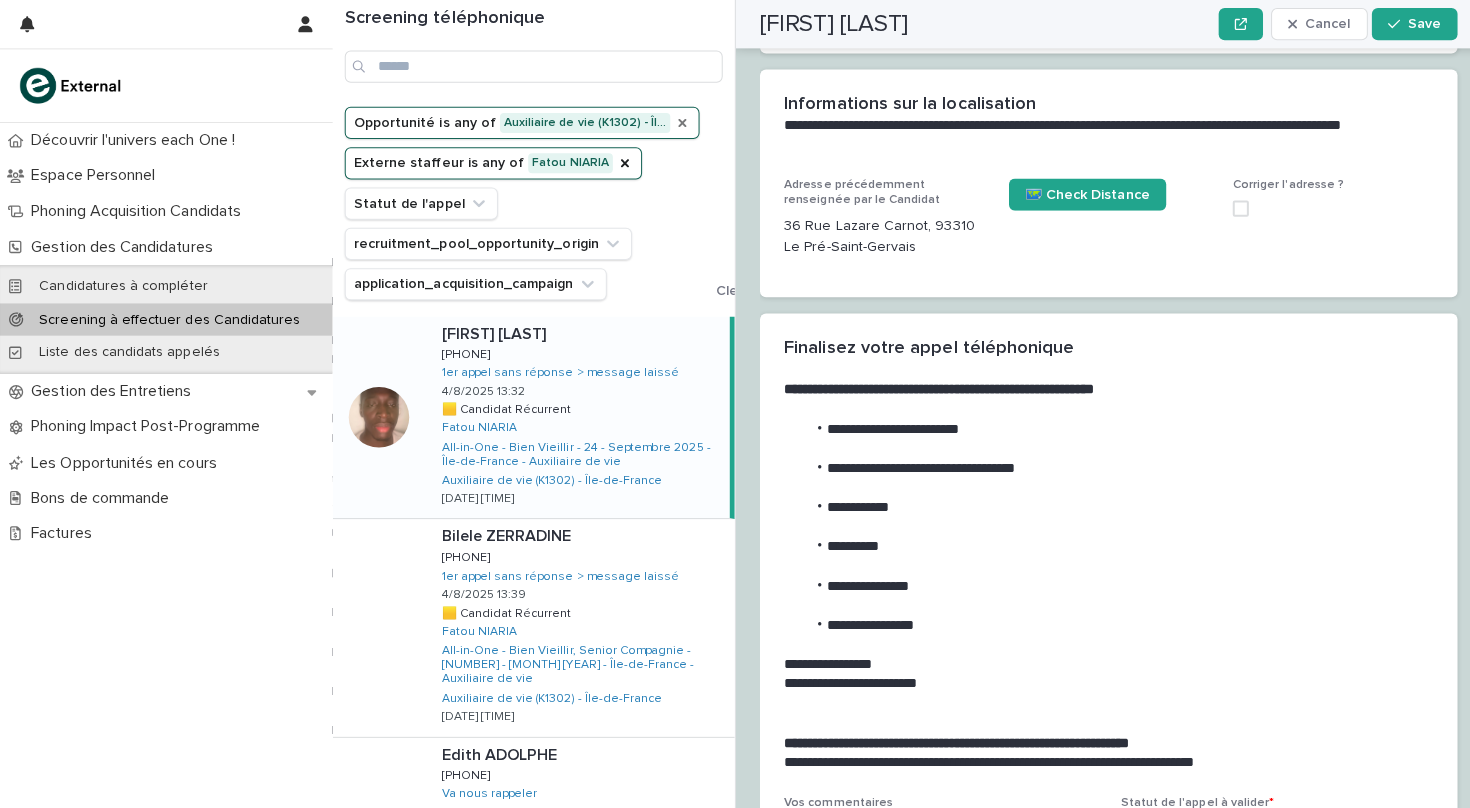 click 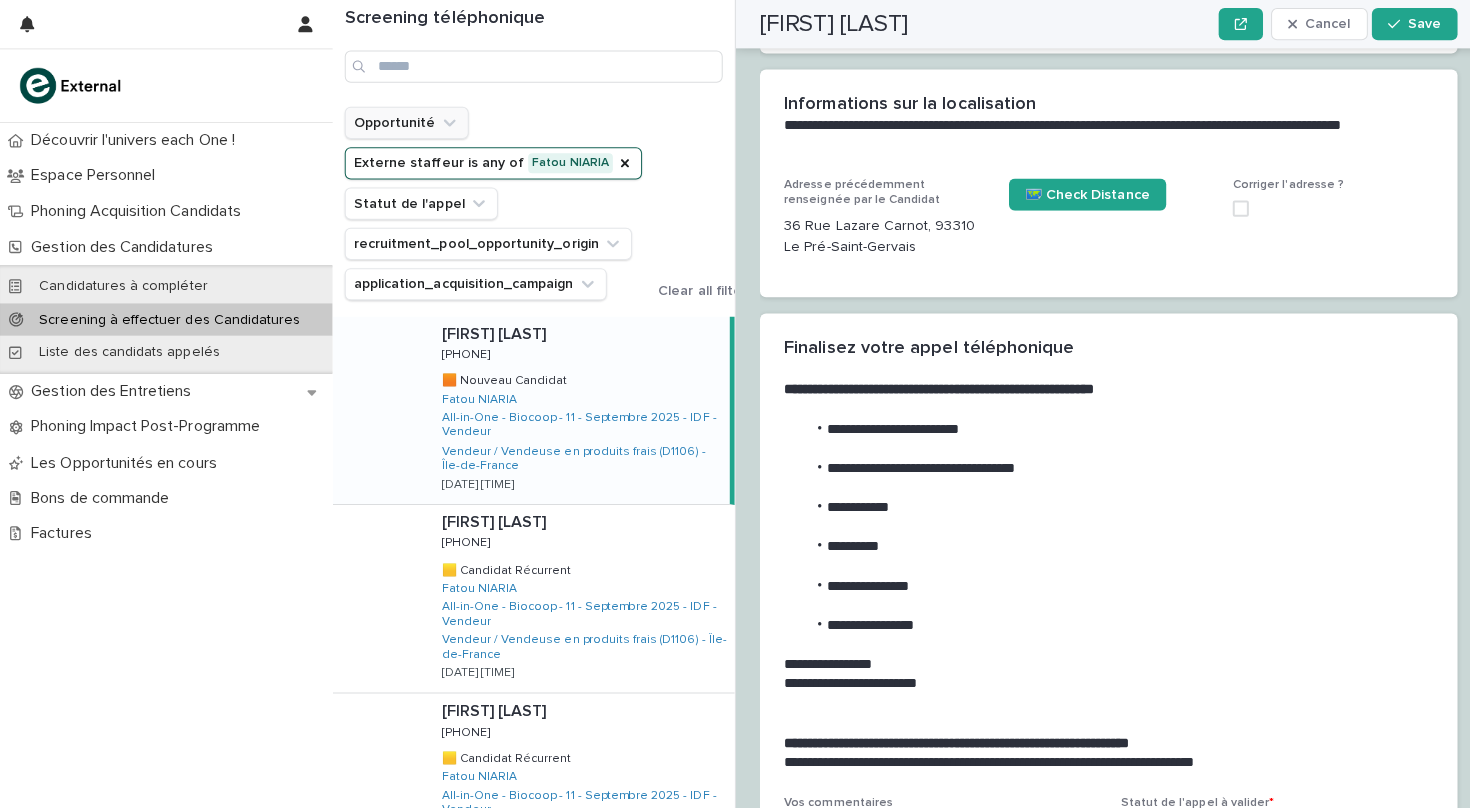 click 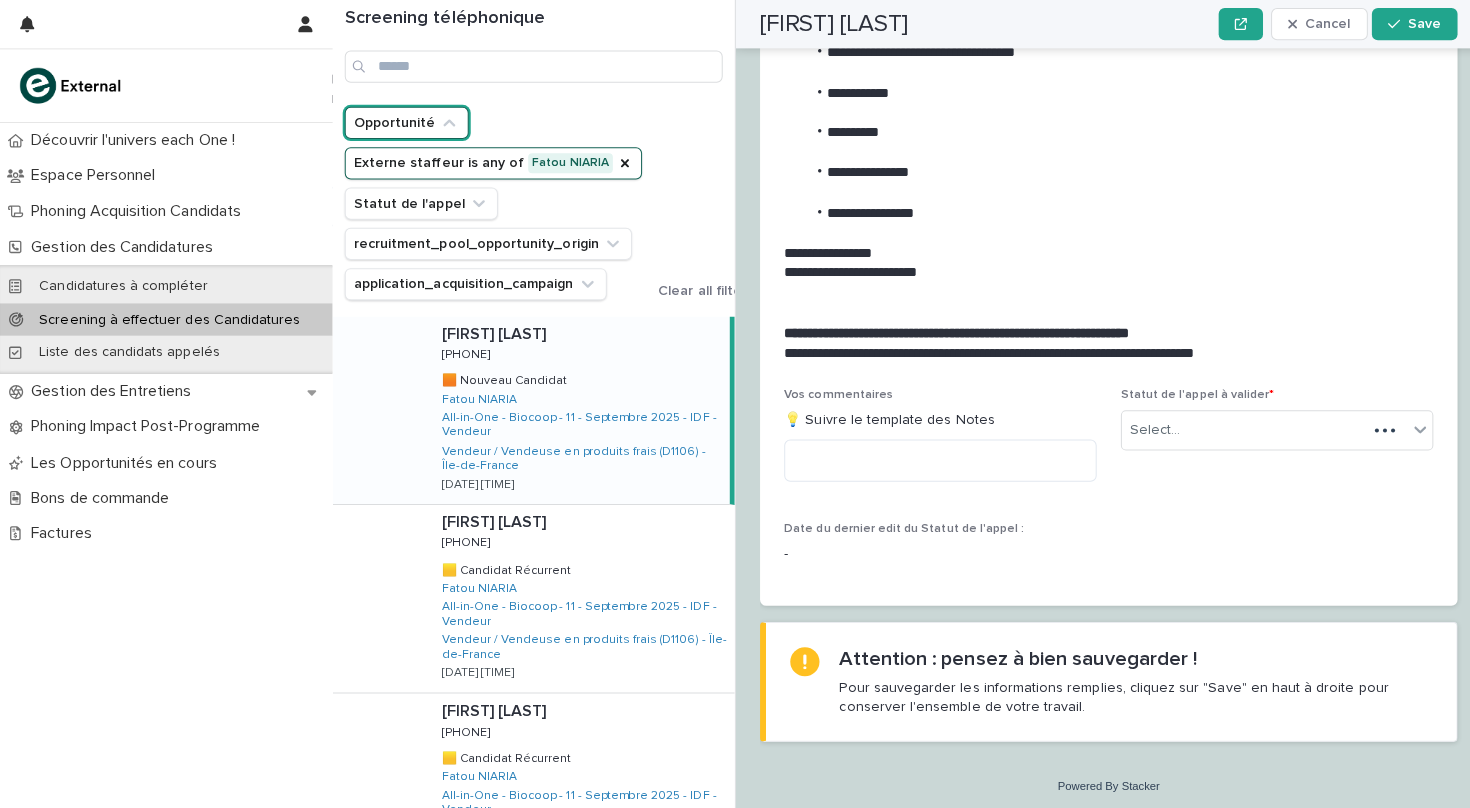 scroll, scrollTop: 1785, scrollLeft: 0, axis: vertical 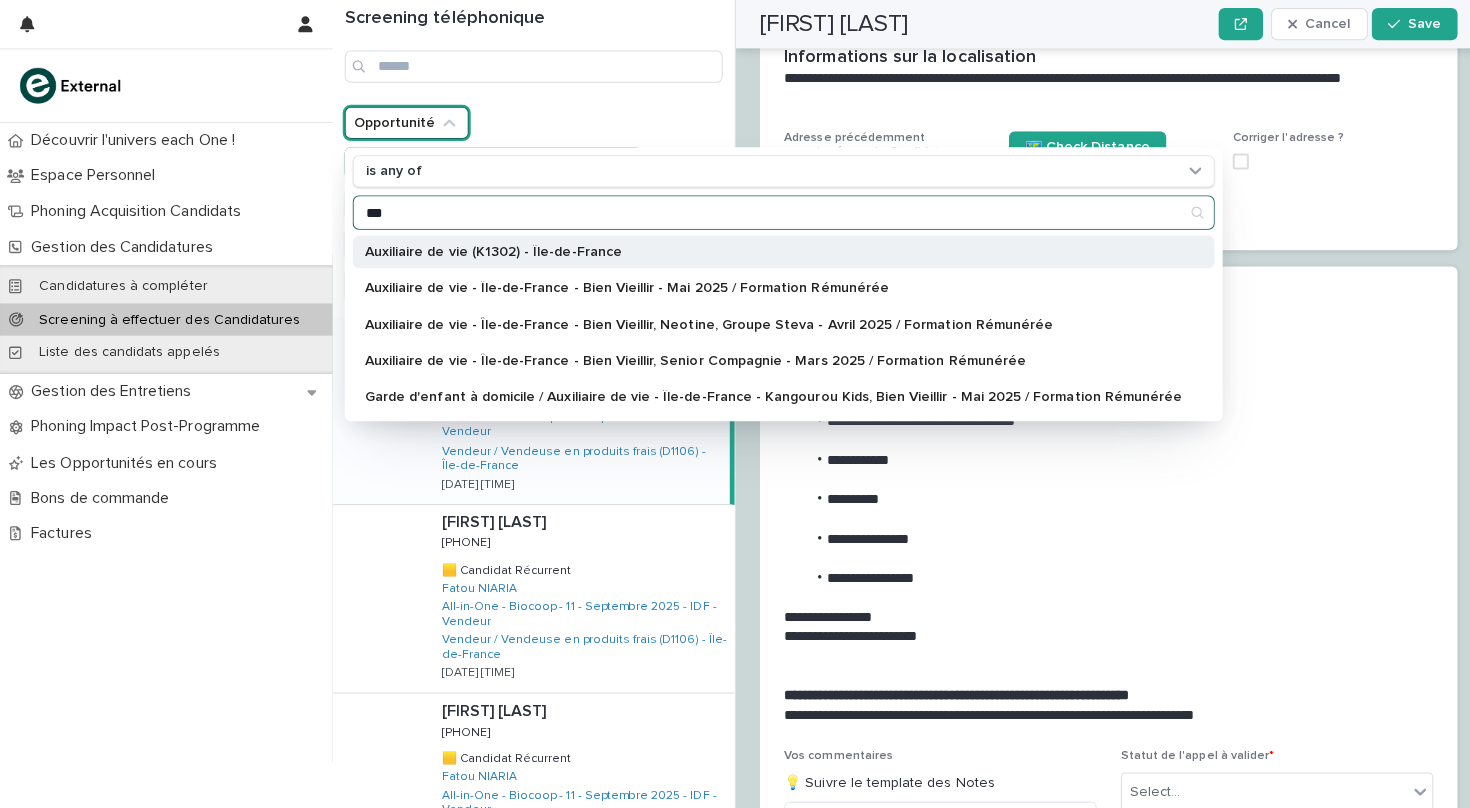 type on "***" 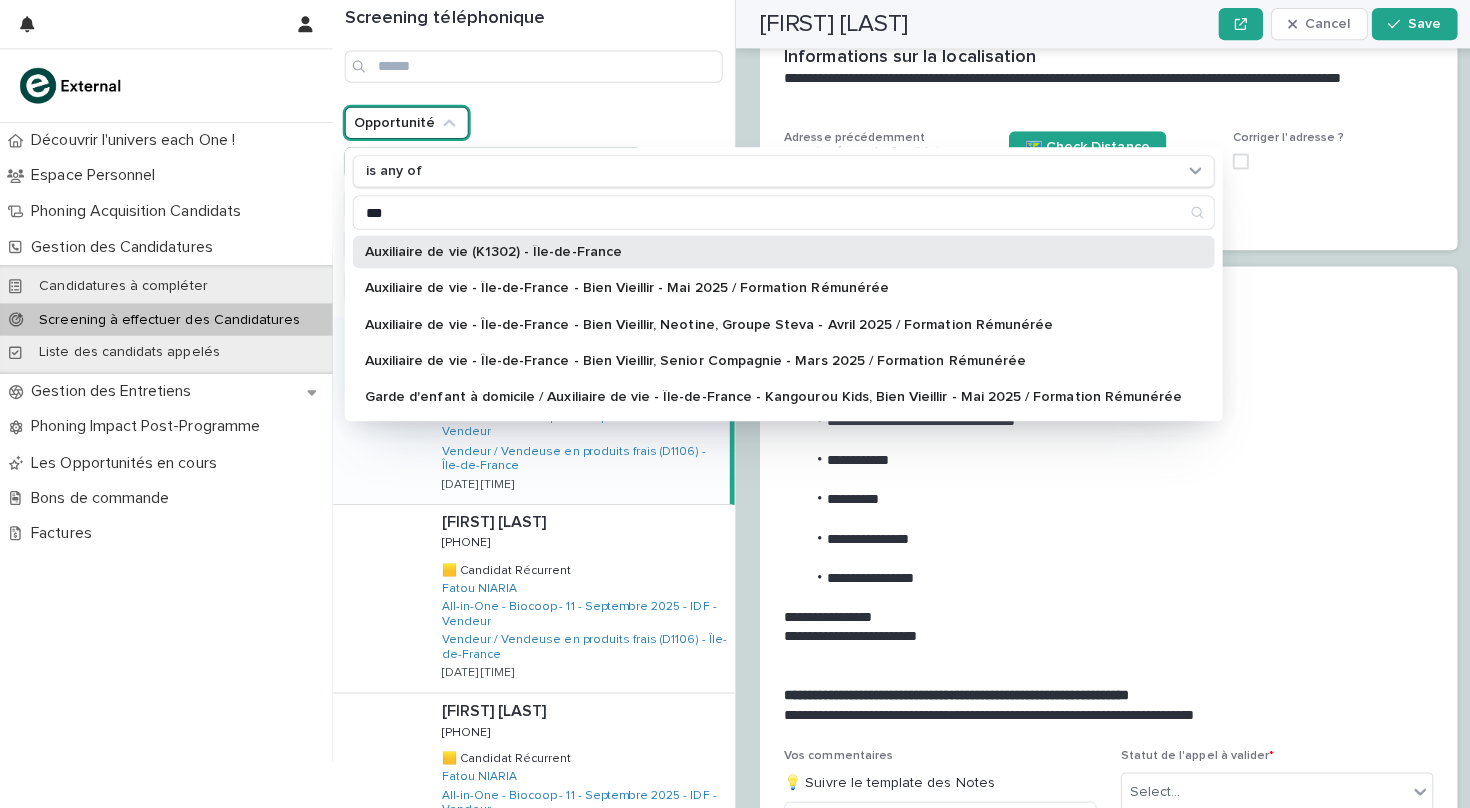 click on "Auxiliaire de vie (K1302) - Île-de-France" at bounding box center (767, 250) 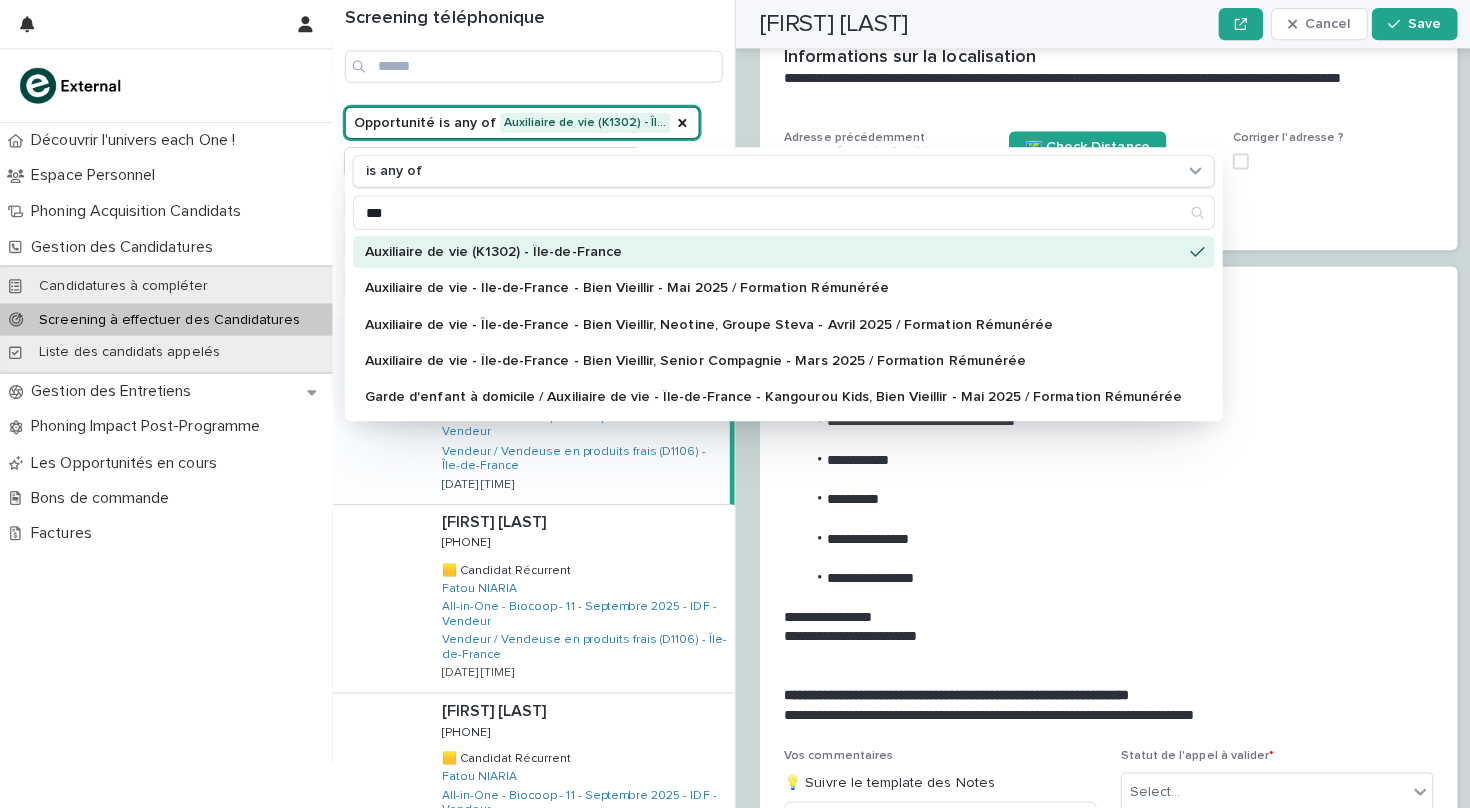 click on "Découvrir l'univers each One ! Espace Personnel Phoning Acquisition Candidats Gestion des Candidatures Candidatures à compléter Screening à effectuer des Candidatures Liste des candidats appelés Gestion des Entretiens Phoning Impact Post-Programme Les Opportunités en cours Bons de commande Factures" at bounding box center (165, 465) 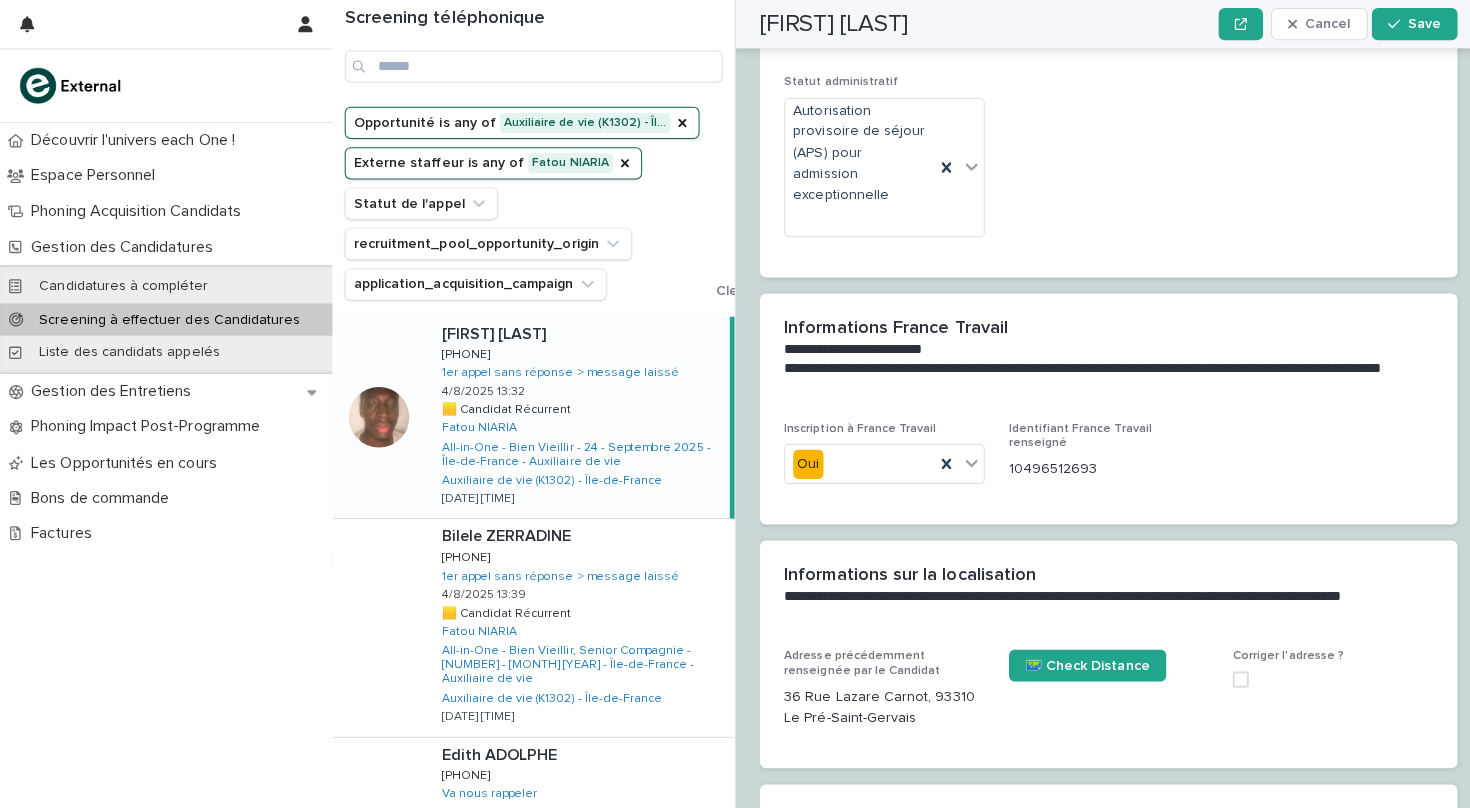scroll, scrollTop: 0, scrollLeft: 0, axis: both 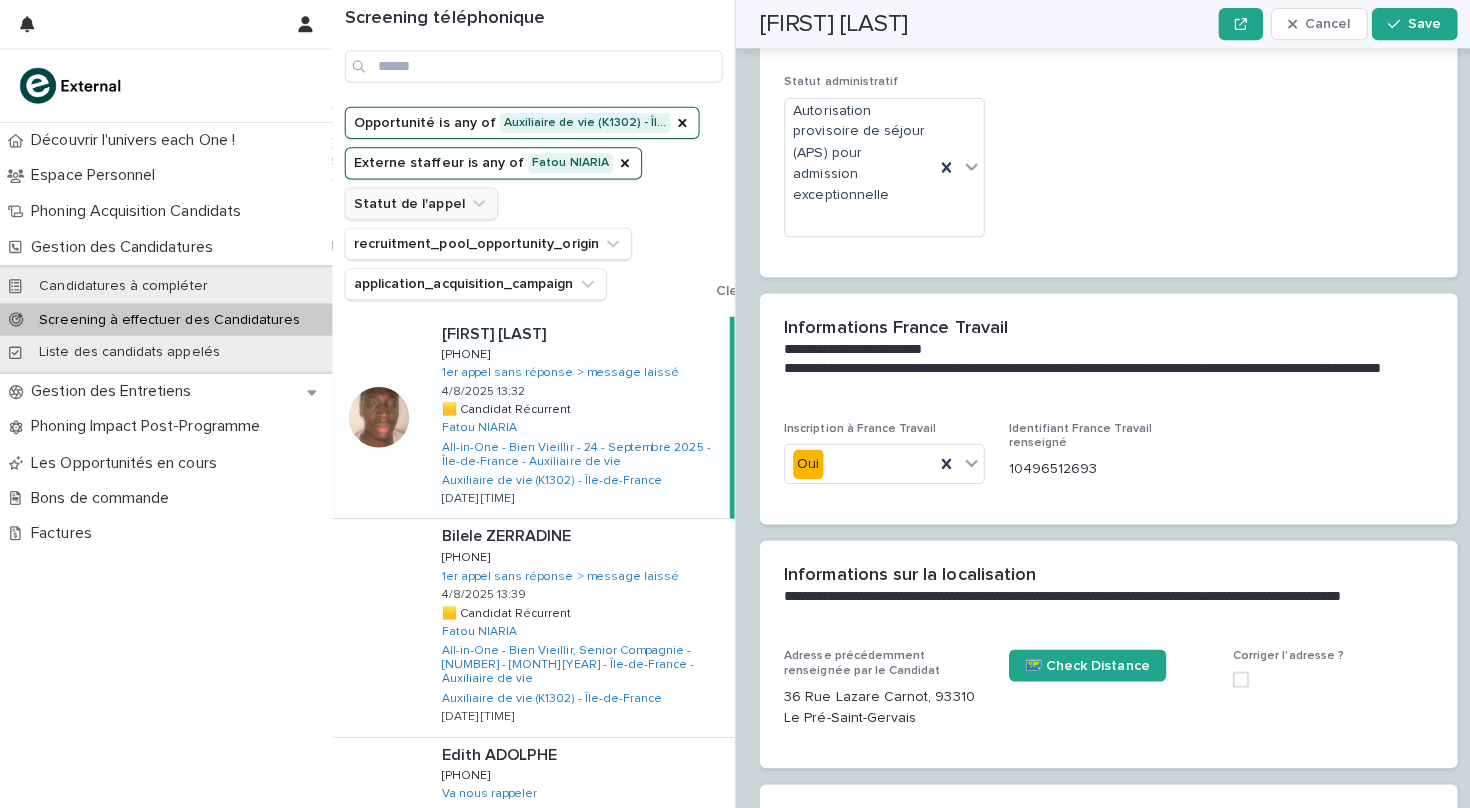 click 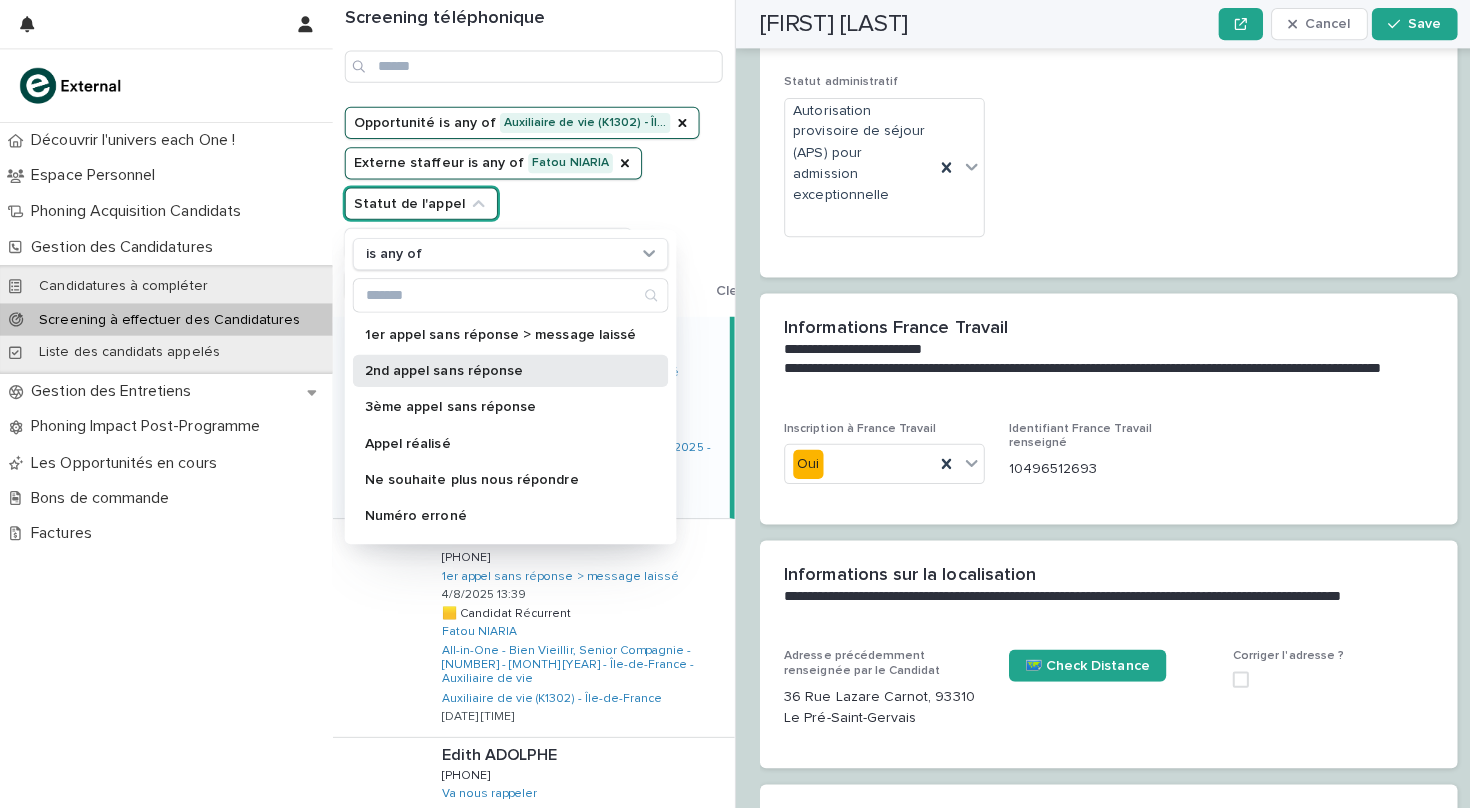 click on "2nd appel sans réponse" at bounding box center [496, 368] 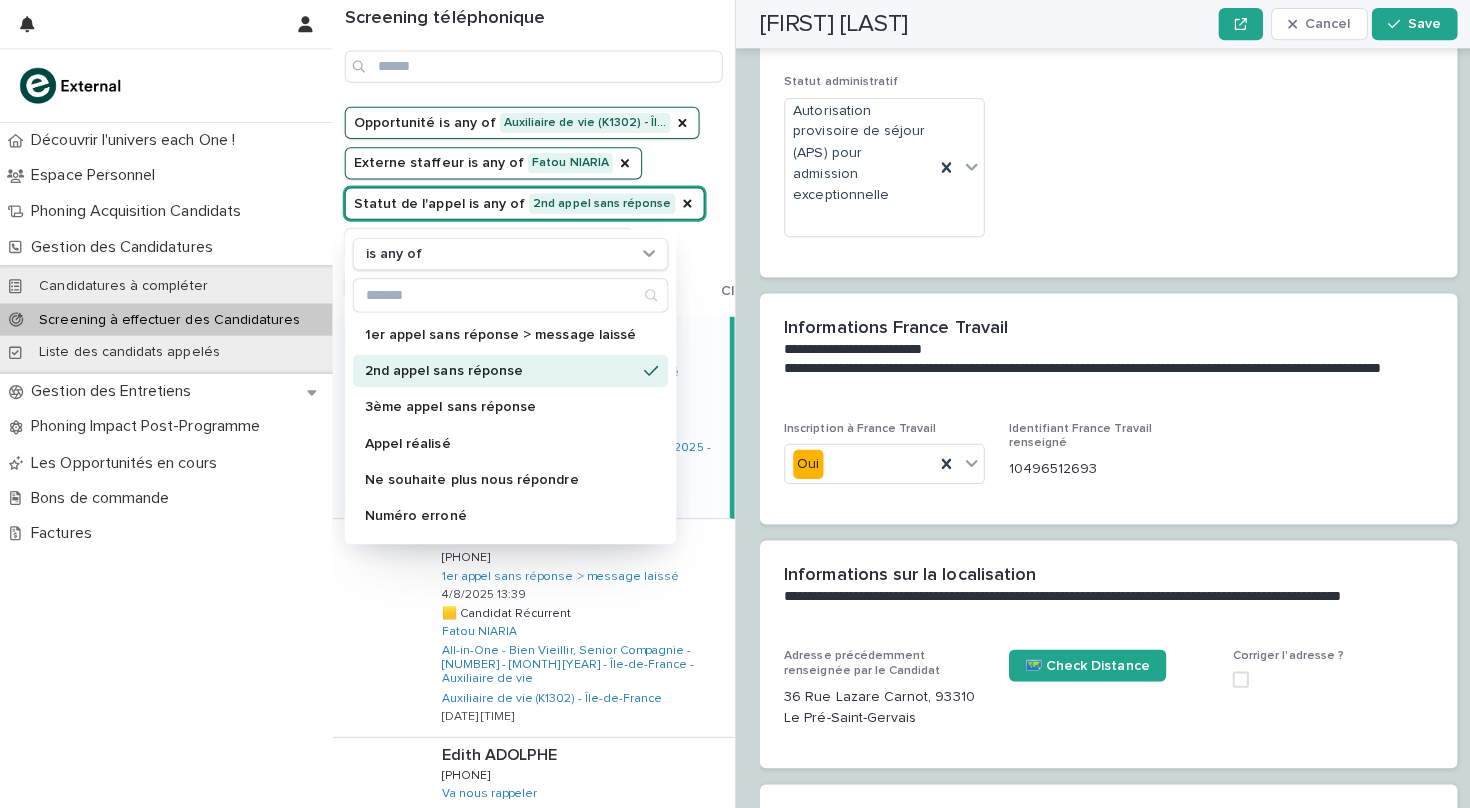 click on "Découvrir l'univers each One ! Espace Personnel Phoning Acquisition Candidats Gestion des Candidatures Candidatures à compléter Screening à effectuer des Candidatures Liste des candidats appelés Gestion des Entretiens Phoning Impact Post-Programme Les Opportunités en cours Bons de commande Factures" at bounding box center (165, 465) 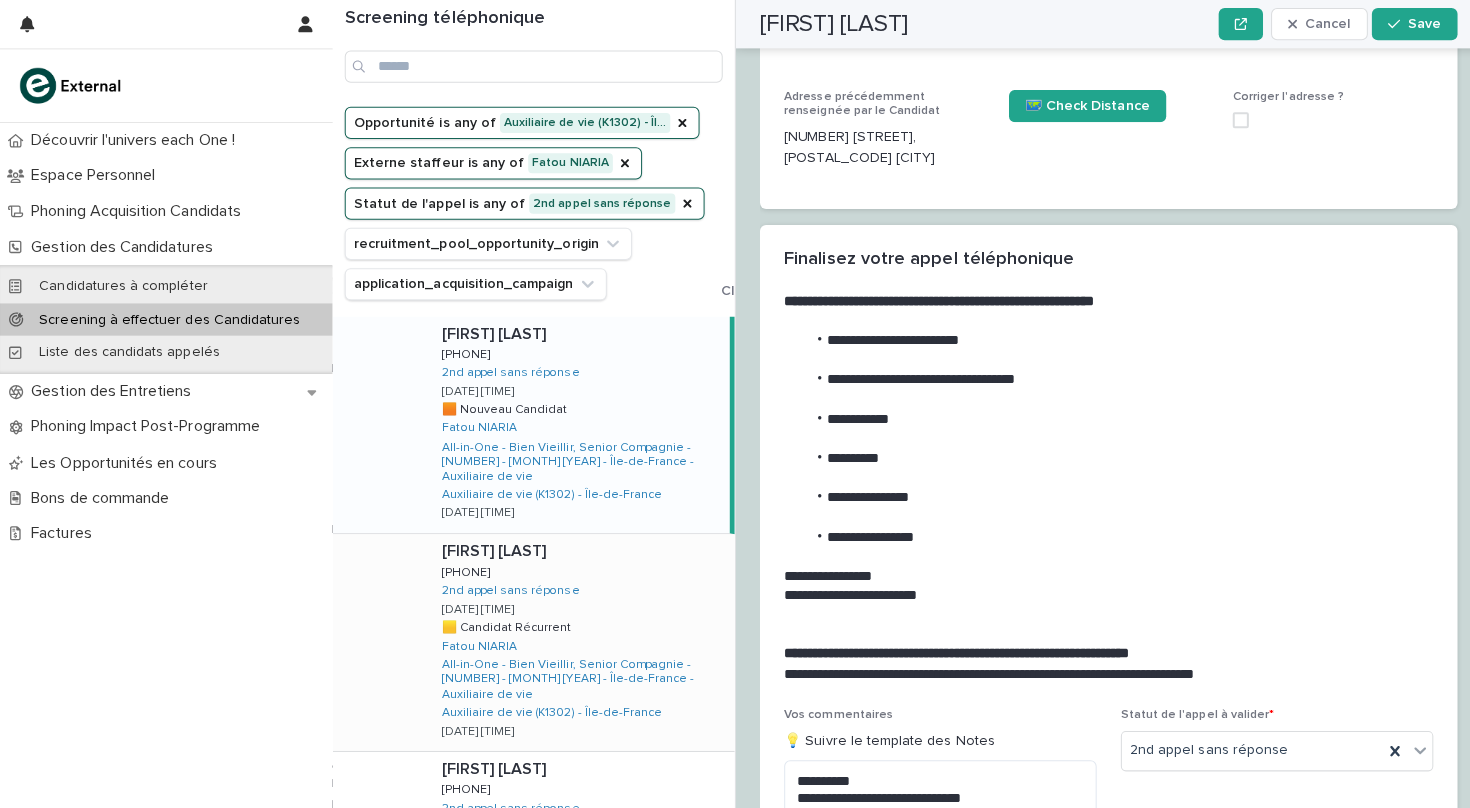 scroll, scrollTop: 0, scrollLeft: 0, axis: both 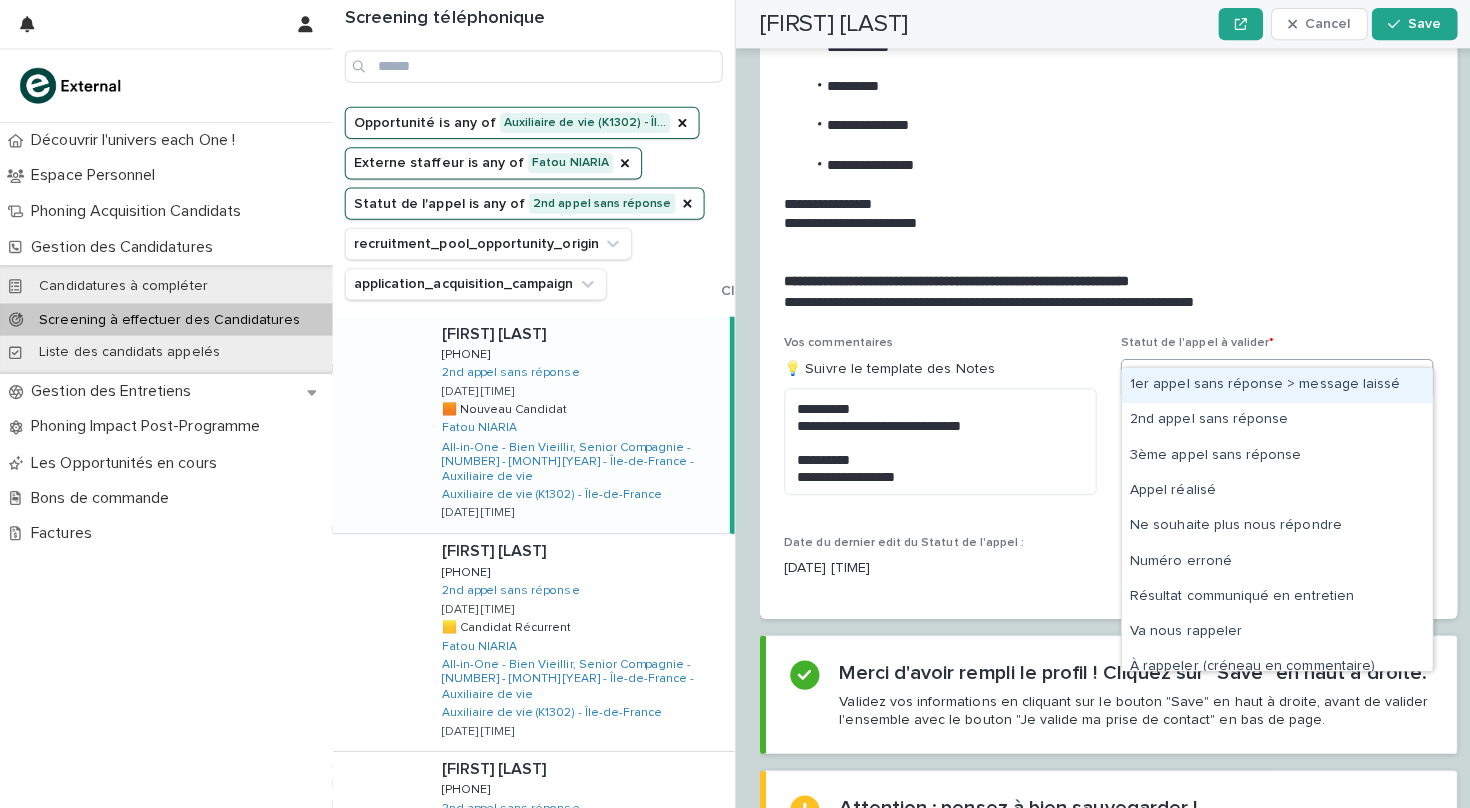 click 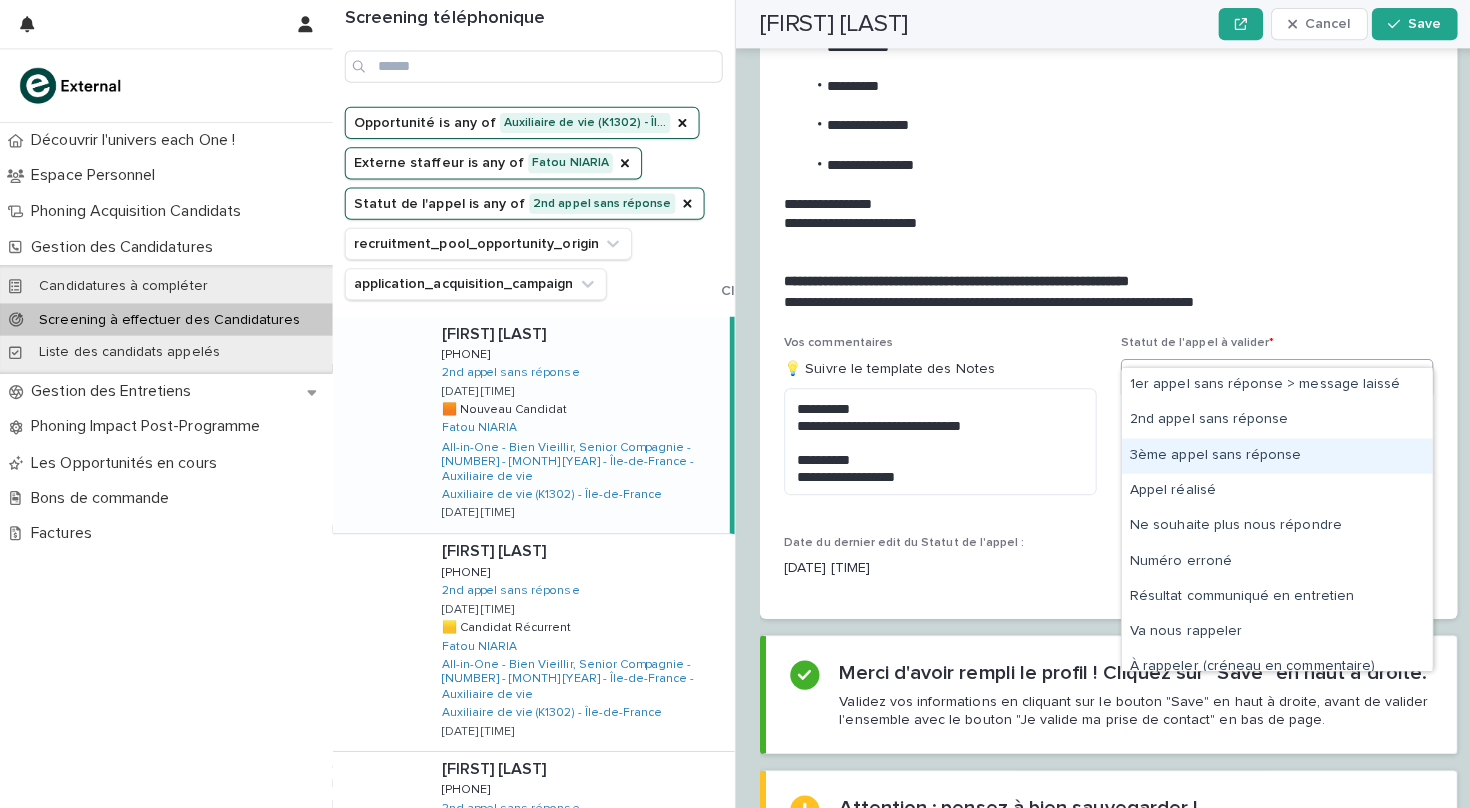 click on "3ème appel sans réponse" at bounding box center [1267, 452] 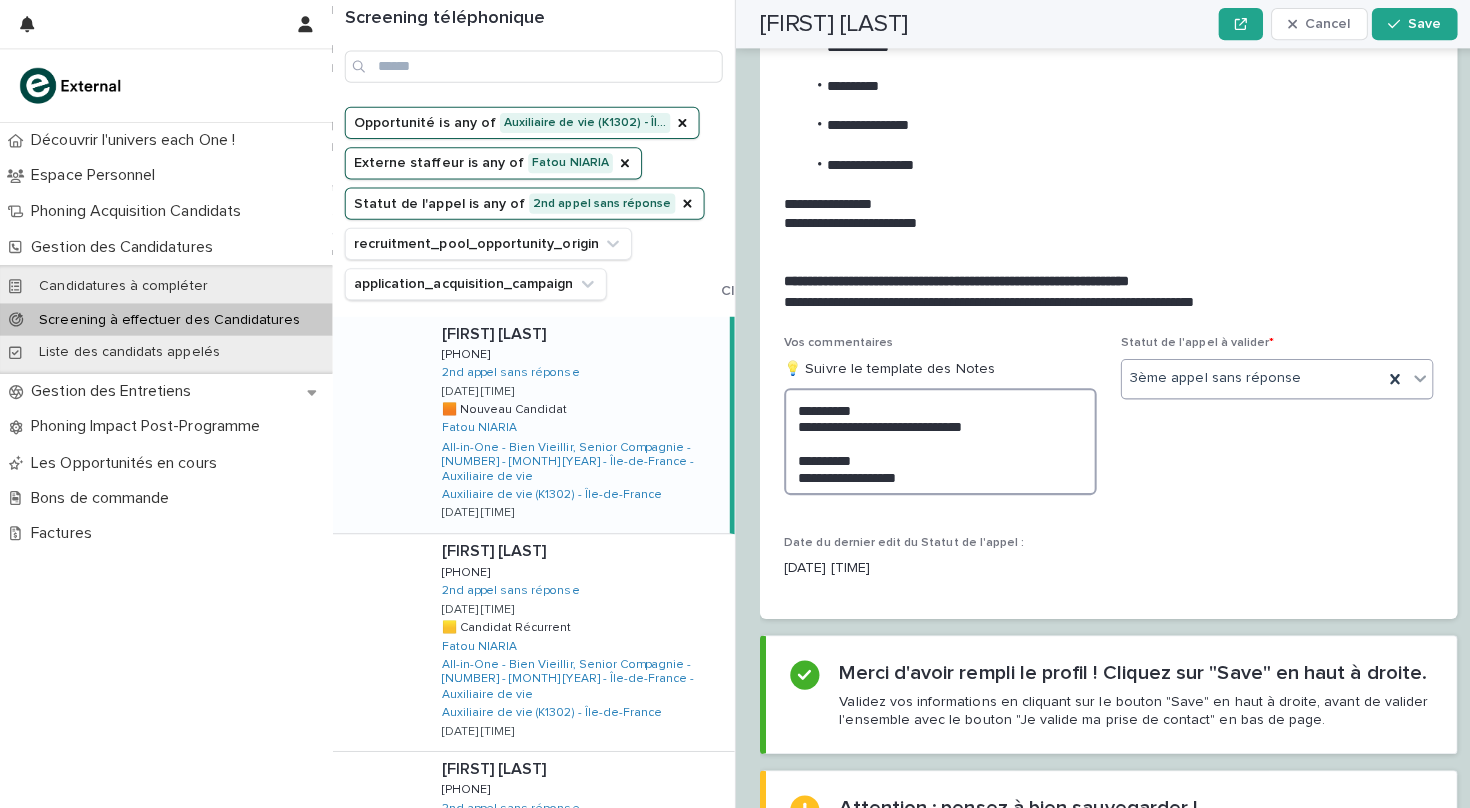 click on "**********" at bounding box center [933, 438] 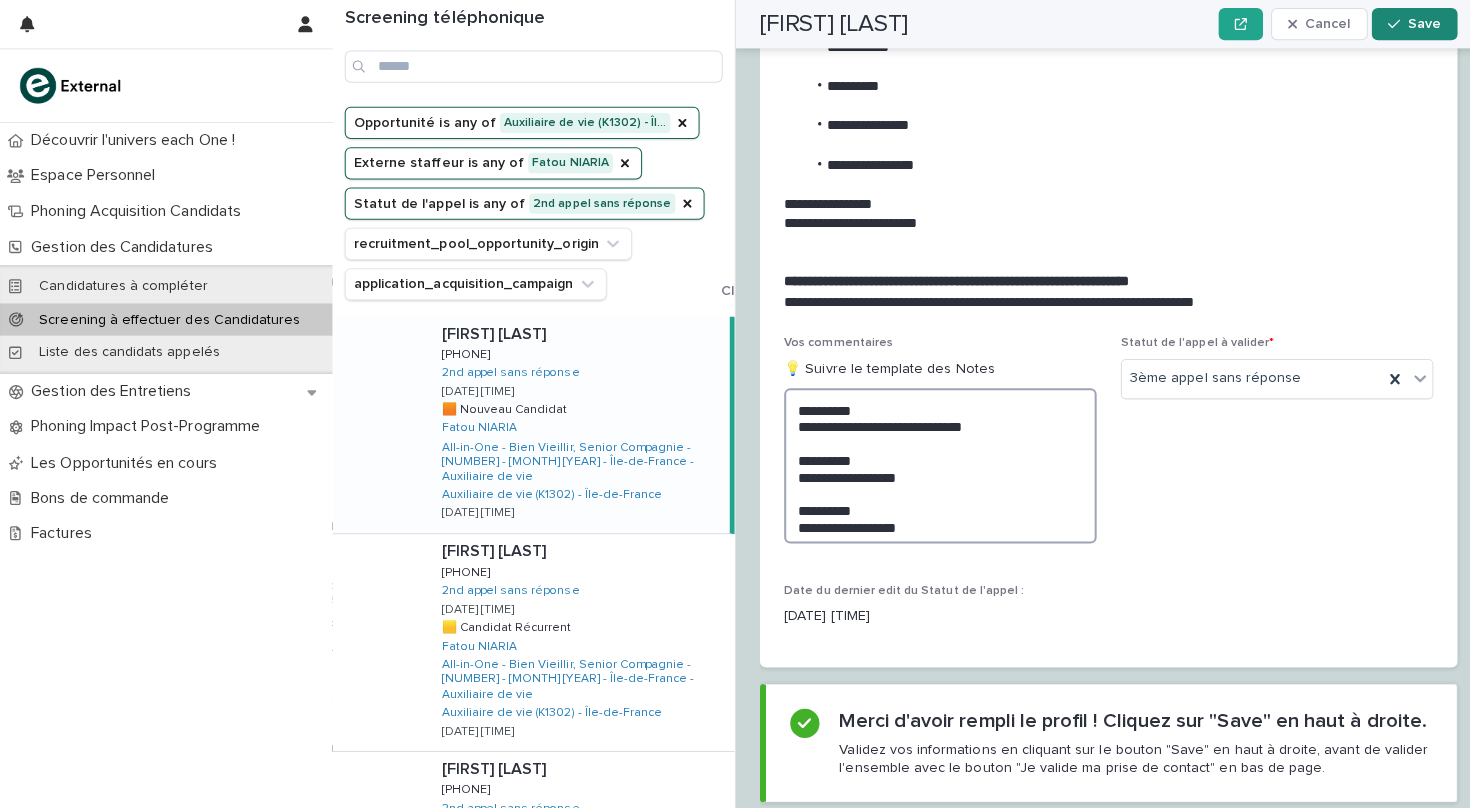 type on "**********" 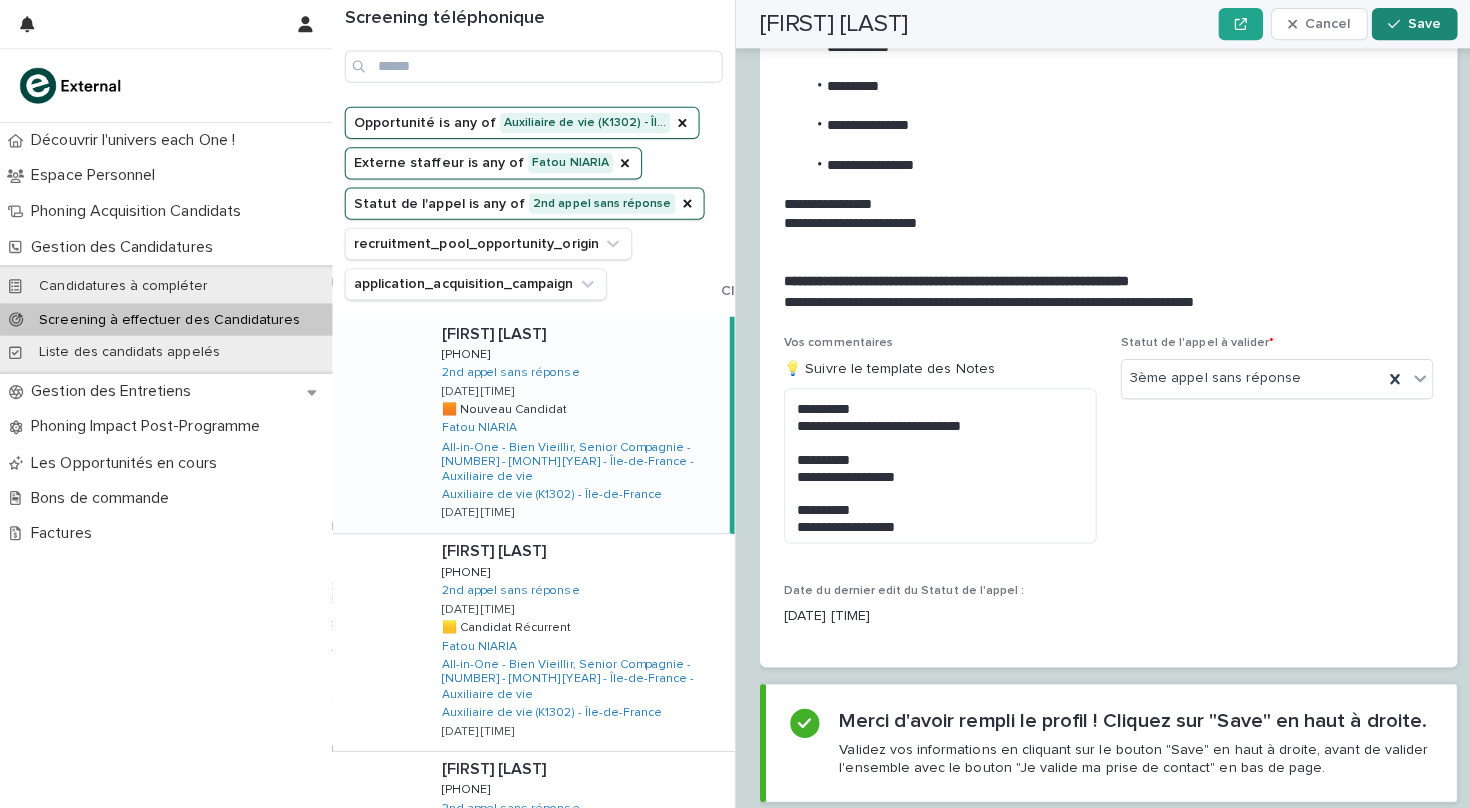click on "Save" at bounding box center [1413, 24] 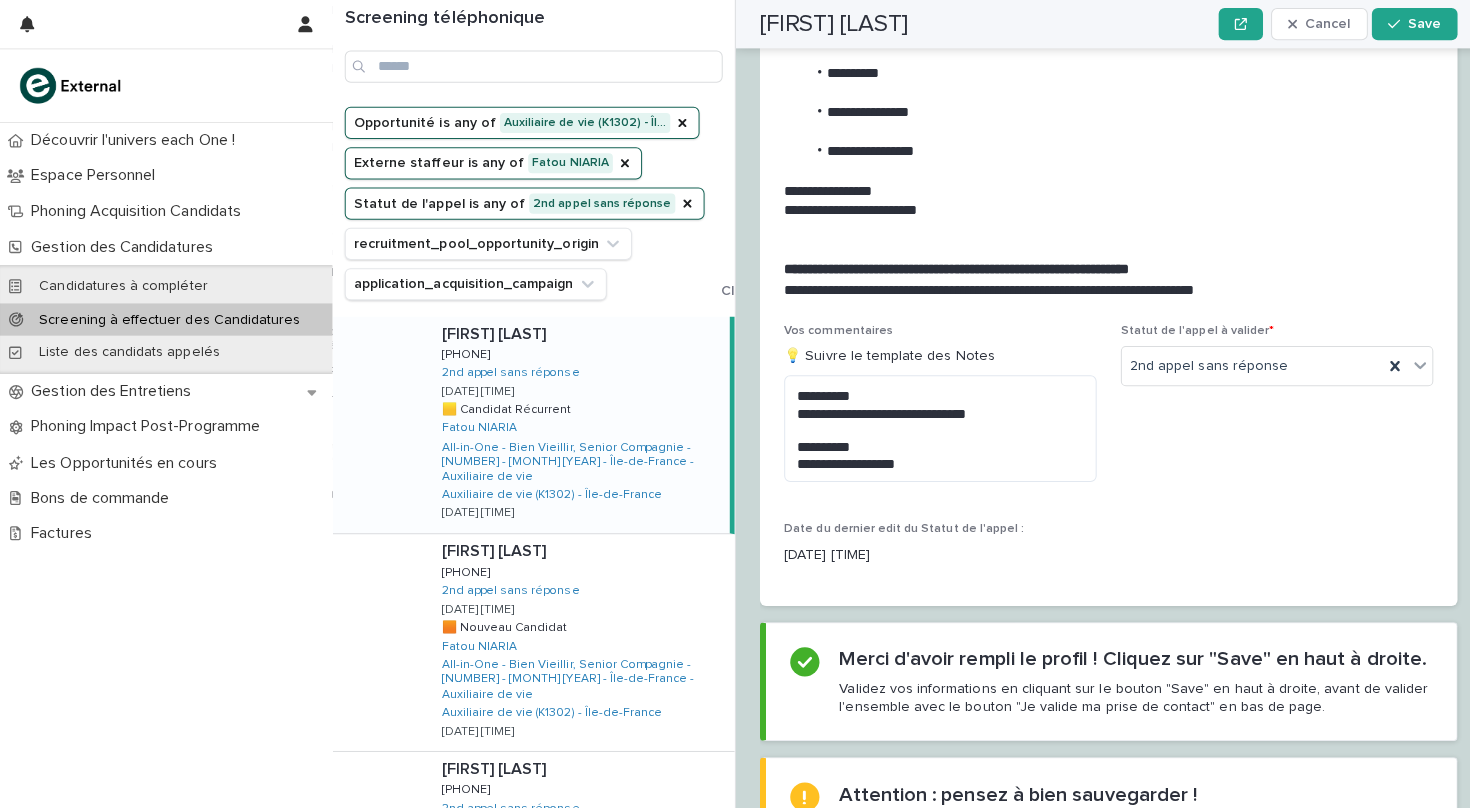 click on "[FIRST] [LAST] [FIRST] [LAST]  [PHONE] [PHONE]  2nd appel sans réponse   [DATE] [TIME] 🟨 Candidat Récurrent 🟨 Candidat Récurrent   [FIRST] [LAST]   All-in-One - Bien Vieillir, Senior Compagnie - [NUMBER] - [MONTH] [YEAR] - Île-de-France - Auxiliaire de vie   Auxiliaire de vie (K1302) - Île-de-France   [DATE] [TIME]" at bounding box center [573, 421] 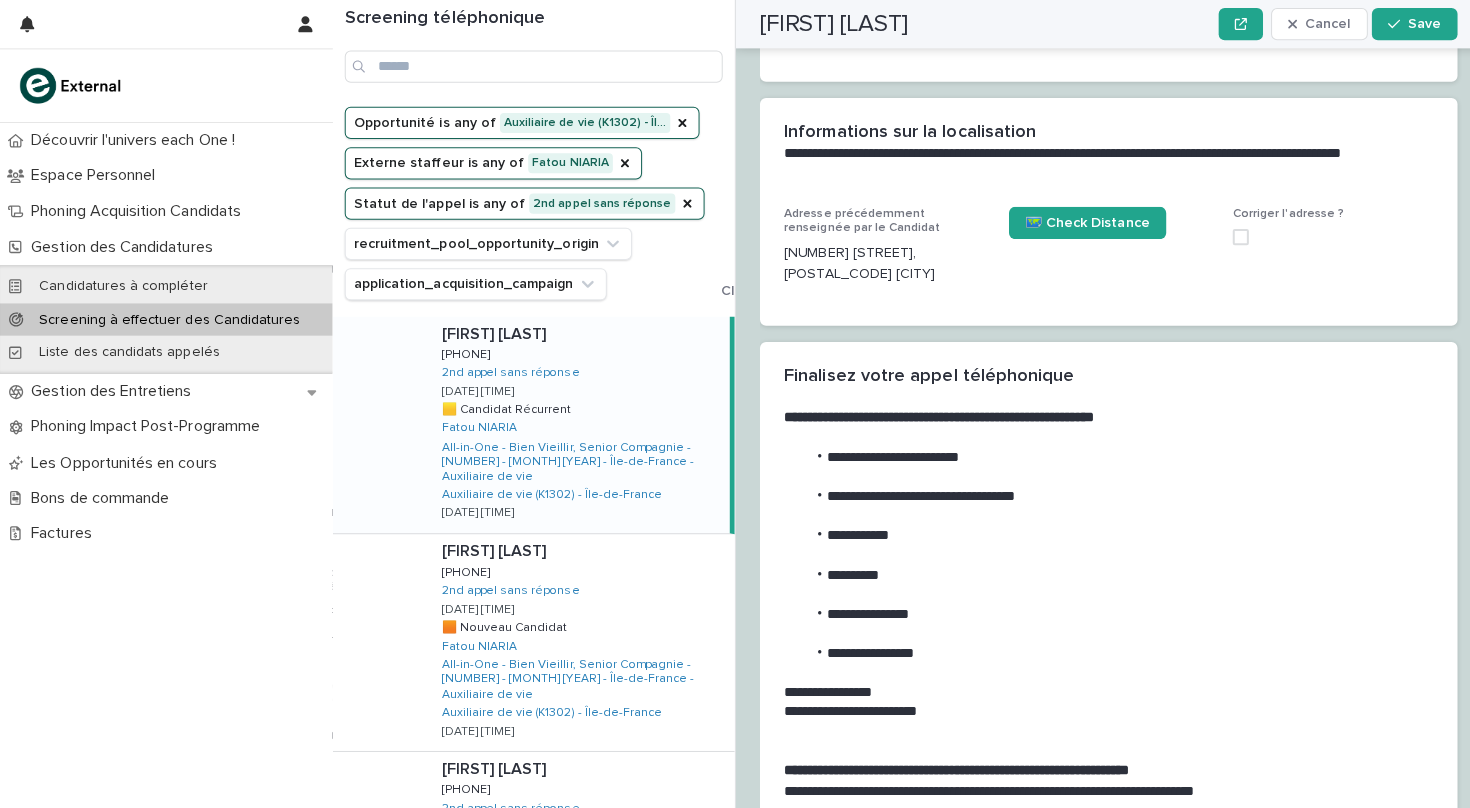 scroll, scrollTop: 0, scrollLeft: 0, axis: both 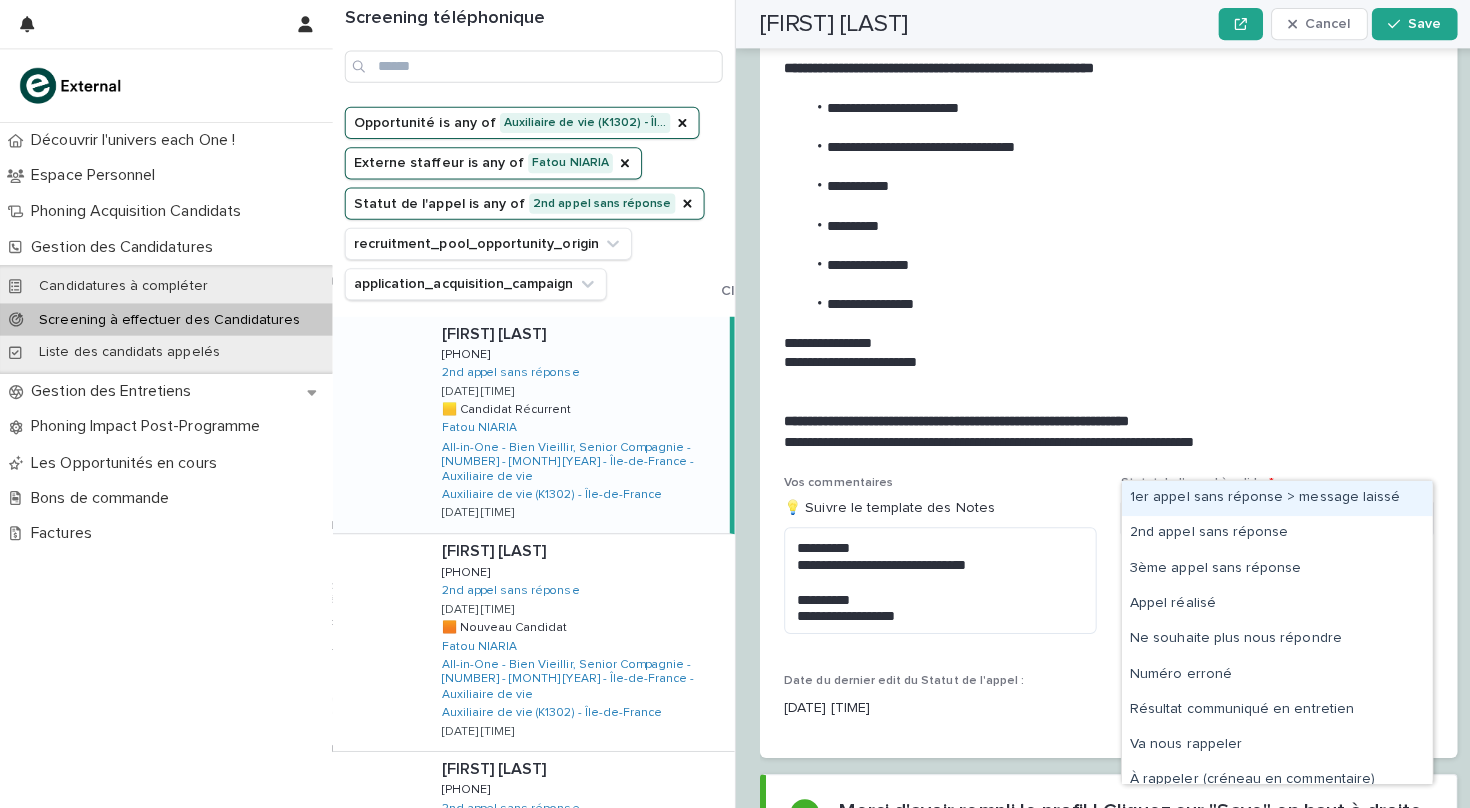 click 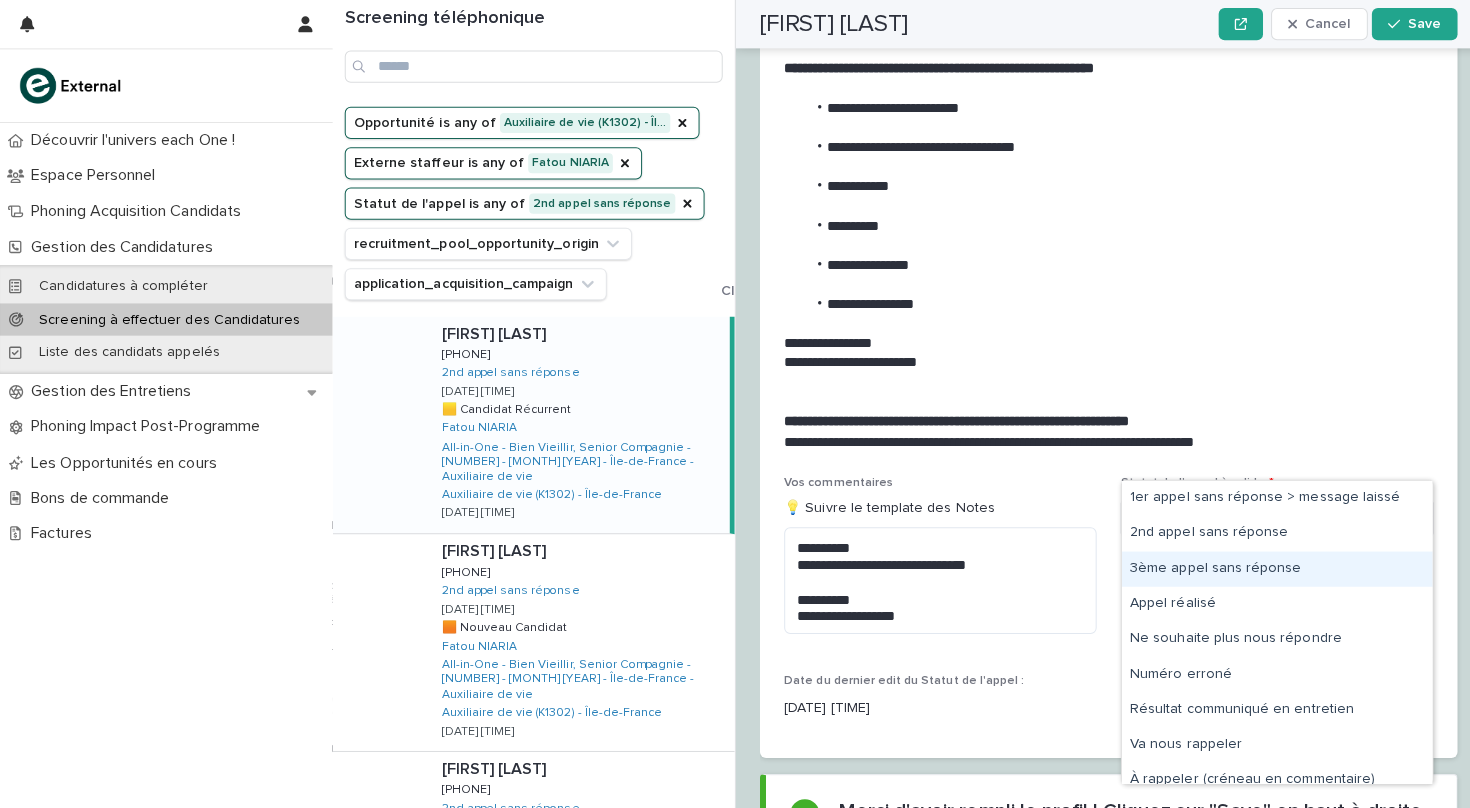 click on "3ème appel sans réponse" at bounding box center [1267, 564] 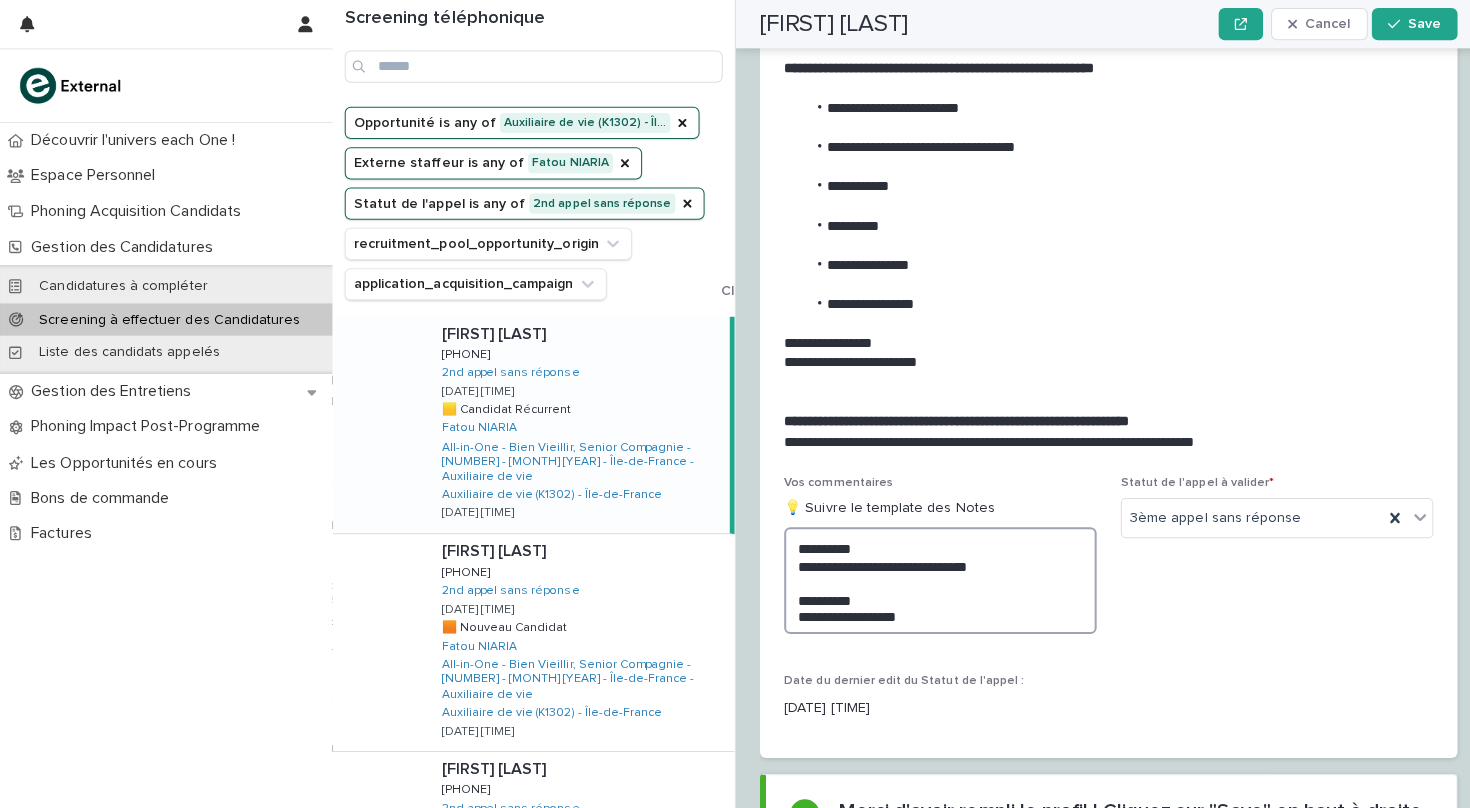 click on "**********" at bounding box center (933, 576) 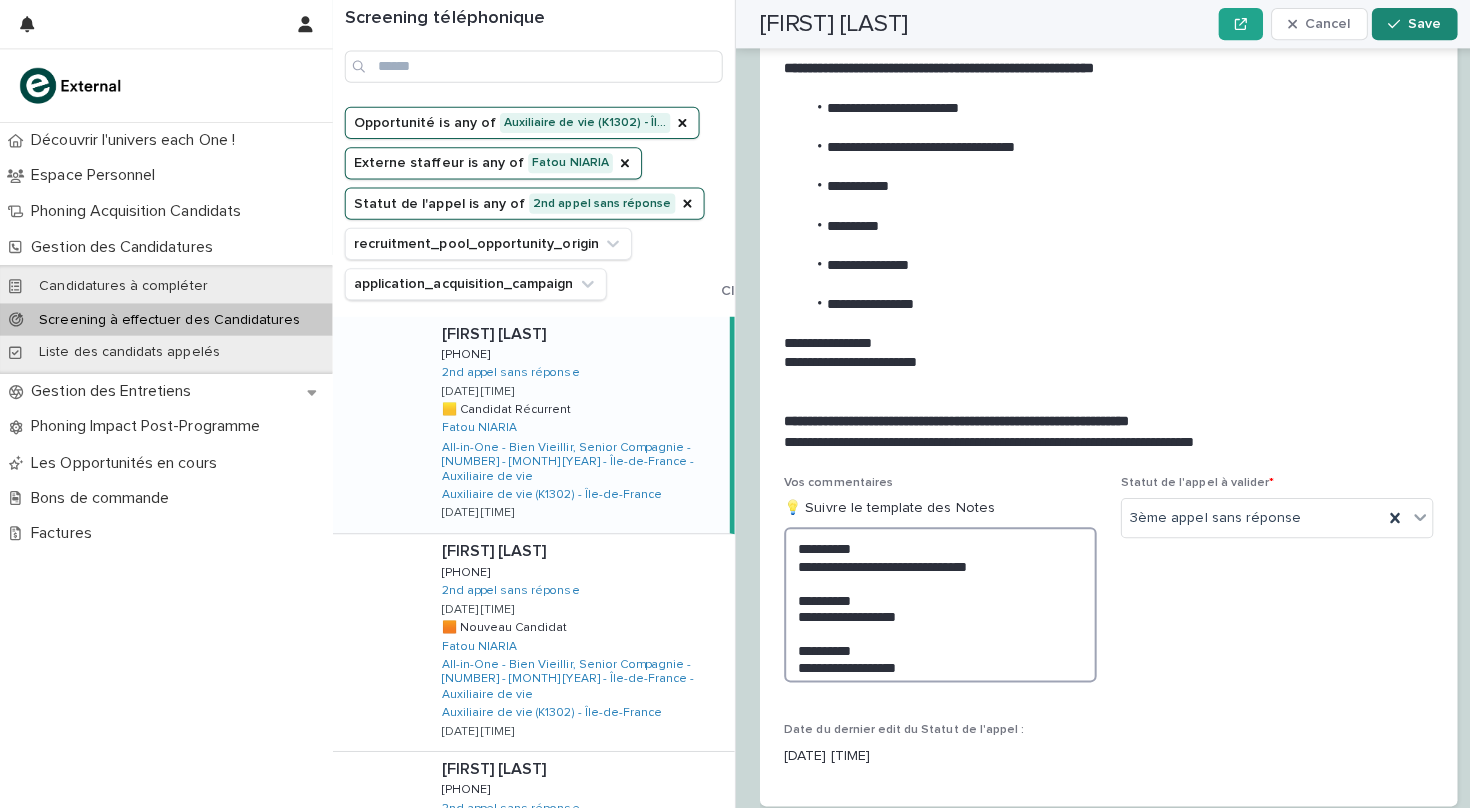 type on "**********" 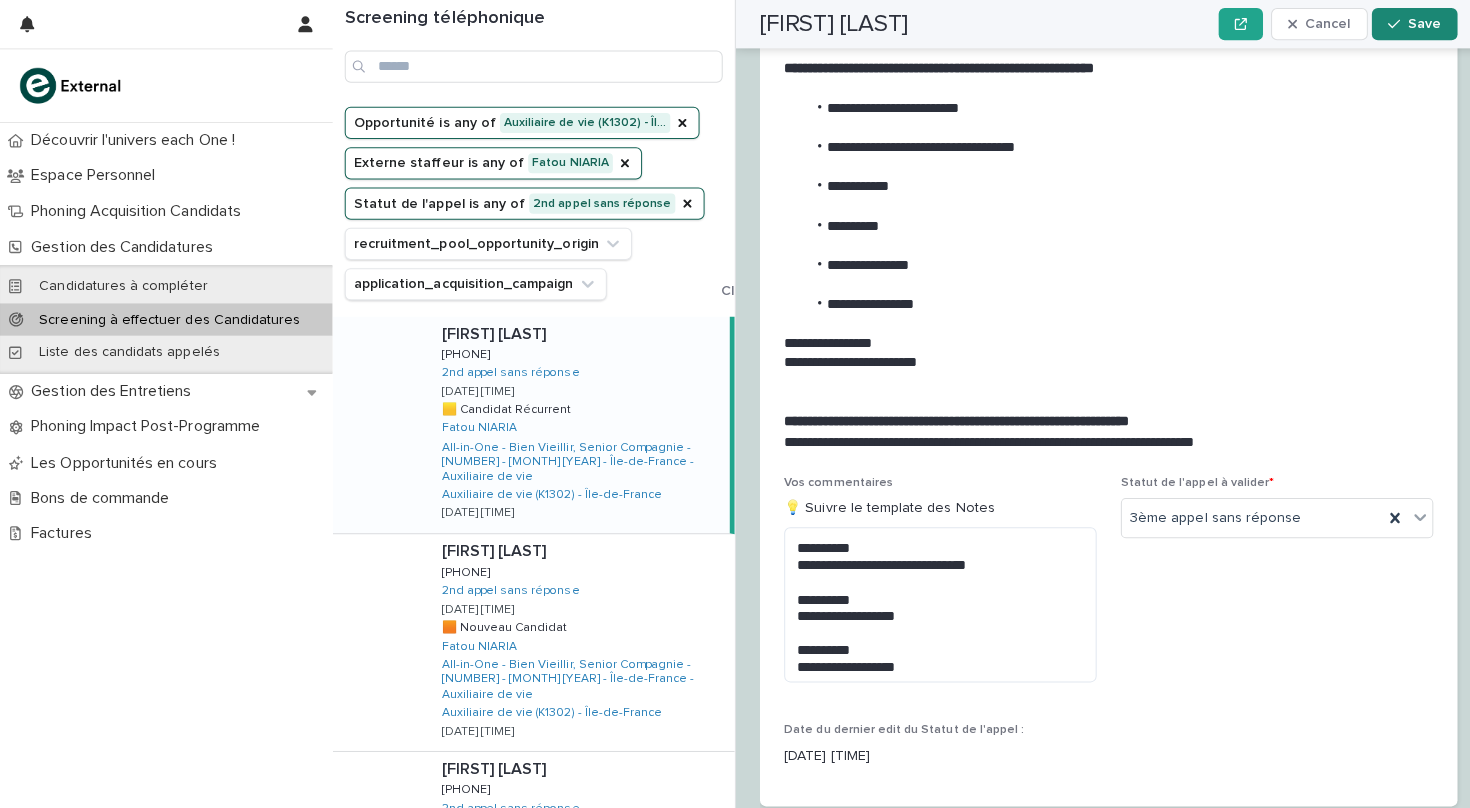 click on "Save" at bounding box center (1413, 24) 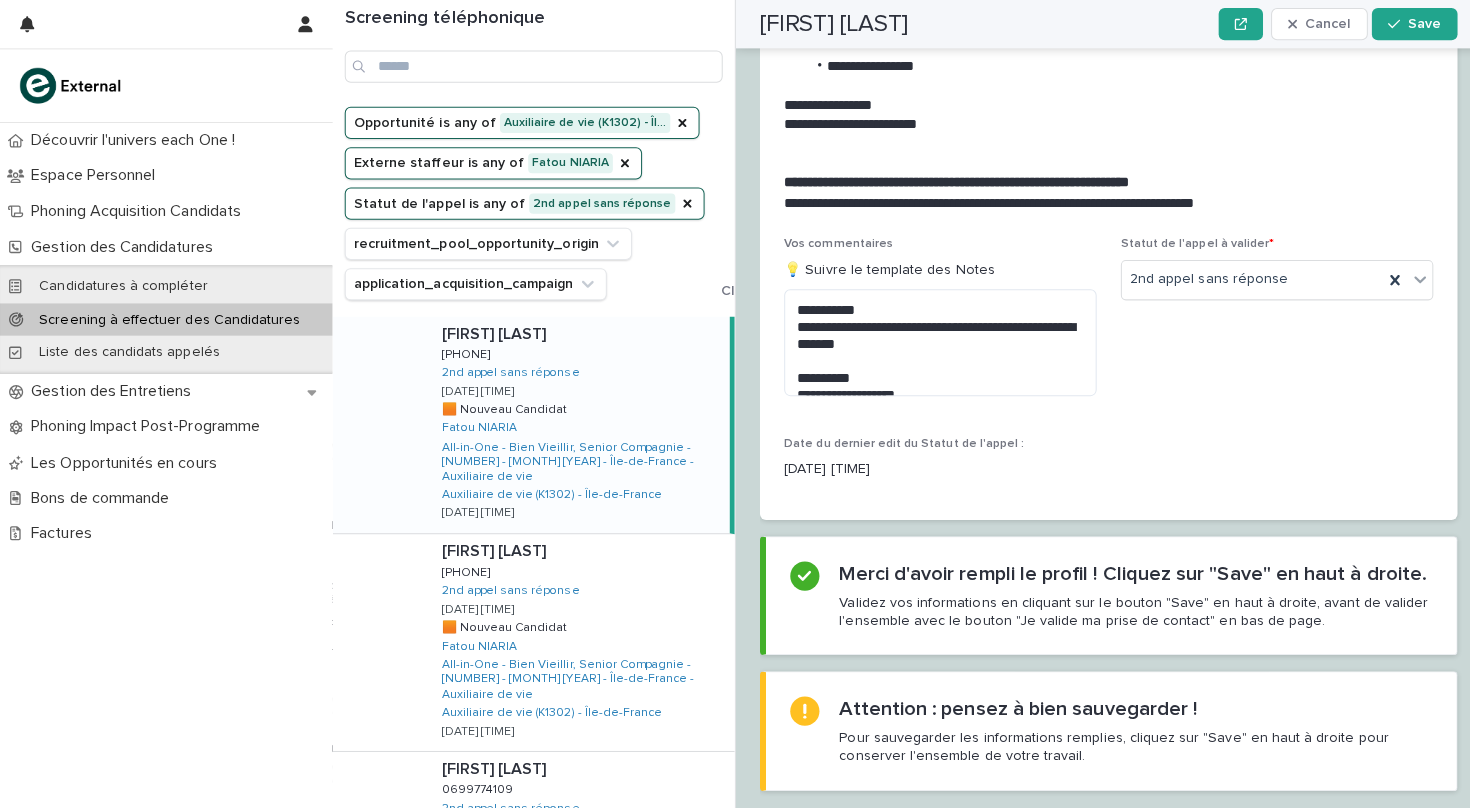 scroll, scrollTop: 2232, scrollLeft: 0, axis: vertical 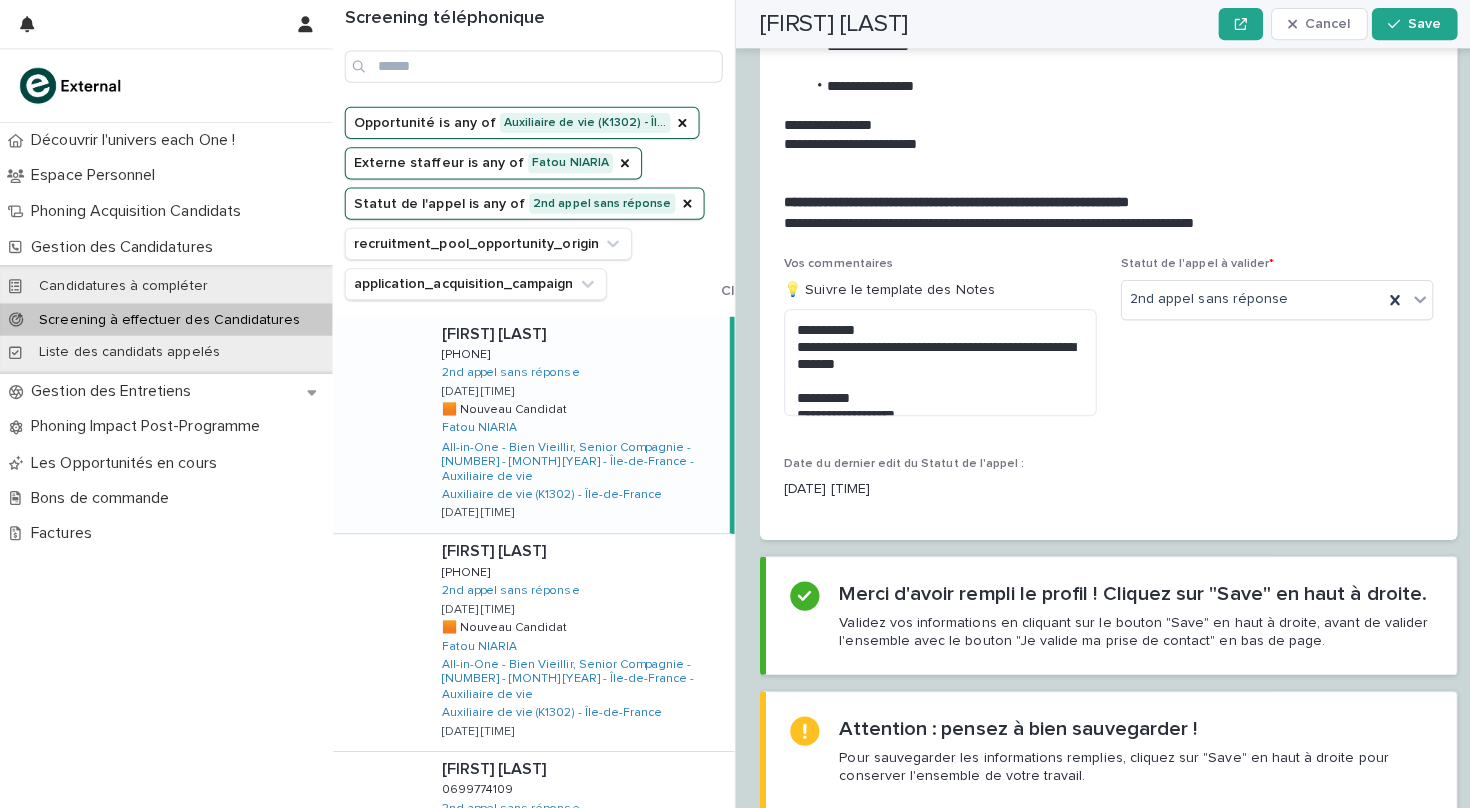 click on "[FIRST] [LAST]   [PHONE]   2nd appel sans réponse   [DATE] [TIME] 🟧 Nouveau Candidat 🟧 Nouveau Candidat   [FIRST] [LAST]   All-in-One - Bien Vieillir, Senior Compagnie - 22 - Août 2025 - [REGION] - Auxiliaire de vie   Auxiliaire de vie (K1302) - [REGION]   [DATE] [TIME]" at bounding box center [573, 421] 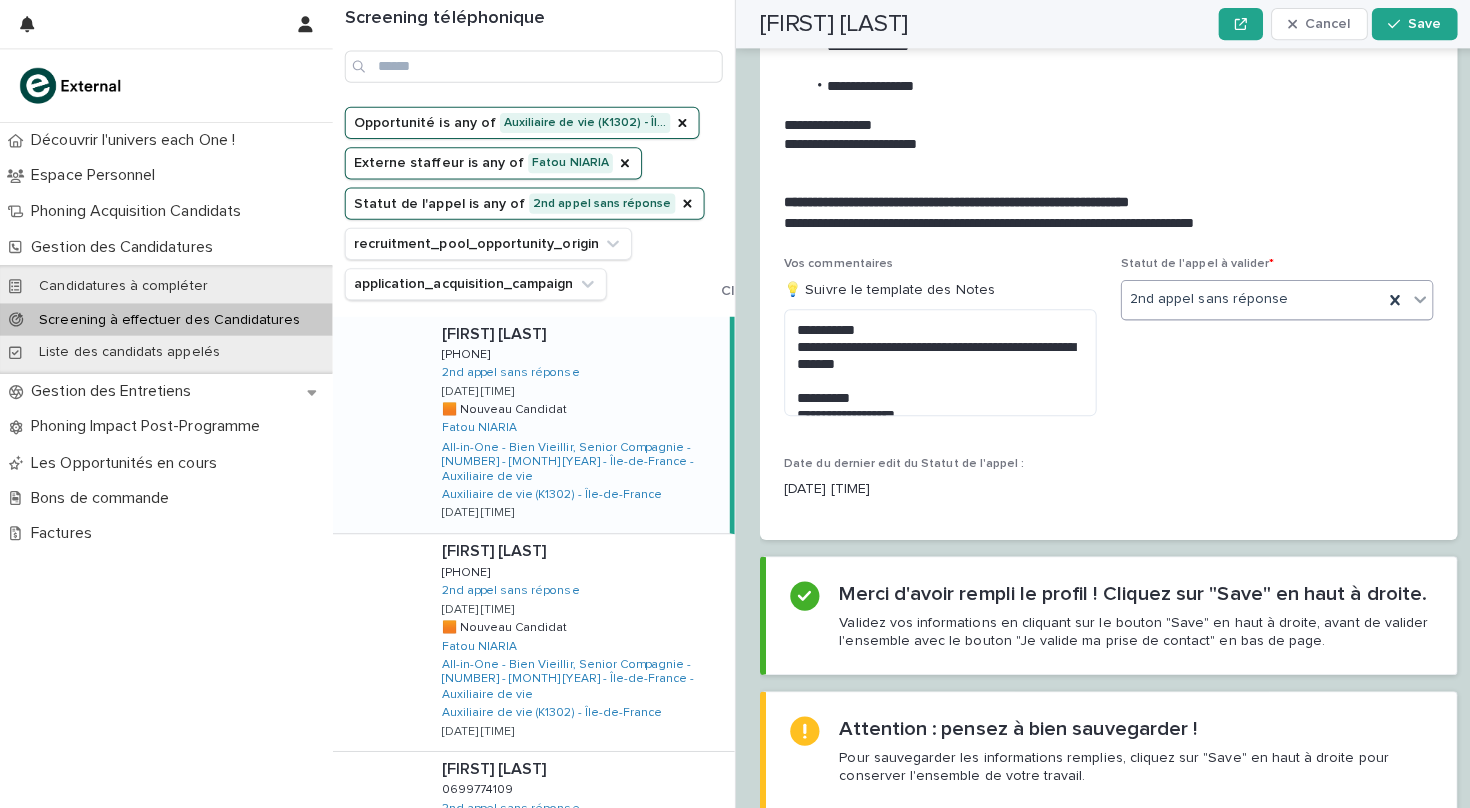 click 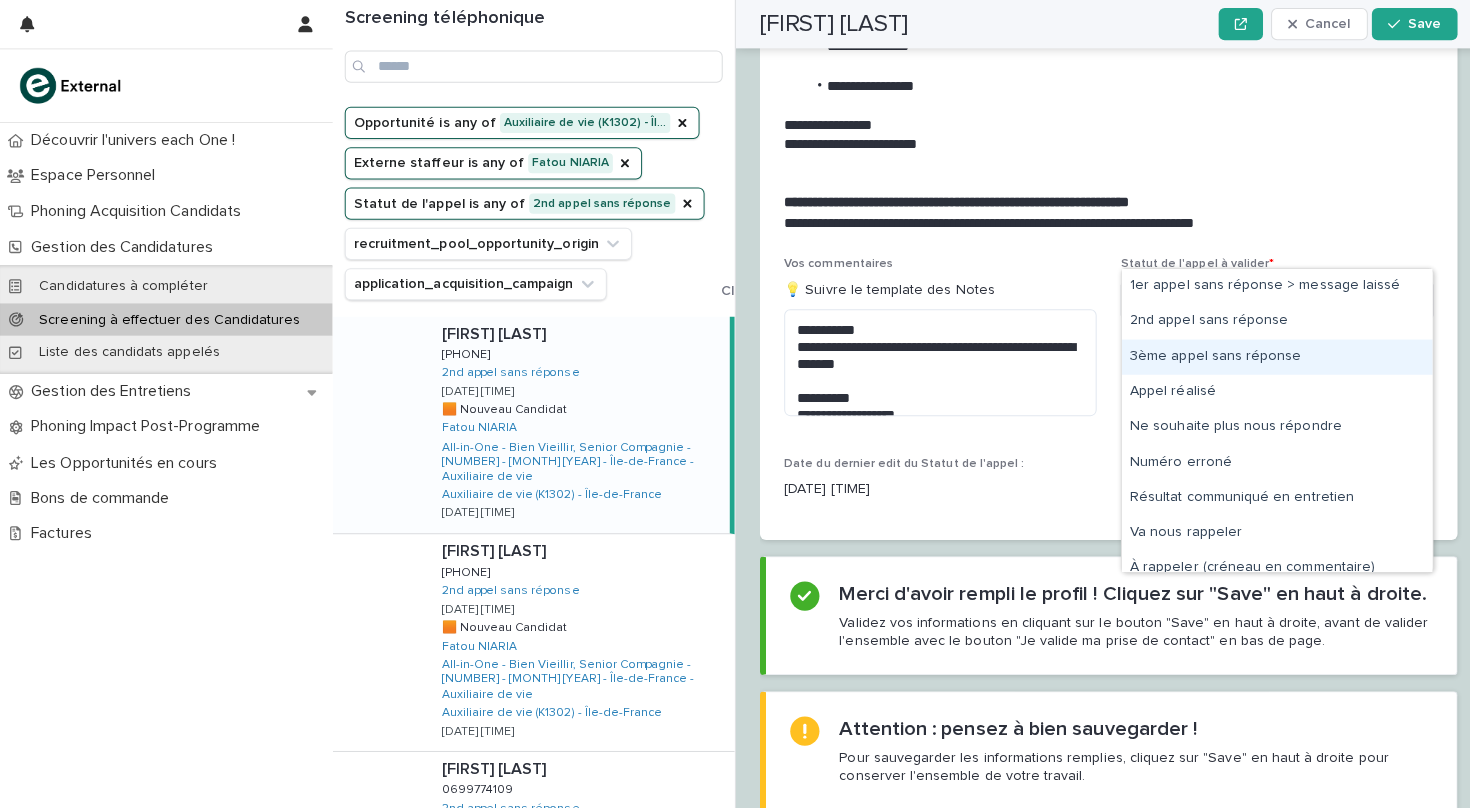 click on "3ème appel sans réponse" at bounding box center [1267, 354] 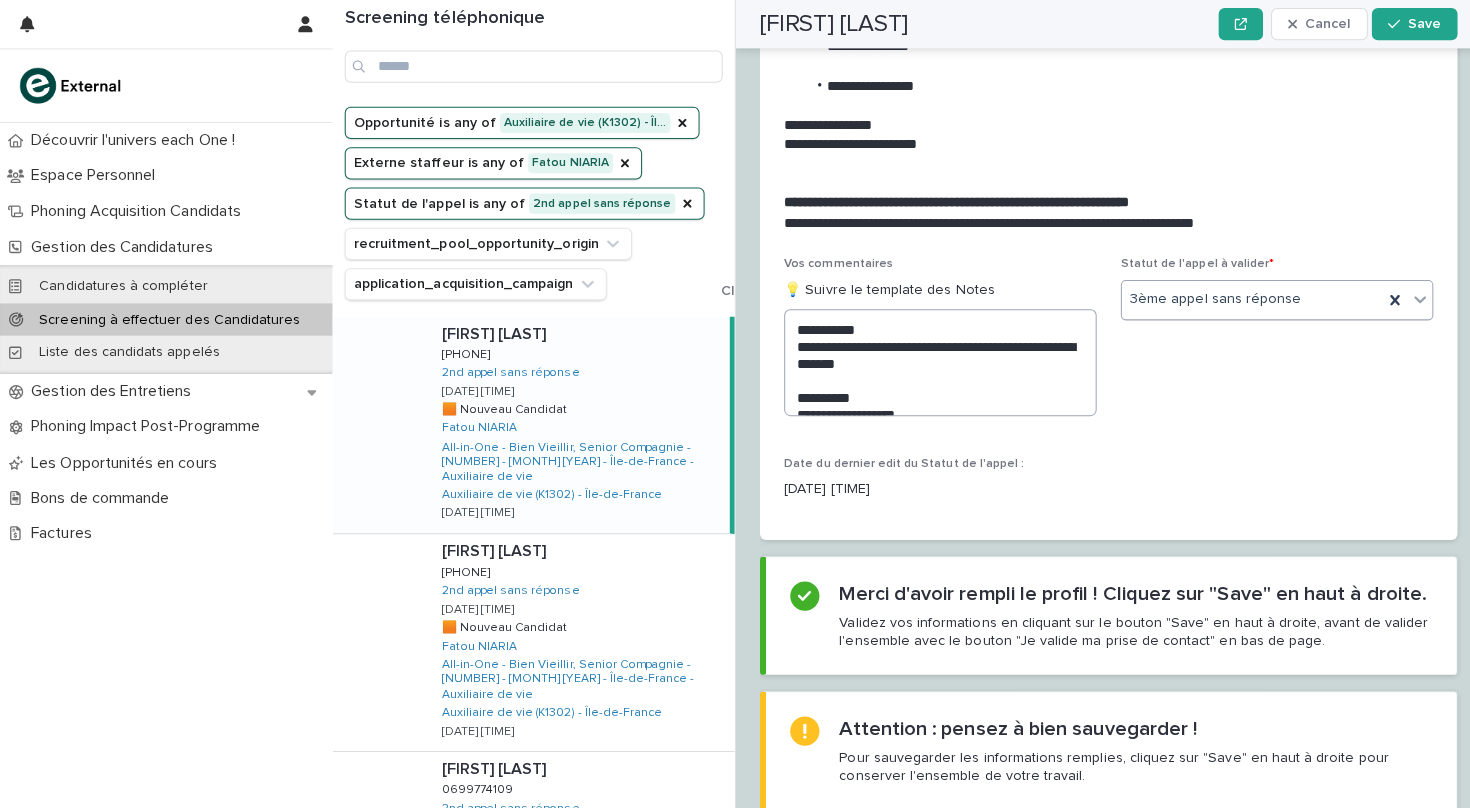 scroll, scrollTop: 2232, scrollLeft: 0, axis: vertical 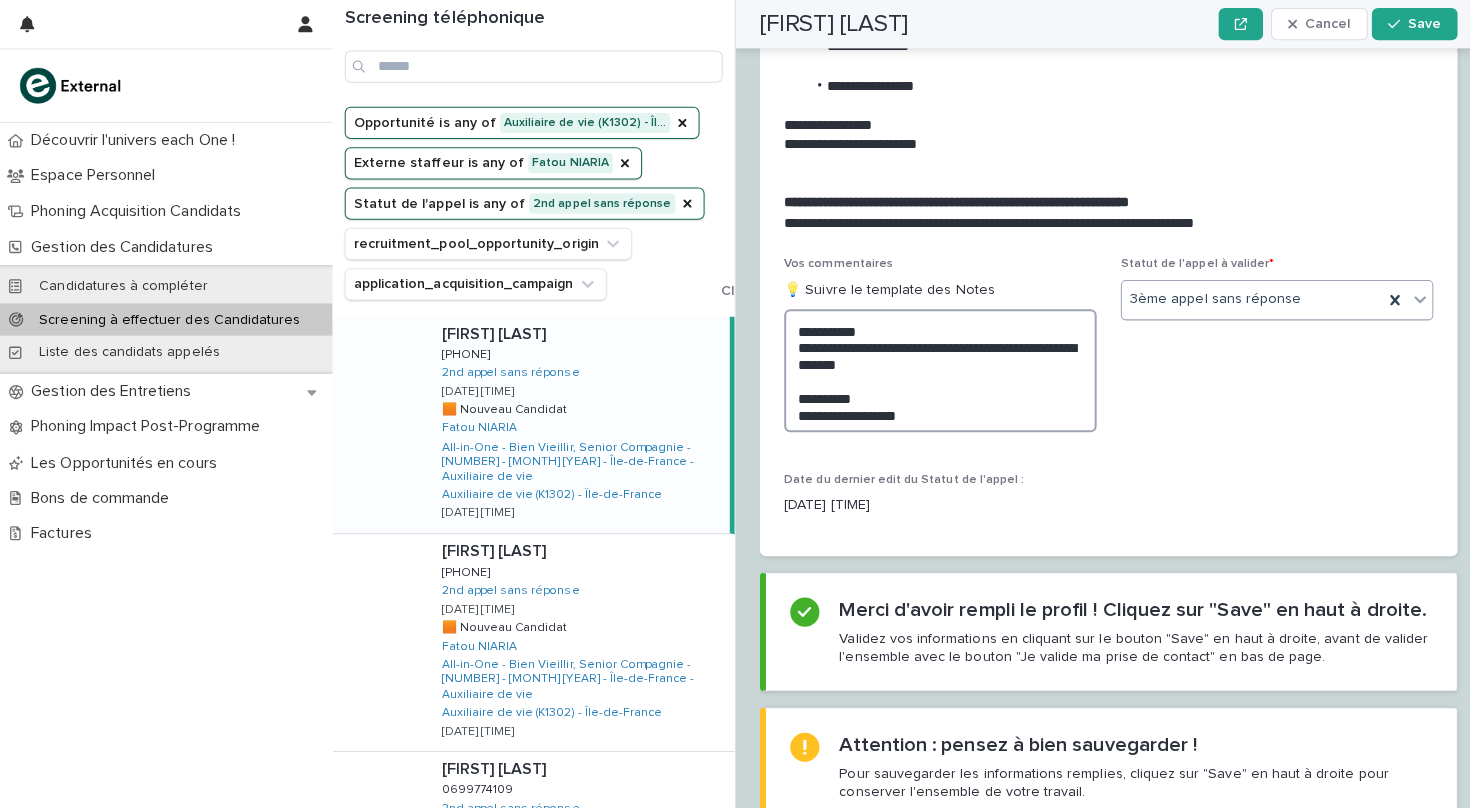 click on "**********" at bounding box center [933, 368] 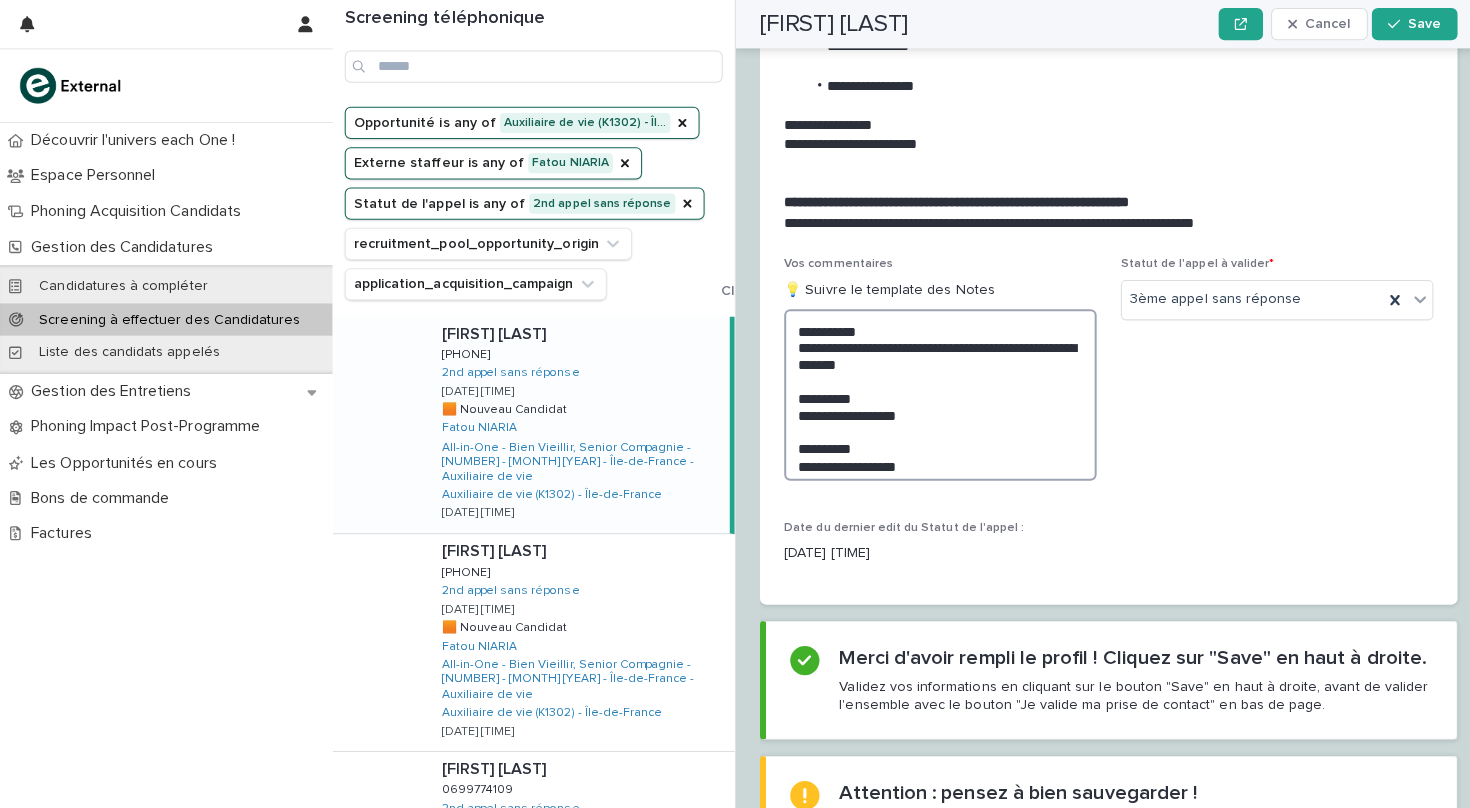 scroll, scrollTop: 2232, scrollLeft: 0, axis: vertical 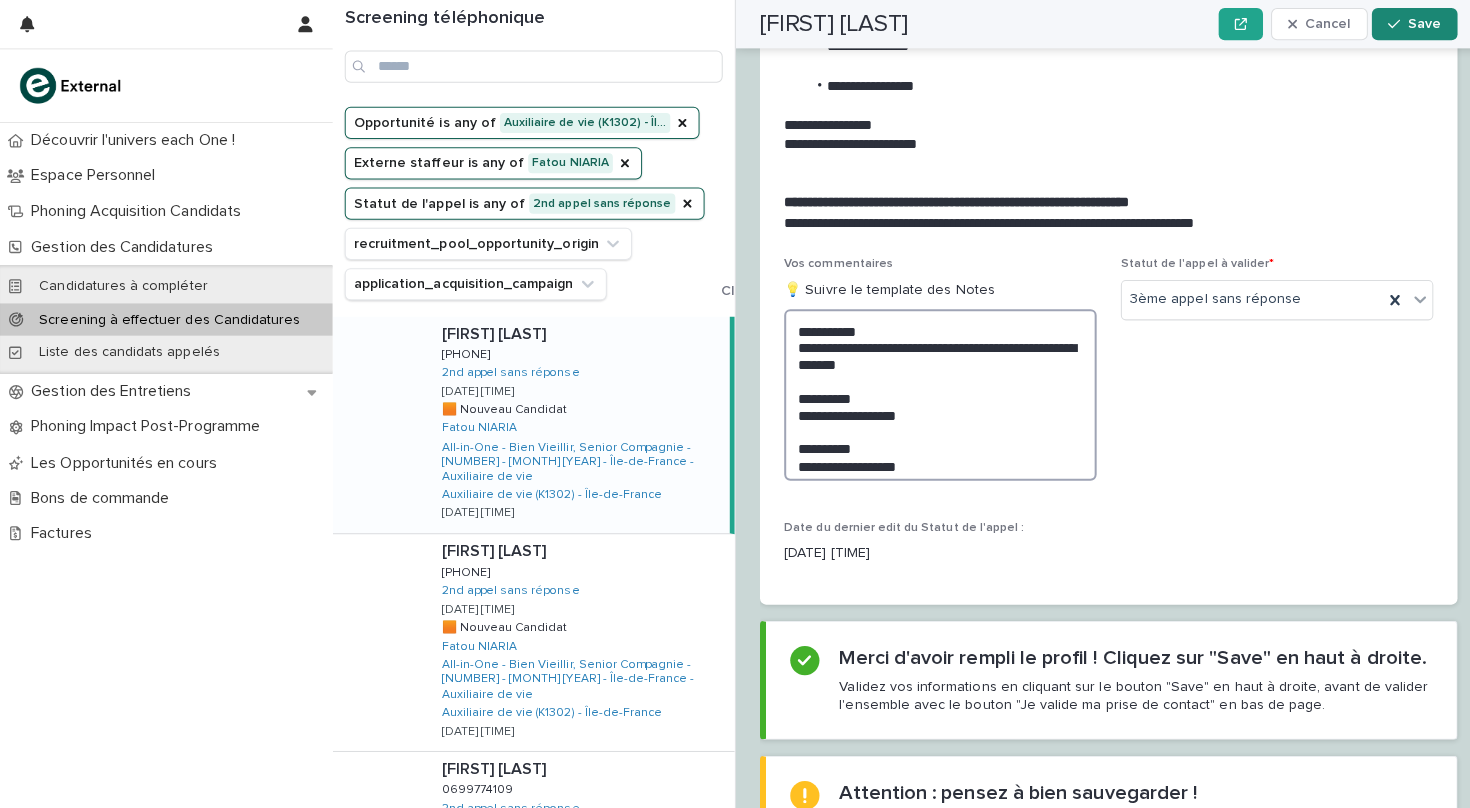 type on "**********" 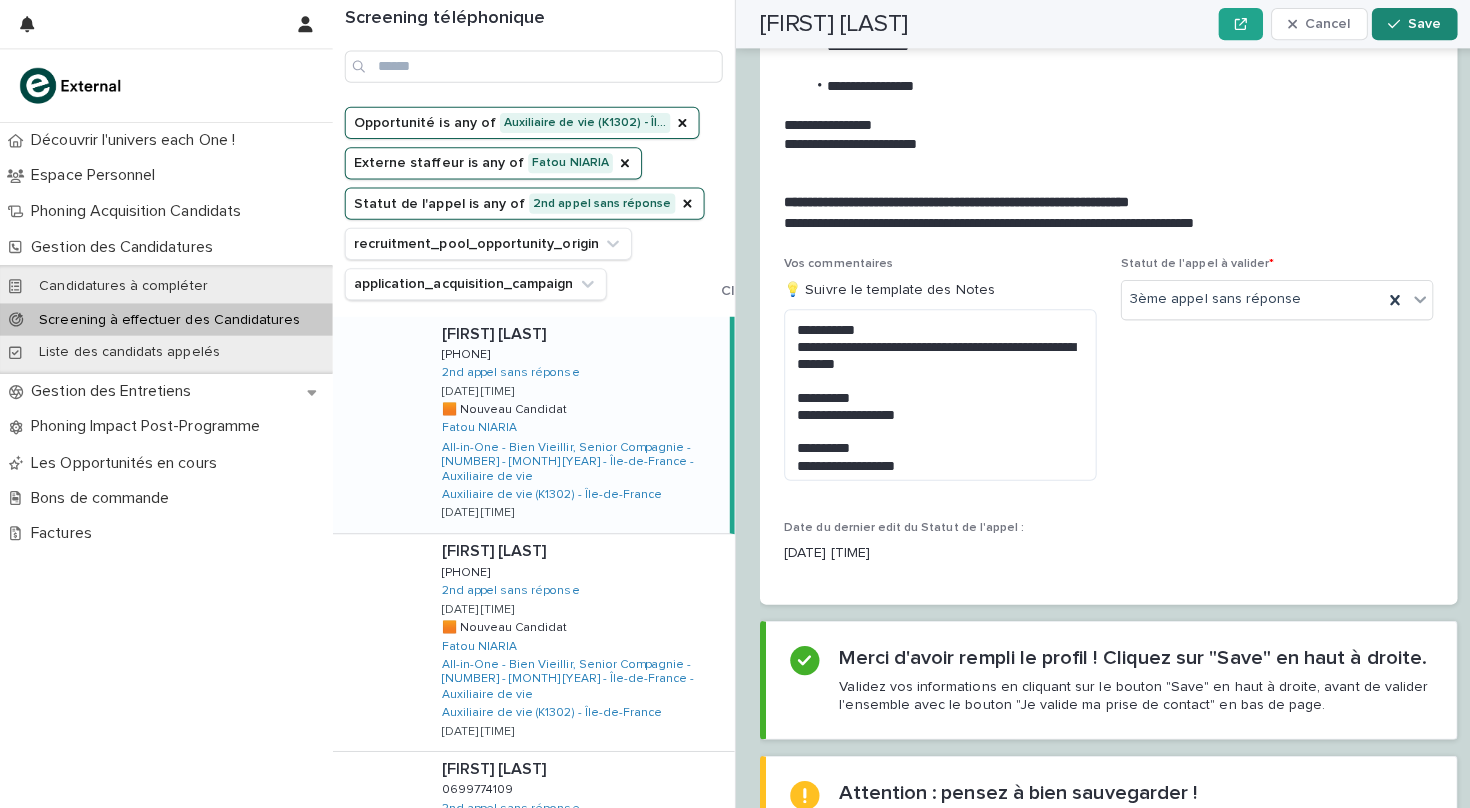 click on "Save" at bounding box center [1413, 24] 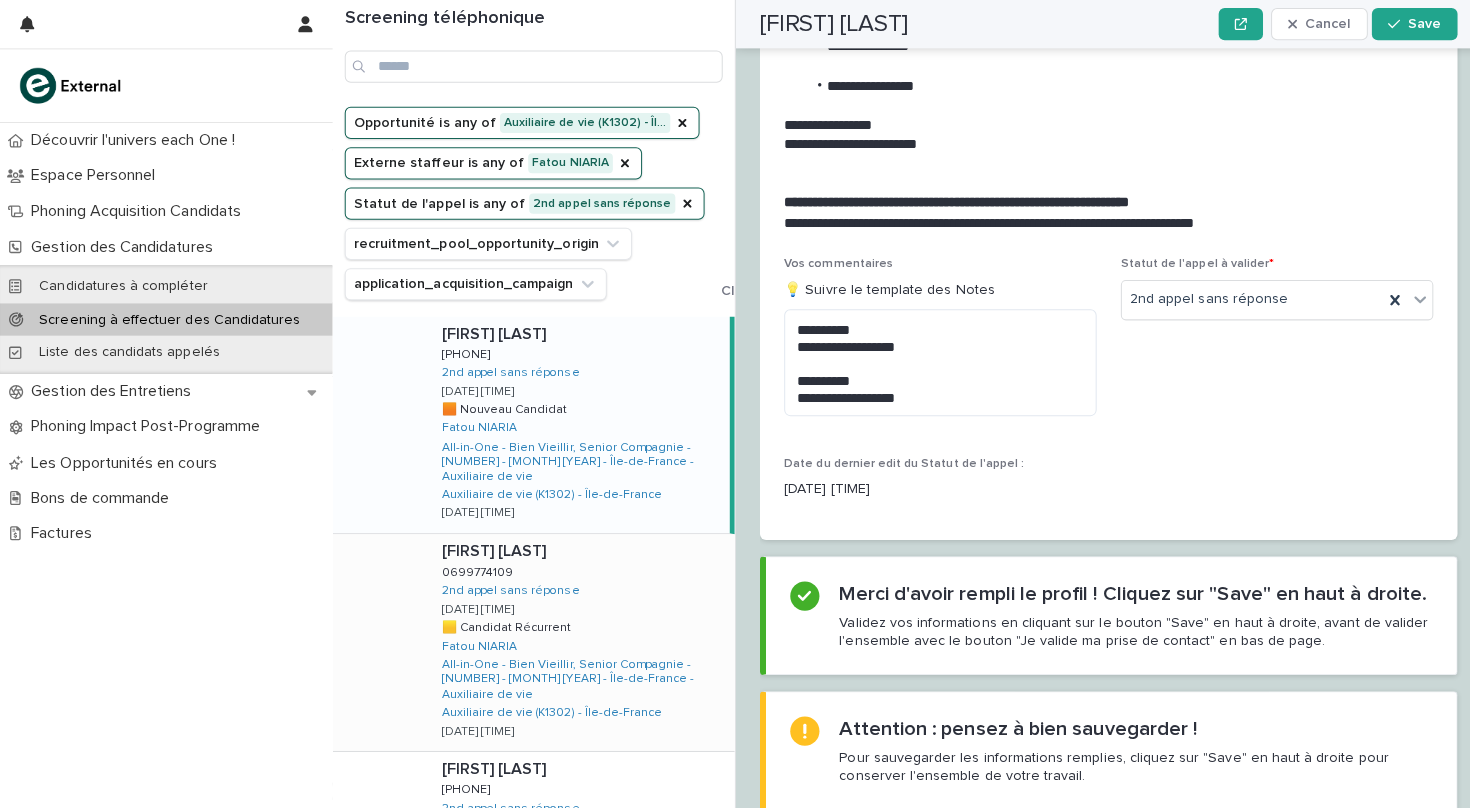 scroll, scrollTop: 0, scrollLeft: 0, axis: both 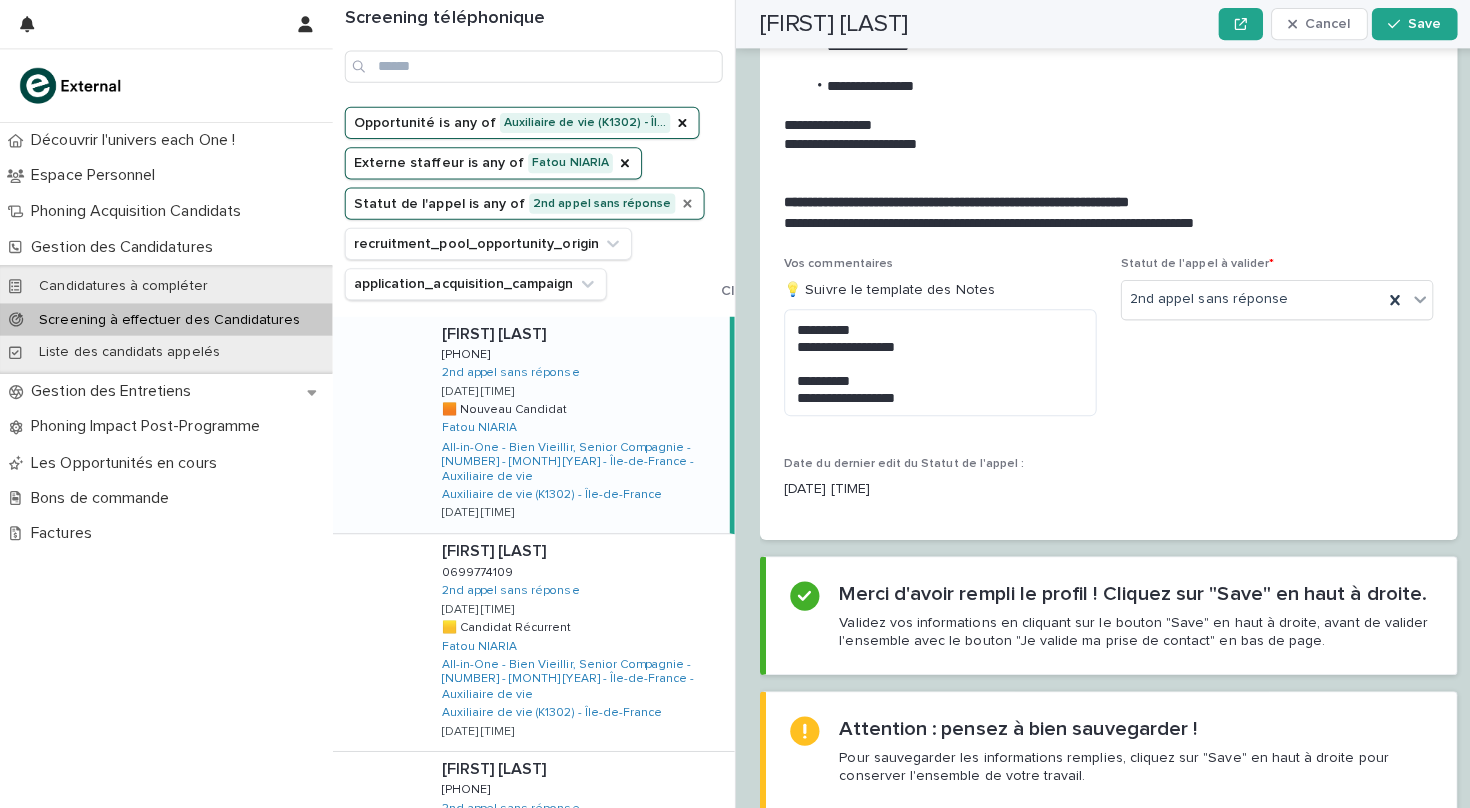 click 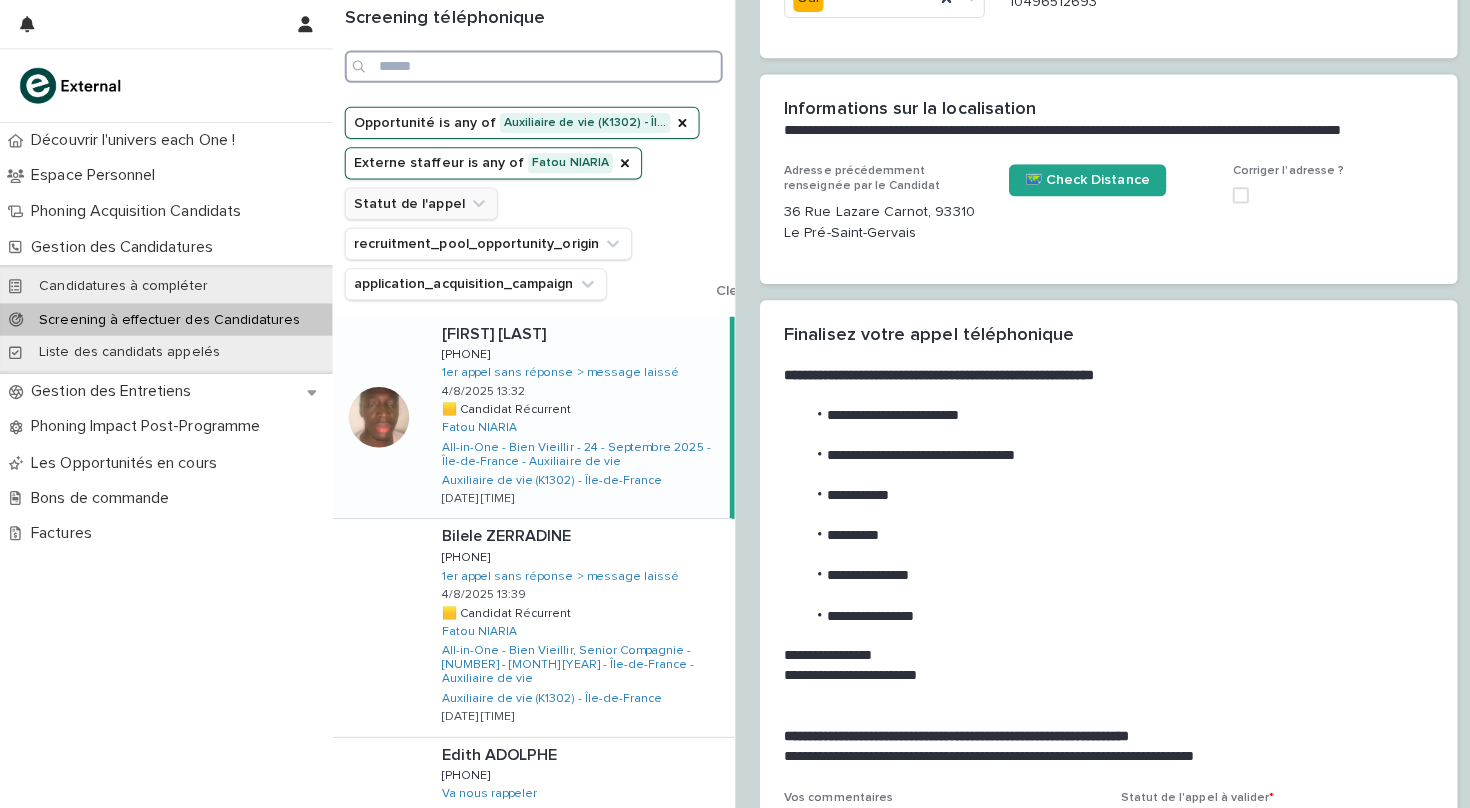 click at bounding box center [529, 66] 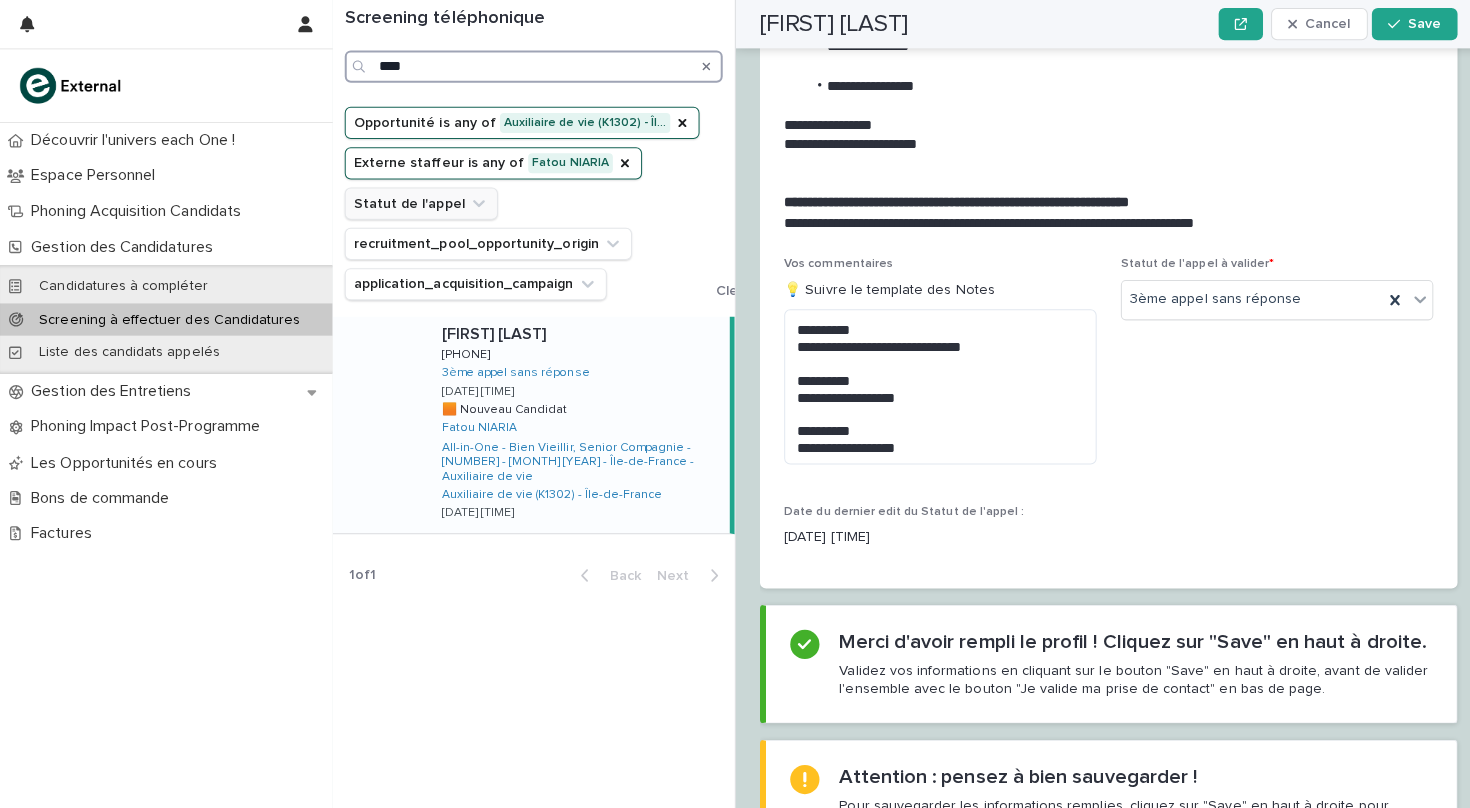 scroll, scrollTop: 2232, scrollLeft: 0, axis: vertical 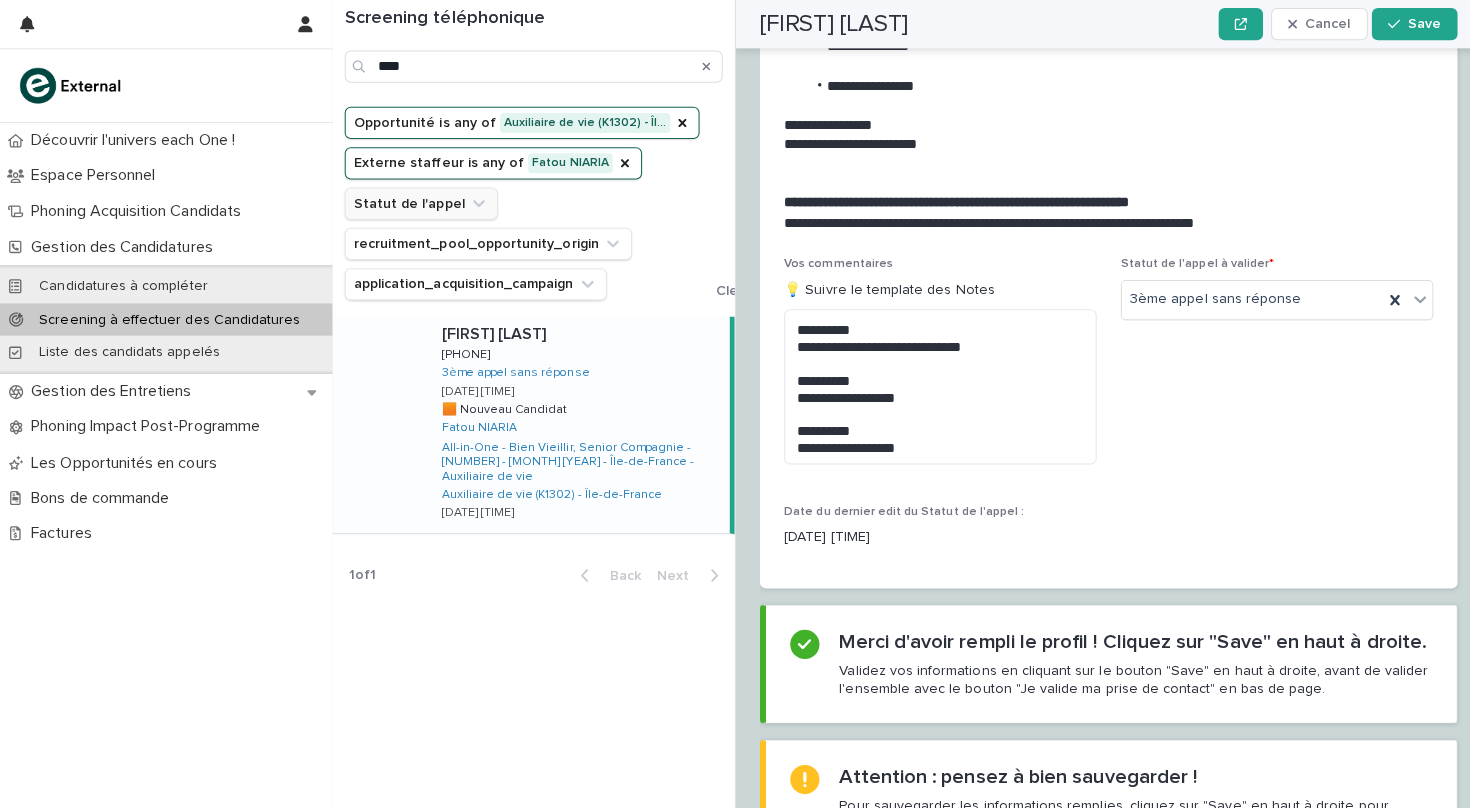 click 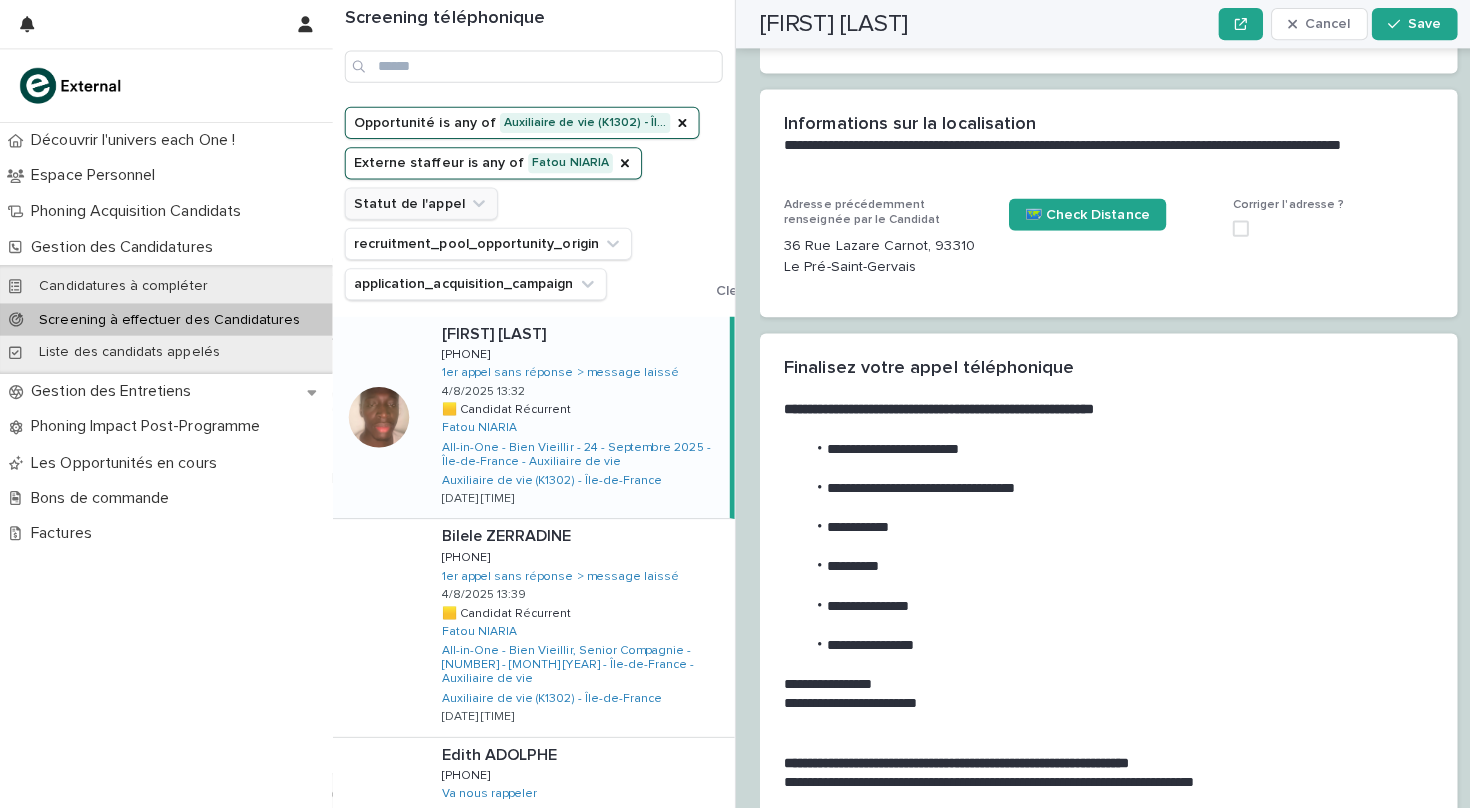 click 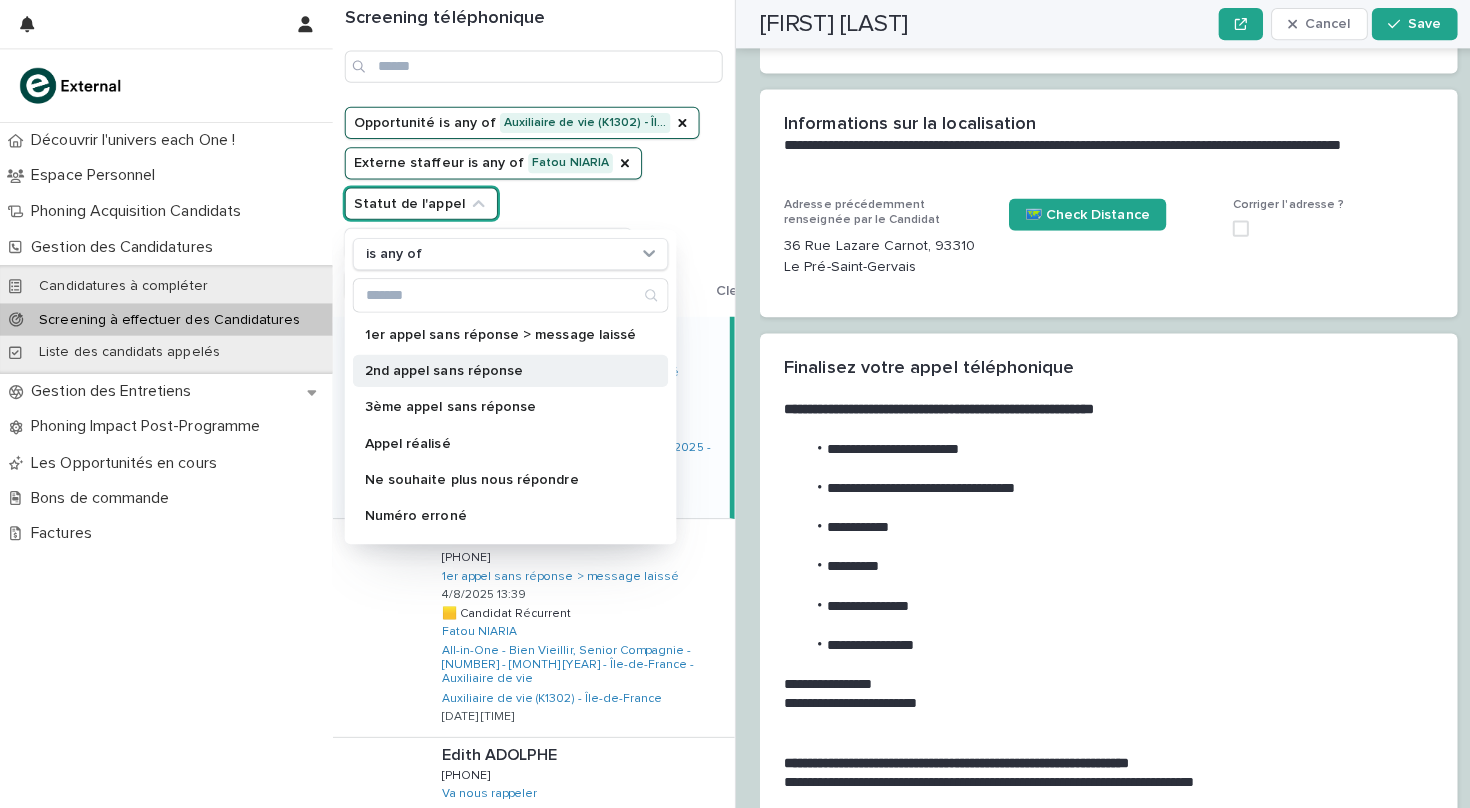 click on "2nd appel sans réponse" at bounding box center [496, 368] 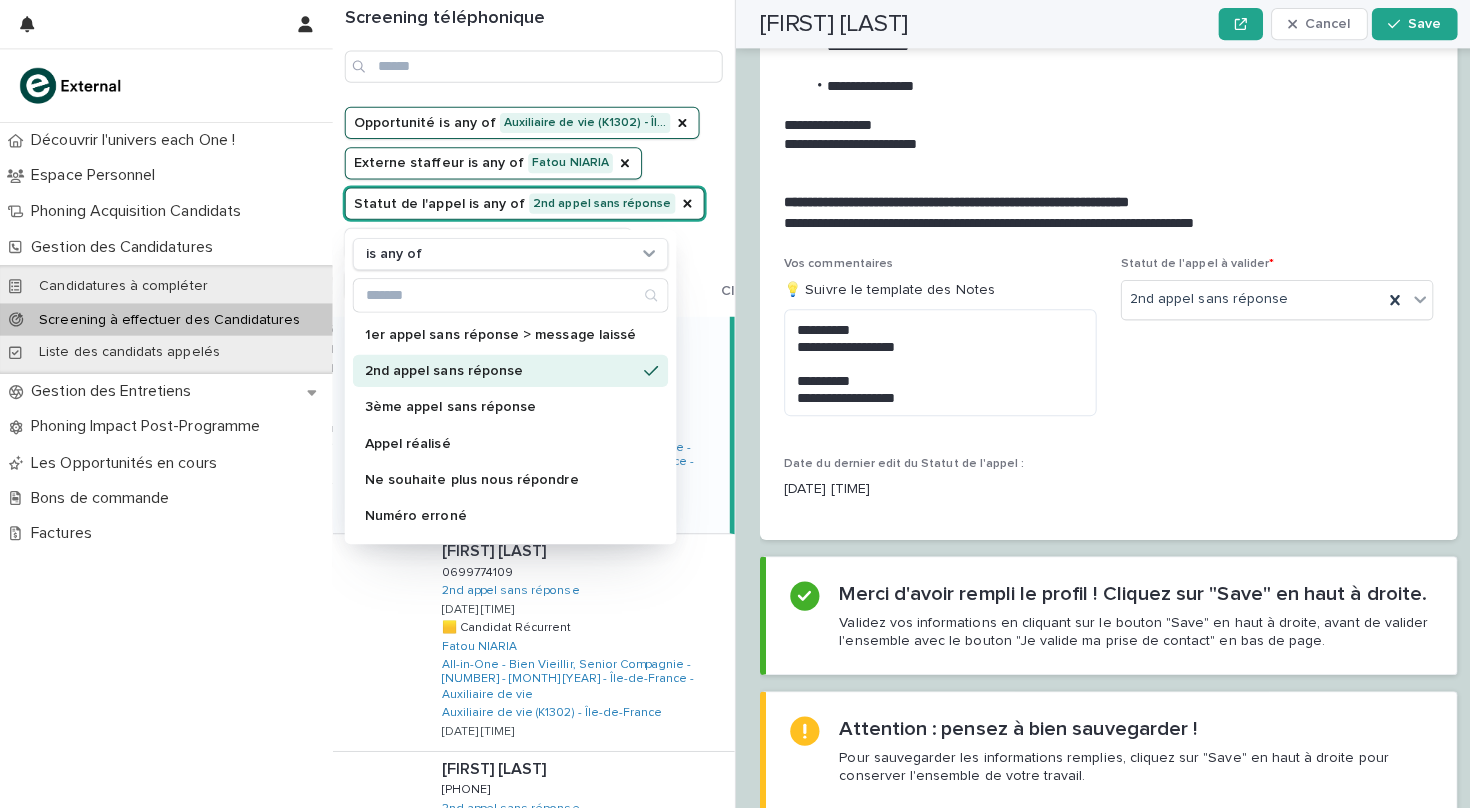 click on "Découvrir l'univers each One ! Espace Personnel Phoning Acquisition Candidats Gestion des Candidatures Candidatures à compléter Screening à effectuer des Candidatures Liste des candidats appelés Gestion des Entretiens Phoning Impact Post-Programme Les Opportunités en cours Bons de commande Factures" at bounding box center [165, 465] 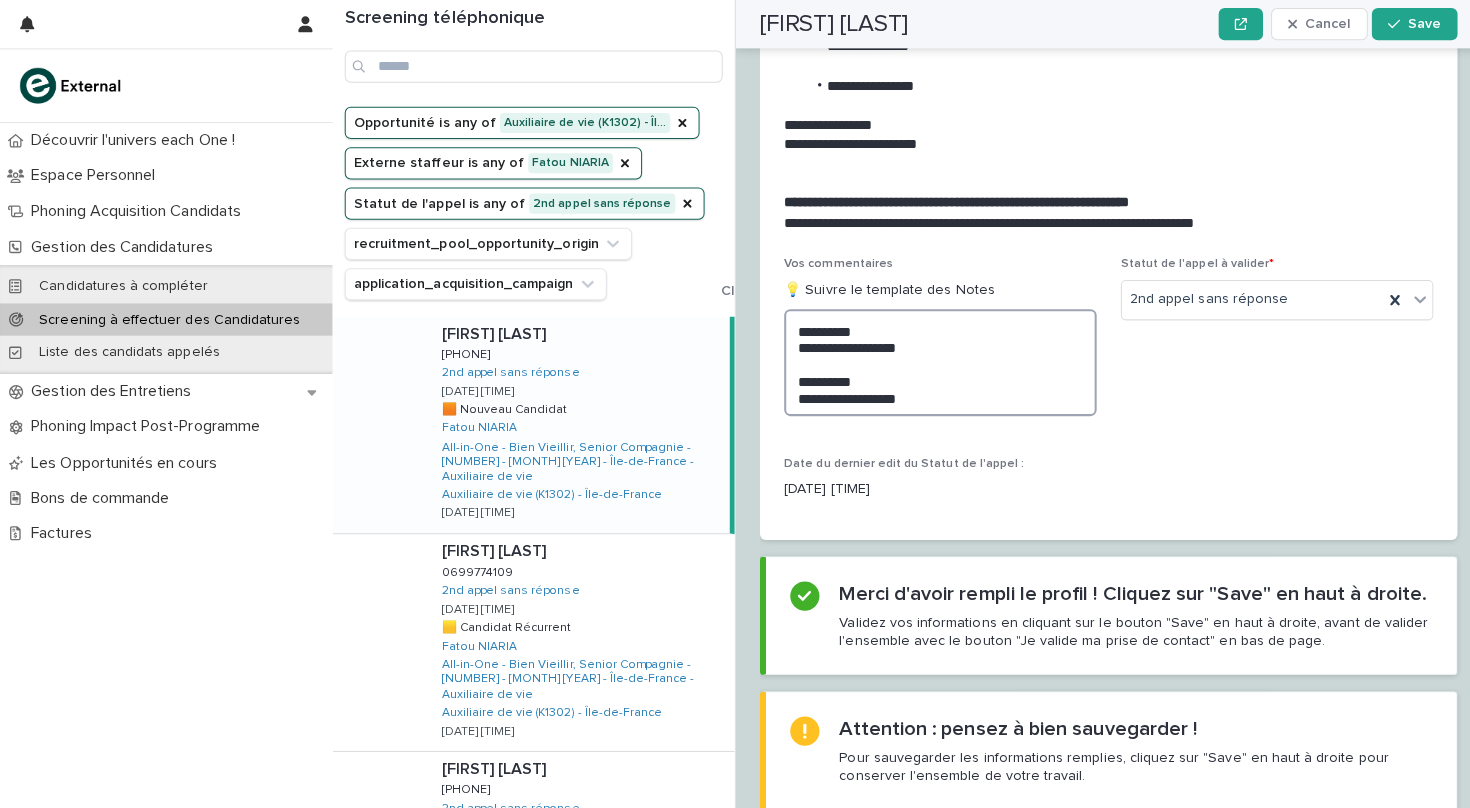 click on "**********" at bounding box center [933, 360] 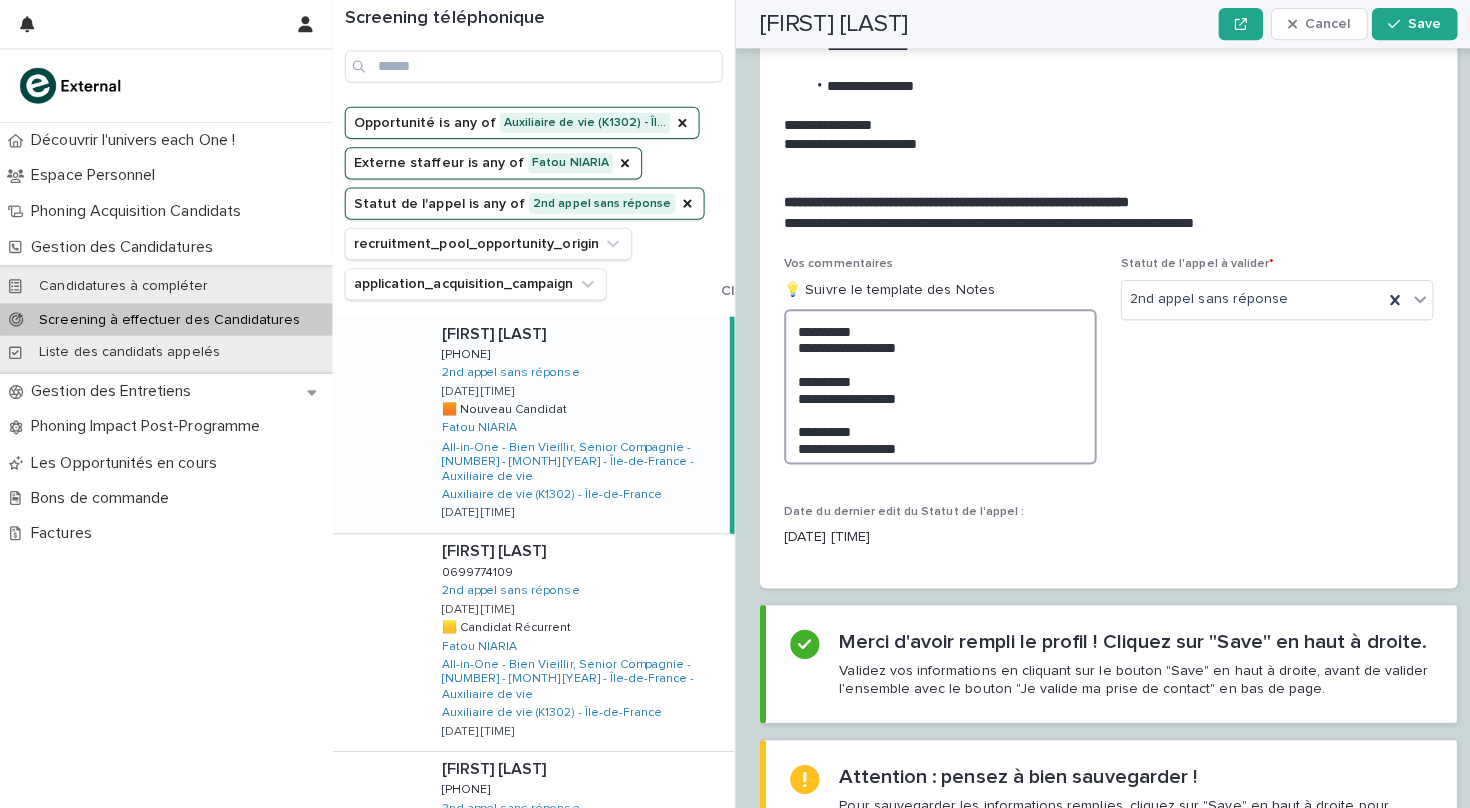 scroll, scrollTop: 2232, scrollLeft: 0, axis: vertical 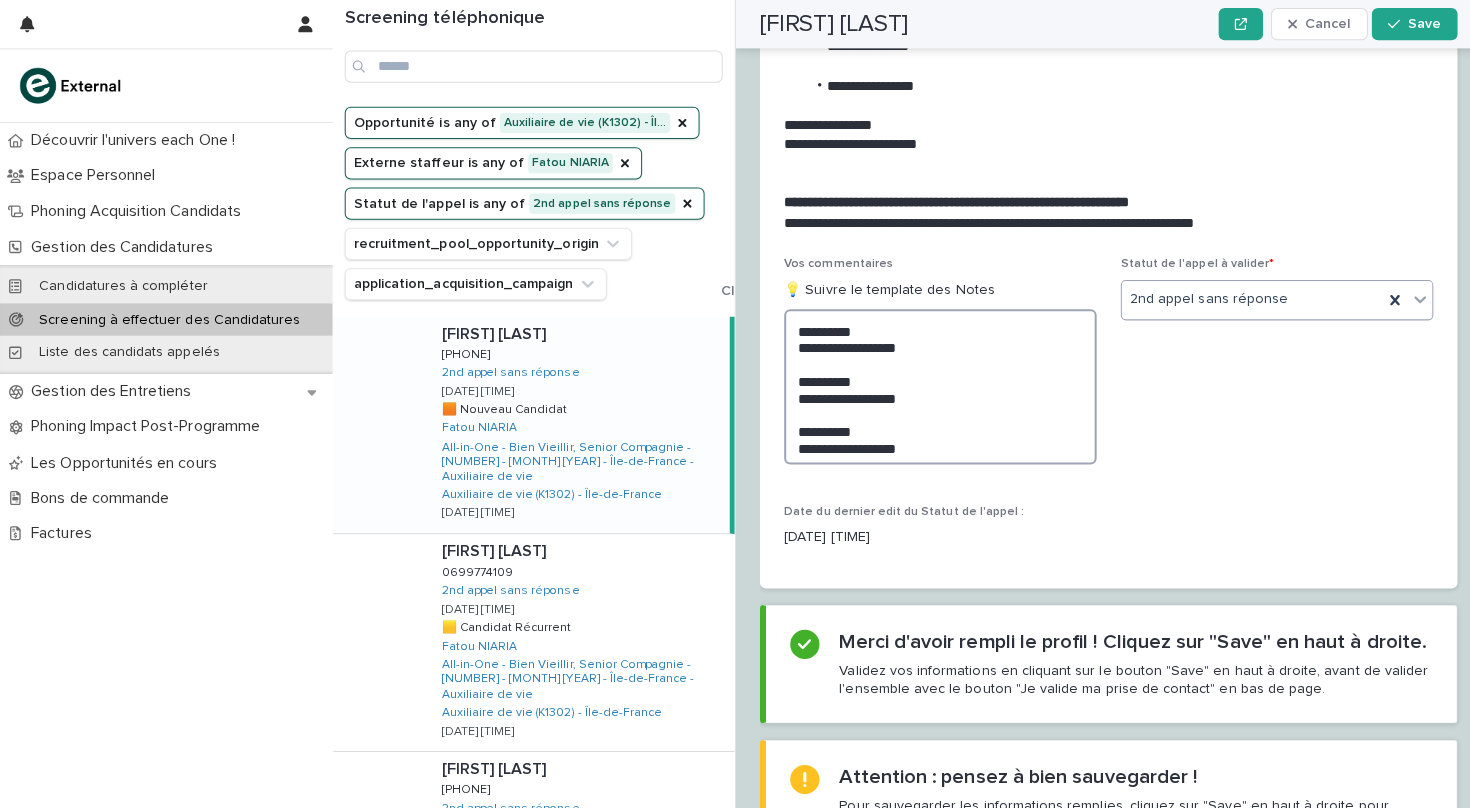 type on "**********" 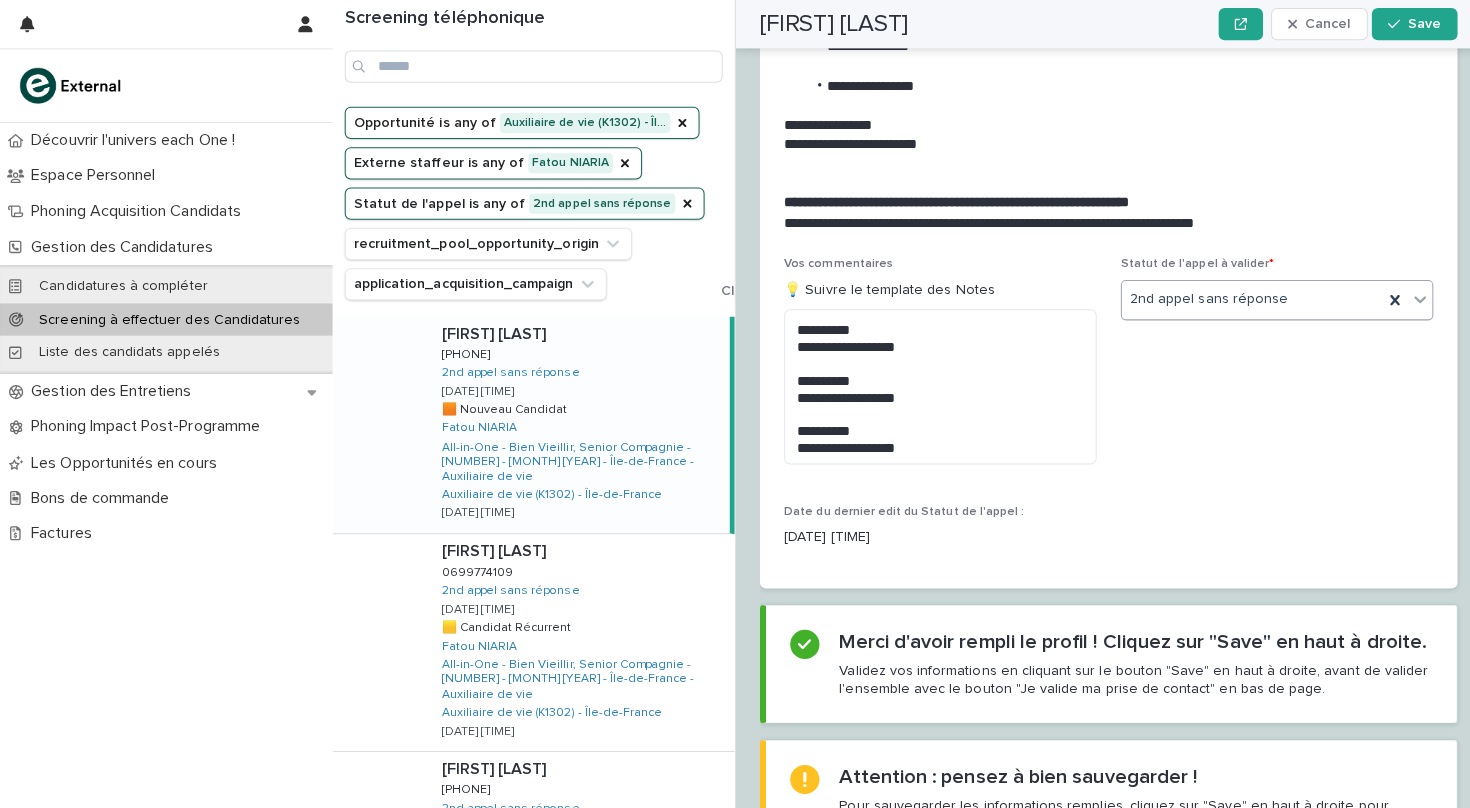 click 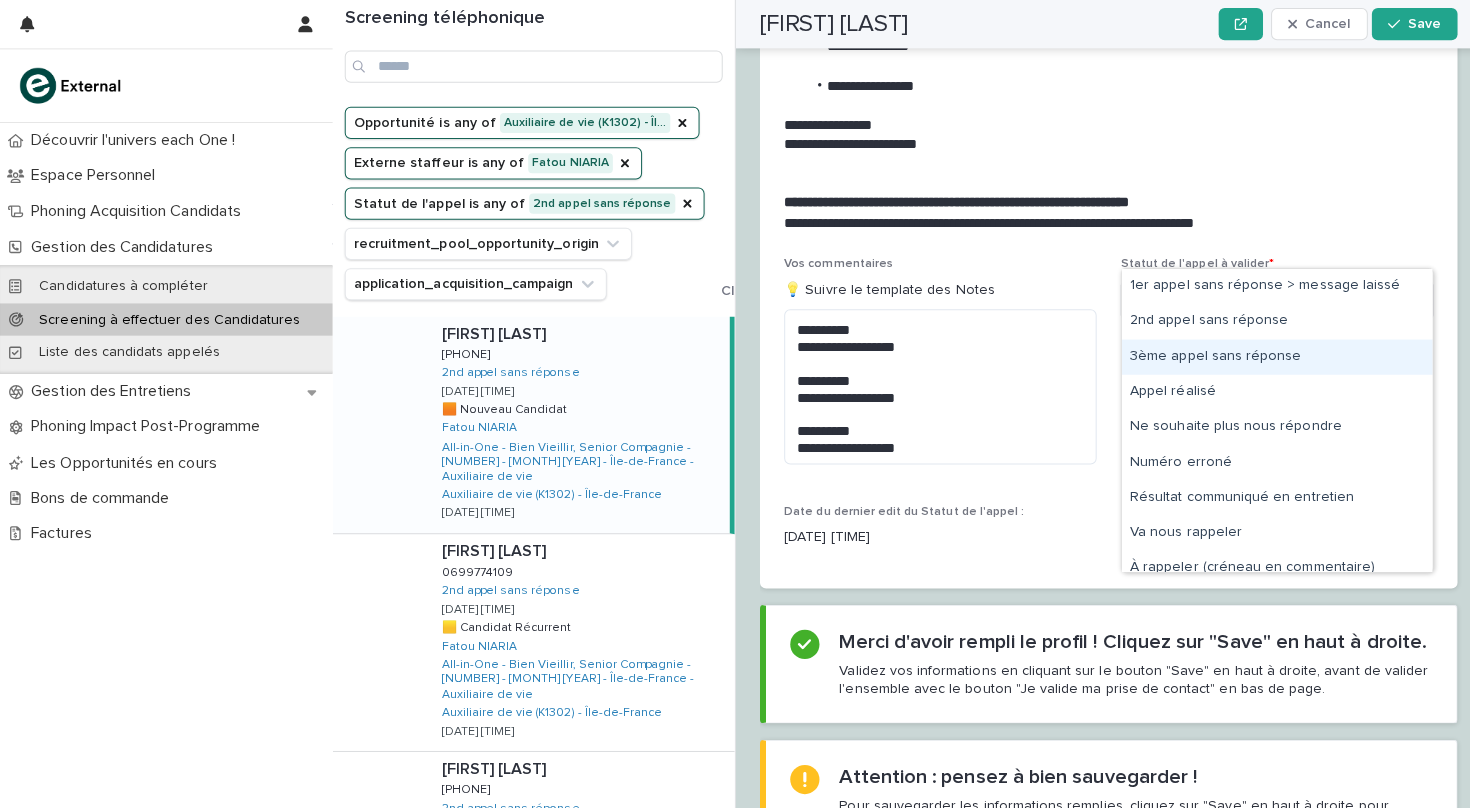 click on "3ème appel sans réponse" at bounding box center [1267, 354] 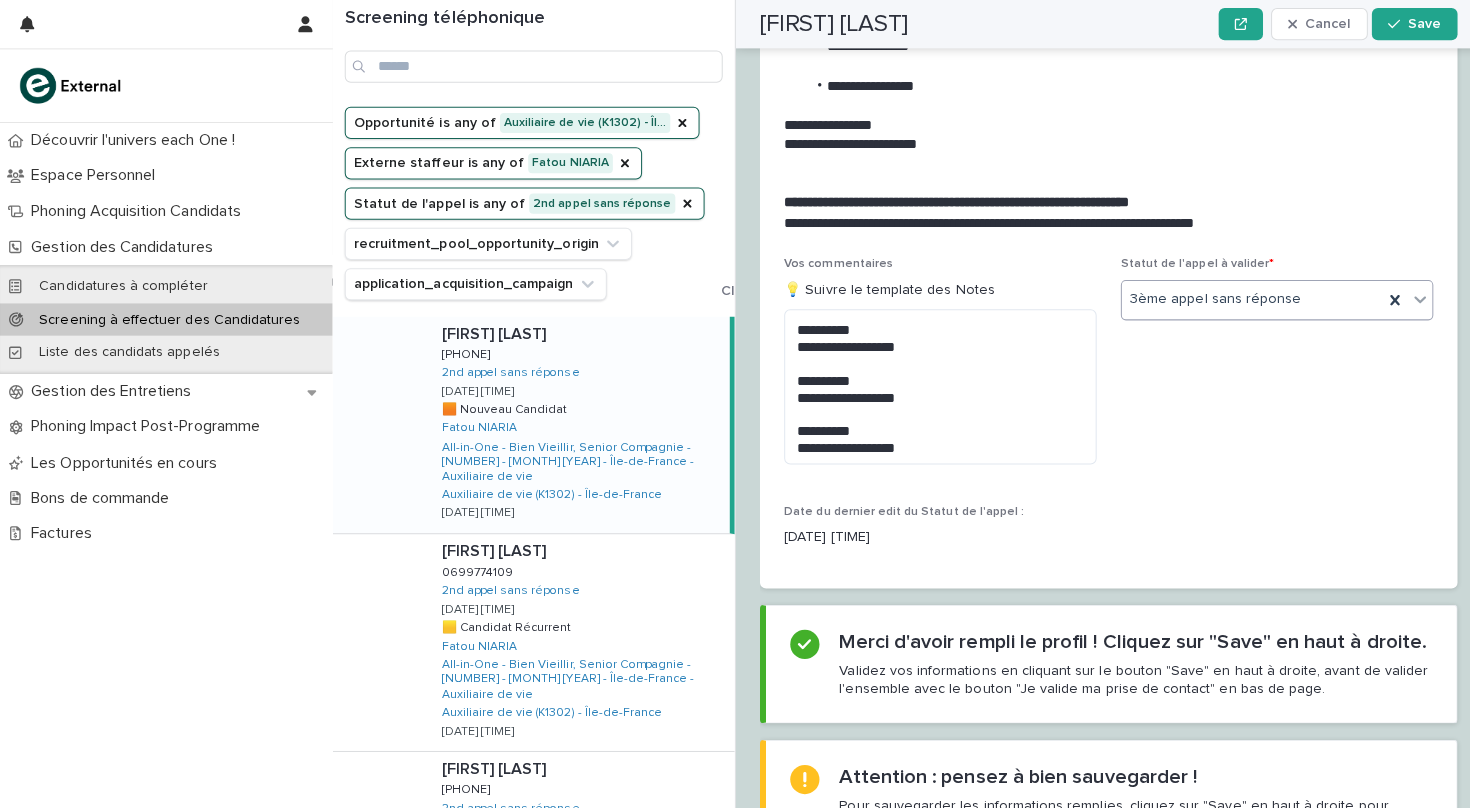 scroll, scrollTop: 2232, scrollLeft: 0, axis: vertical 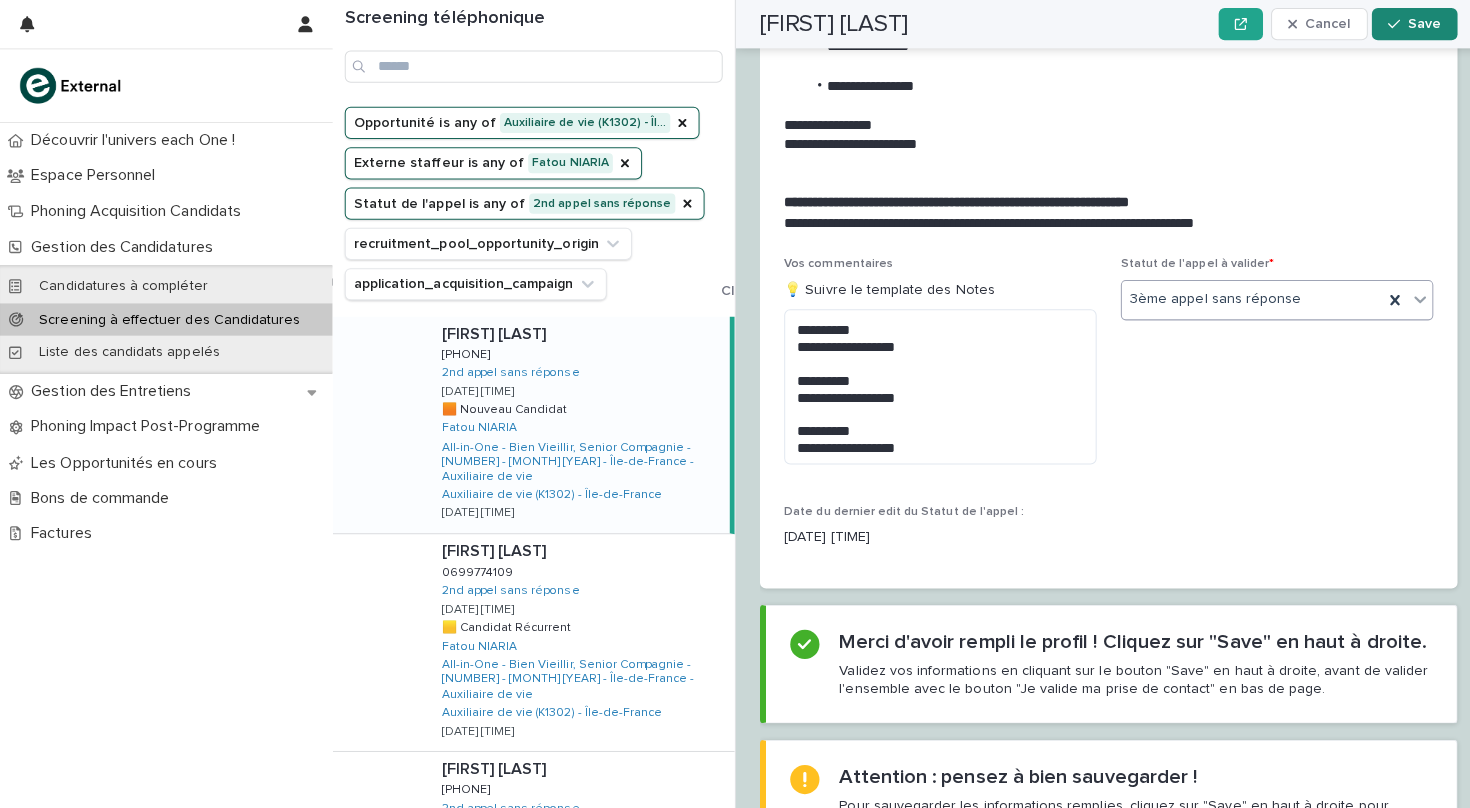 click on "Save" at bounding box center [1403, 24] 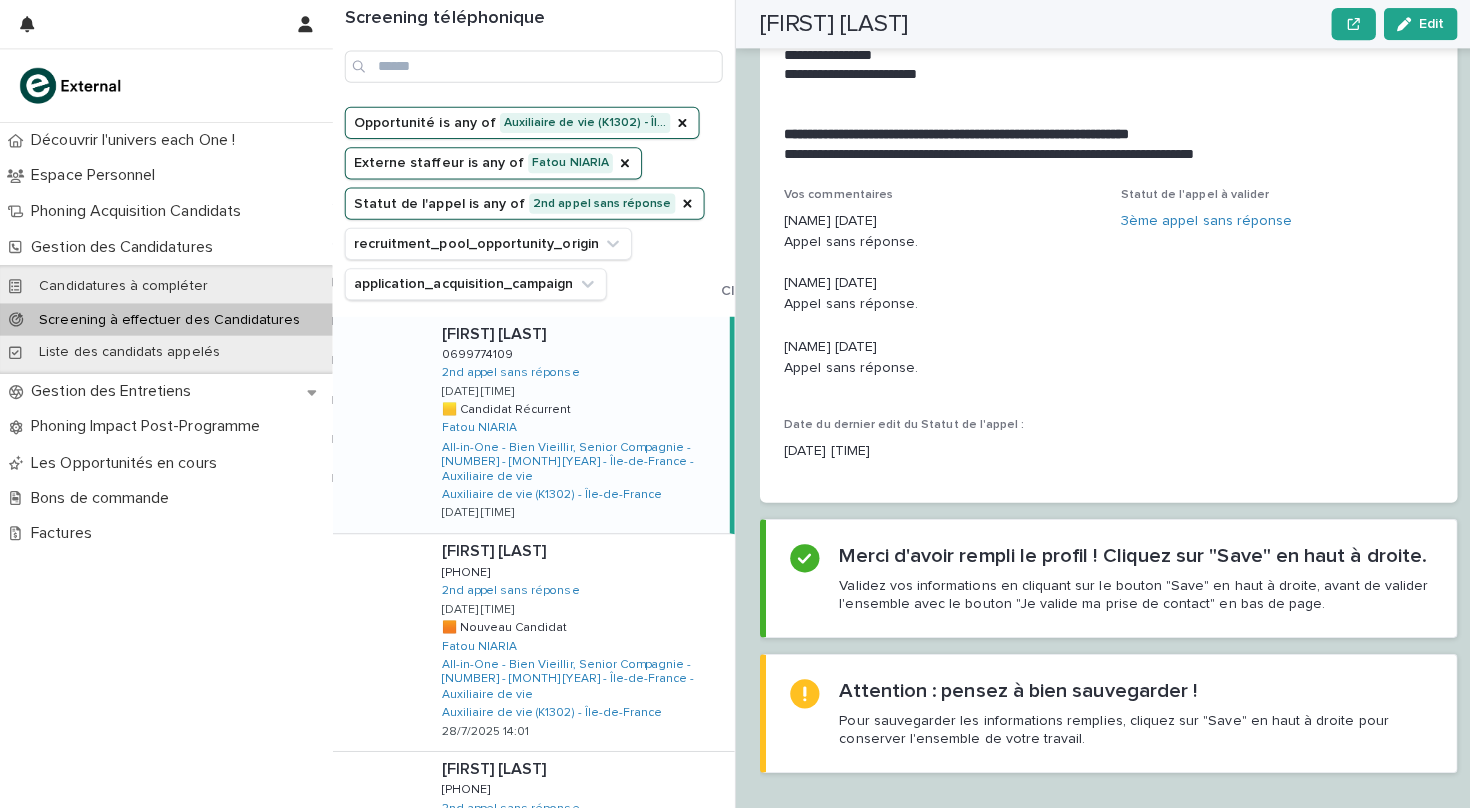 scroll, scrollTop: 2222, scrollLeft: 0, axis: vertical 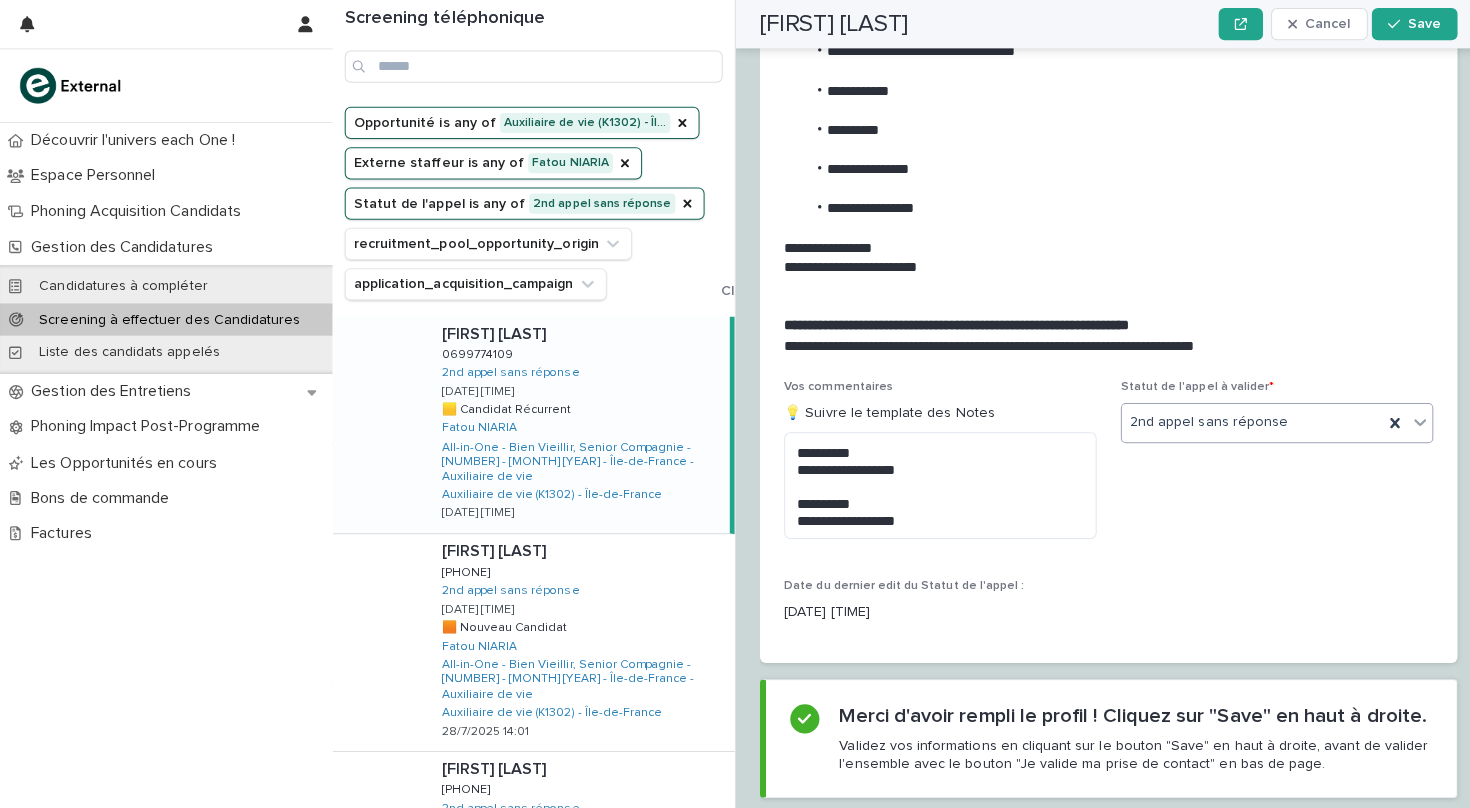 click 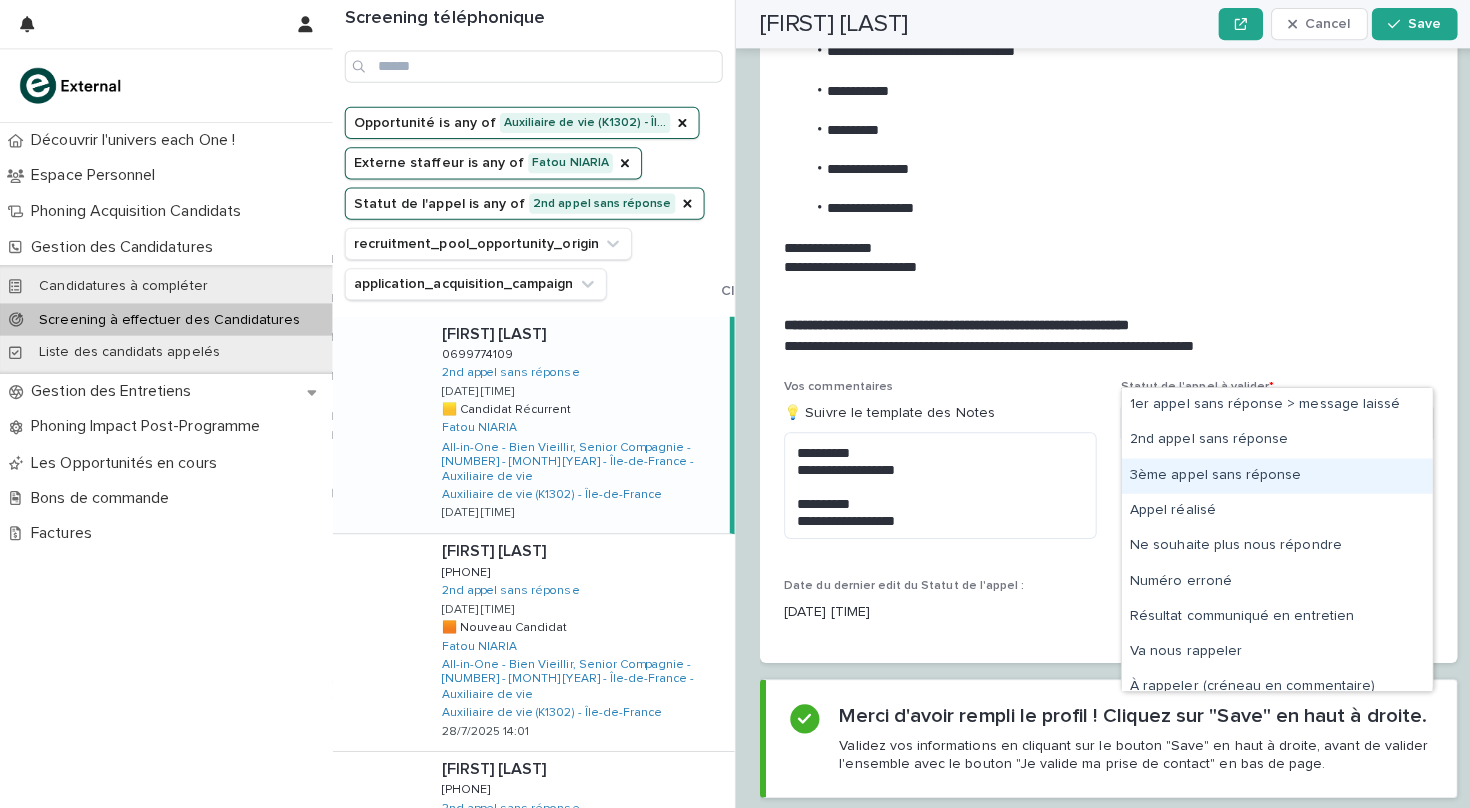 click on "3ème appel sans réponse" at bounding box center [1267, 472] 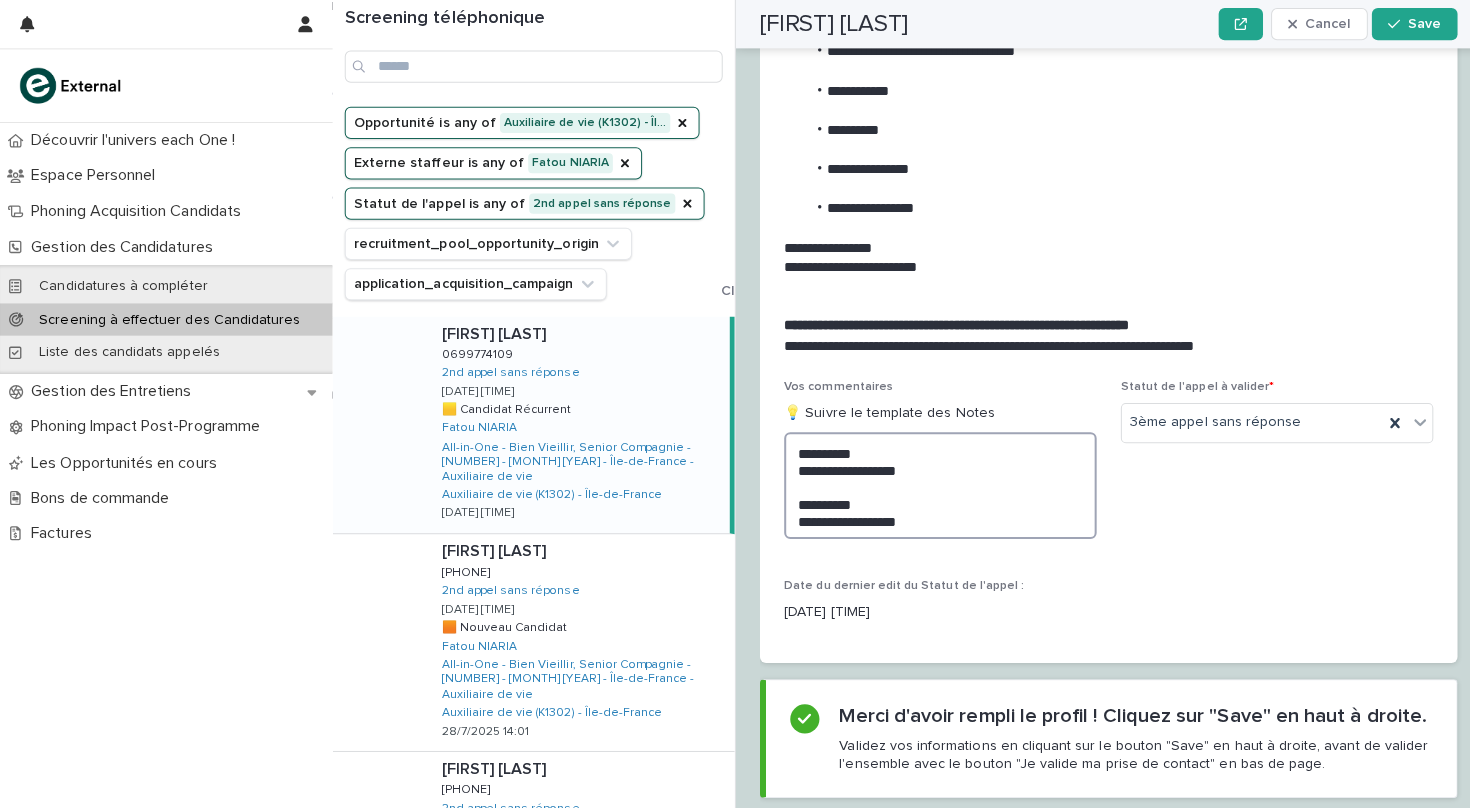 click on "**********" at bounding box center (933, 482) 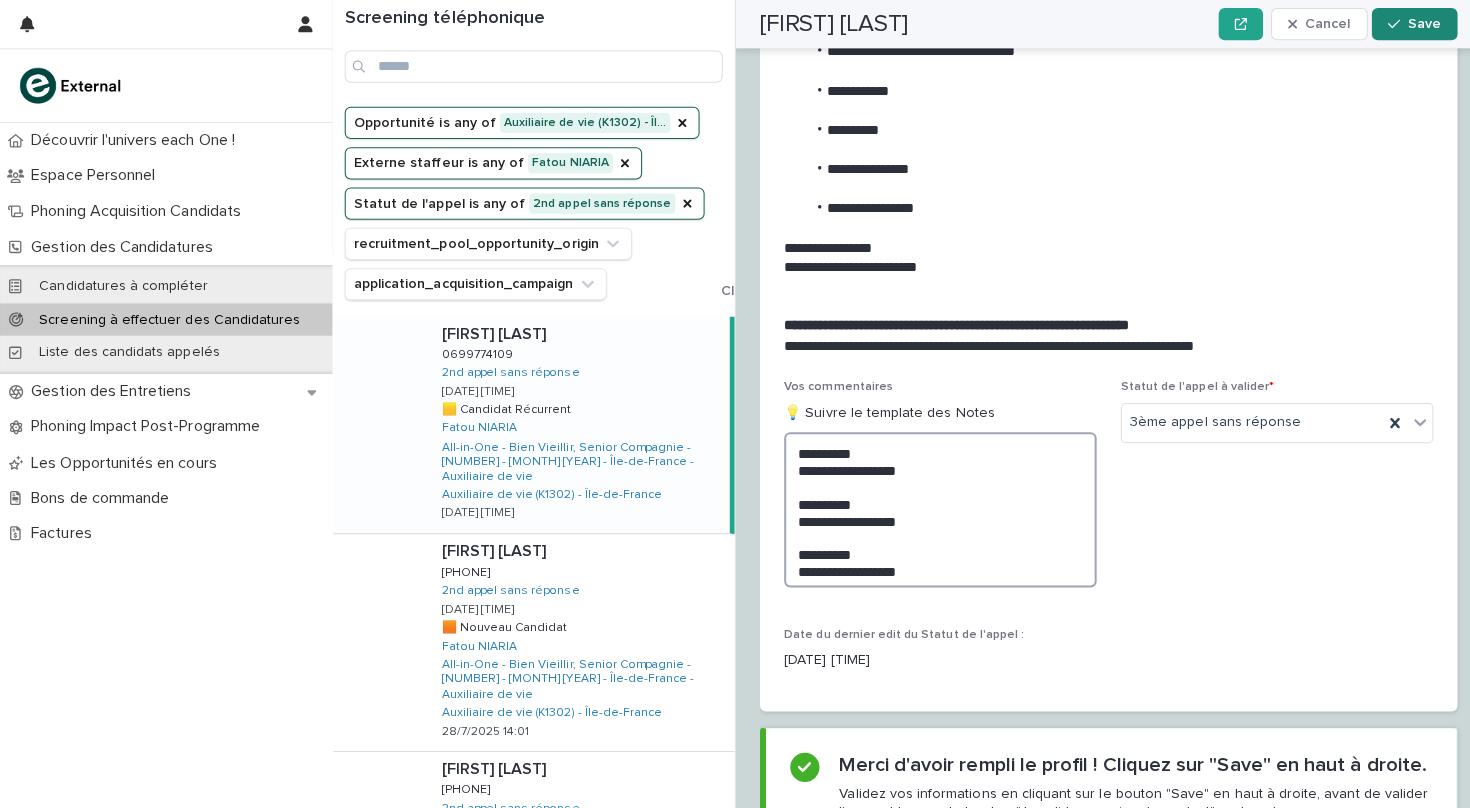 type on "**********" 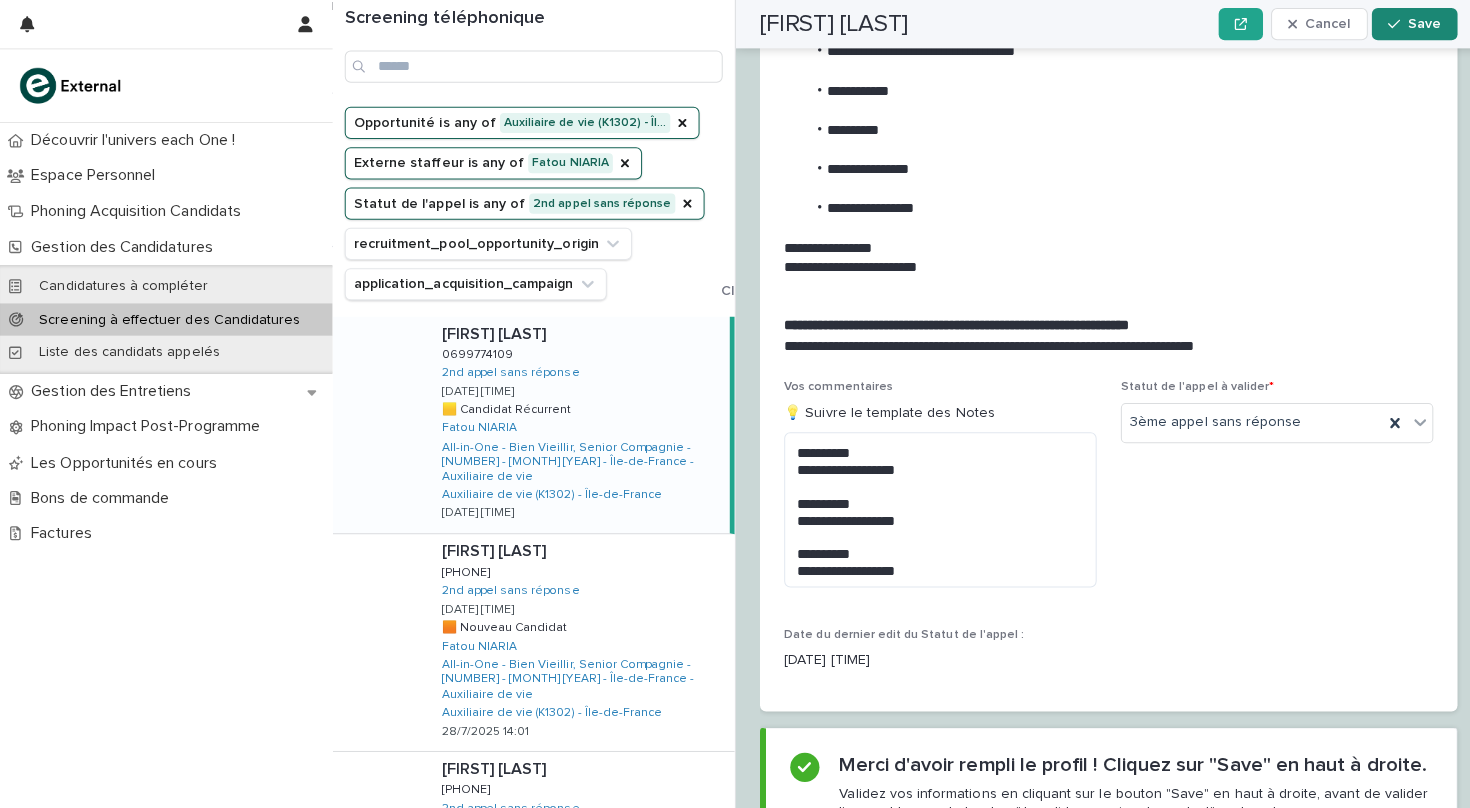 click on "Save" at bounding box center [1413, 24] 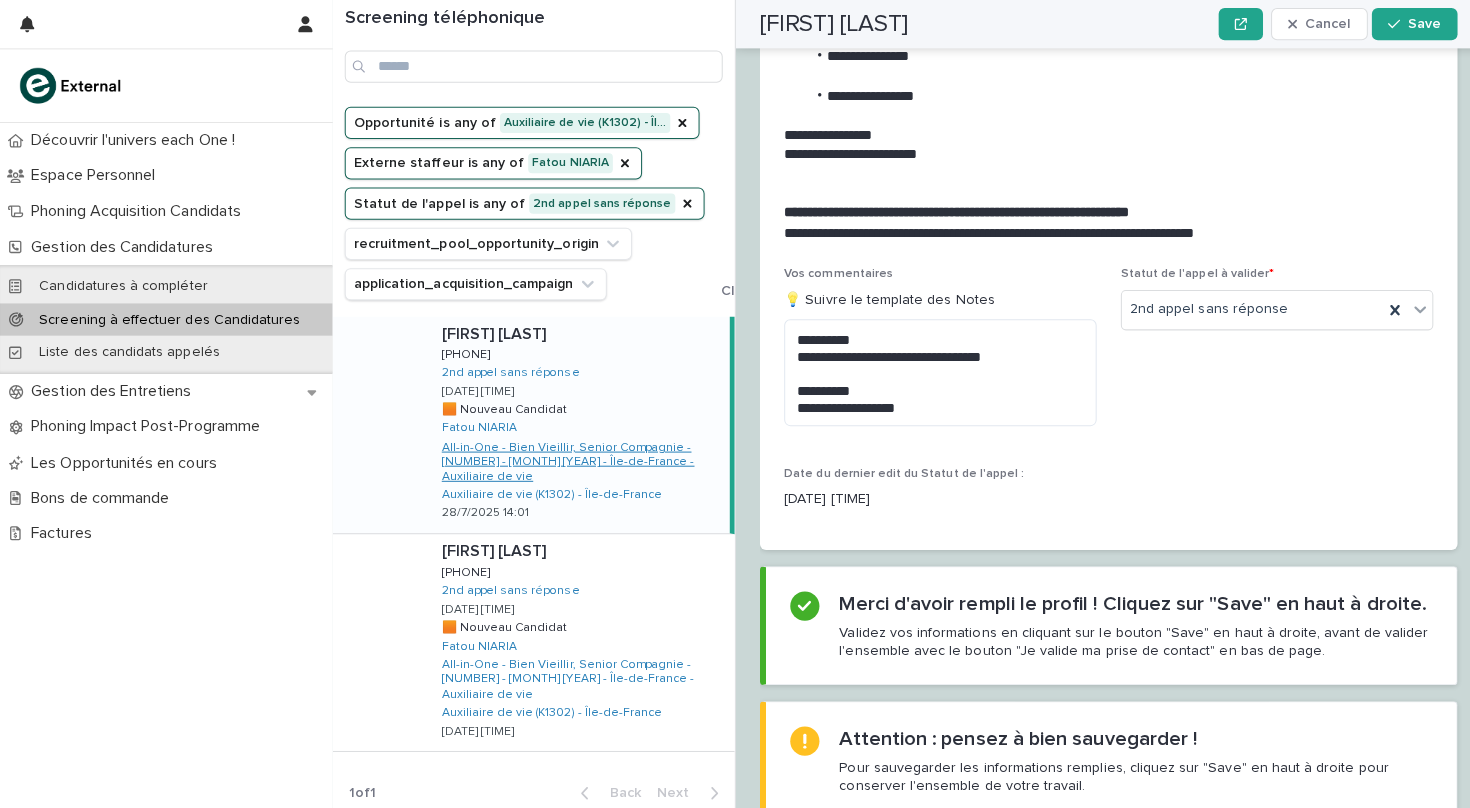 scroll, scrollTop: 0, scrollLeft: 0, axis: both 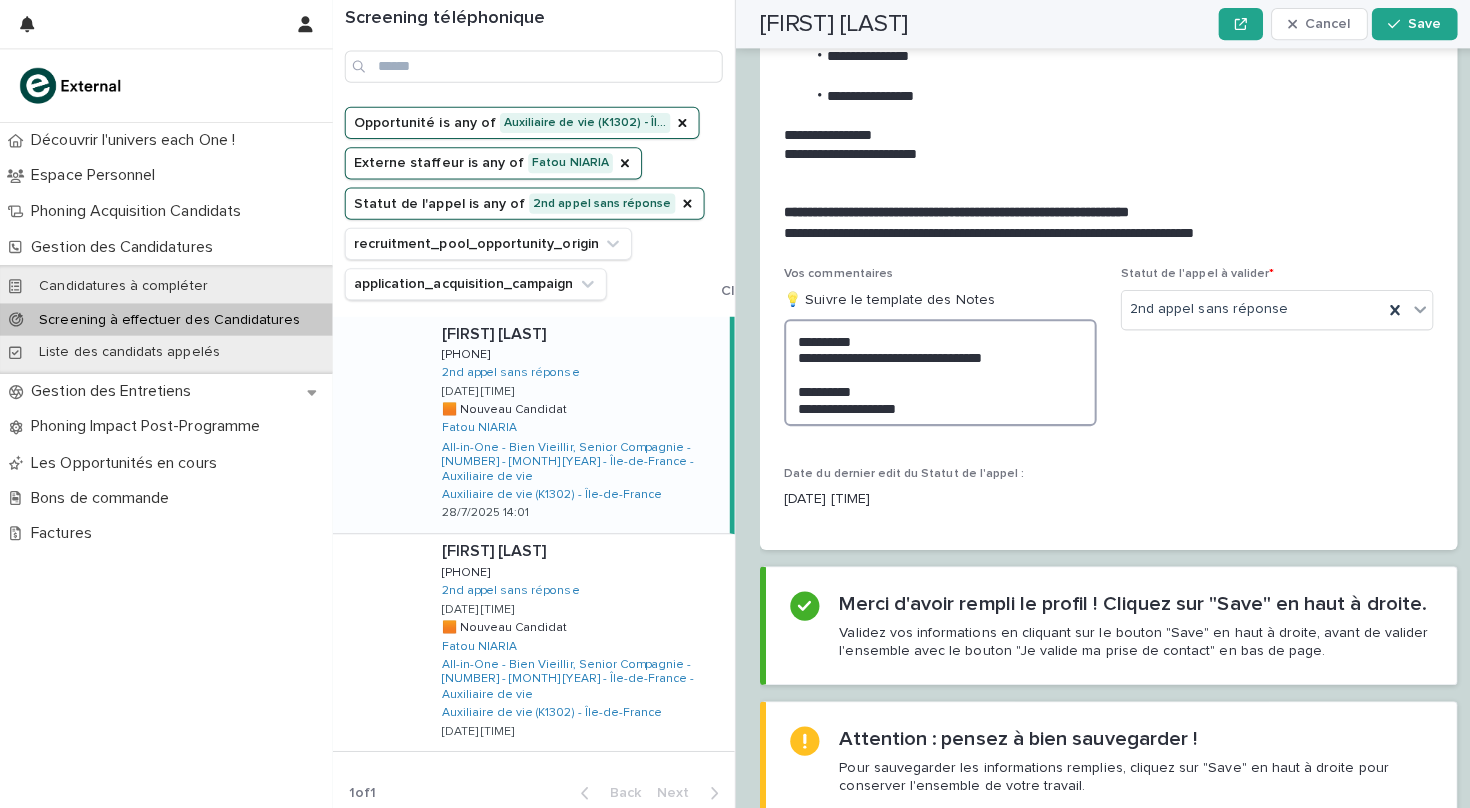 click on "**********" at bounding box center (933, 370) 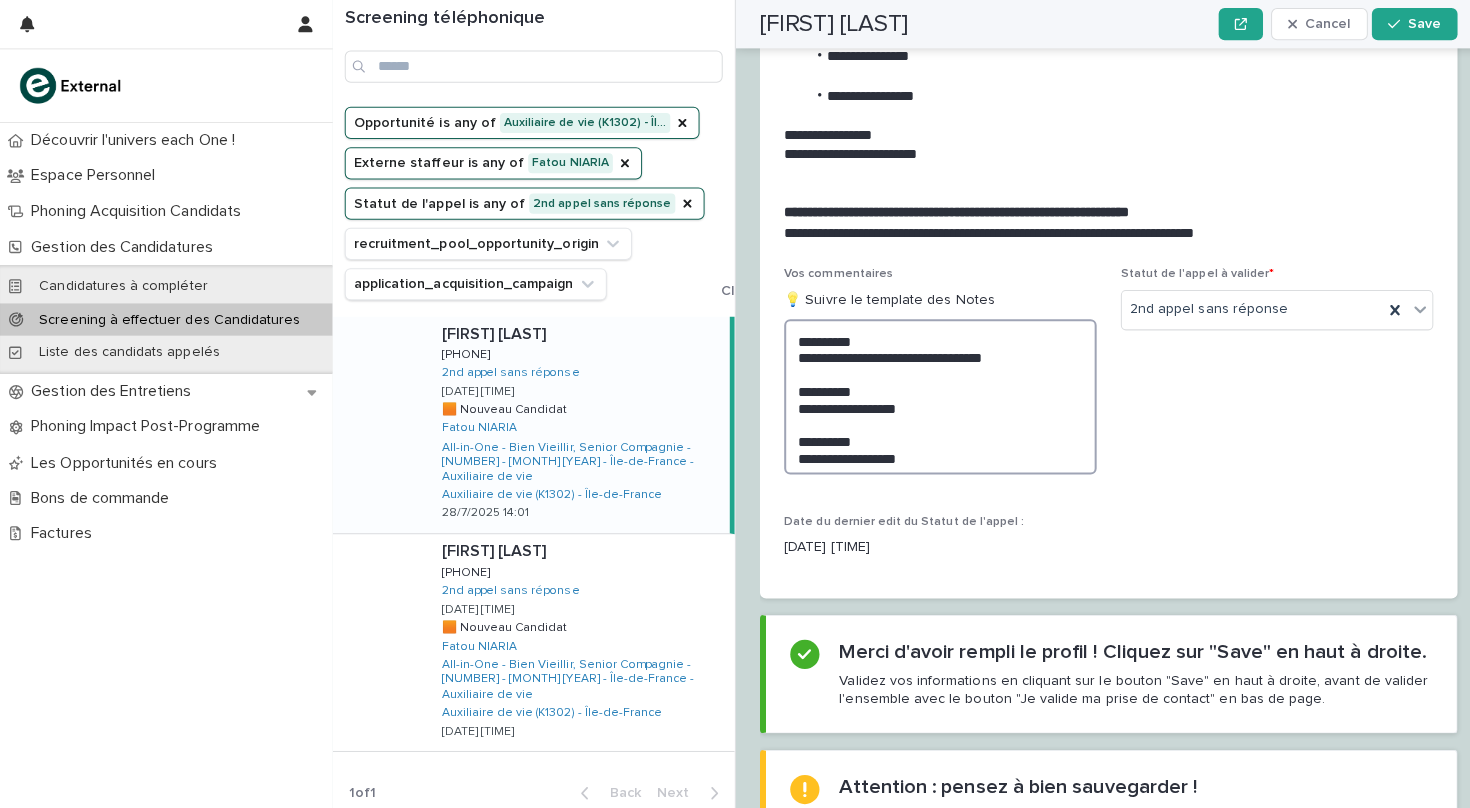 scroll, scrollTop: 2222, scrollLeft: 0, axis: vertical 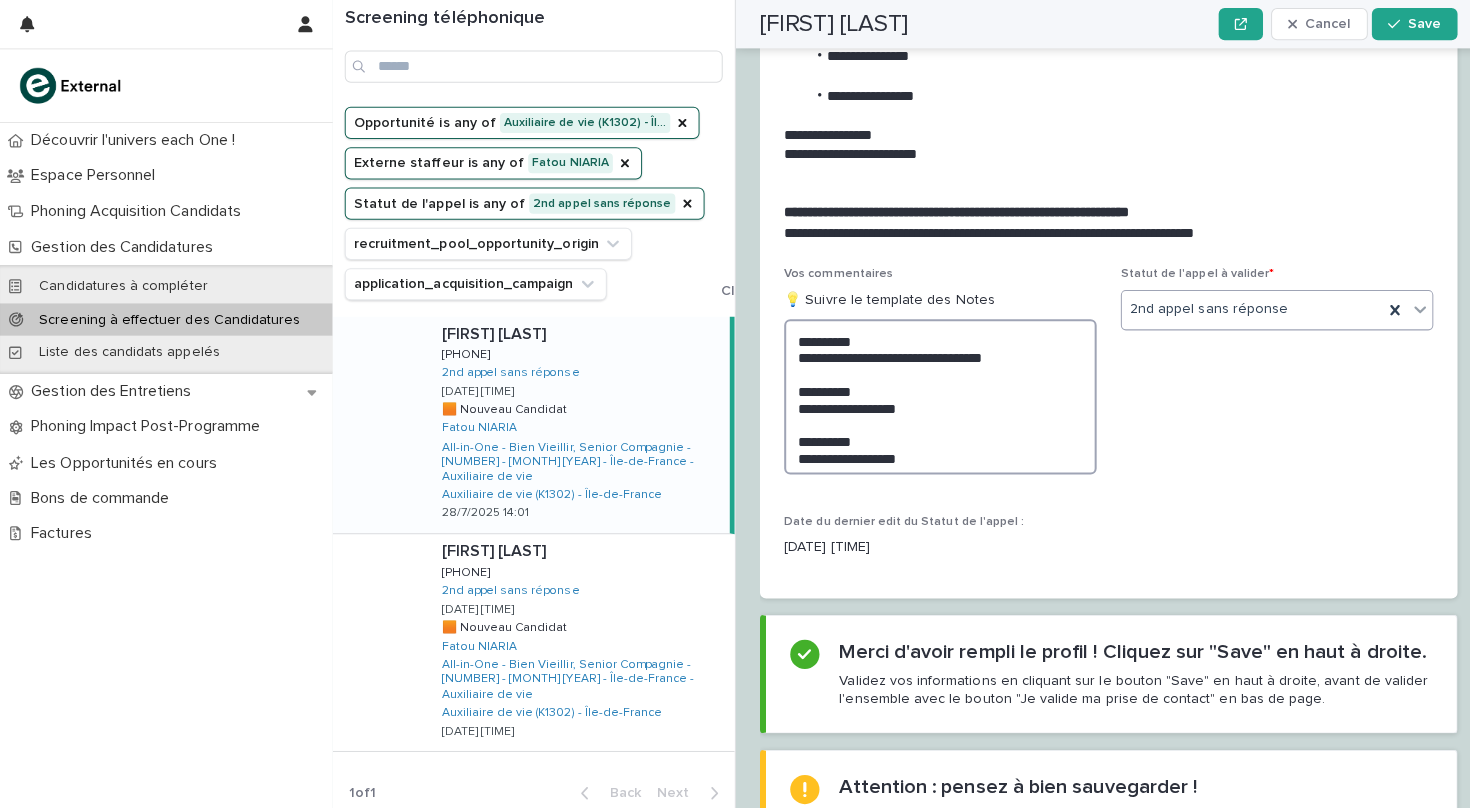 type on "**********" 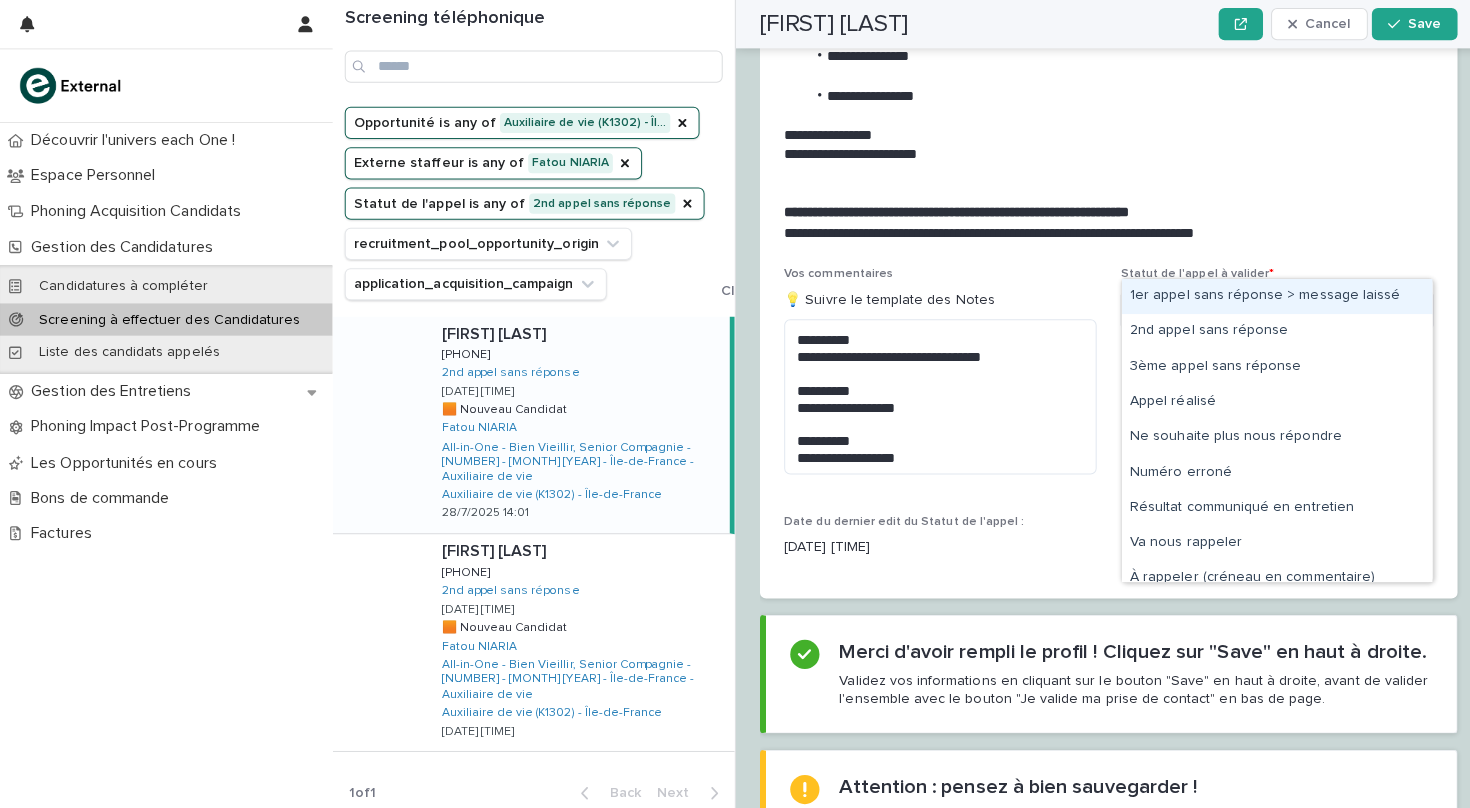 click 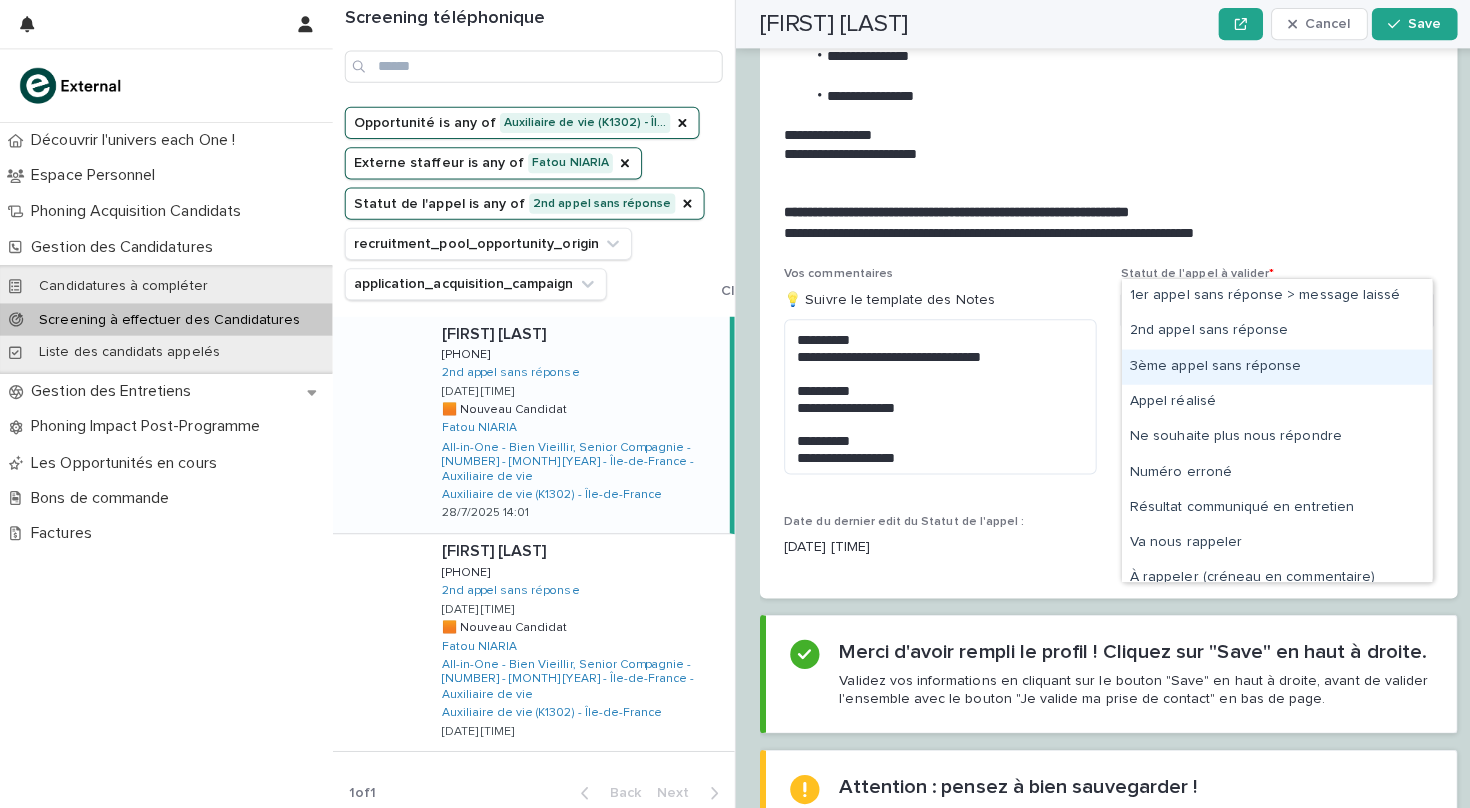 click on "3ème appel sans réponse" at bounding box center (1267, 364) 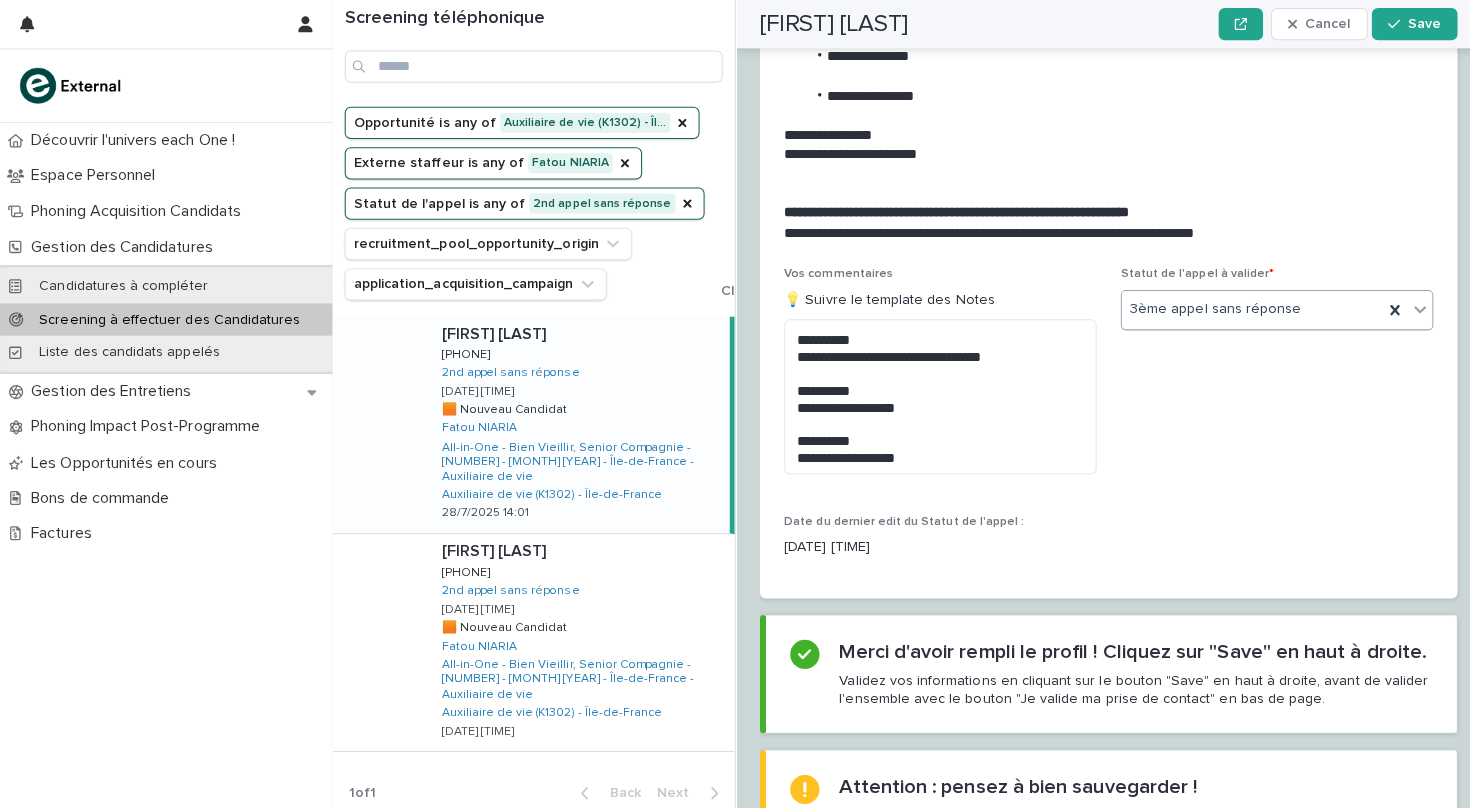 scroll, scrollTop: 2222, scrollLeft: 0, axis: vertical 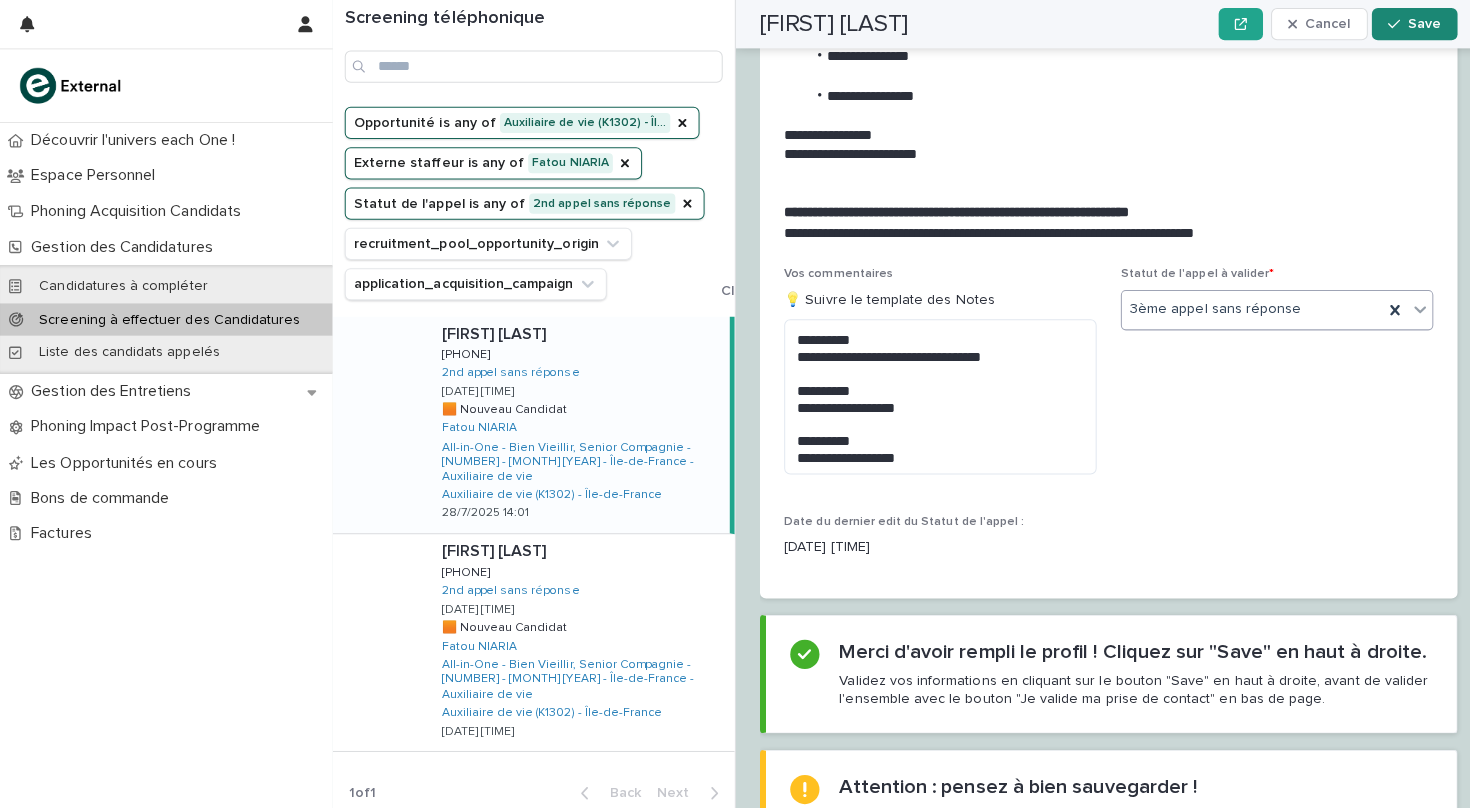 click on "Save" at bounding box center (1413, 24) 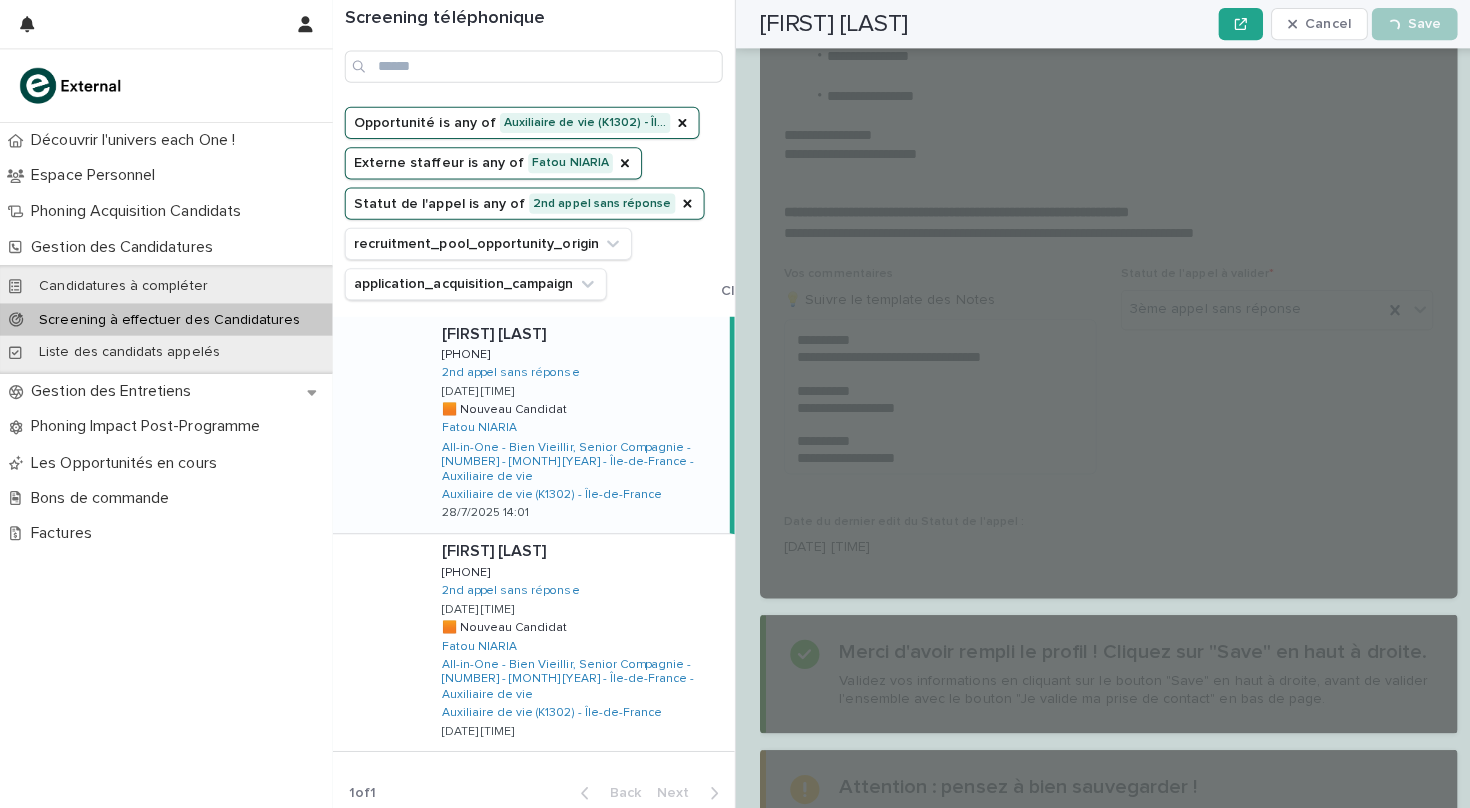 scroll, scrollTop: 2222, scrollLeft: 0, axis: vertical 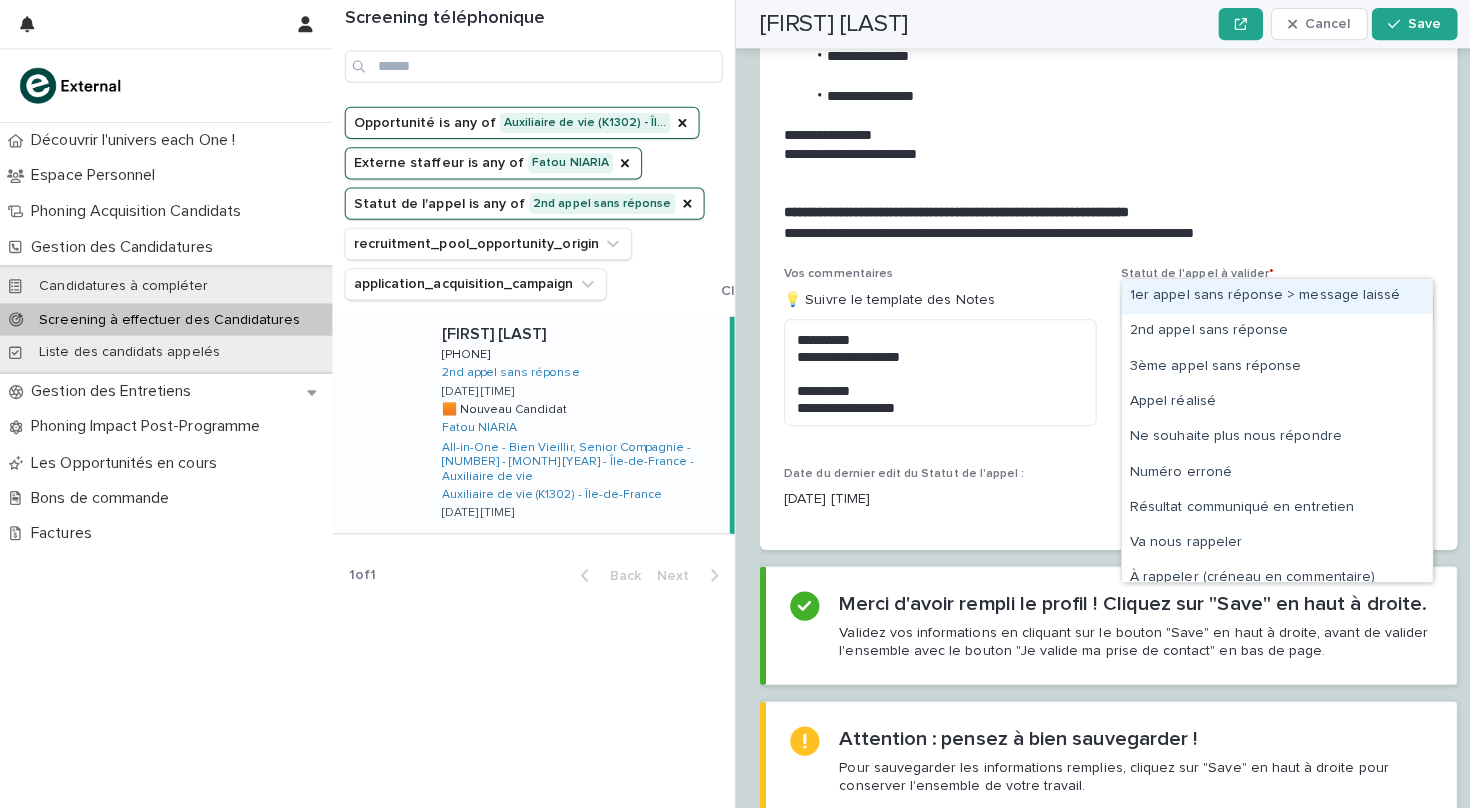 click 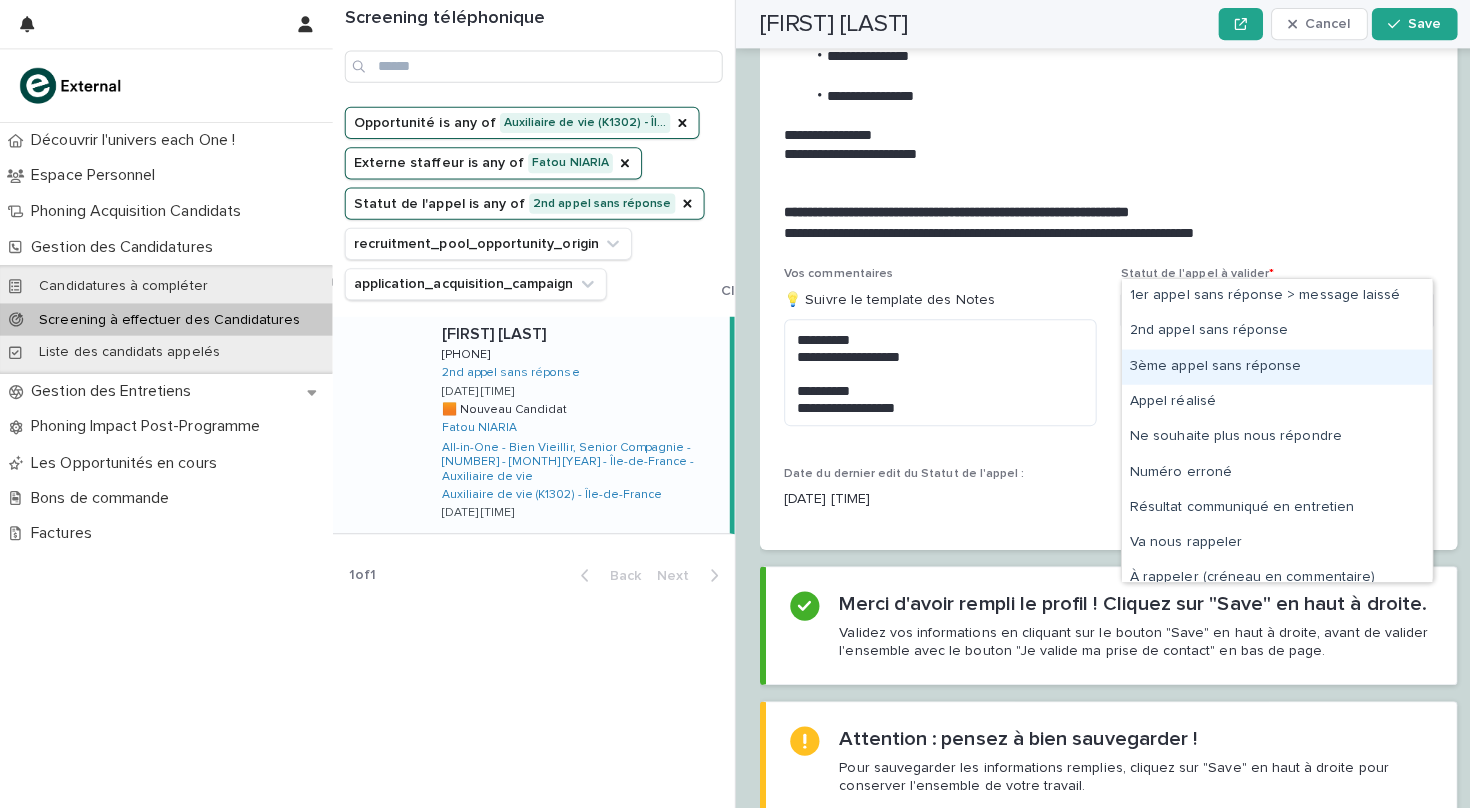 click on "3ème appel sans réponse" at bounding box center (1267, 364) 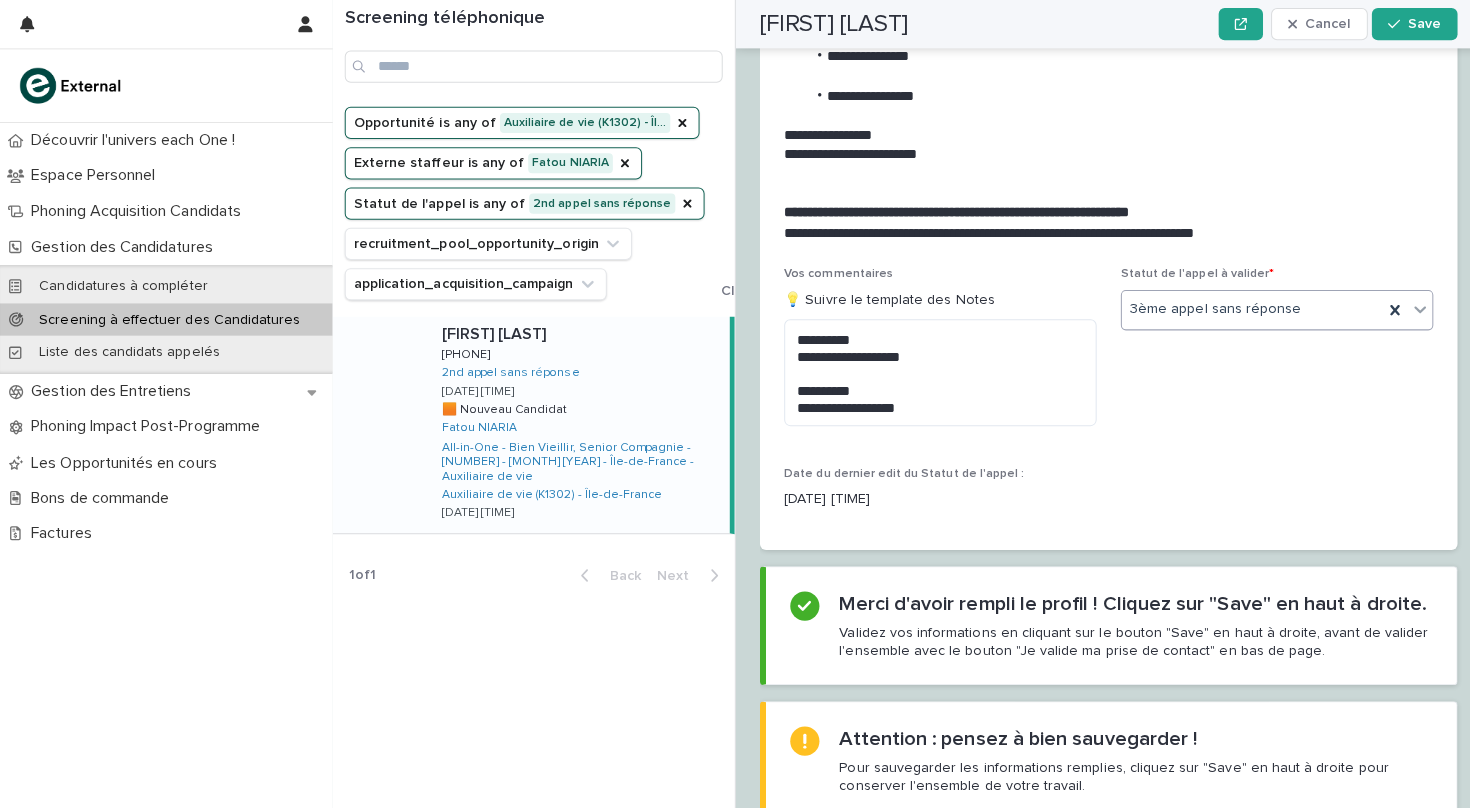 scroll, scrollTop: 2222, scrollLeft: 0, axis: vertical 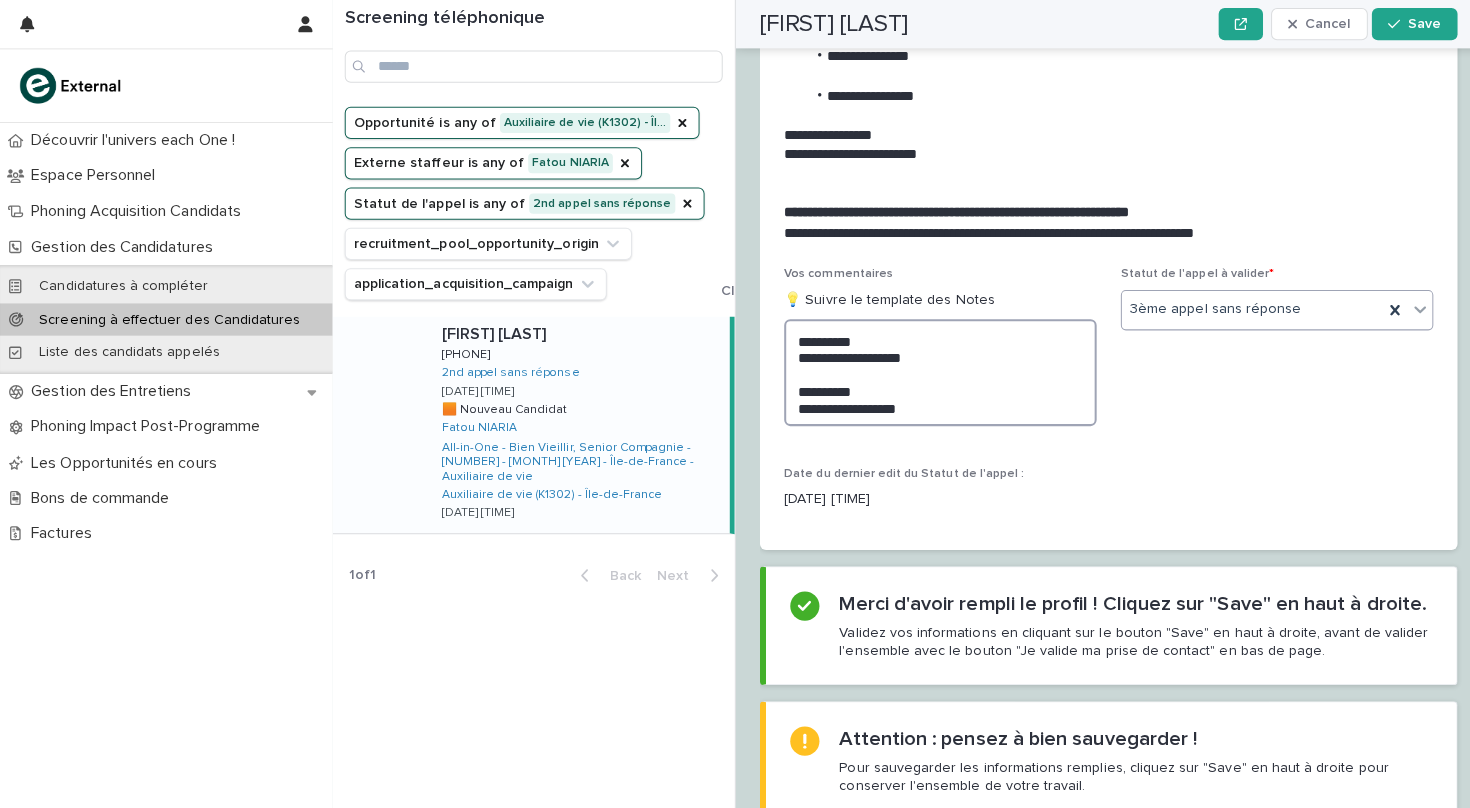 click on "**********" at bounding box center [933, 370] 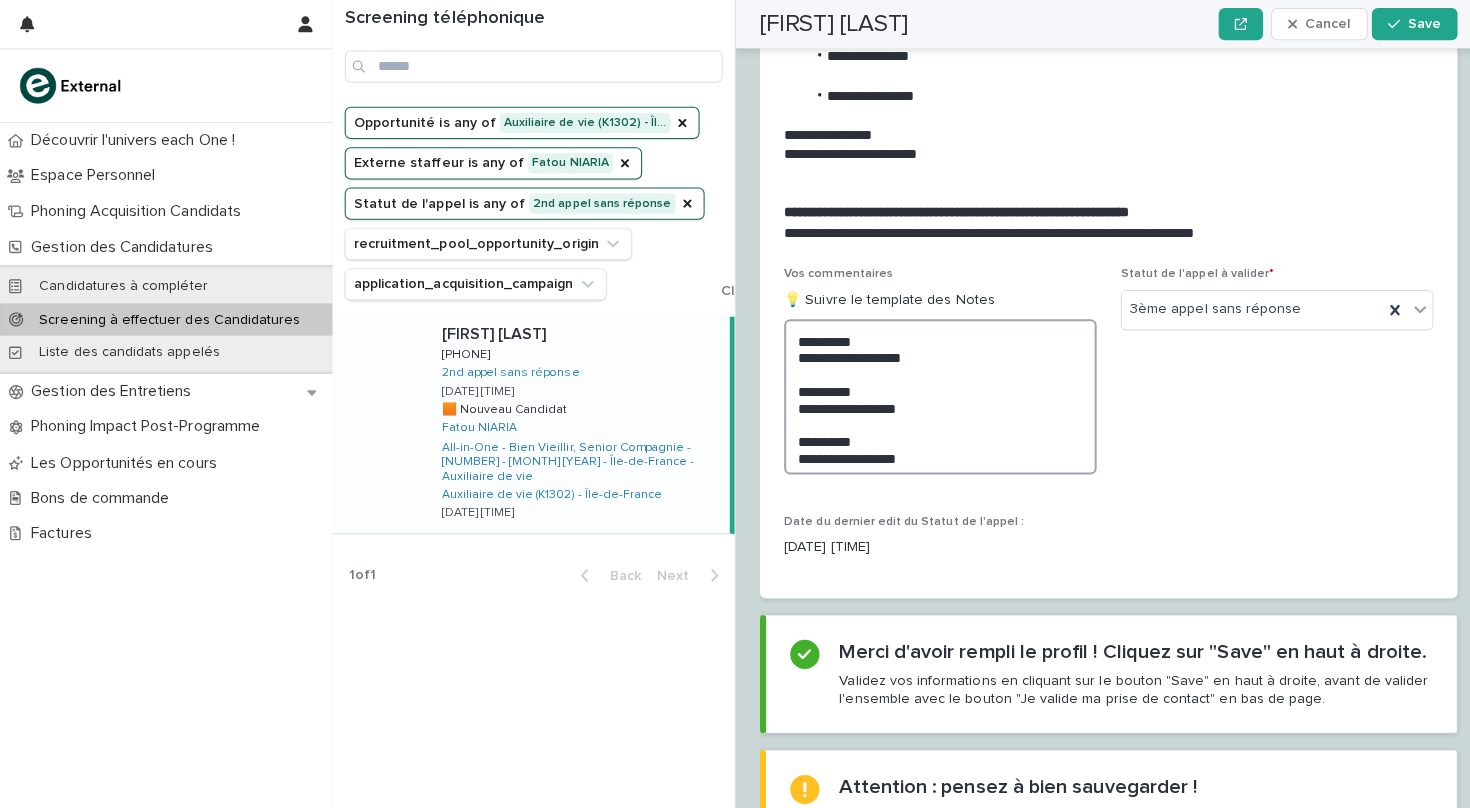scroll, scrollTop: 2222, scrollLeft: 0, axis: vertical 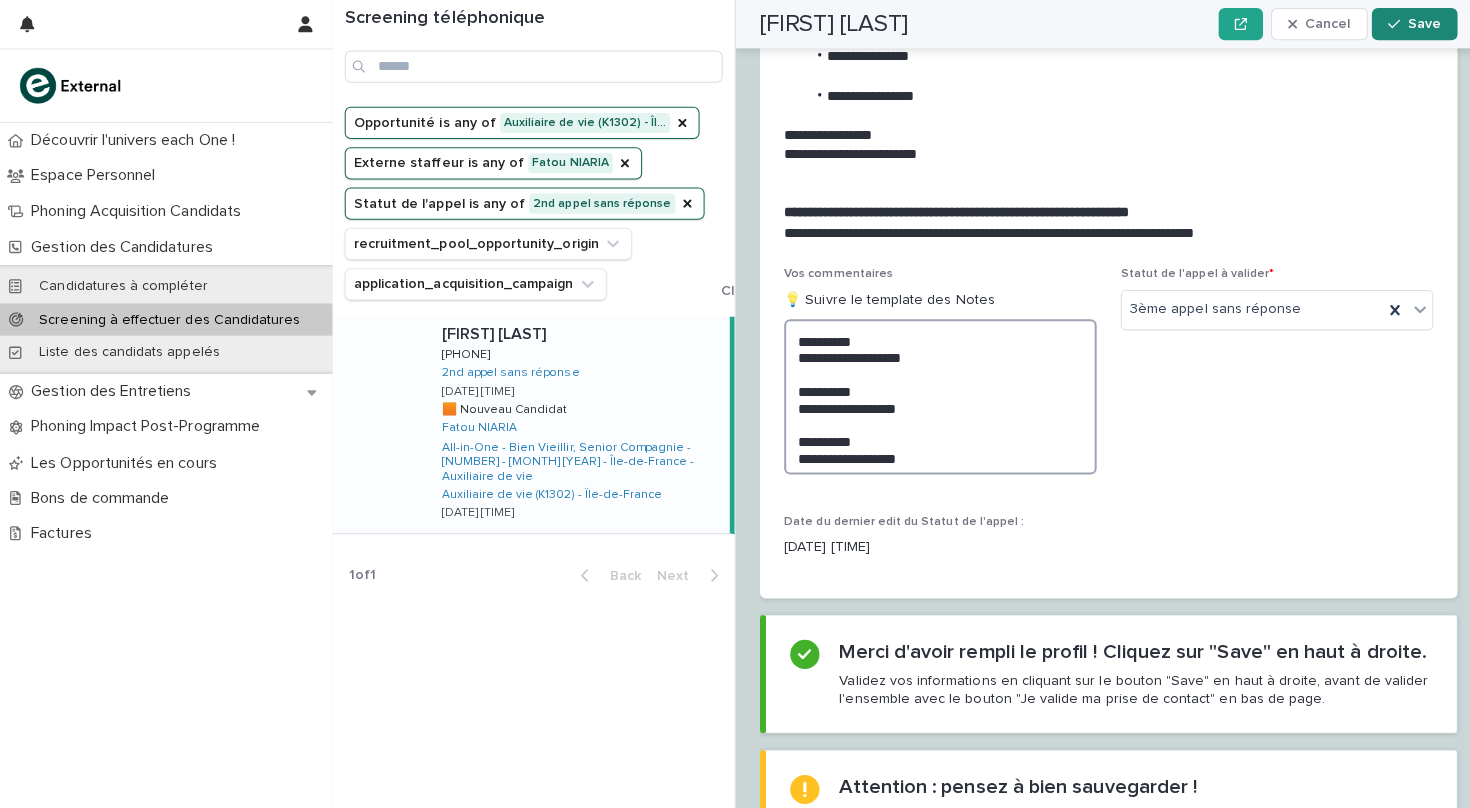 type on "**********" 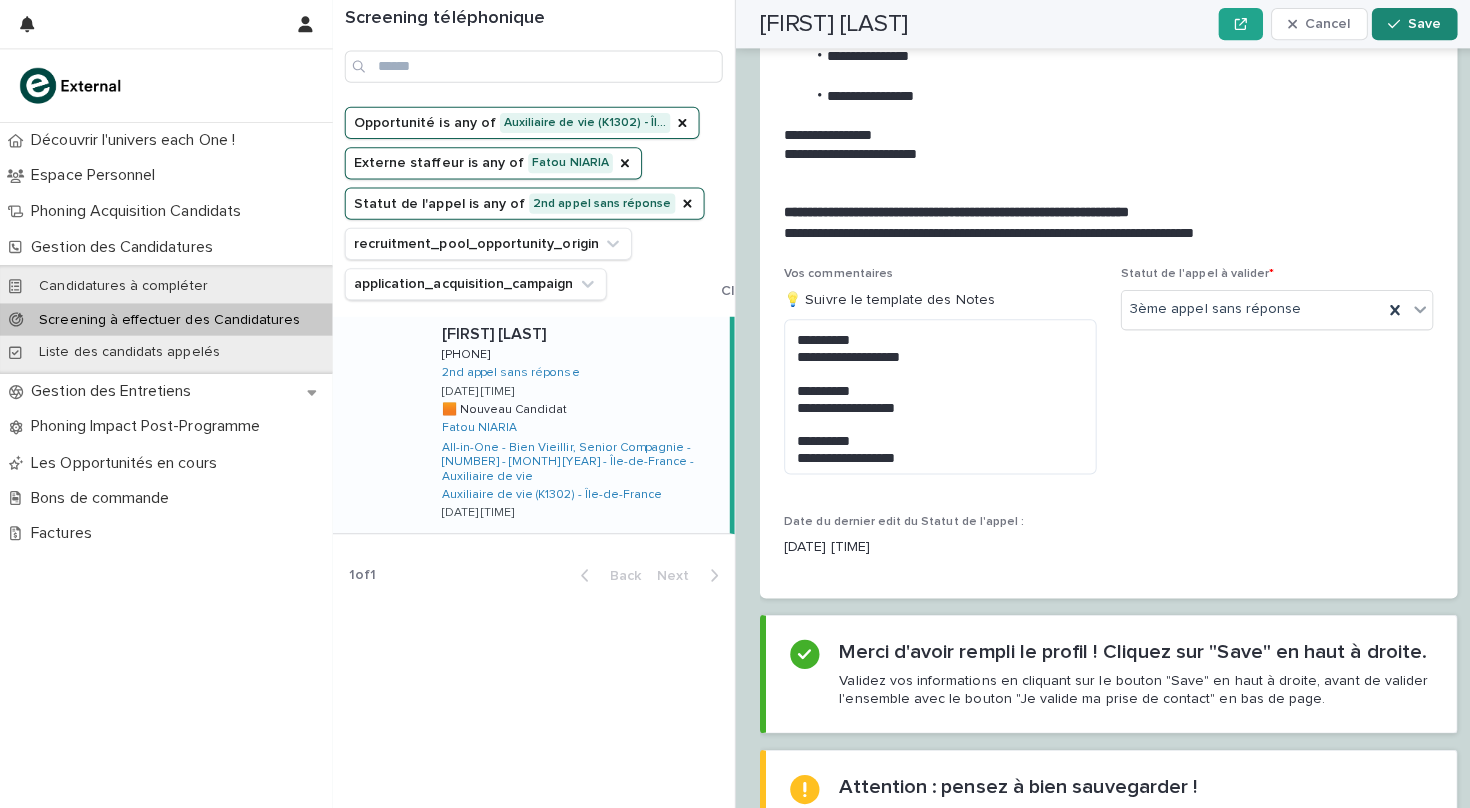 click on "Save" at bounding box center (1413, 24) 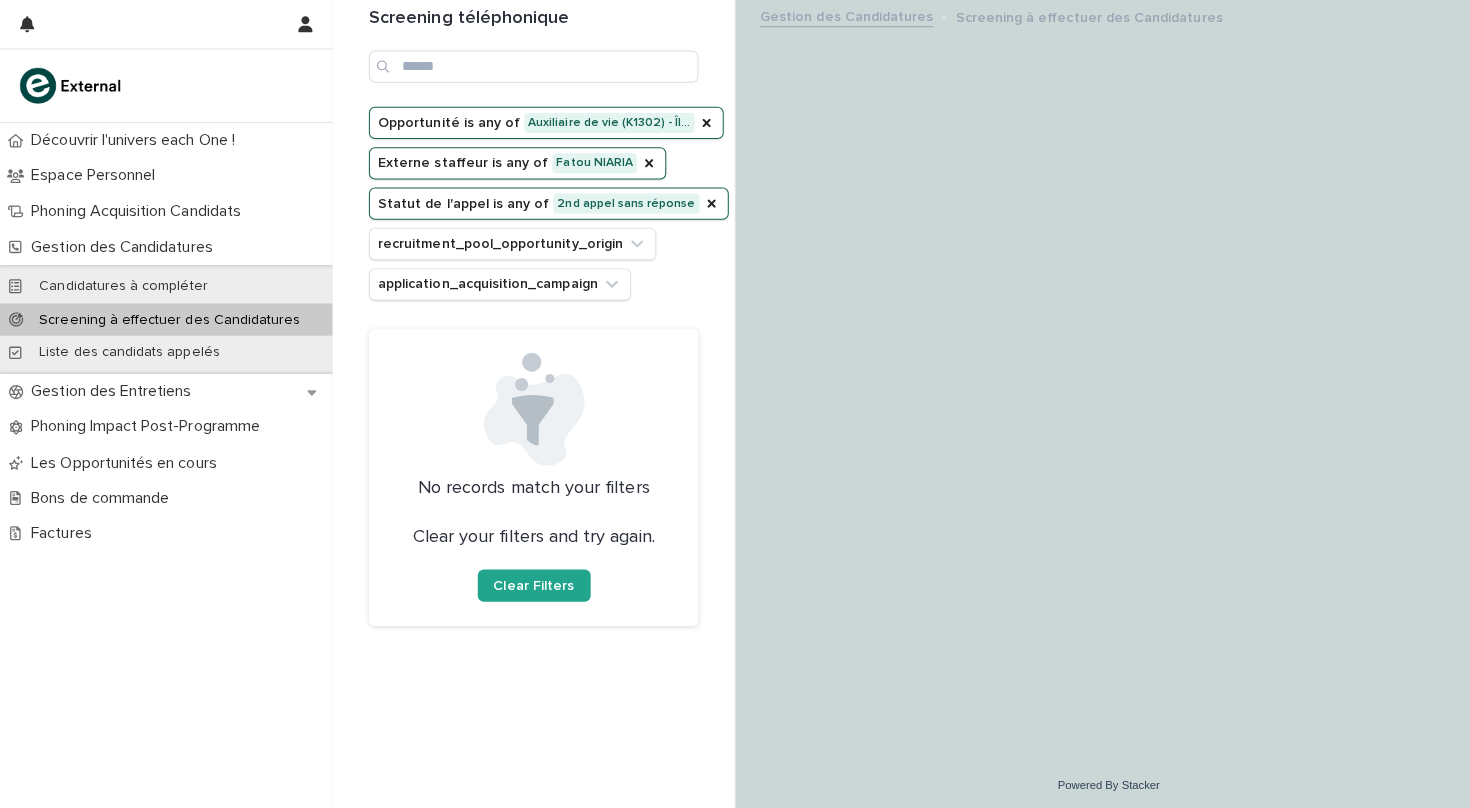 scroll, scrollTop: 0, scrollLeft: 0, axis: both 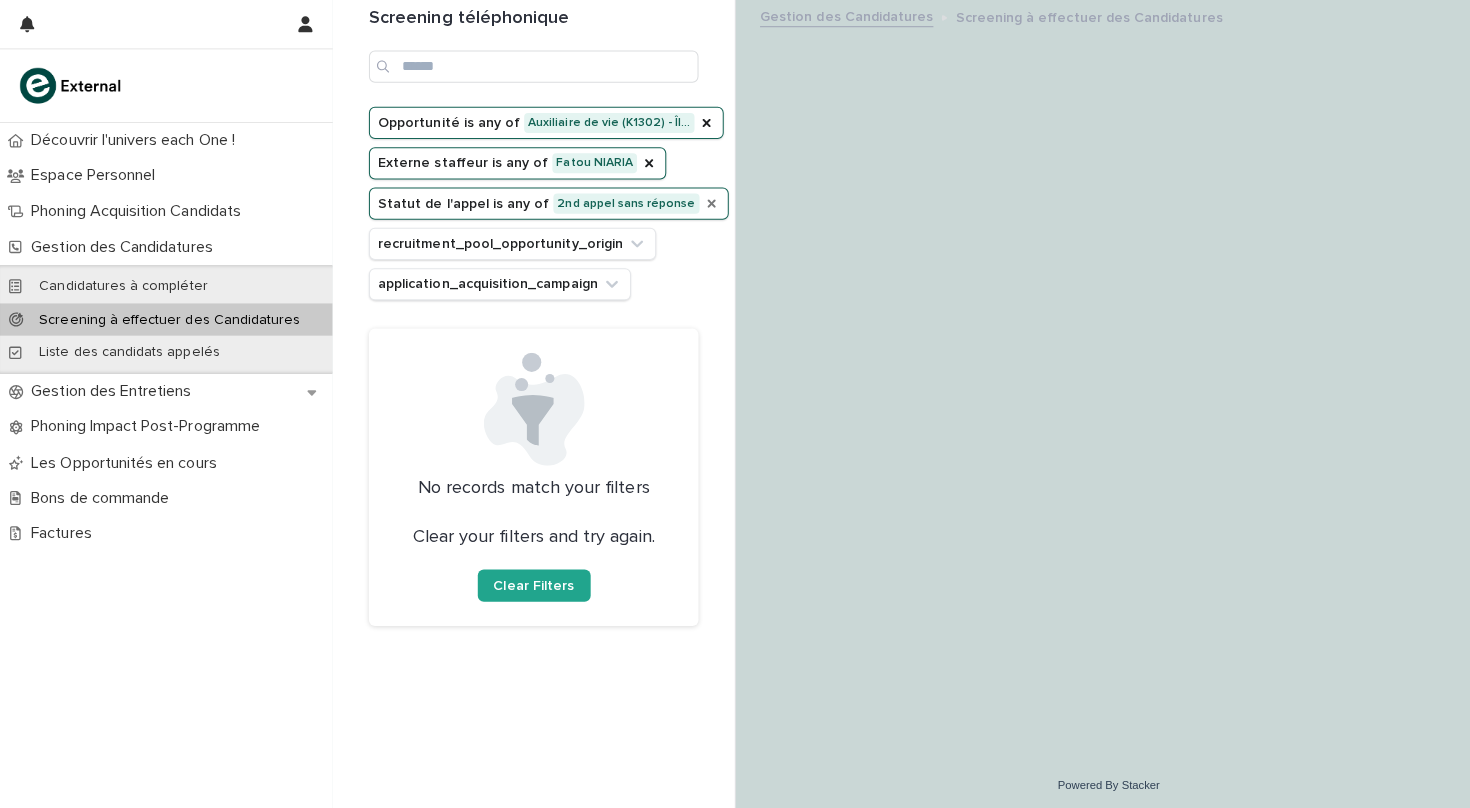 click 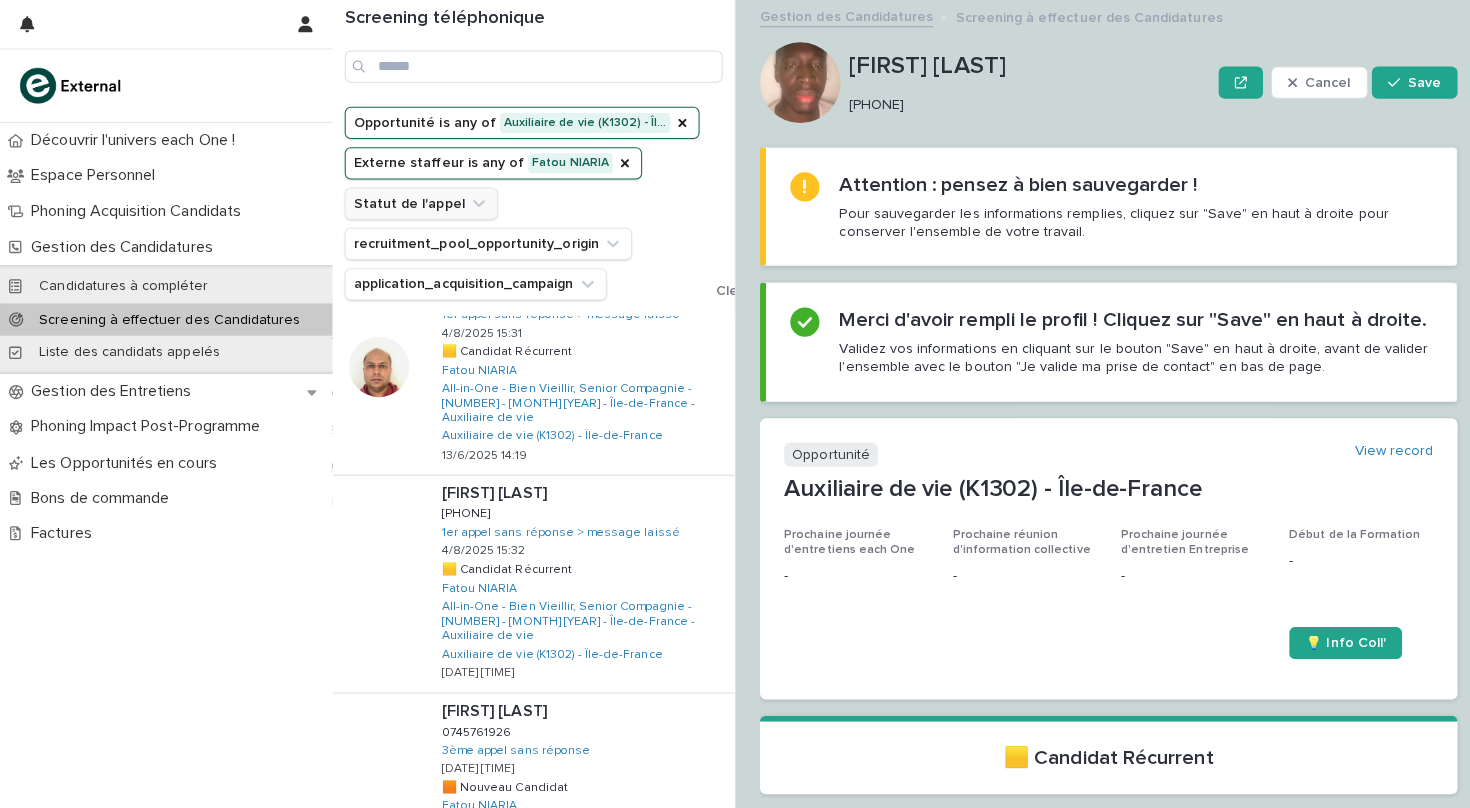 scroll, scrollTop: 1556, scrollLeft: 0, axis: vertical 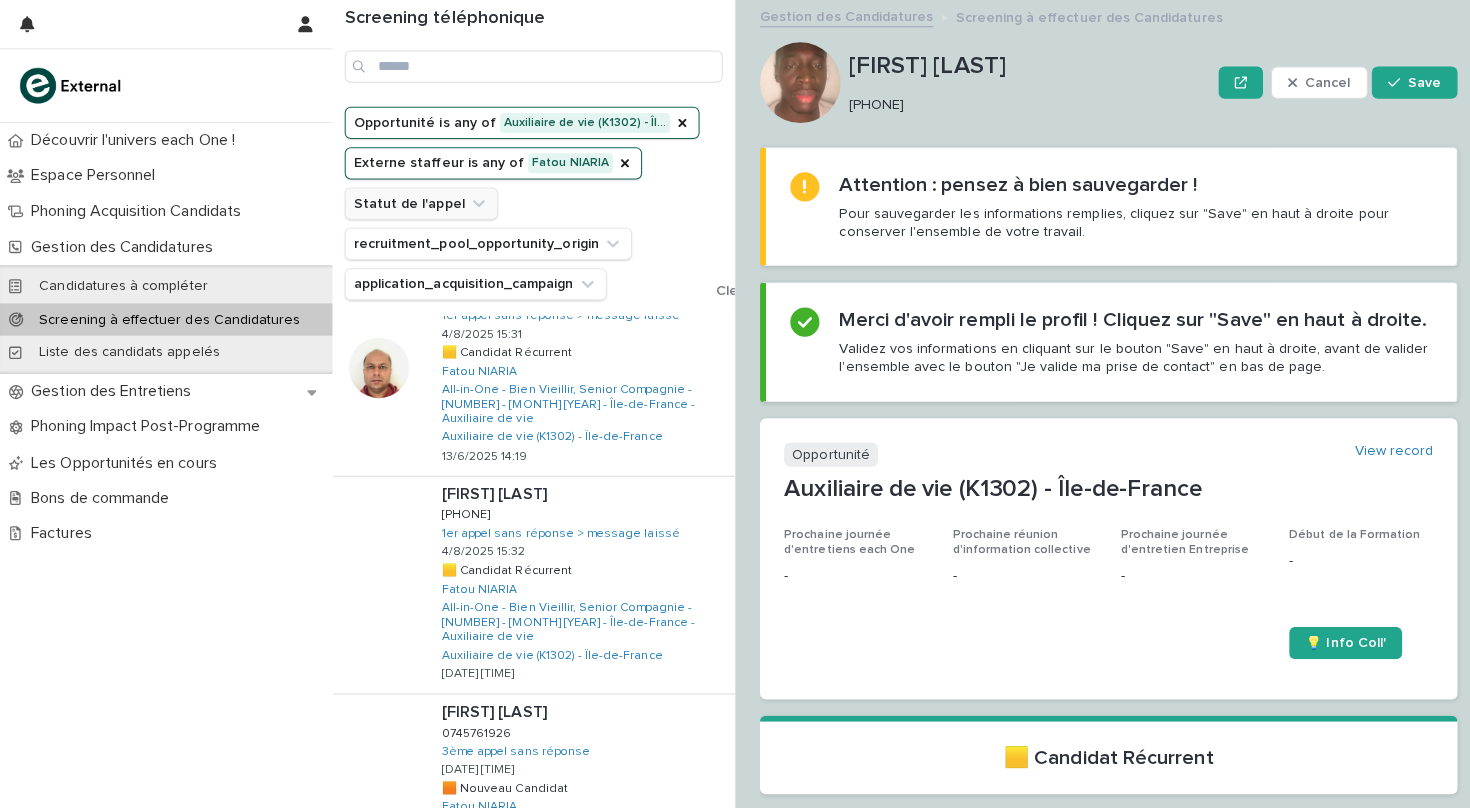 click on "Next" at bounding box center (674, 947) 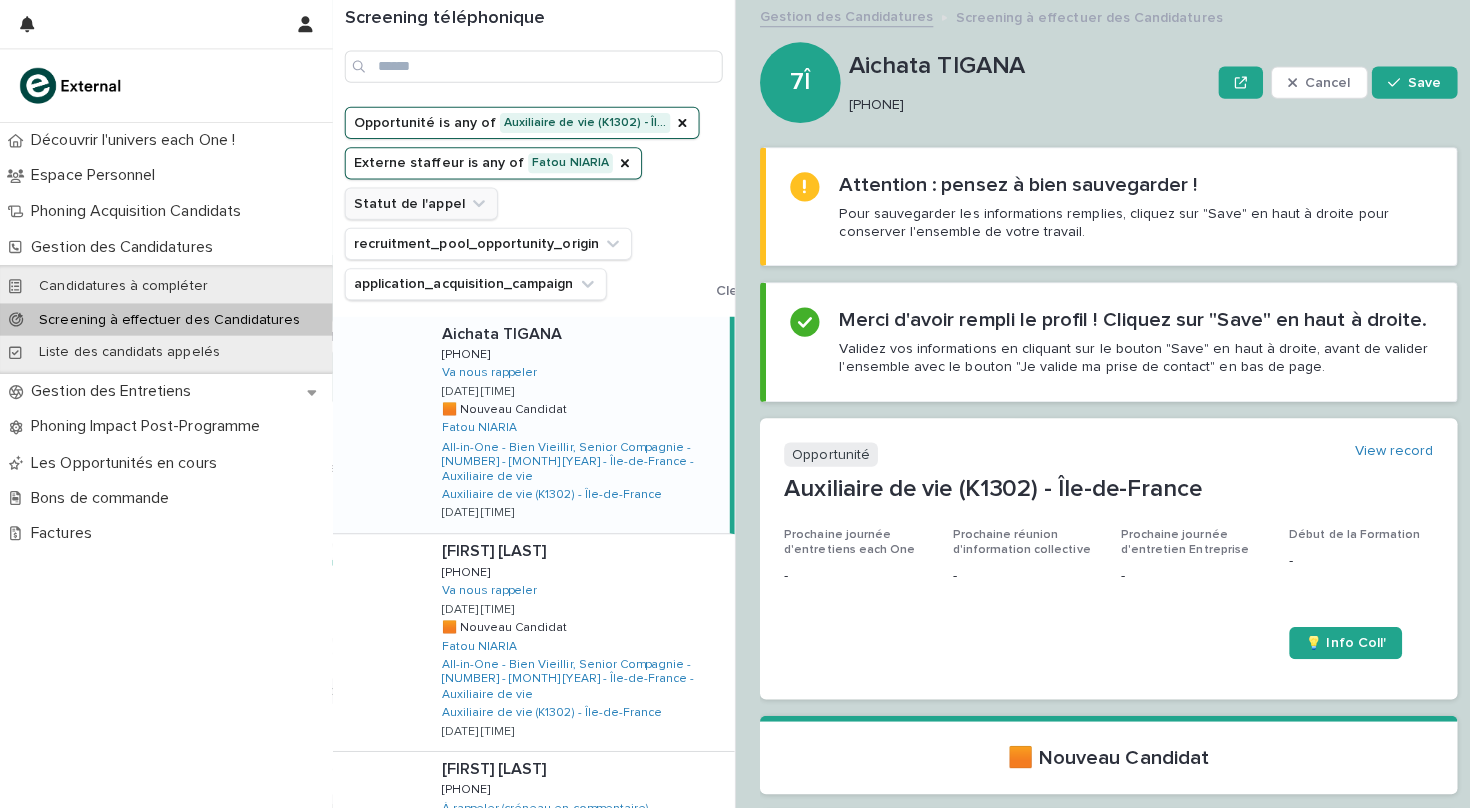 scroll, scrollTop: 0, scrollLeft: 0, axis: both 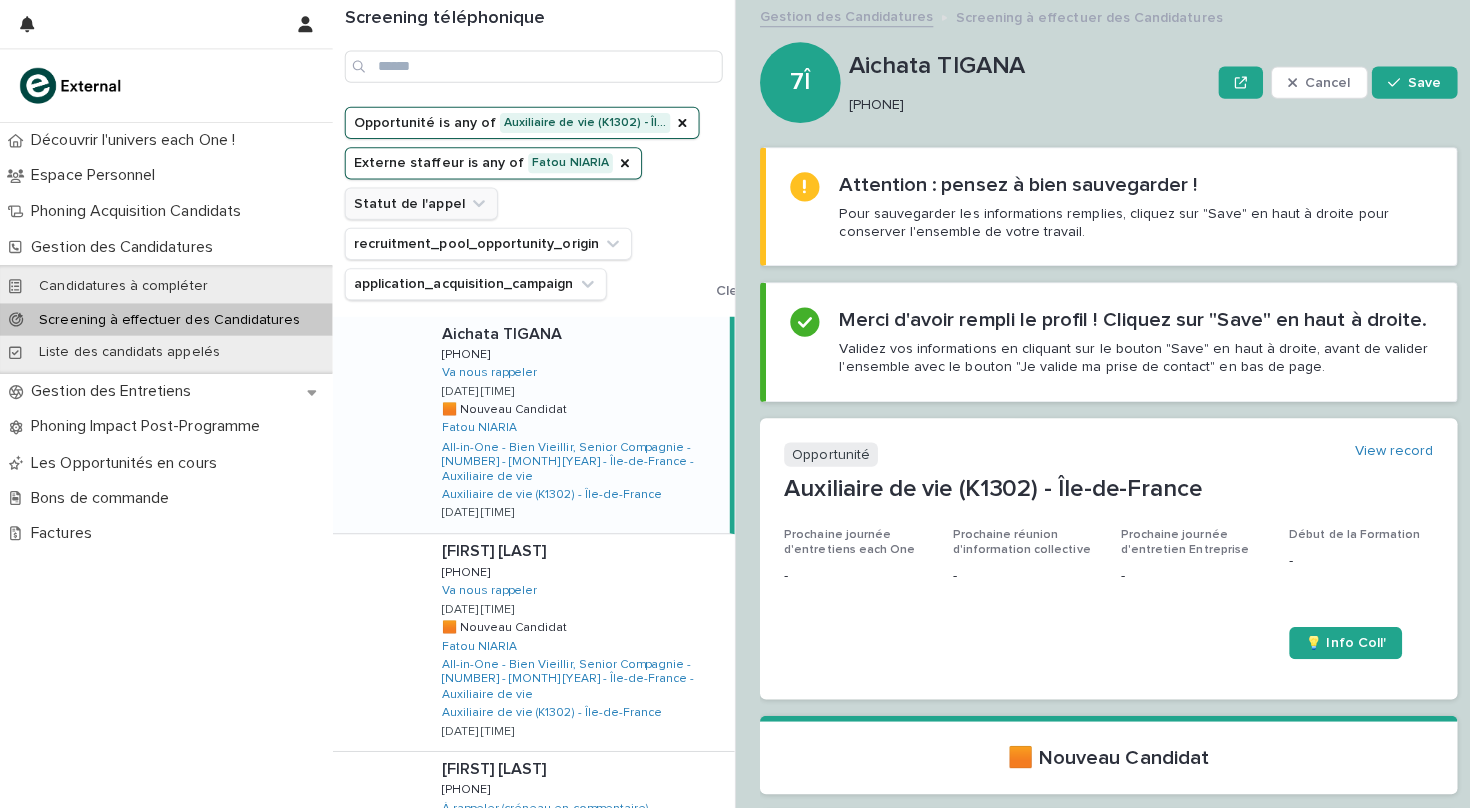 click 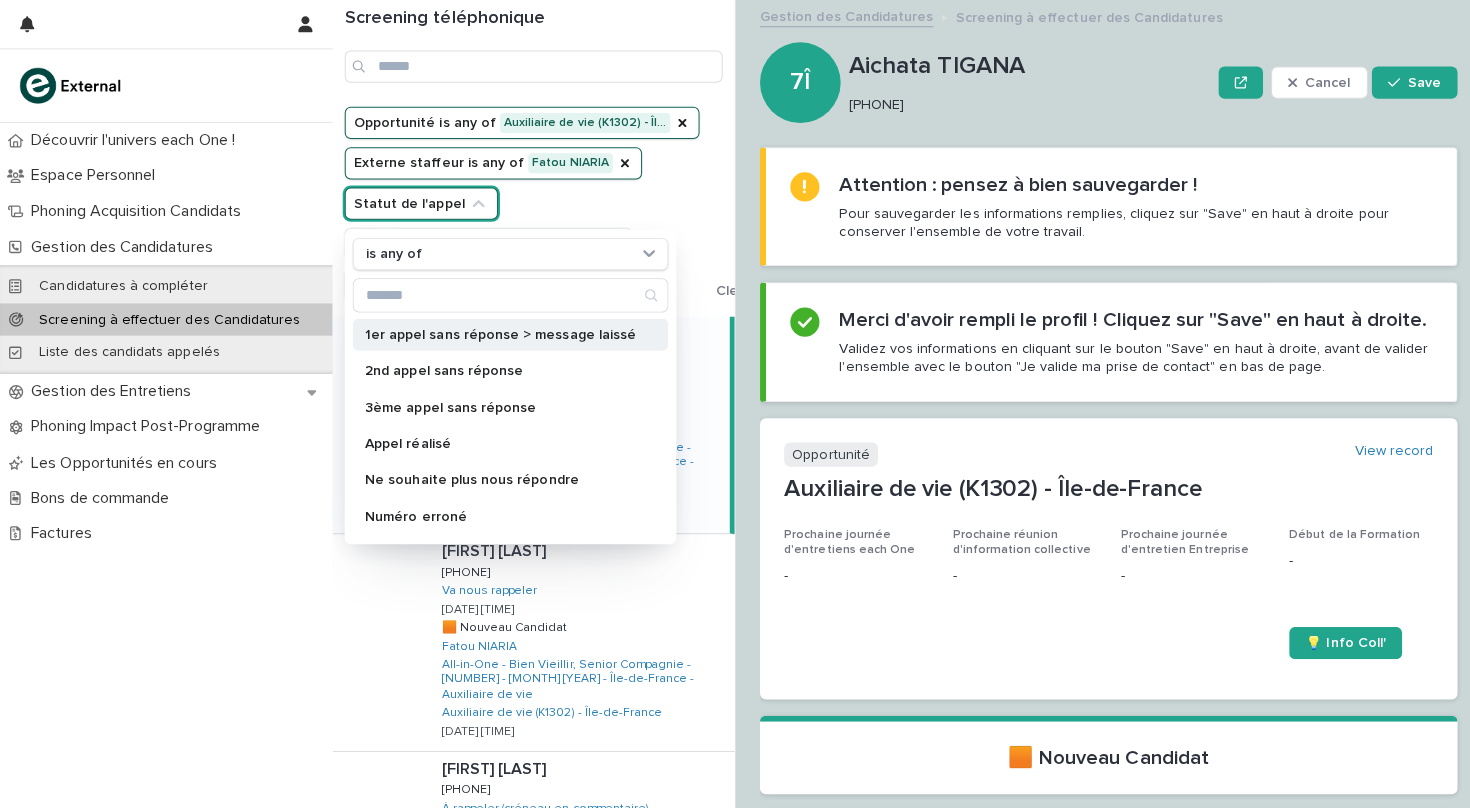 click on "1er appel sans réponse > message laissé" at bounding box center [496, 332] 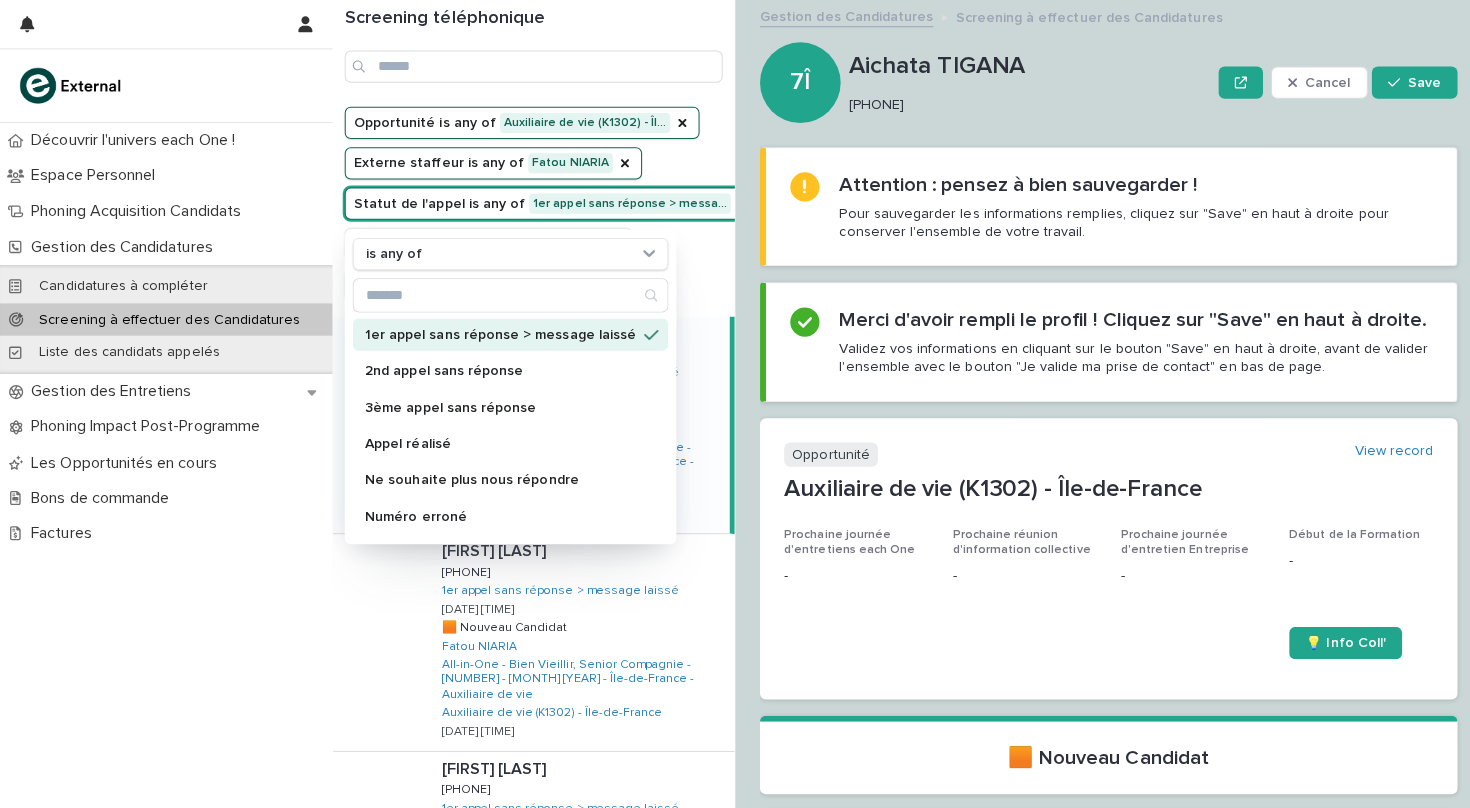 click on "Découvrir l'univers each One ! Espace Personnel Phoning Acquisition Candidats Gestion des Candidatures Candidatures à compléter Screening à effectuer des Candidatures Liste des candidats appelés Gestion des Entretiens Phoning Impact Post-Programme Les Opportunités en cours Bons de commande Factures" at bounding box center (165, 465) 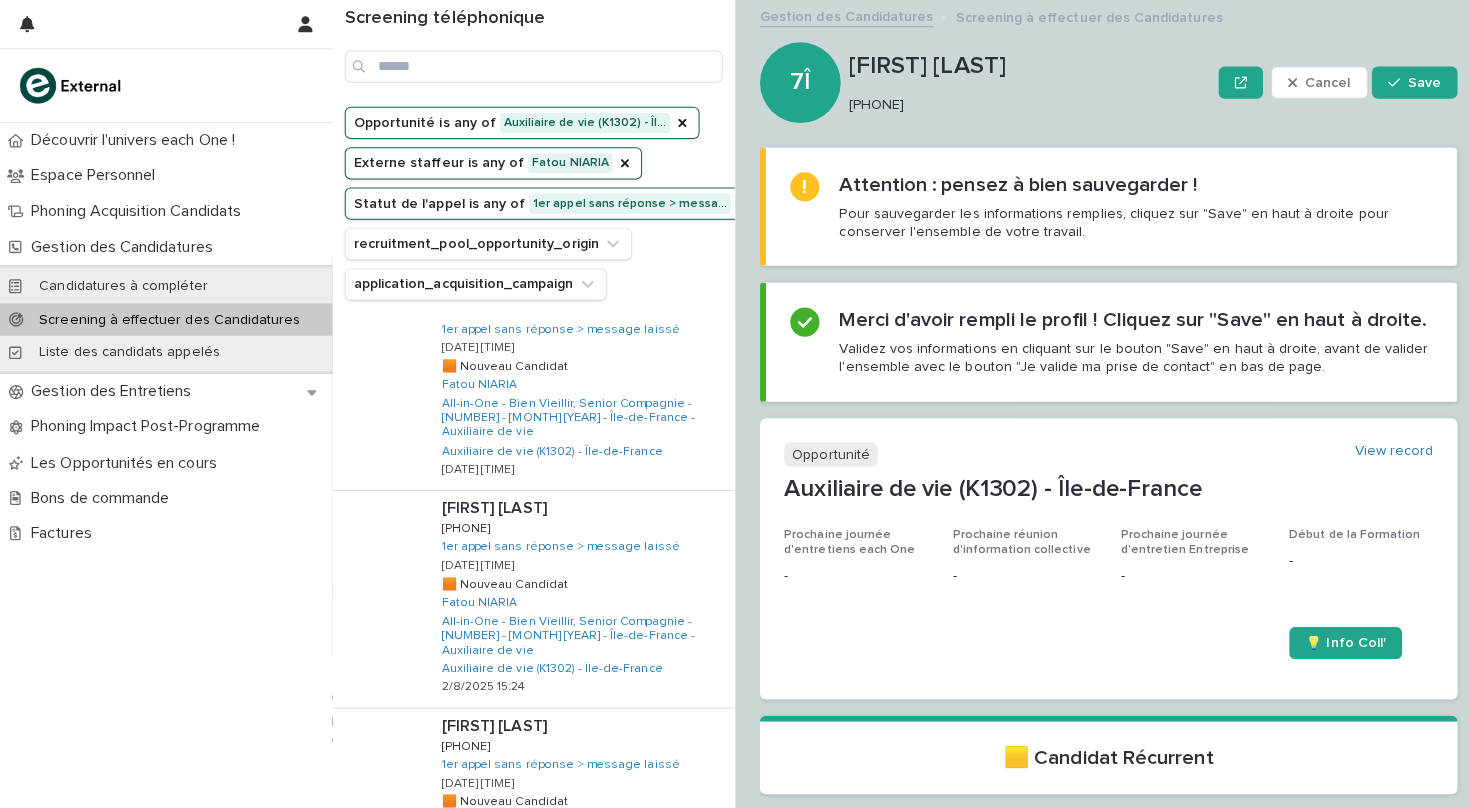 scroll, scrollTop: 1556, scrollLeft: 0, axis: vertical 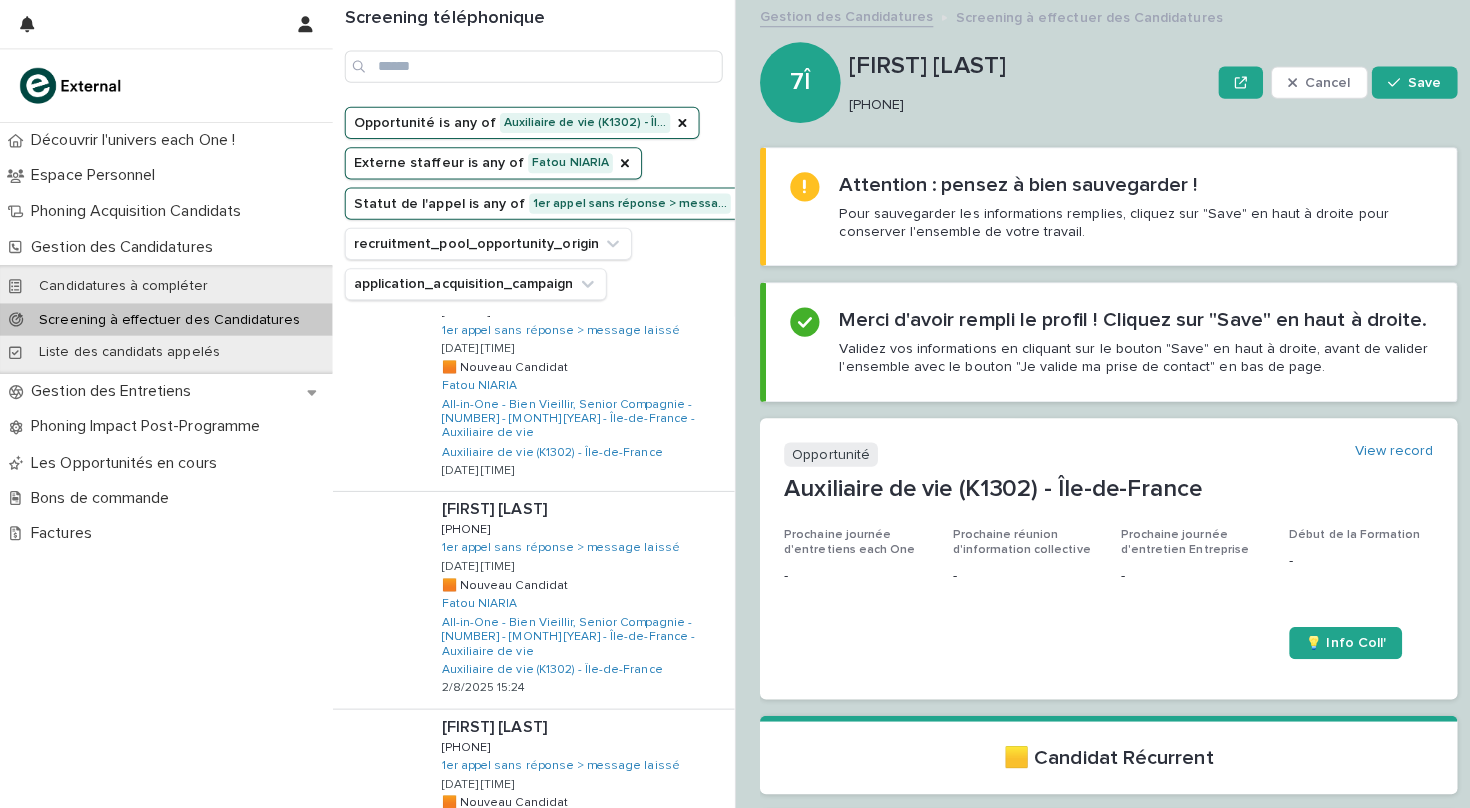 click on "Back" at bounding box center [614, 961] 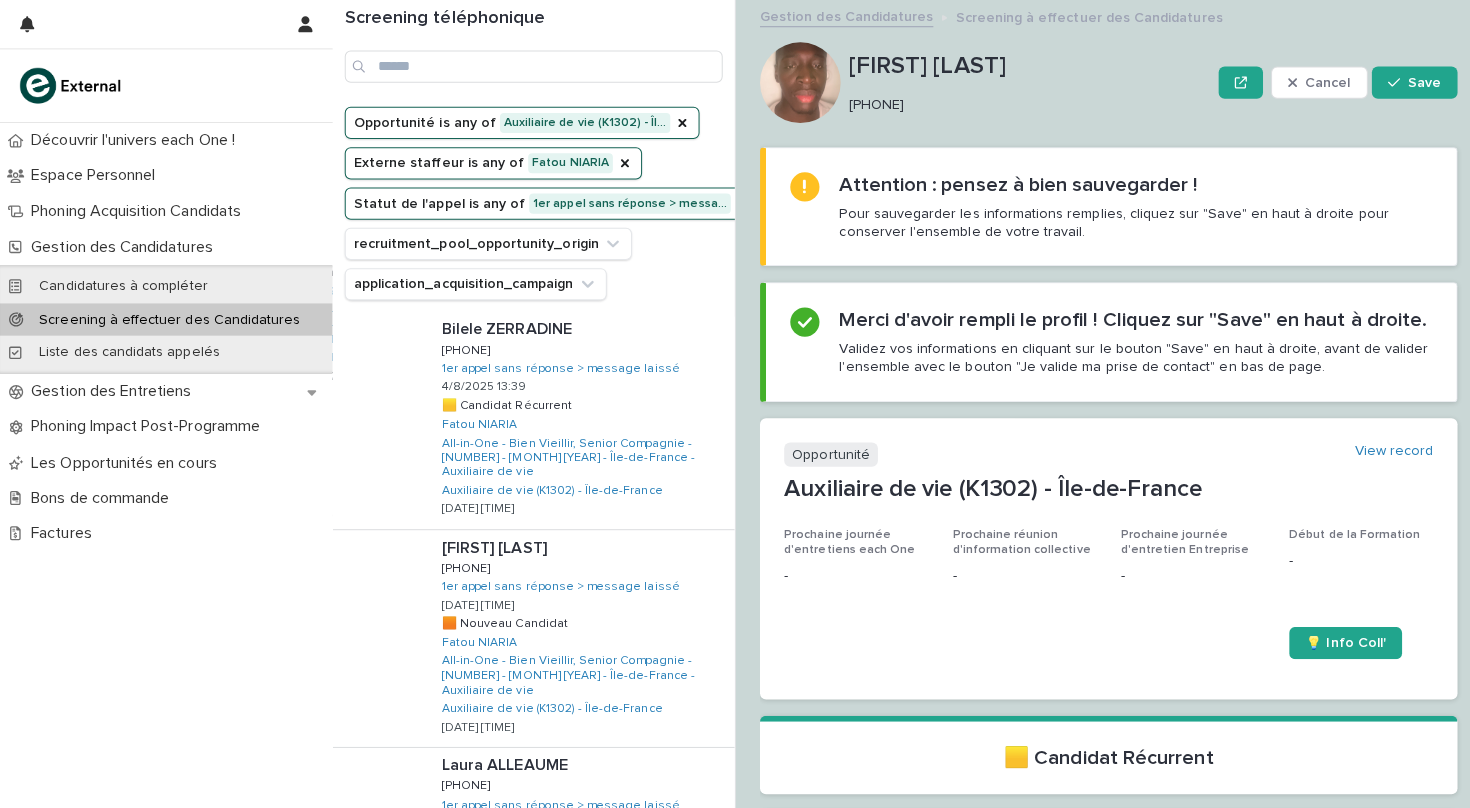 scroll, scrollTop: 204, scrollLeft: 0, axis: vertical 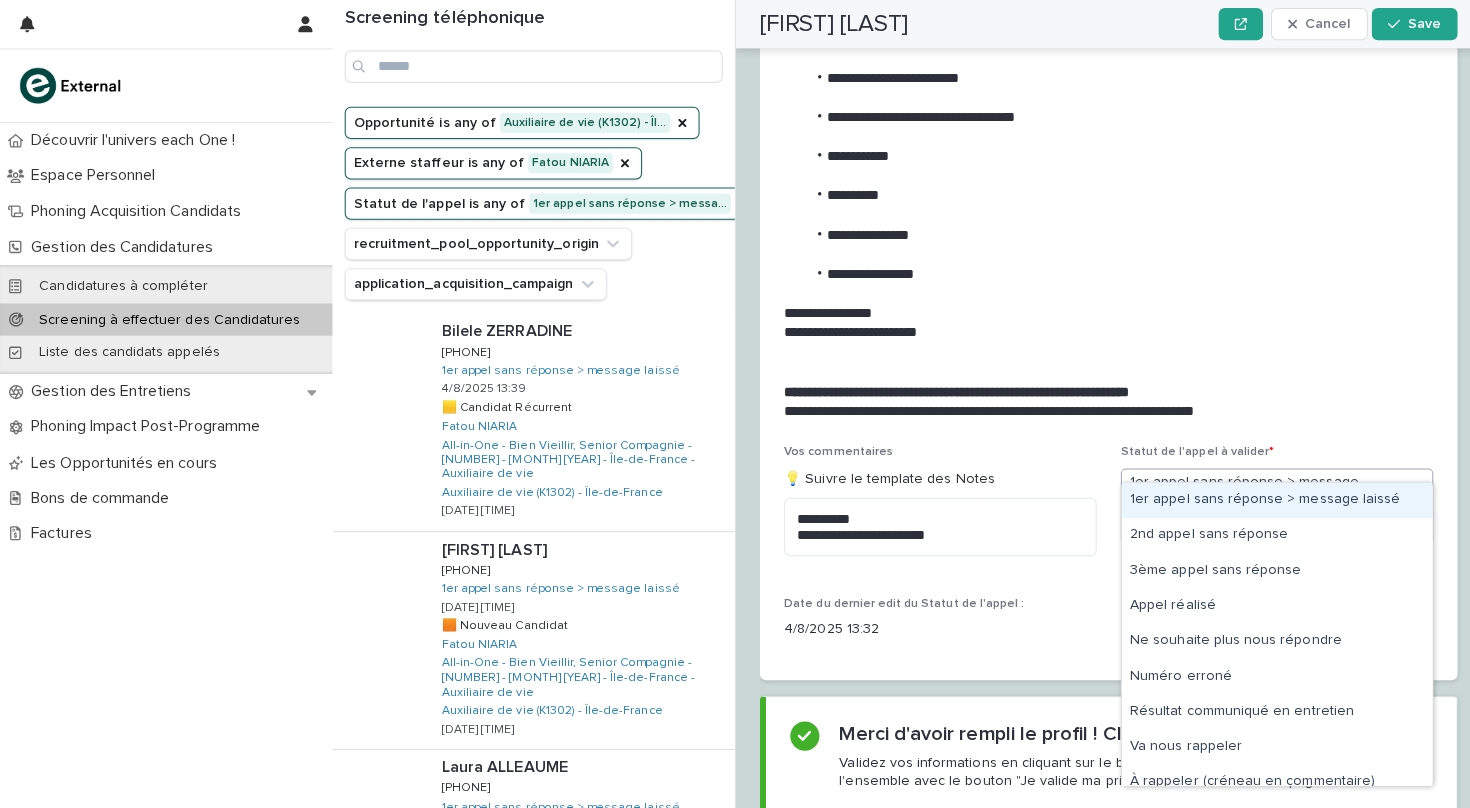 click 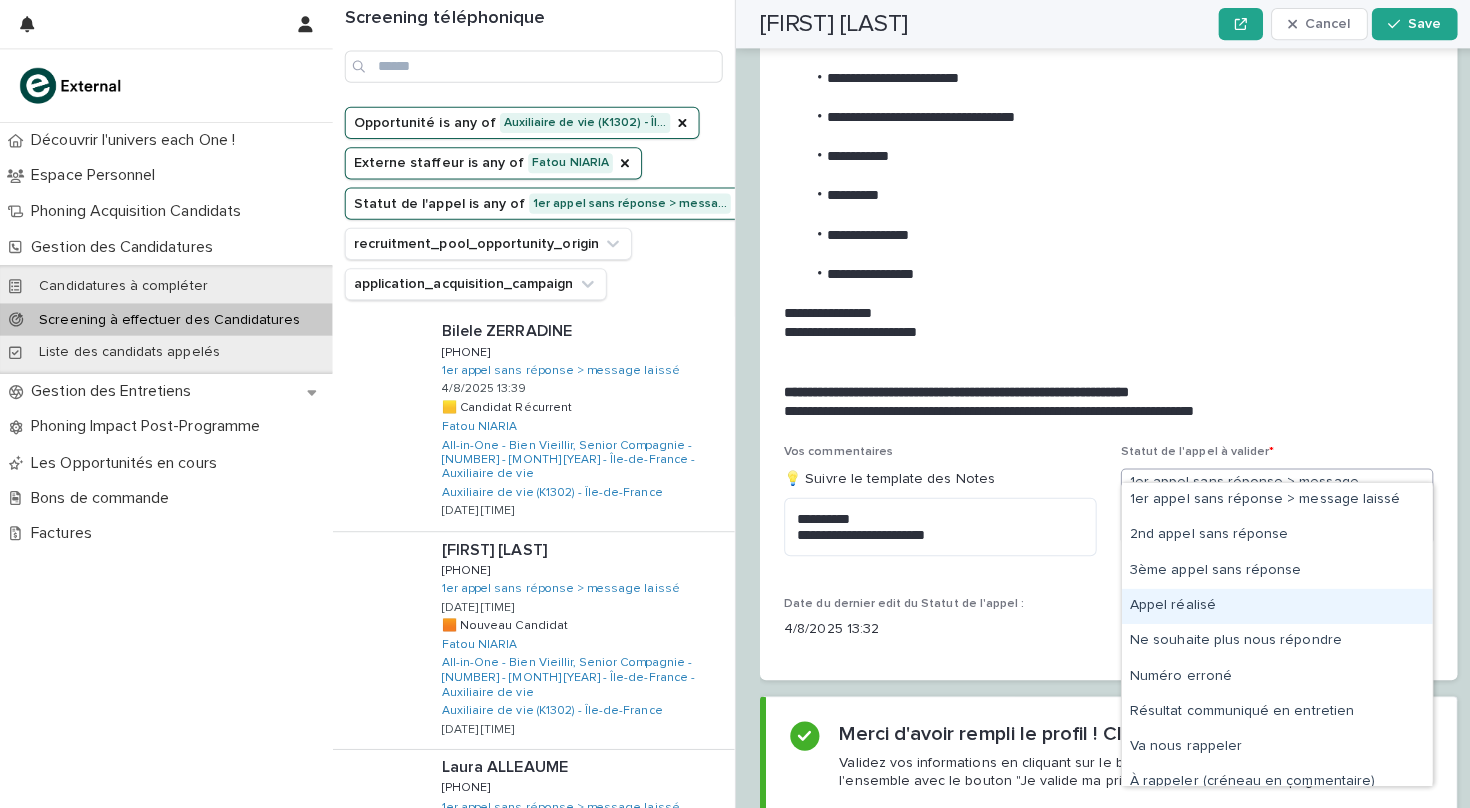 click on "Appel réalisé" at bounding box center (1267, 601) 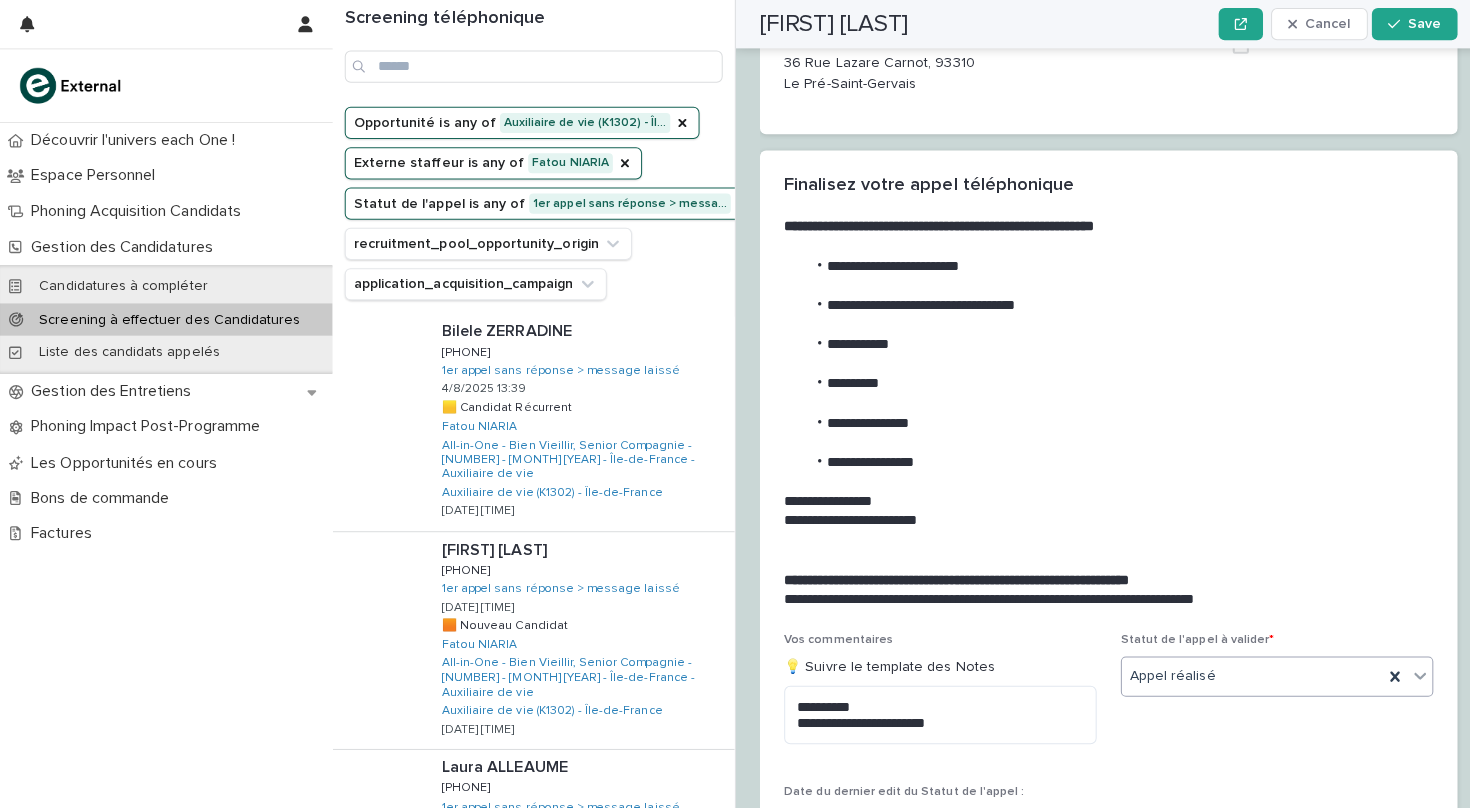 scroll, scrollTop: 2294, scrollLeft: 0, axis: vertical 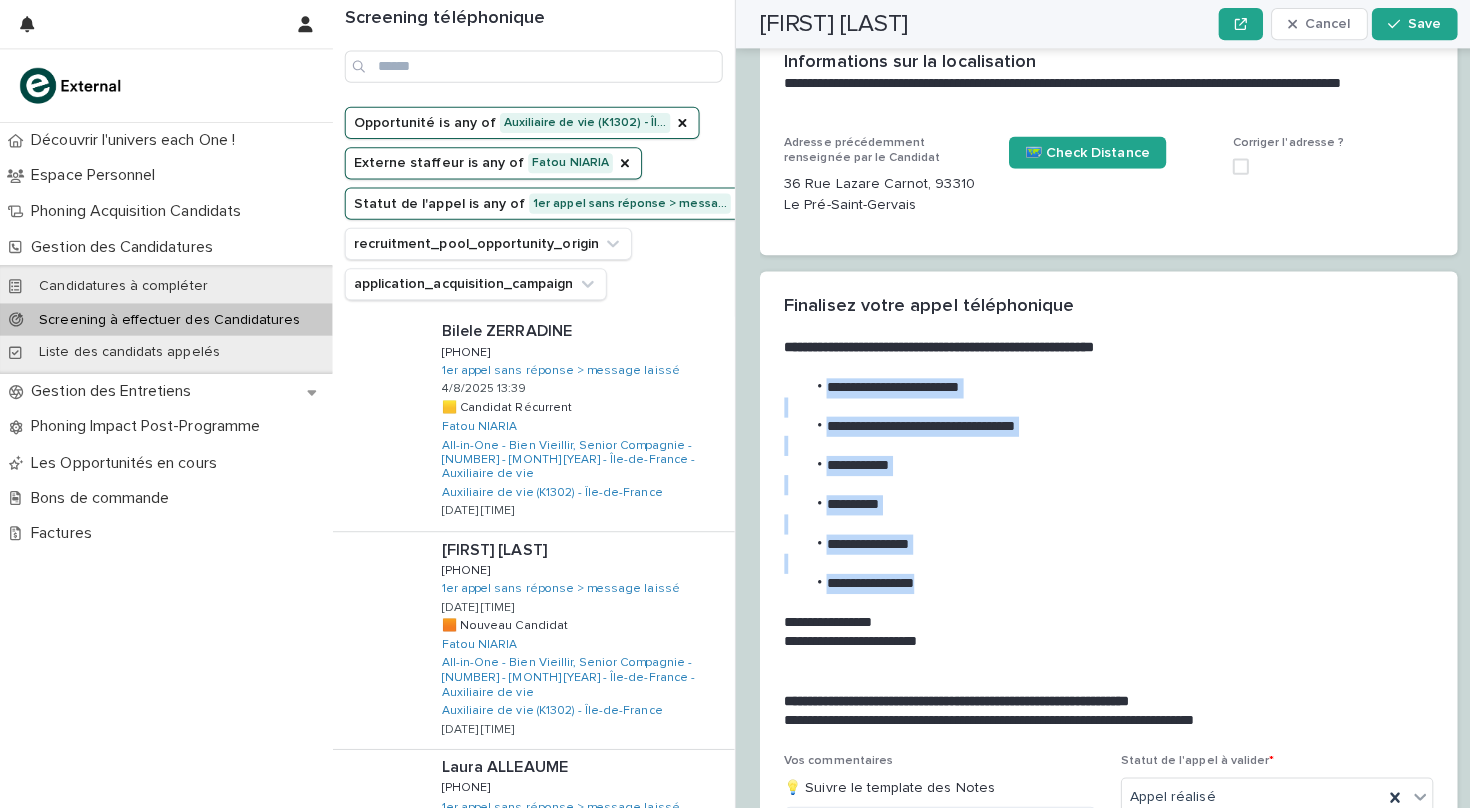 drag, startPoint x: 928, startPoint y: 523, endPoint x: 766, endPoint y: 330, distance: 251.97818 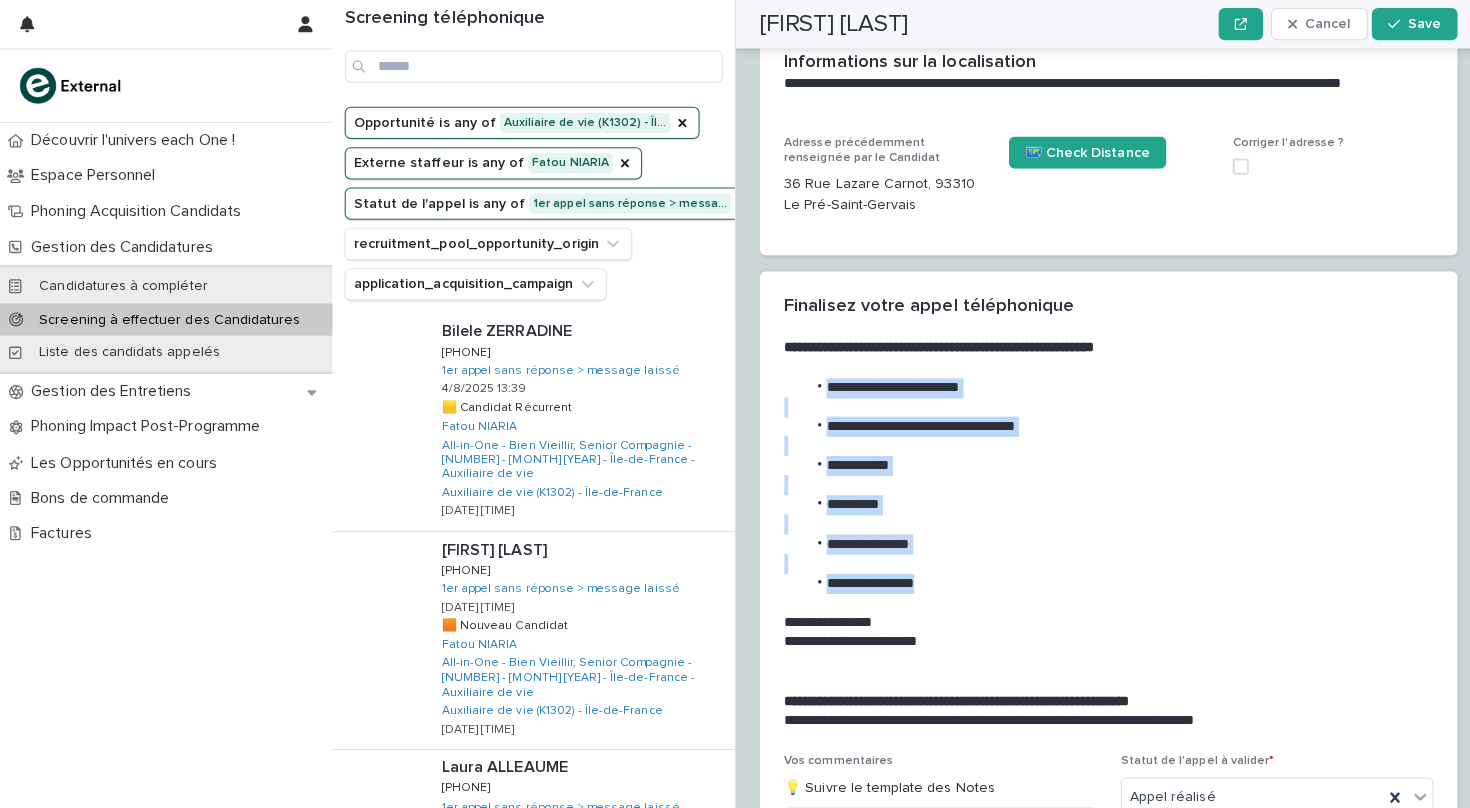 click on "**********" at bounding box center (1100, 508) 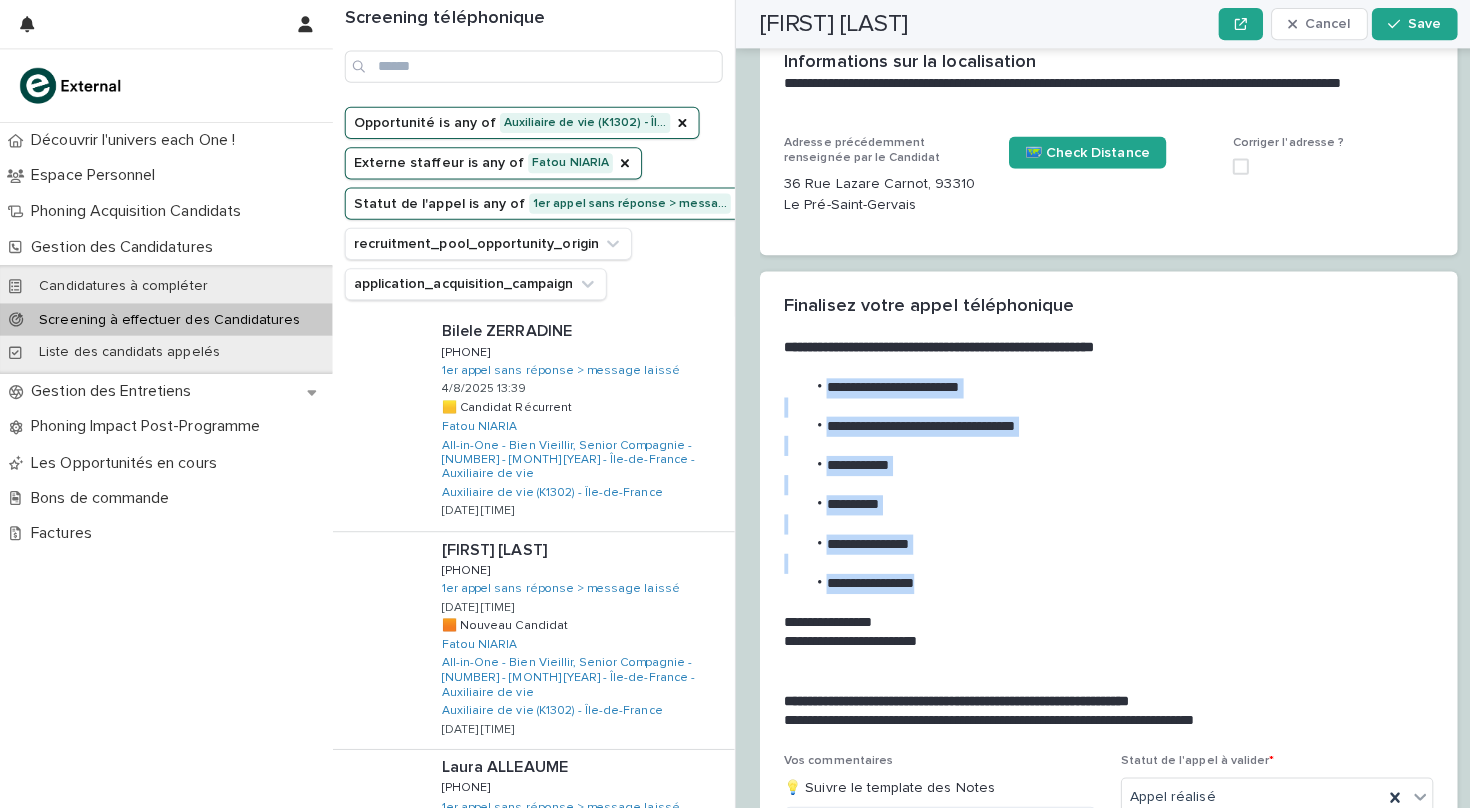 copy on "**********" 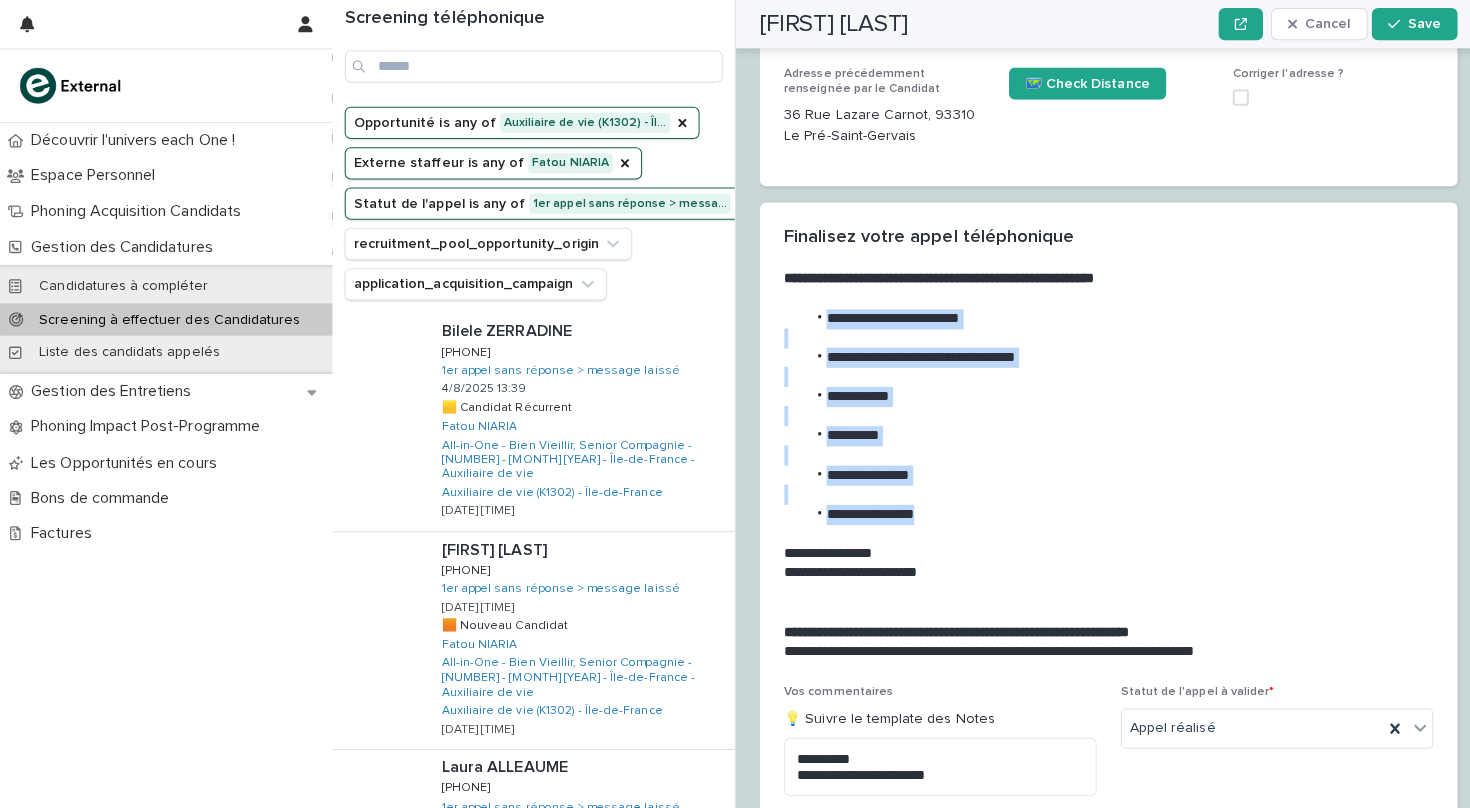 scroll, scrollTop: 2593, scrollLeft: 0, axis: vertical 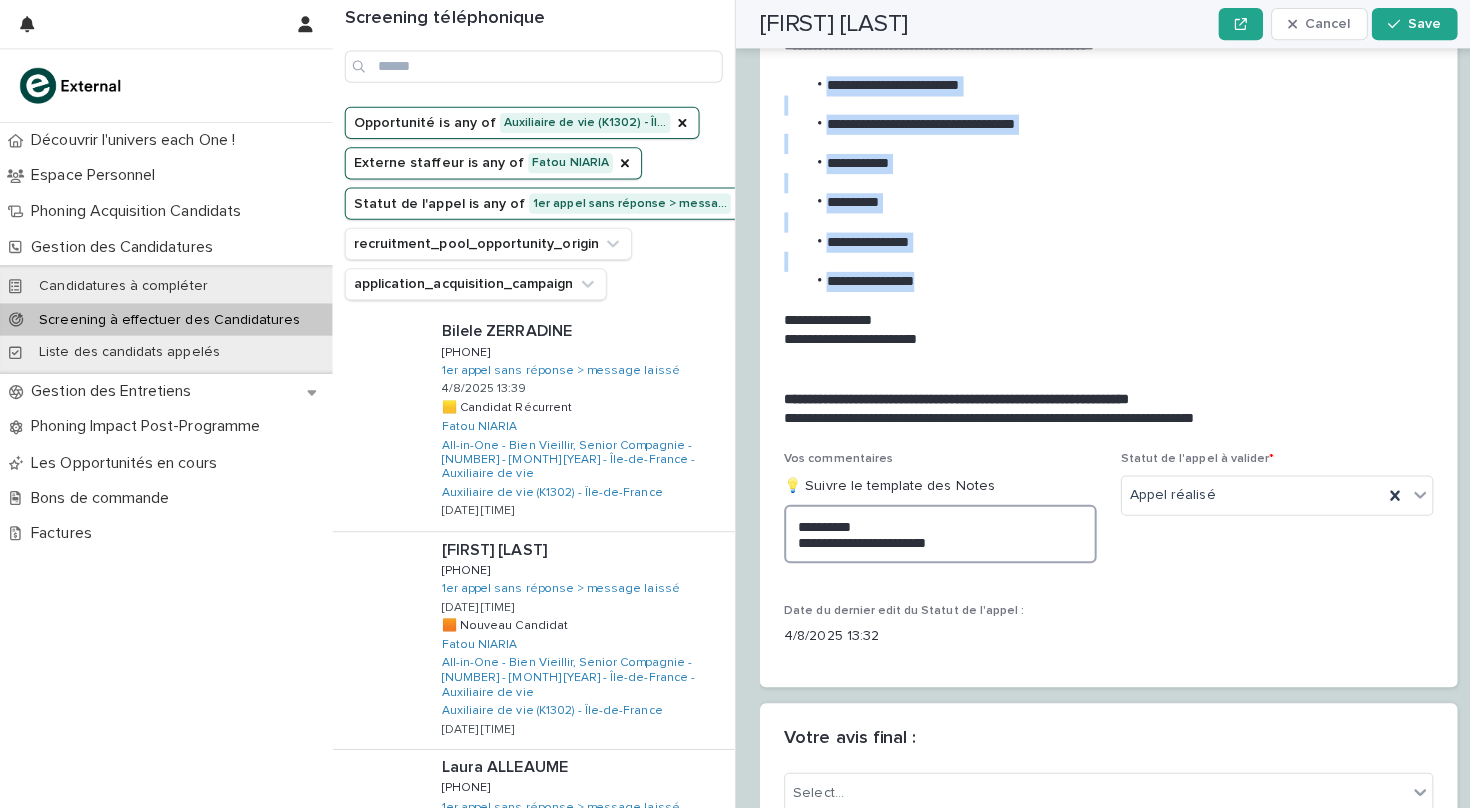 click on "**********" at bounding box center [933, 530] 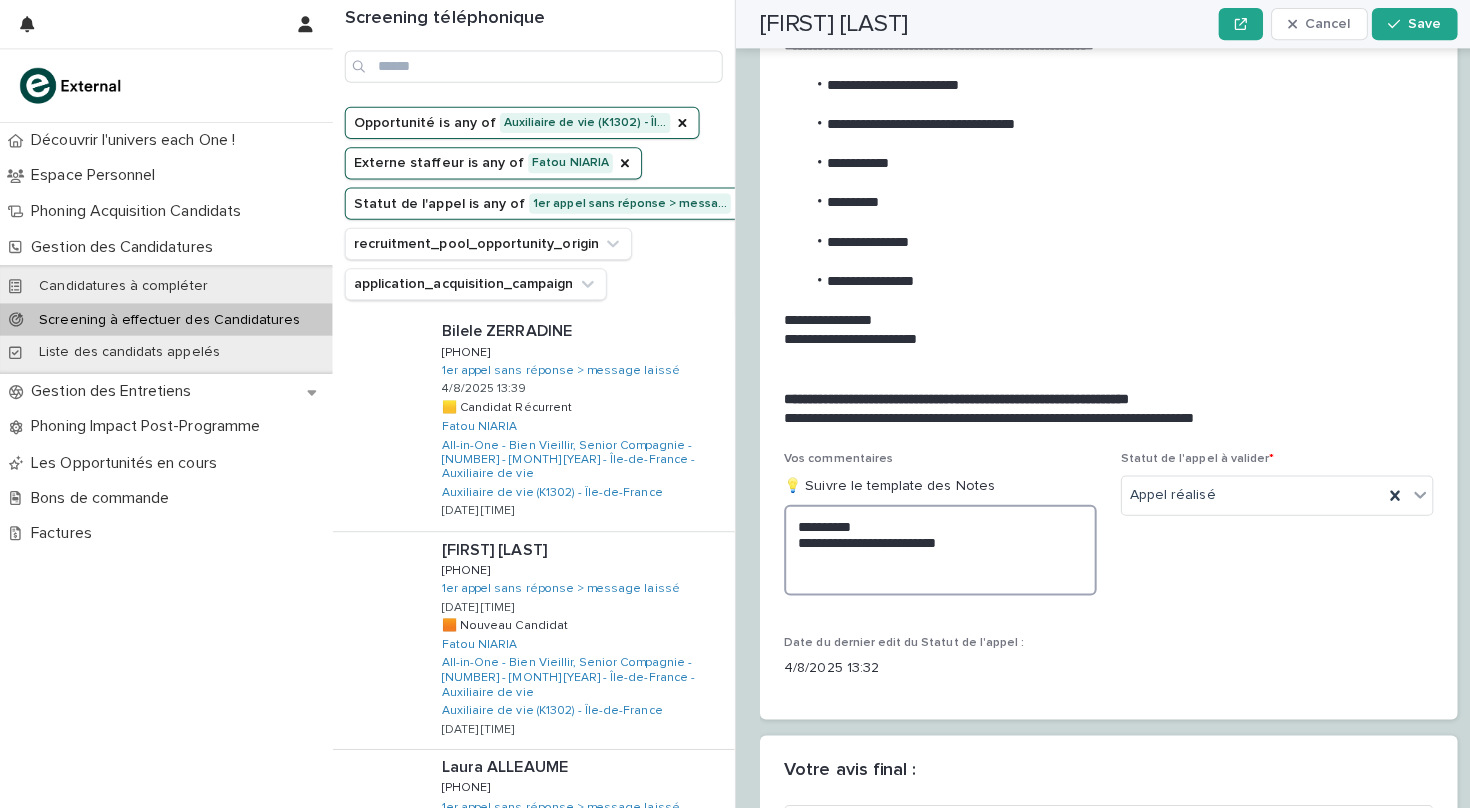 paste on "**********" 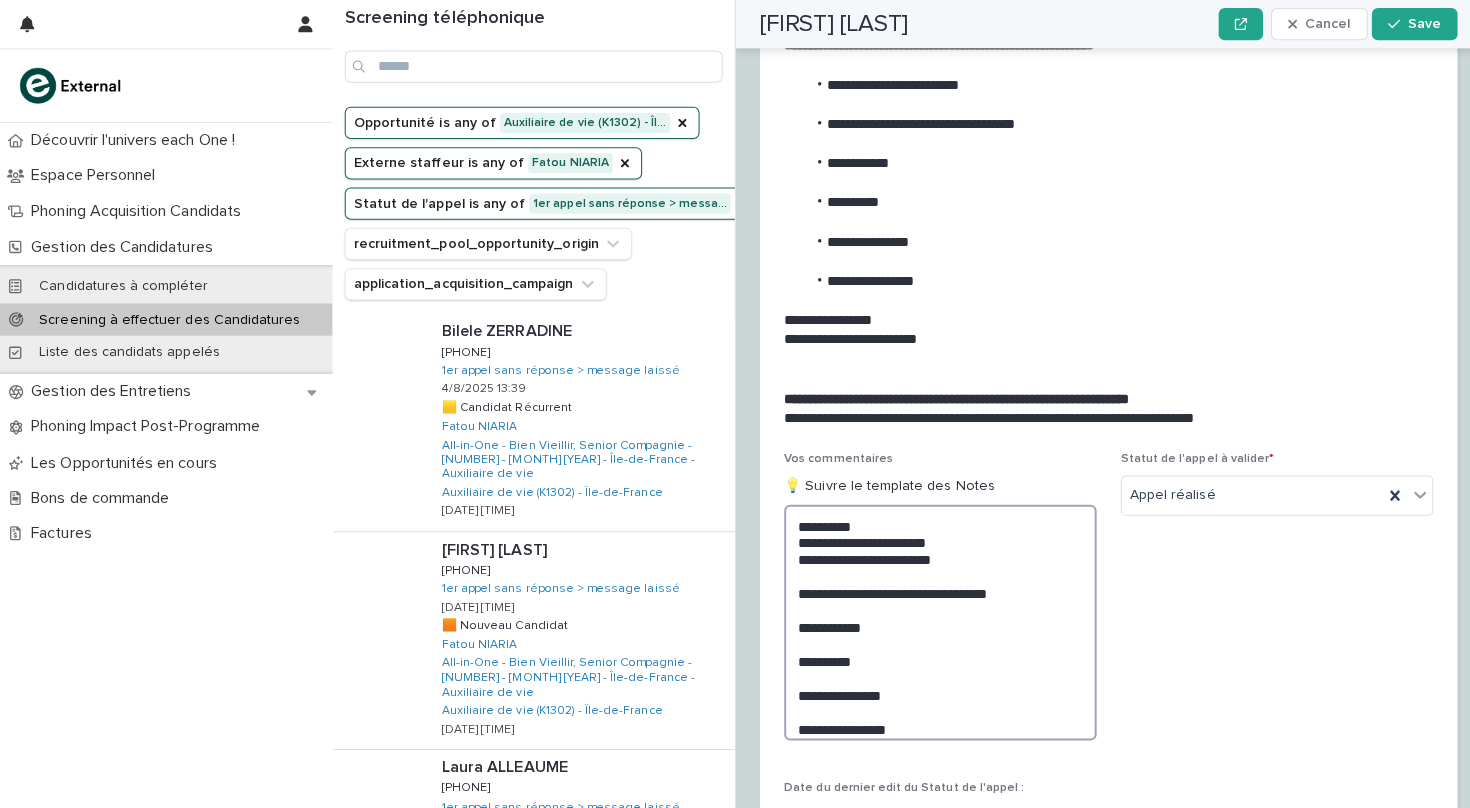 click on "**********" at bounding box center [933, 618] 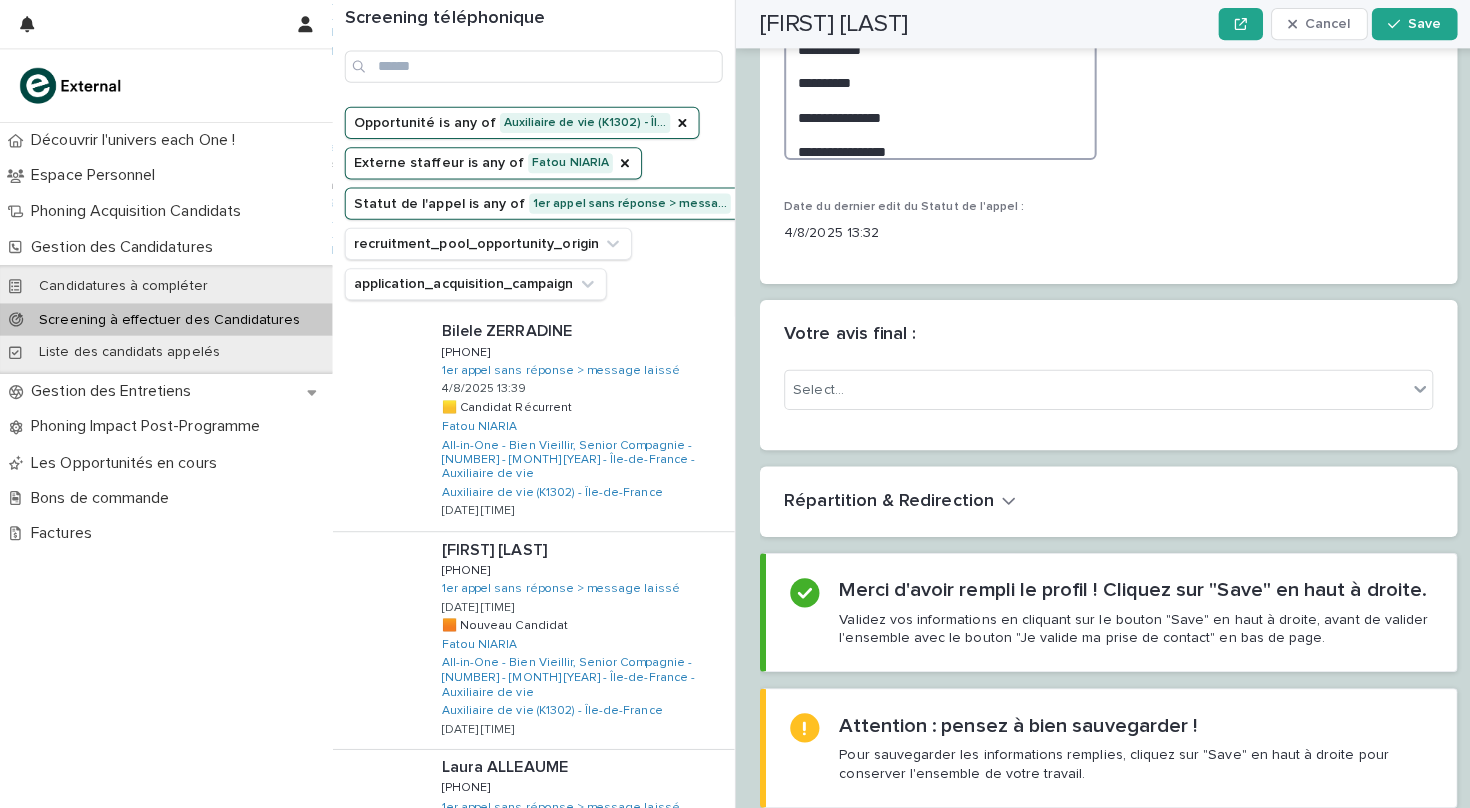 scroll, scrollTop: 3216, scrollLeft: 0, axis: vertical 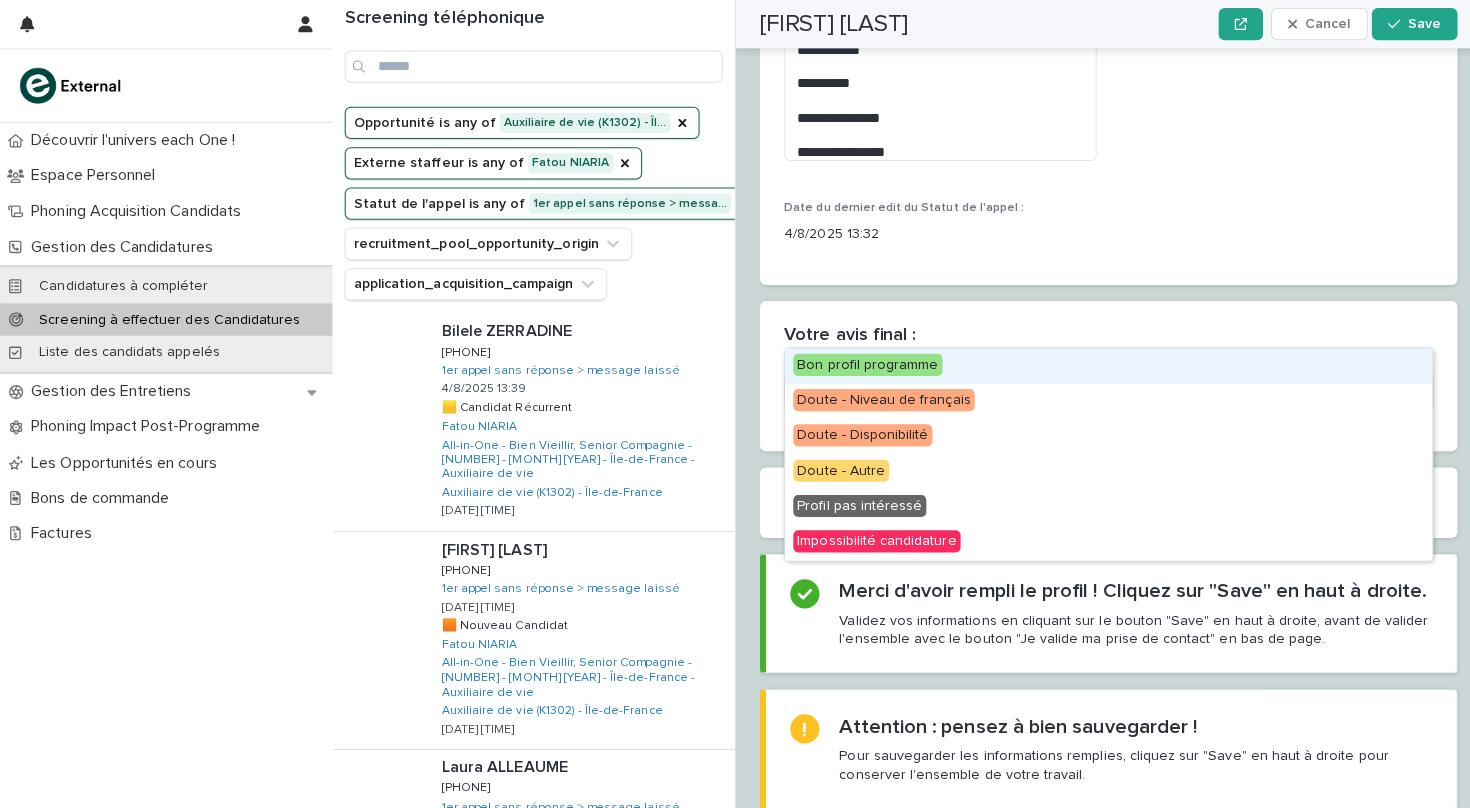 click on "Select..." at bounding box center (1087, 388) 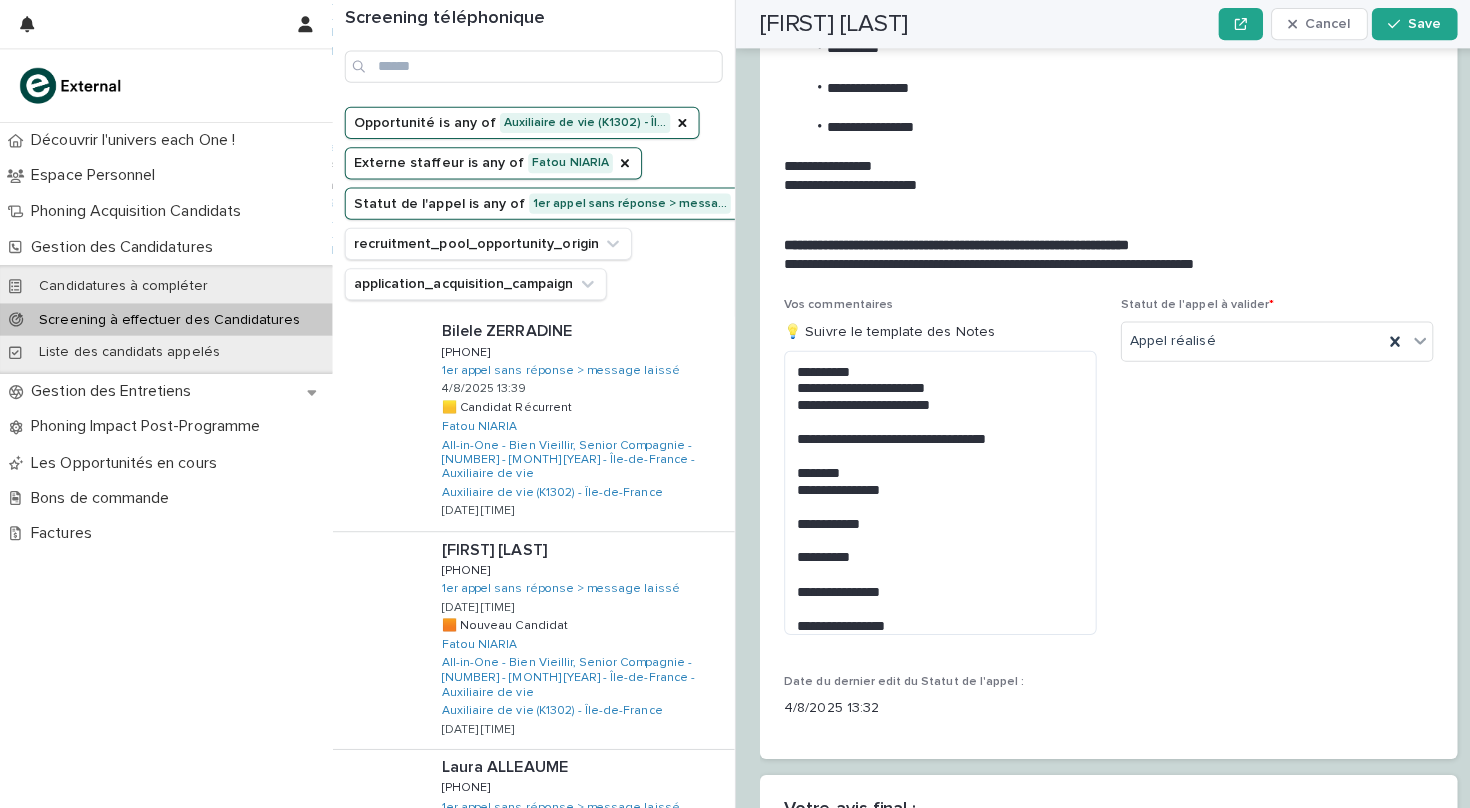 scroll, scrollTop: 2772, scrollLeft: 0, axis: vertical 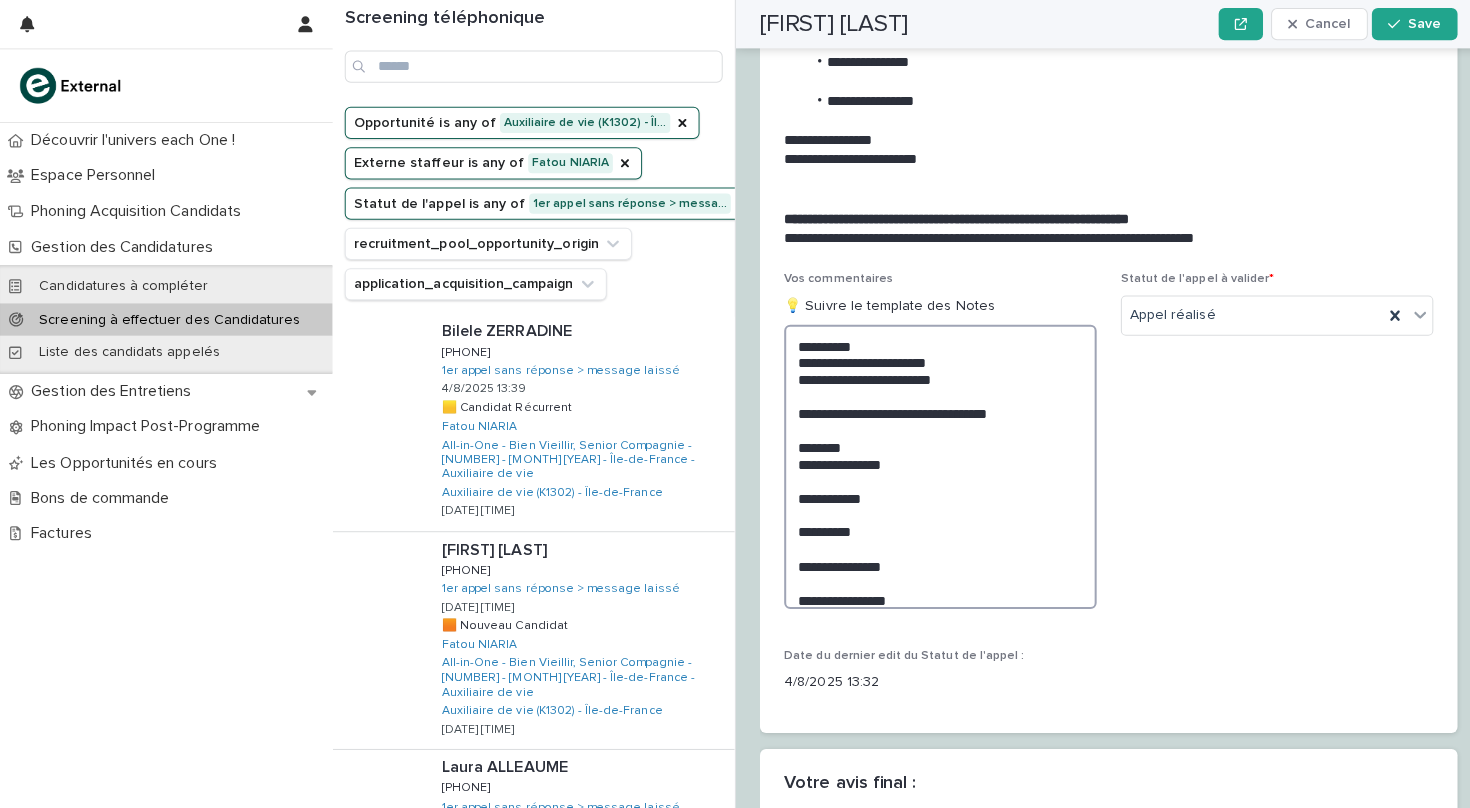 click on "**********" at bounding box center [933, 463] 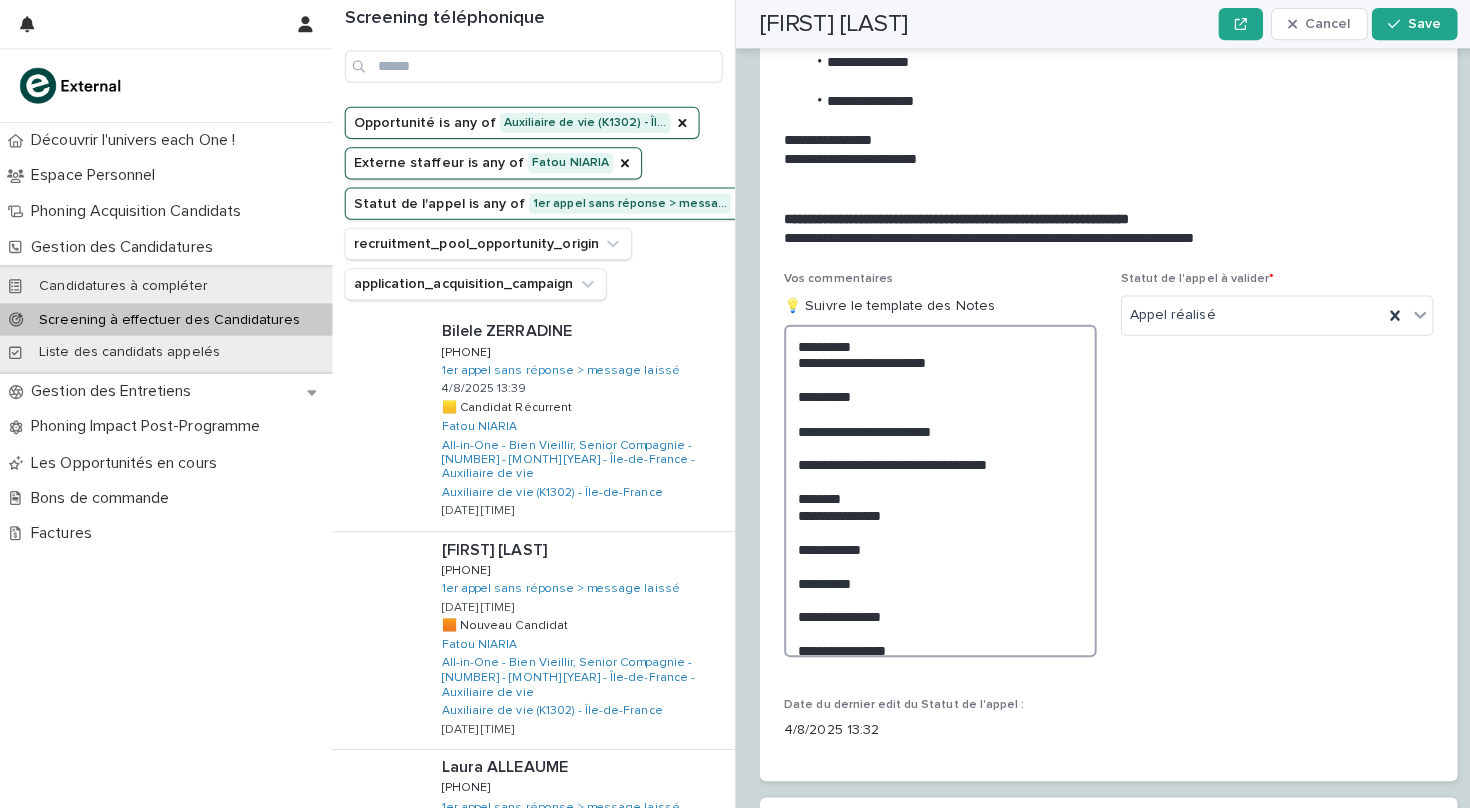 click on "**********" at bounding box center [933, 487] 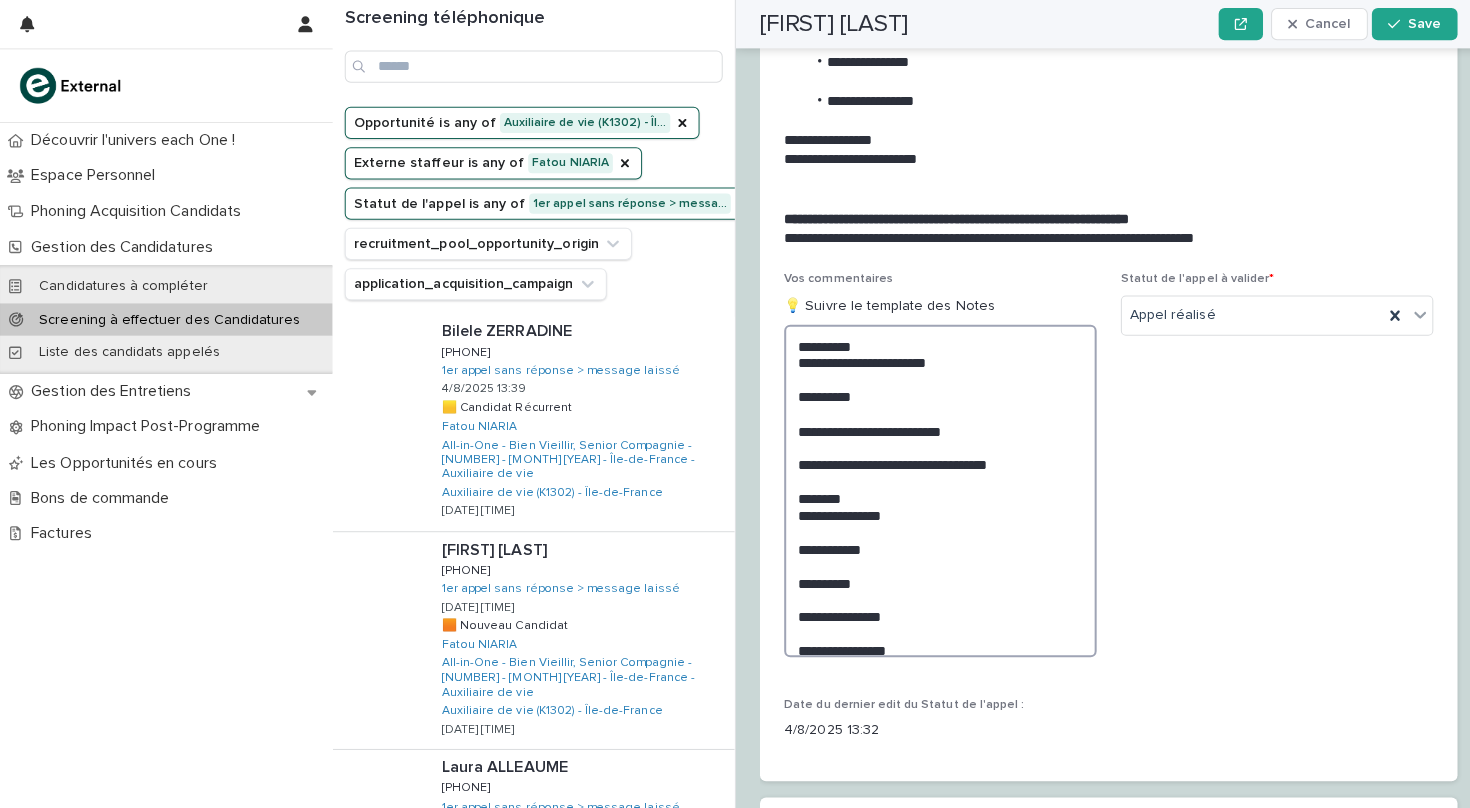 click on "**********" at bounding box center (933, 487) 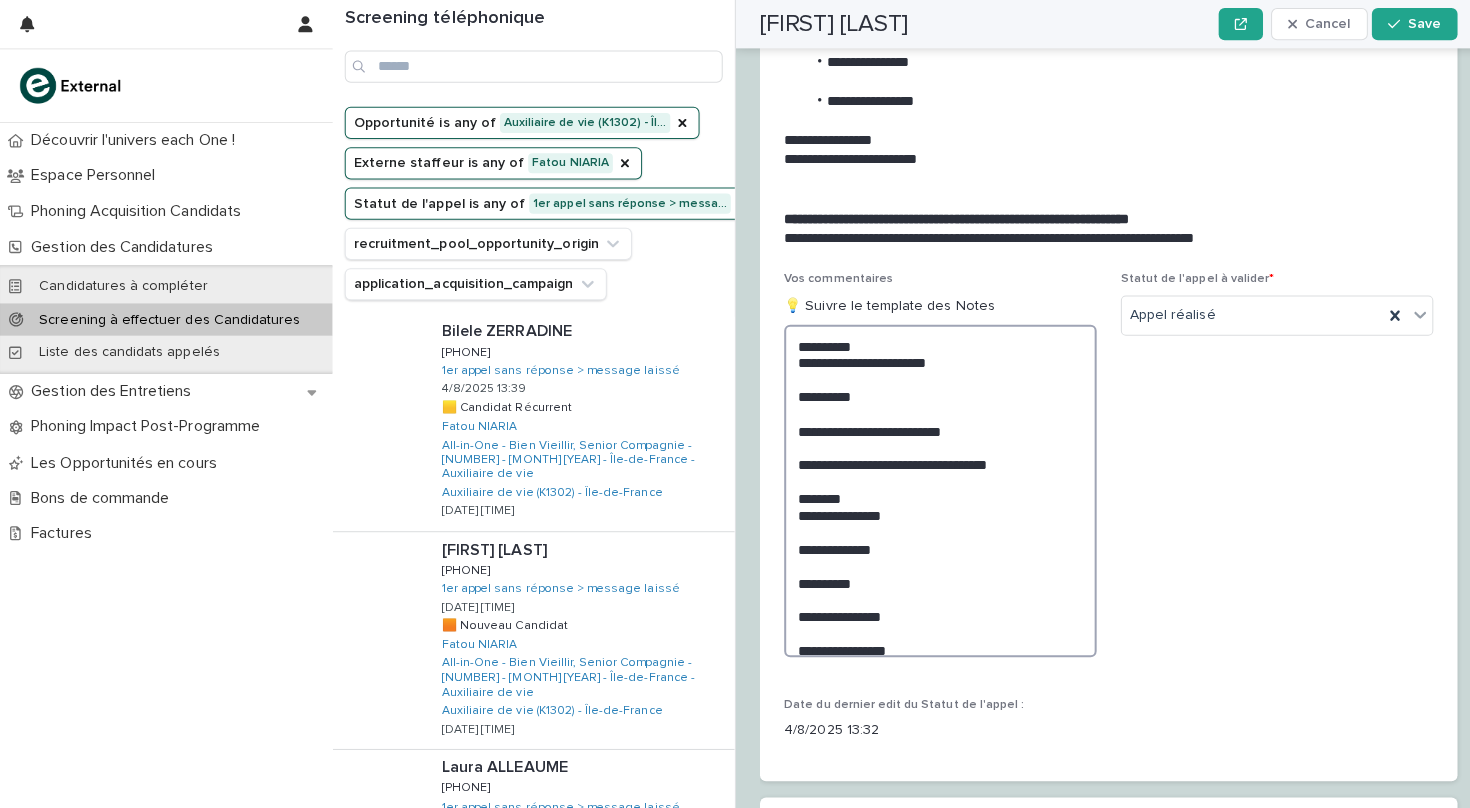 click on "**********" at bounding box center [933, 487] 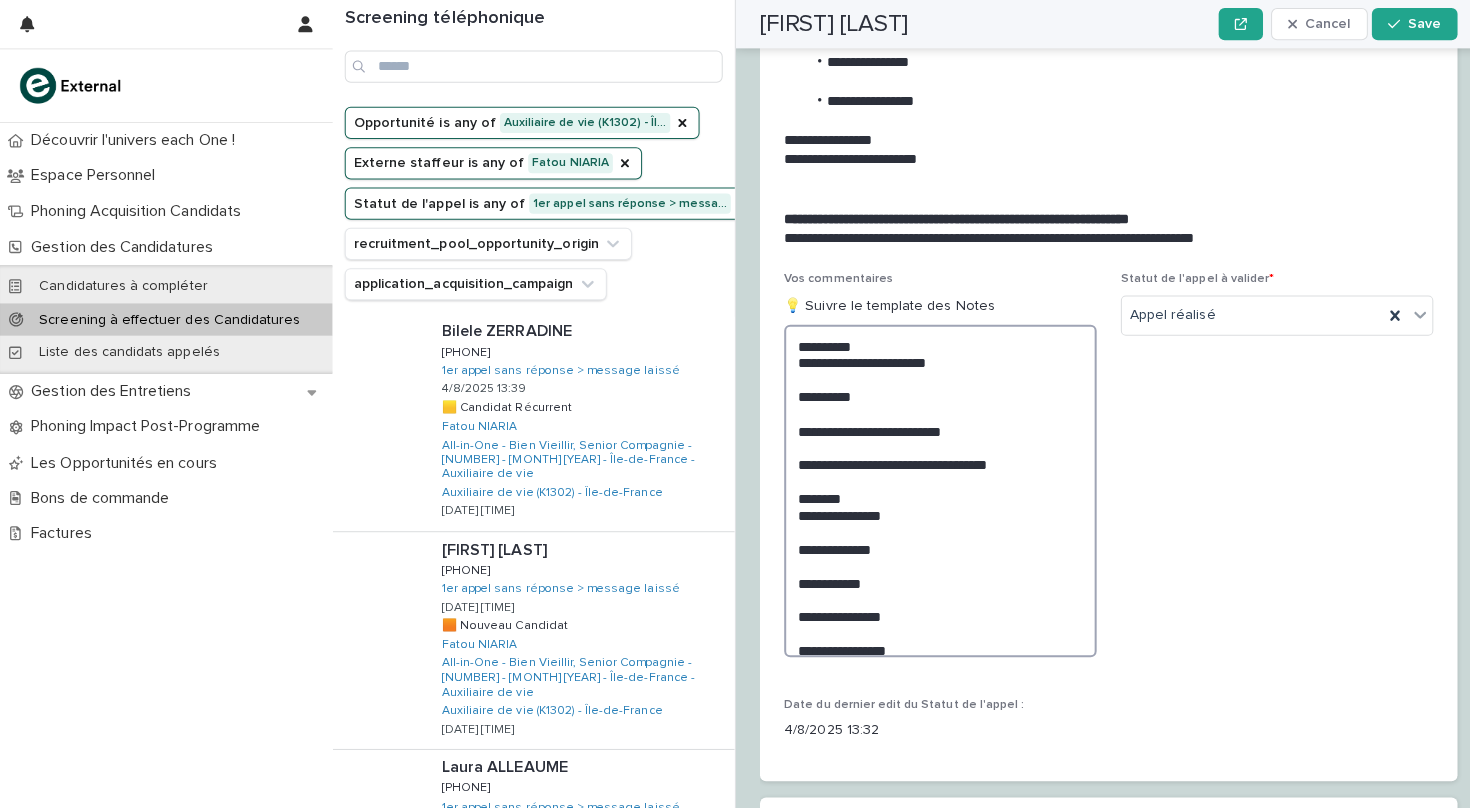 click on "**********" at bounding box center (933, 487) 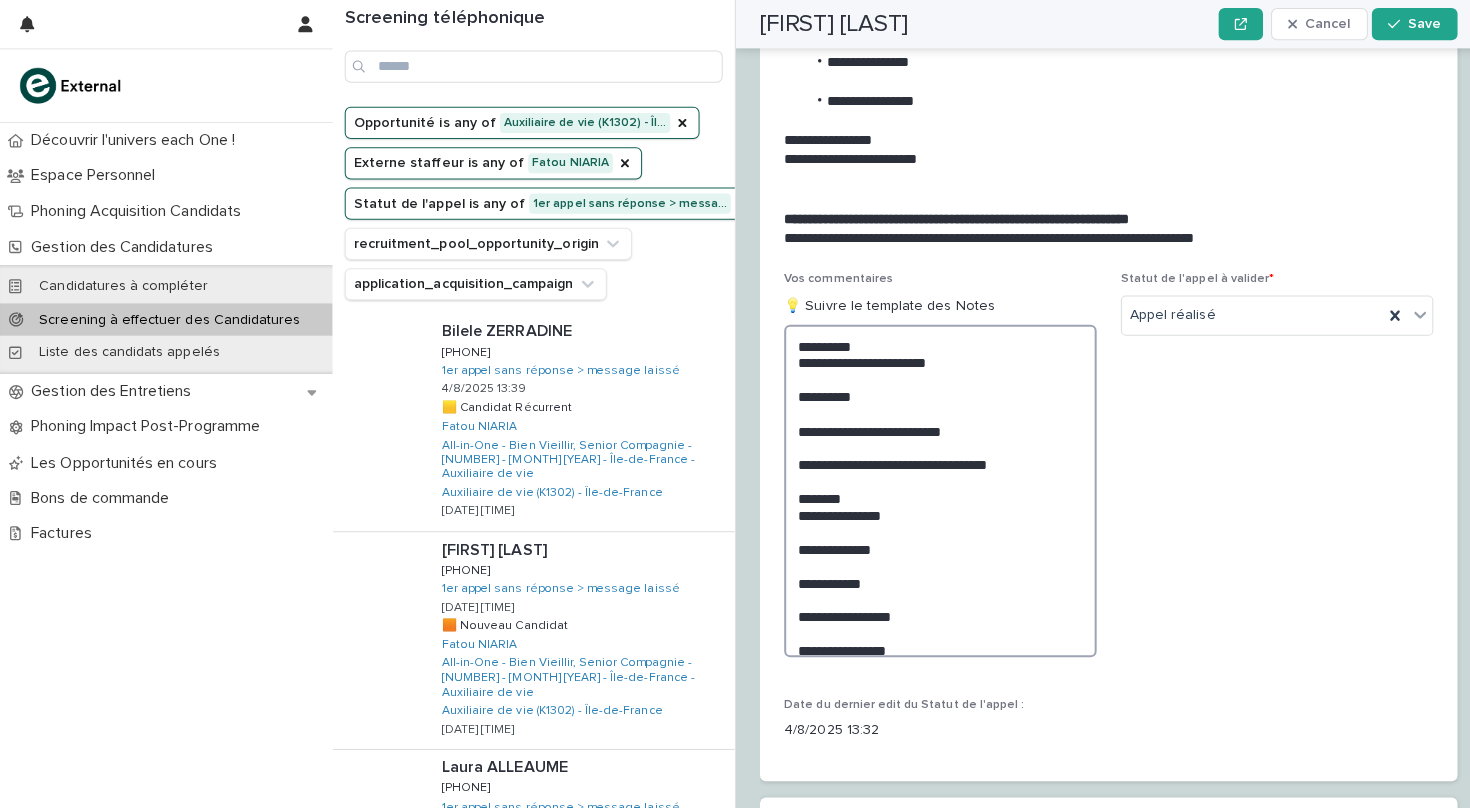 click on "**********" at bounding box center (933, 487) 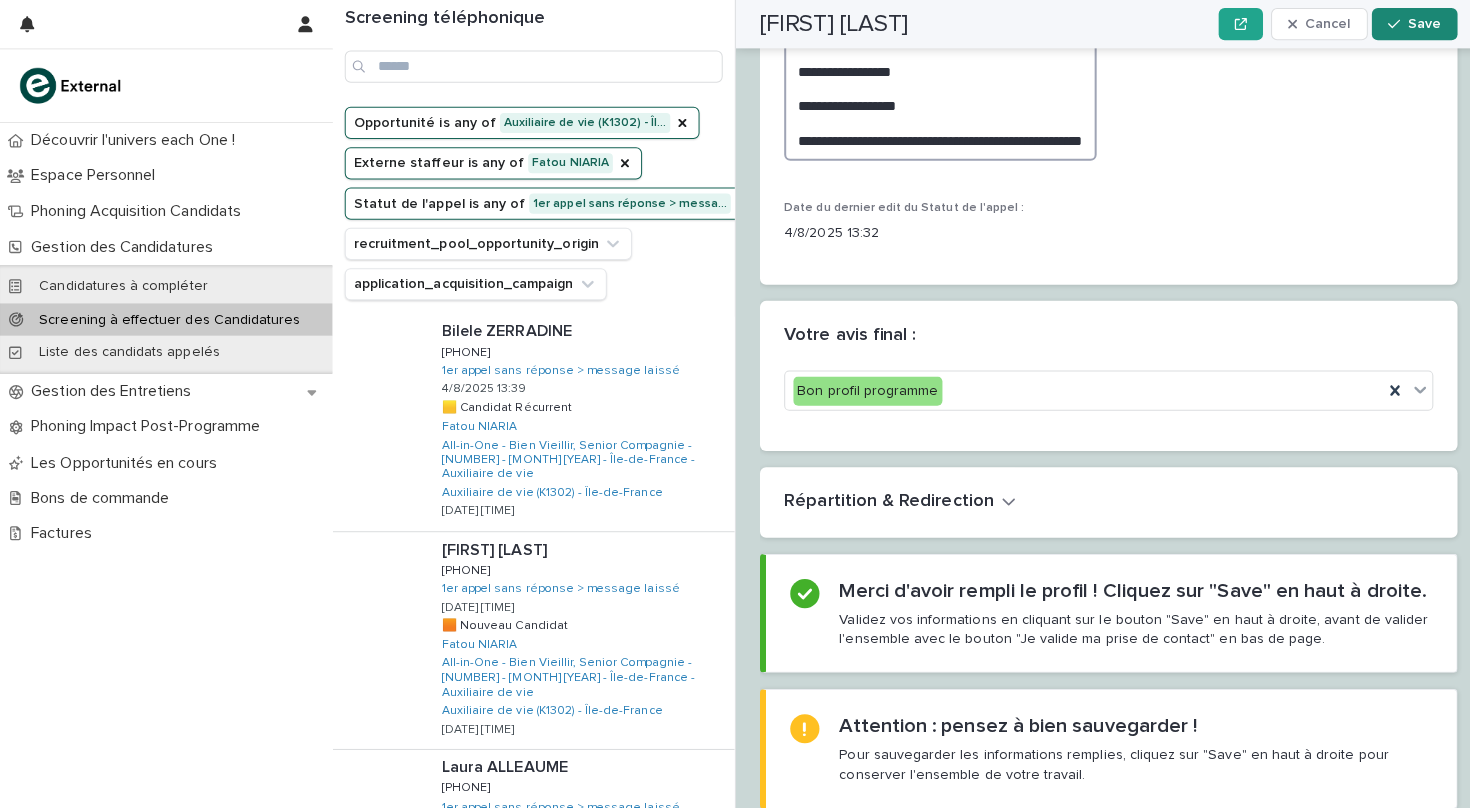 scroll, scrollTop: 3312, scrollLeft: 0, axis: vertical 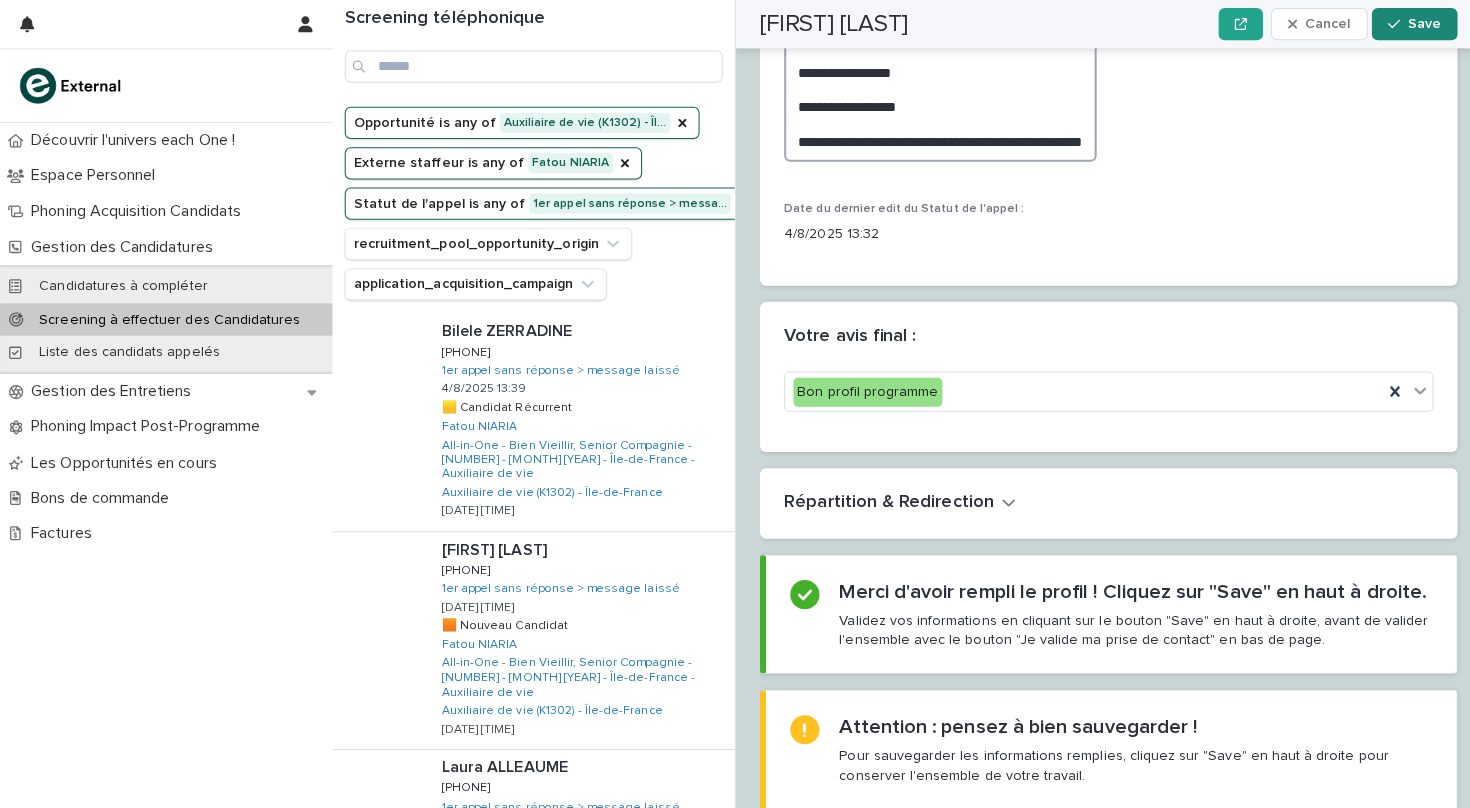 type on "**********" 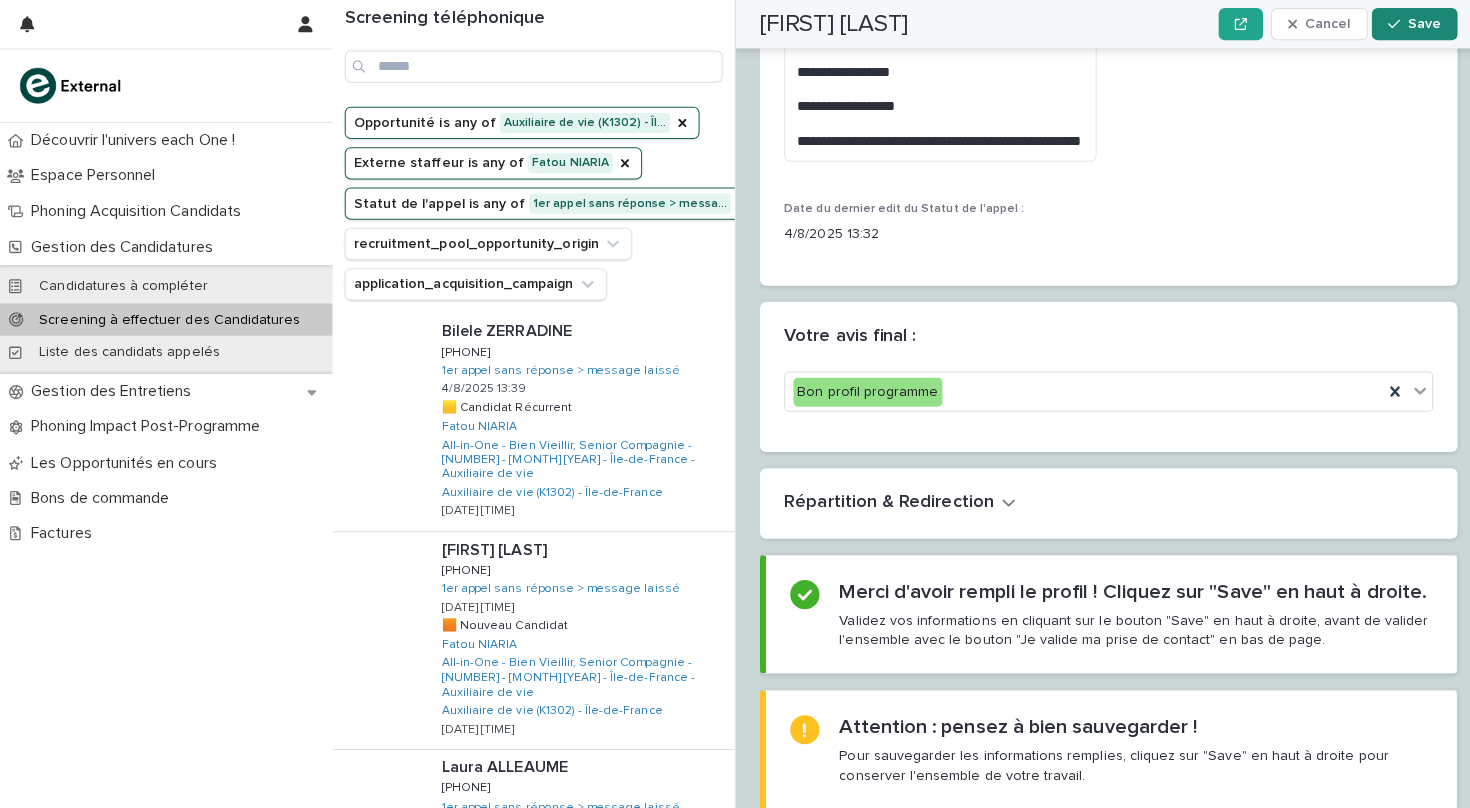 click on "Save" at bounding box center [1413, 24] 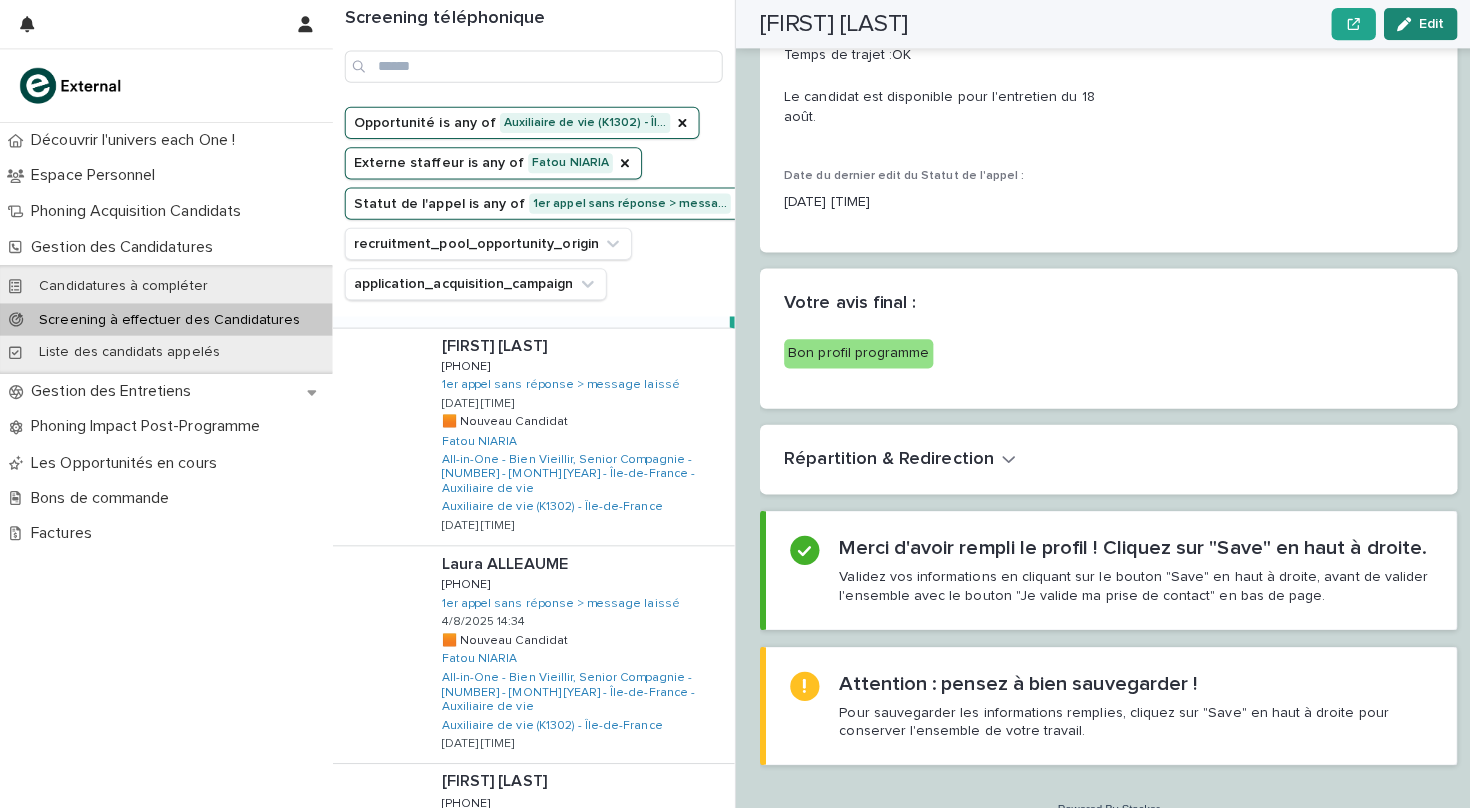scroll, scrollTop: 3266, scrollLeft: 0, axis: vertical 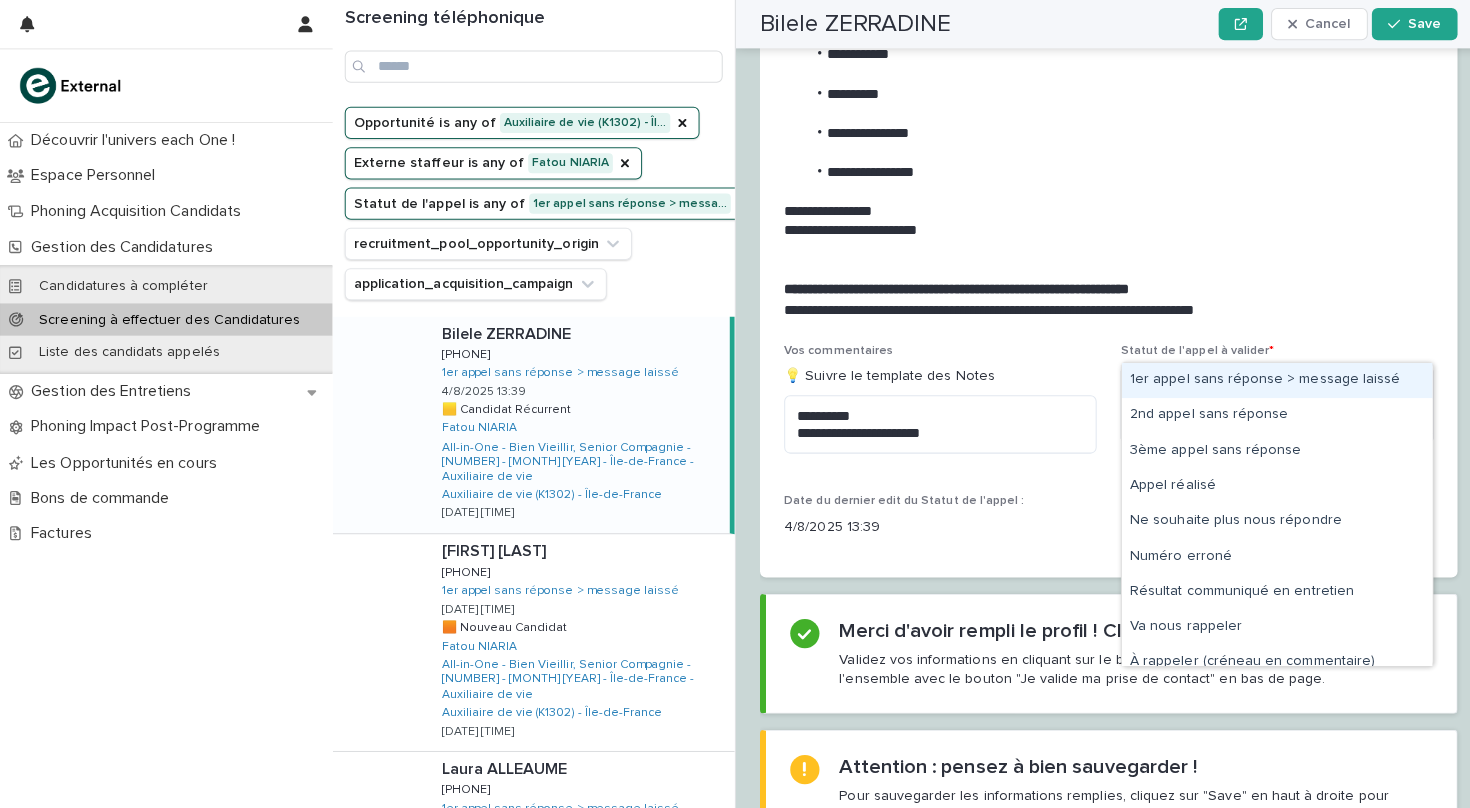 click 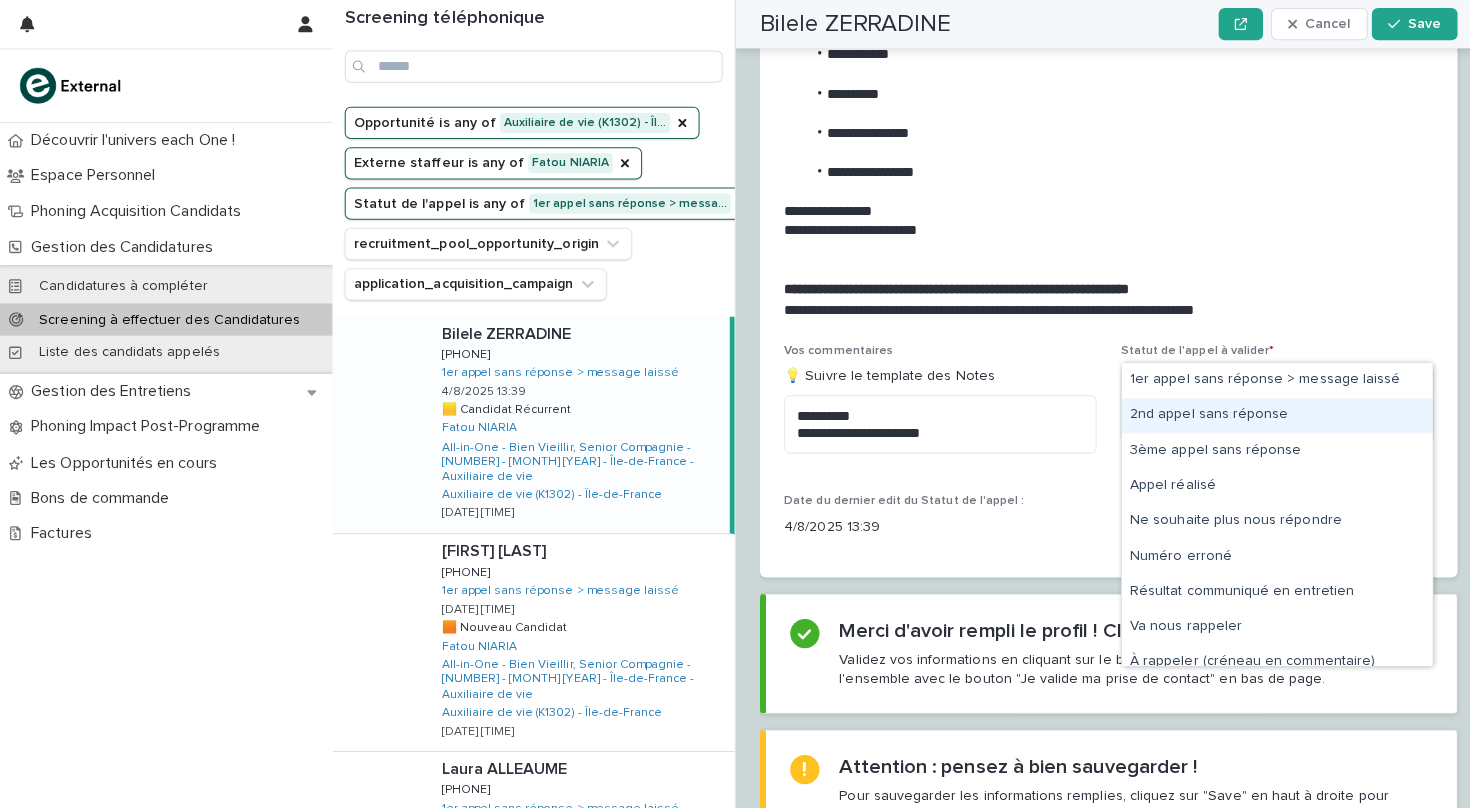 click on "2nd appel sans réponse" at bounding box center (1267, 412) 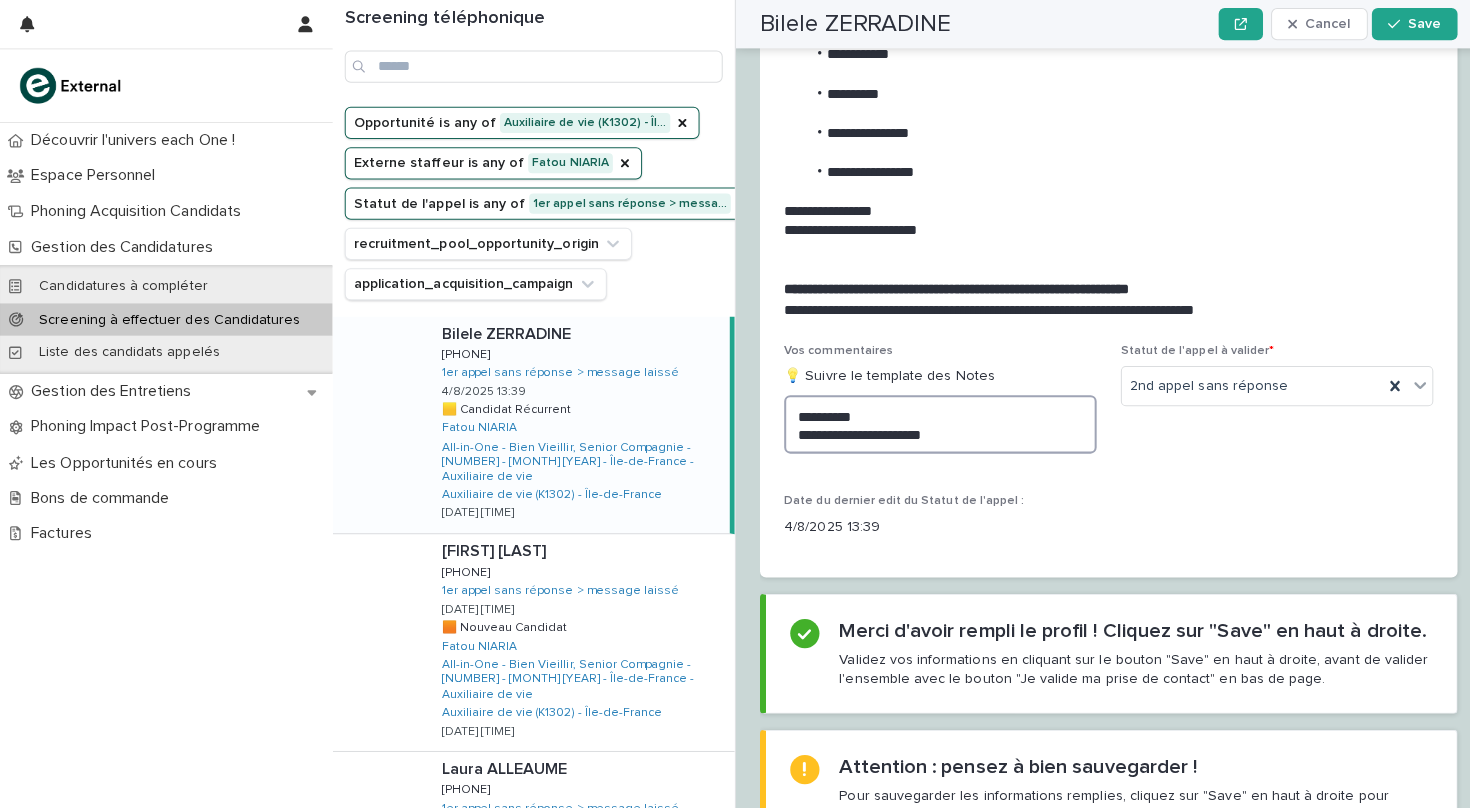 click on "**********" at bounding box center (933, 421) 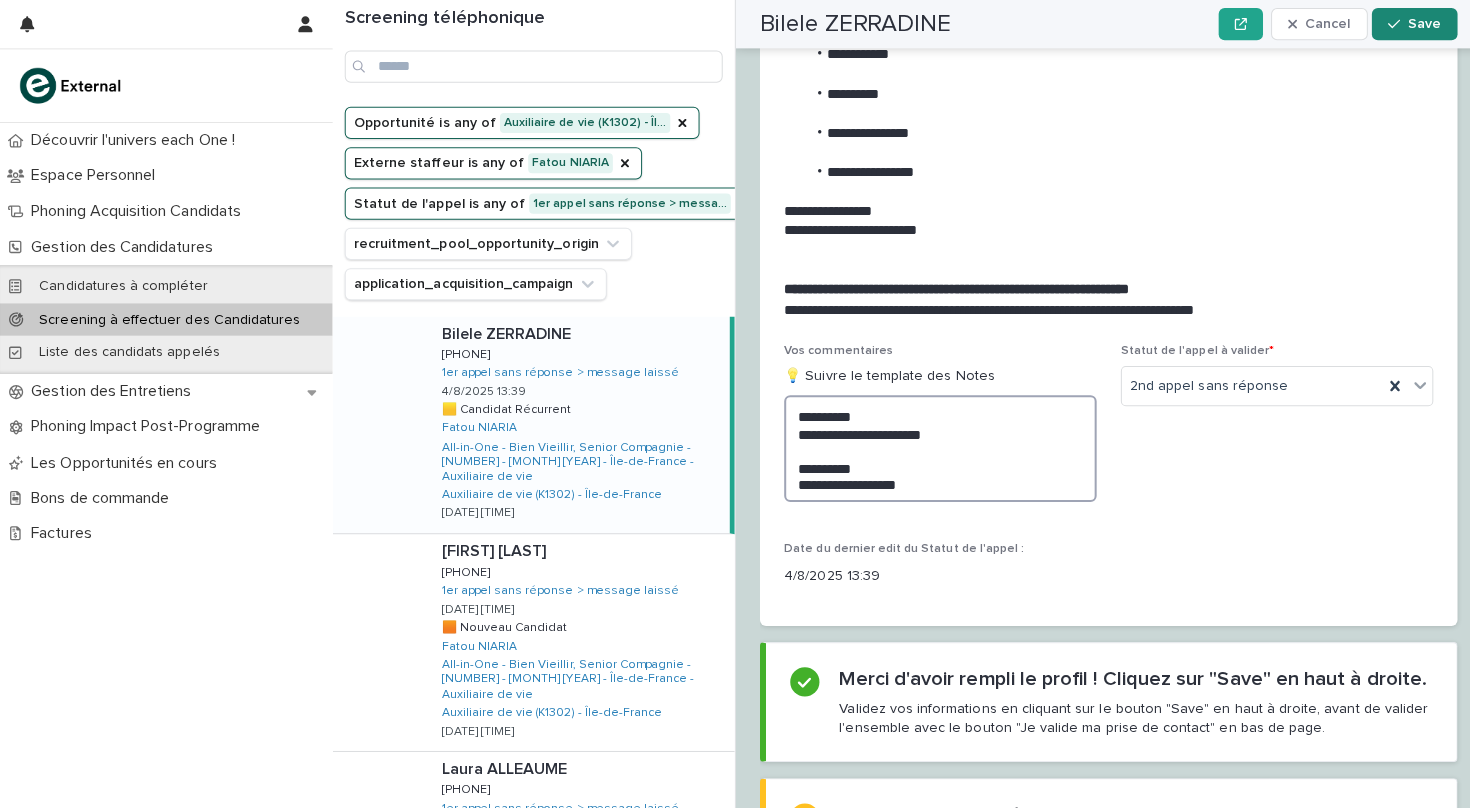 type on "**********" 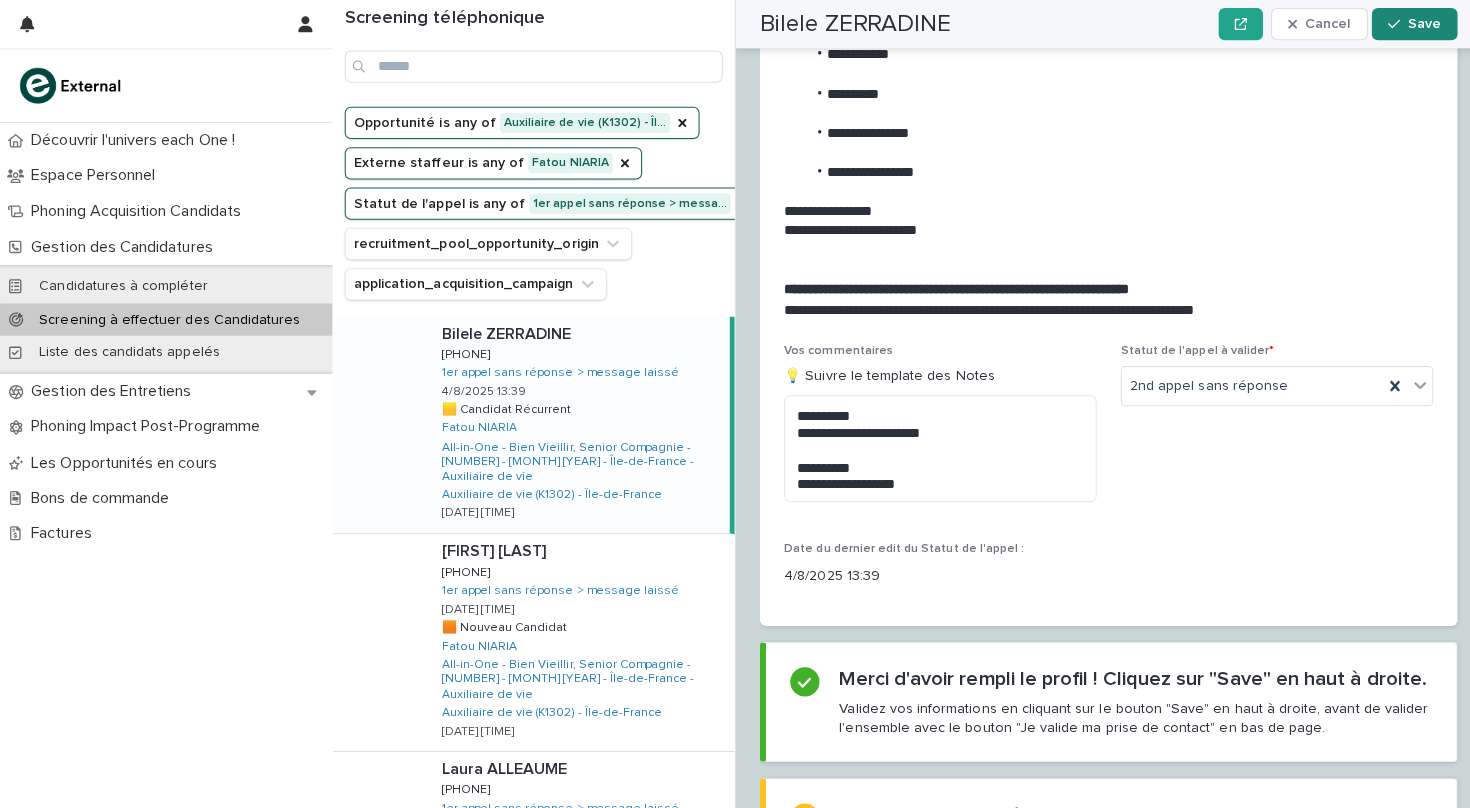click on "Save" at bounding box center [1413, 24] 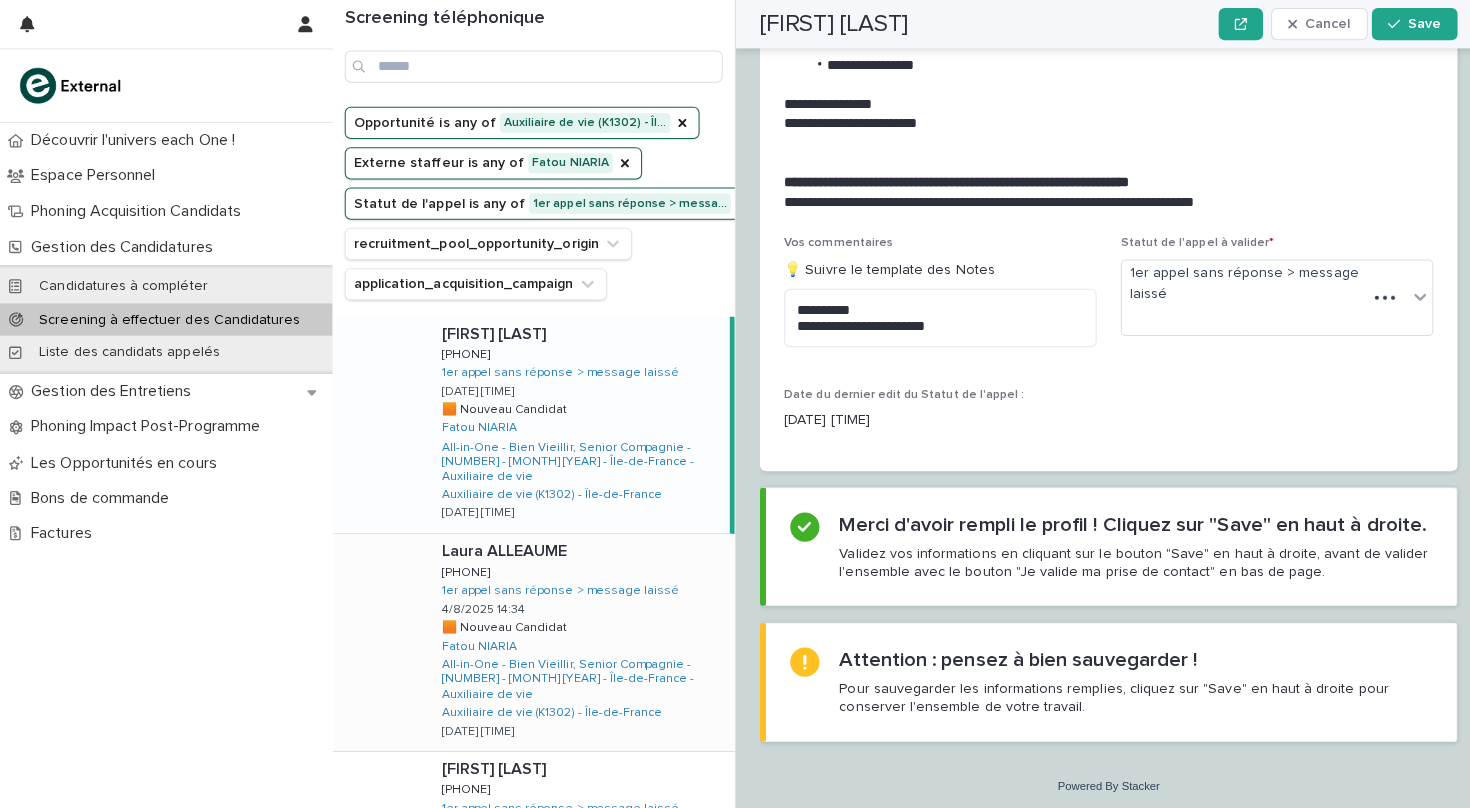 scroll, scrollTop: 2170, scrollLeft: 0, axis: vertical 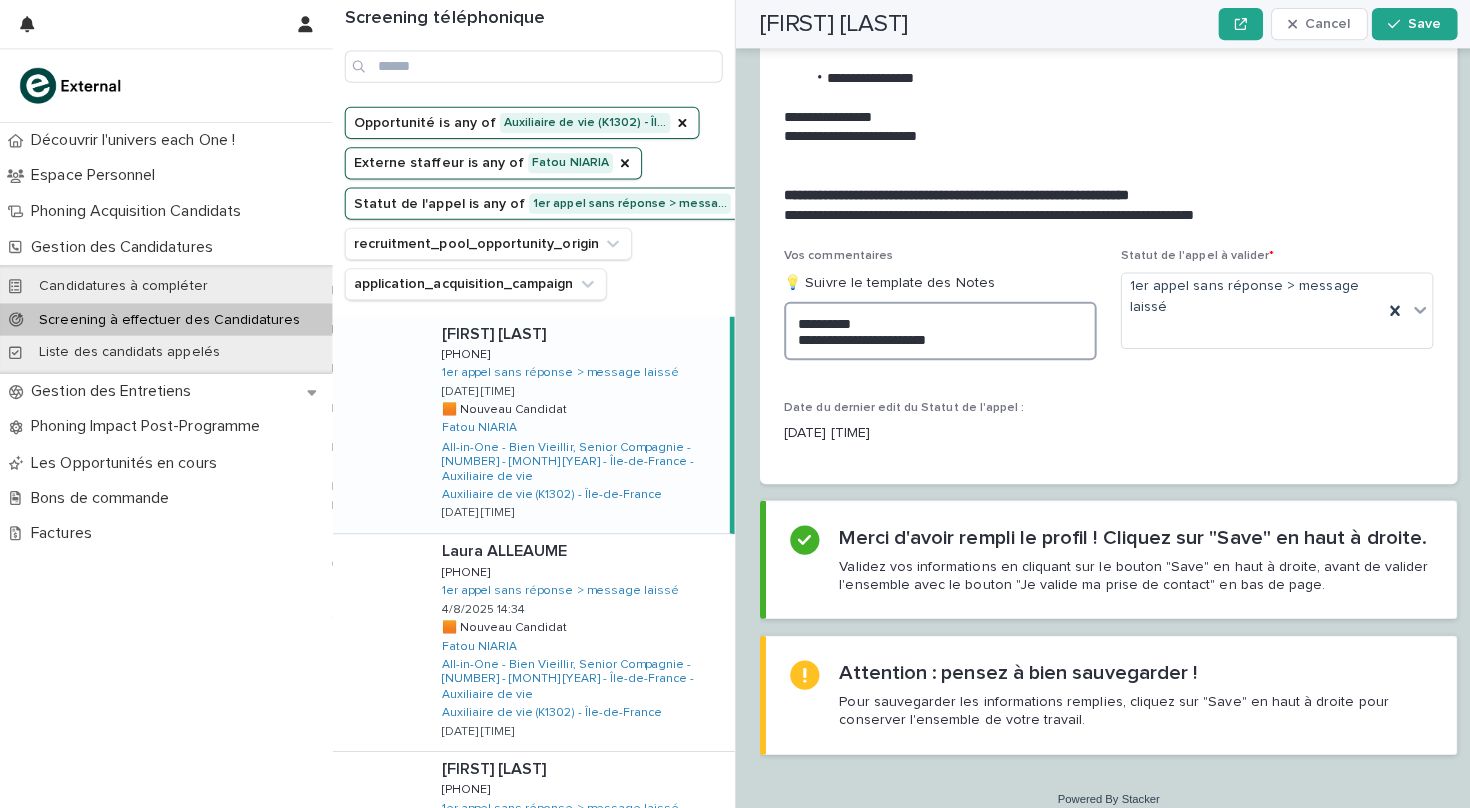 click on "**********" at bounding box center [933, 328] 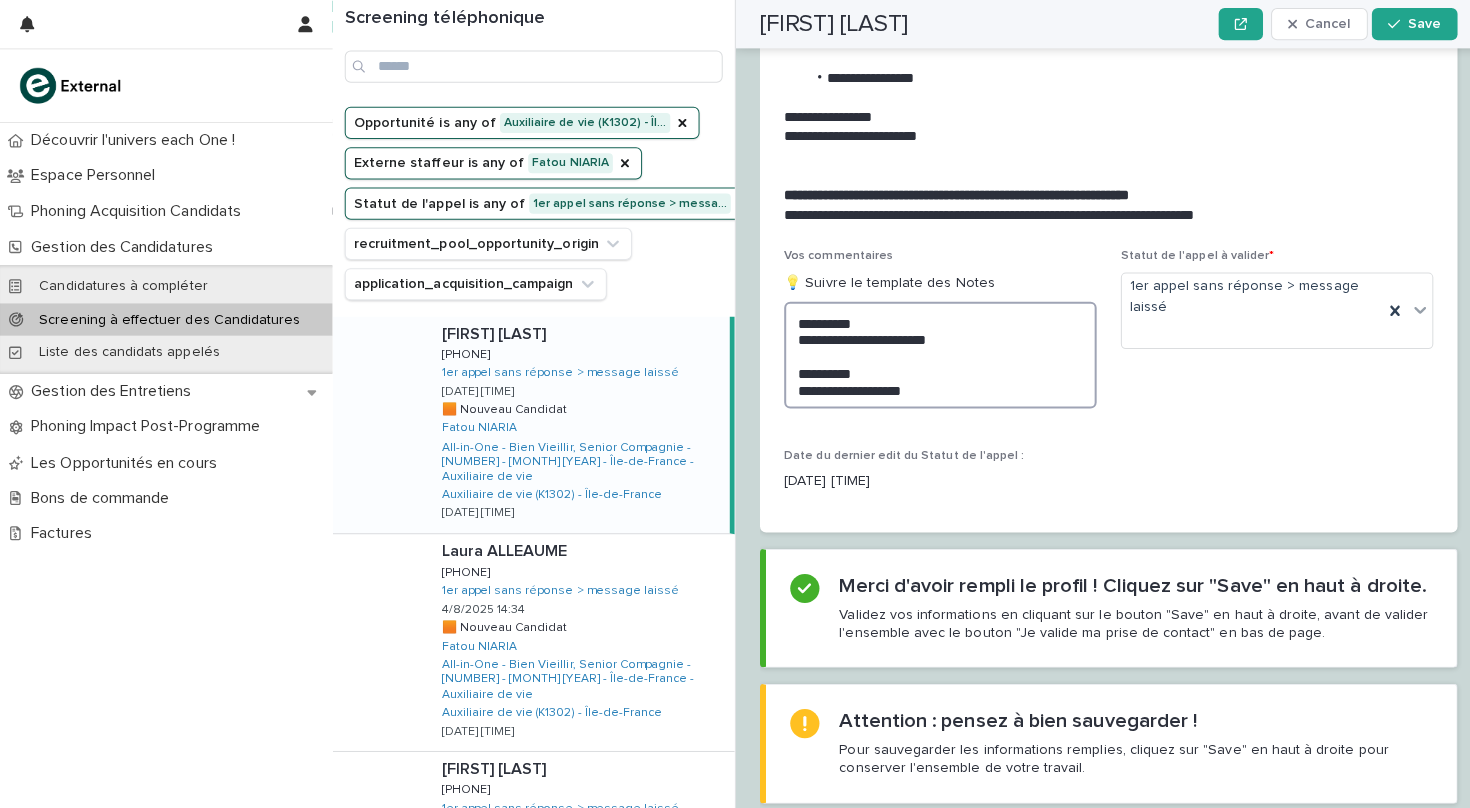 scroll, scrollTop: 2170, scrollLeft: 0, axis: vertical 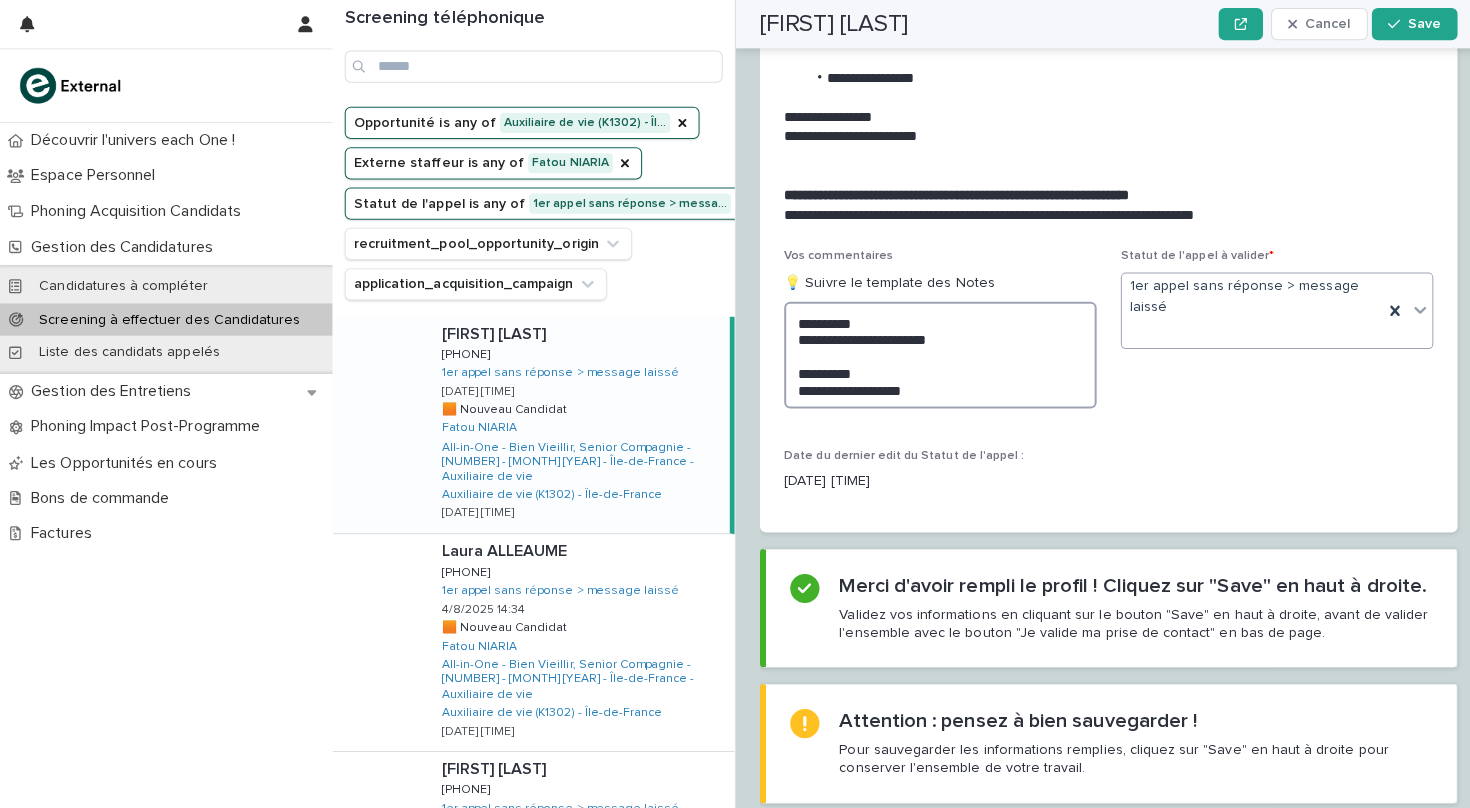 type on "**********" 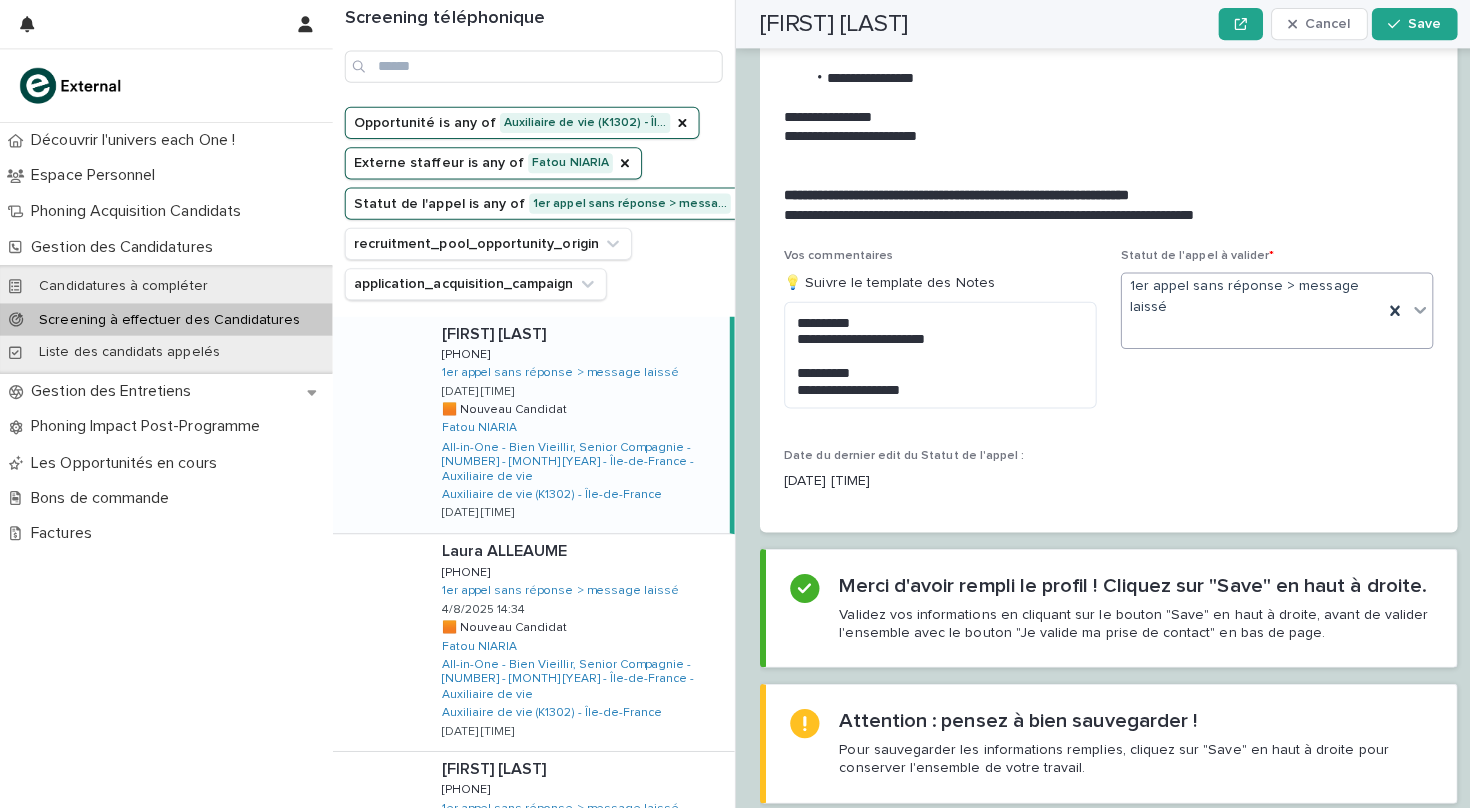 click 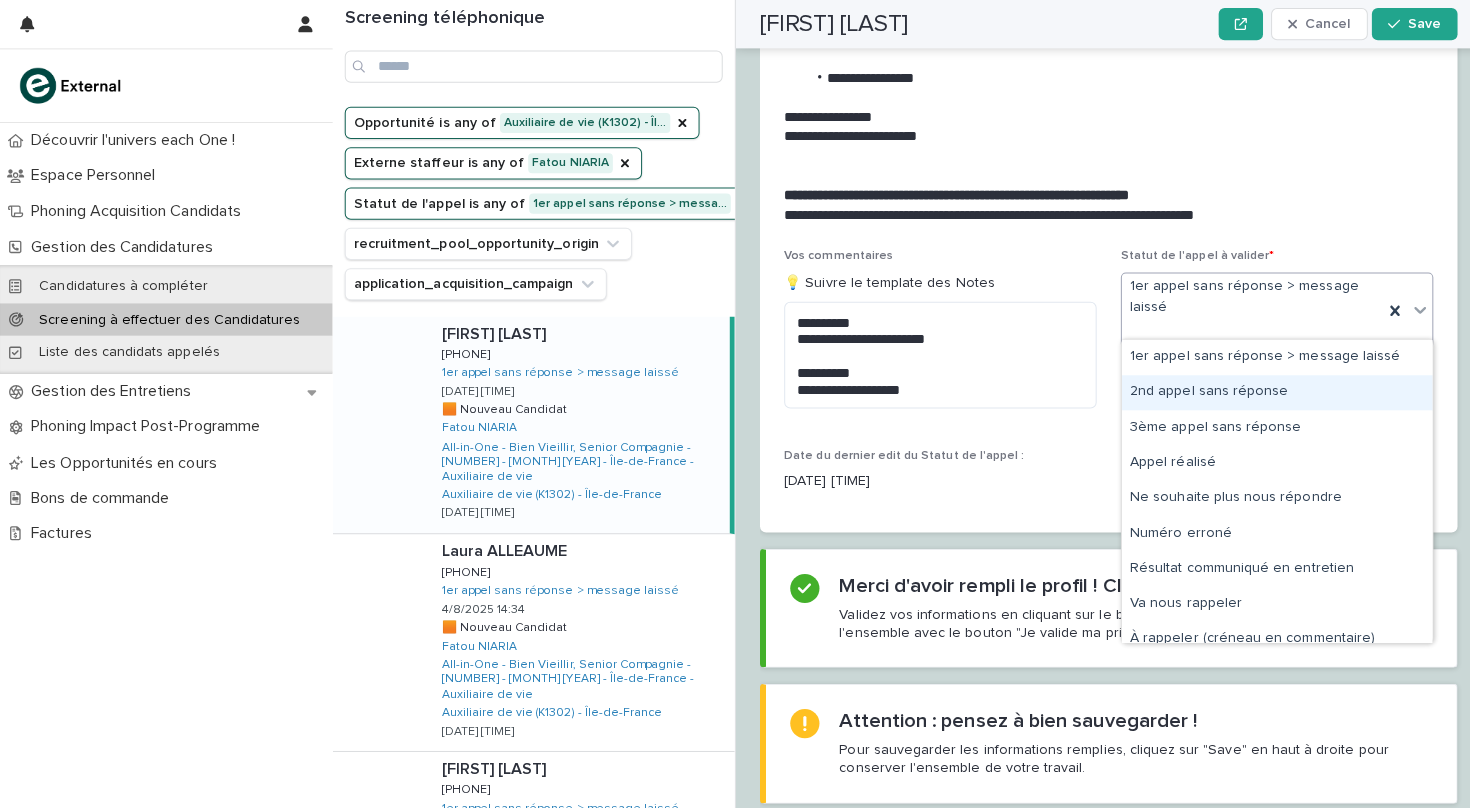 click on "2nd appel sans réponse" at bounding box center [1267, 389] 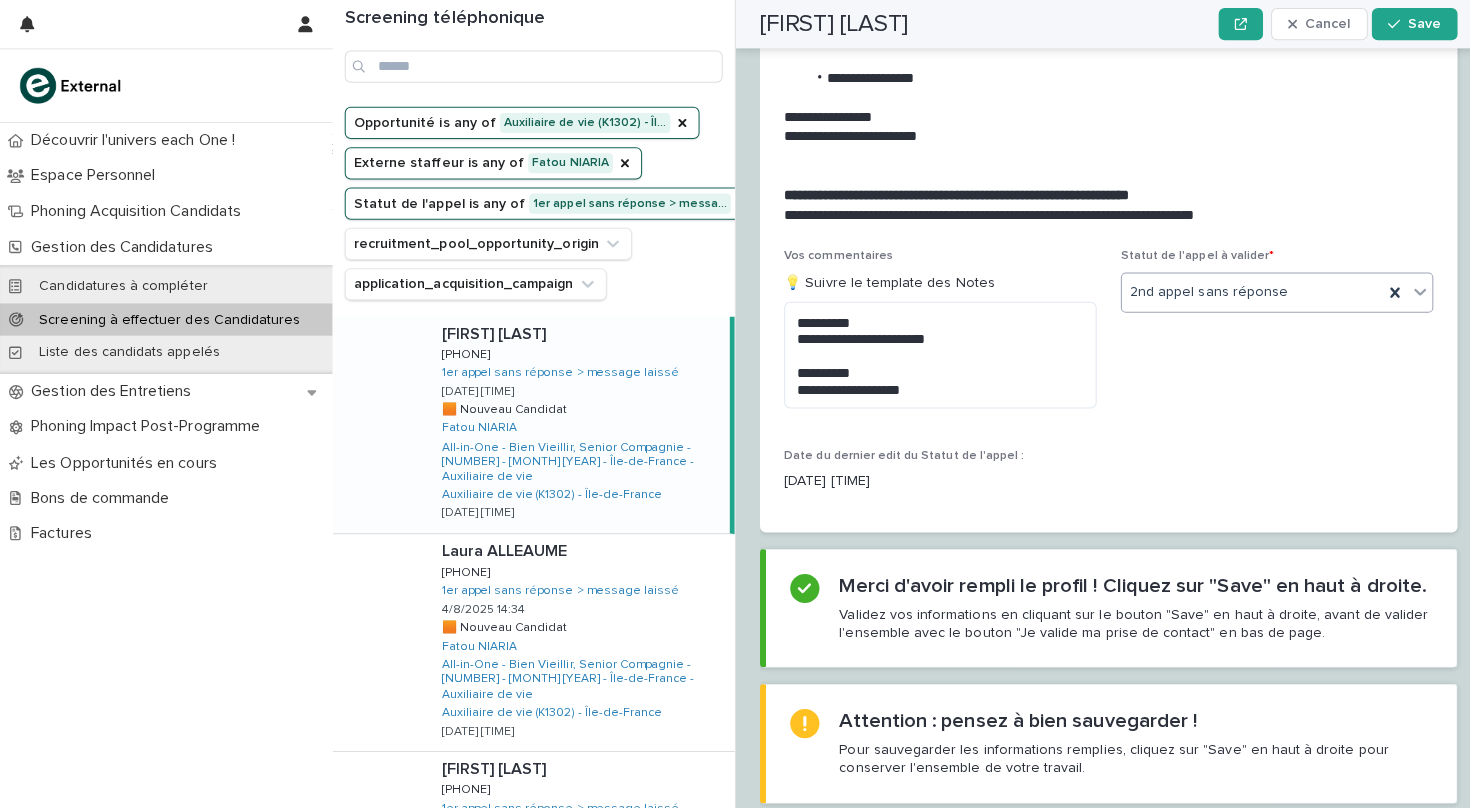 scroll, scrollTop: 2170, scrollLeft: 0, axis: vertical 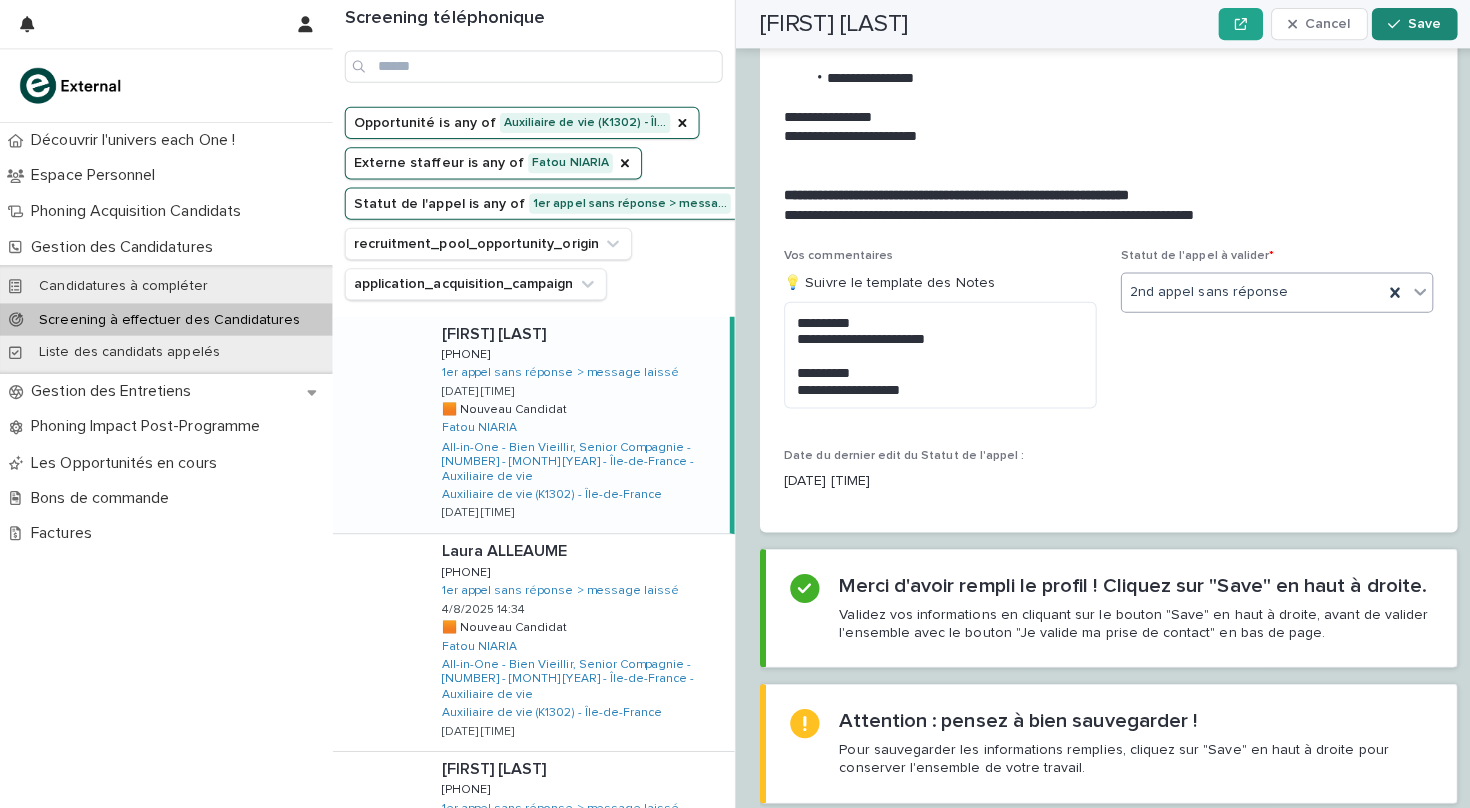 click on "Save" at bounding box center [1403, 24] 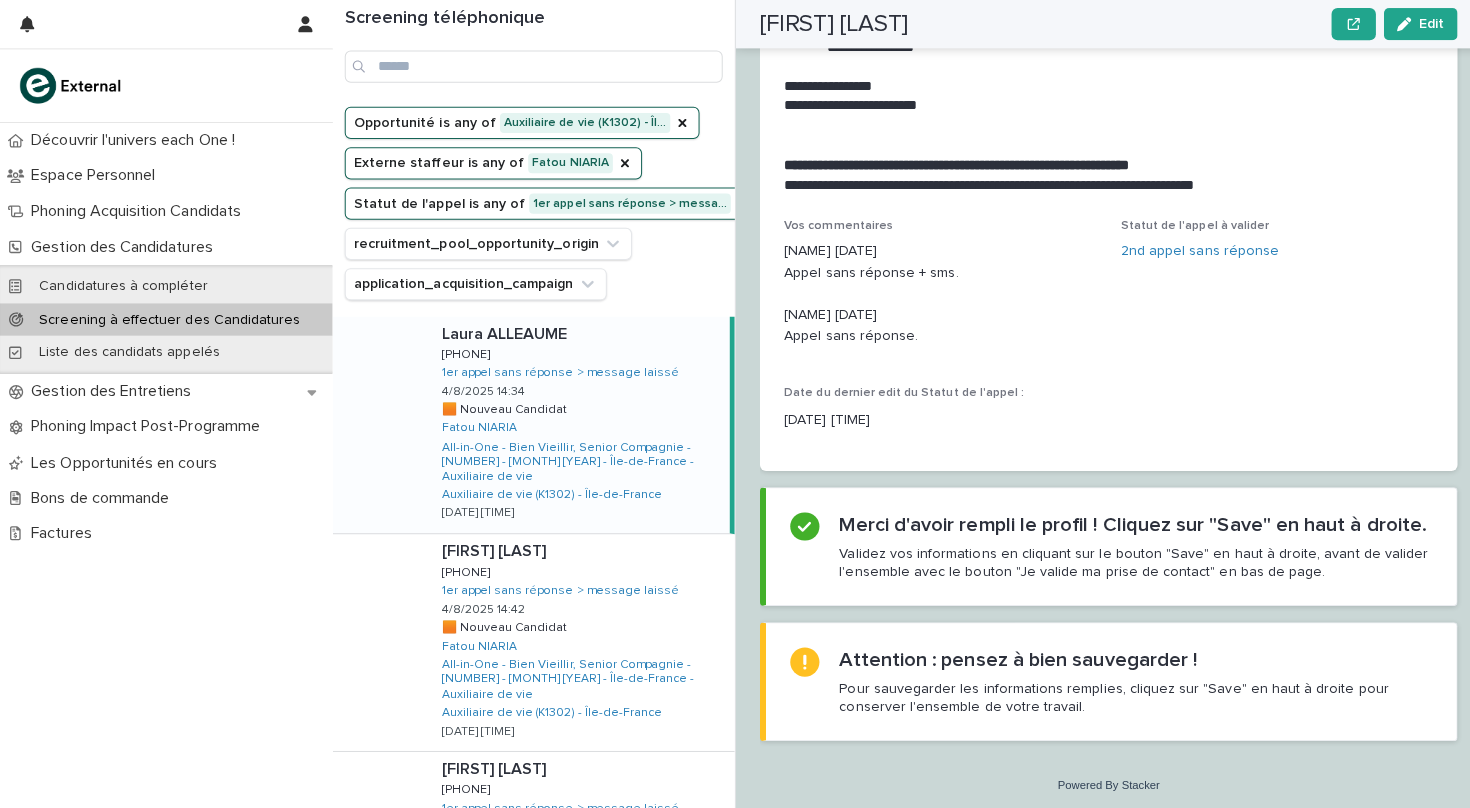 scroll, scrollTop: 2150, scrollLeft: 0, axis: vertical 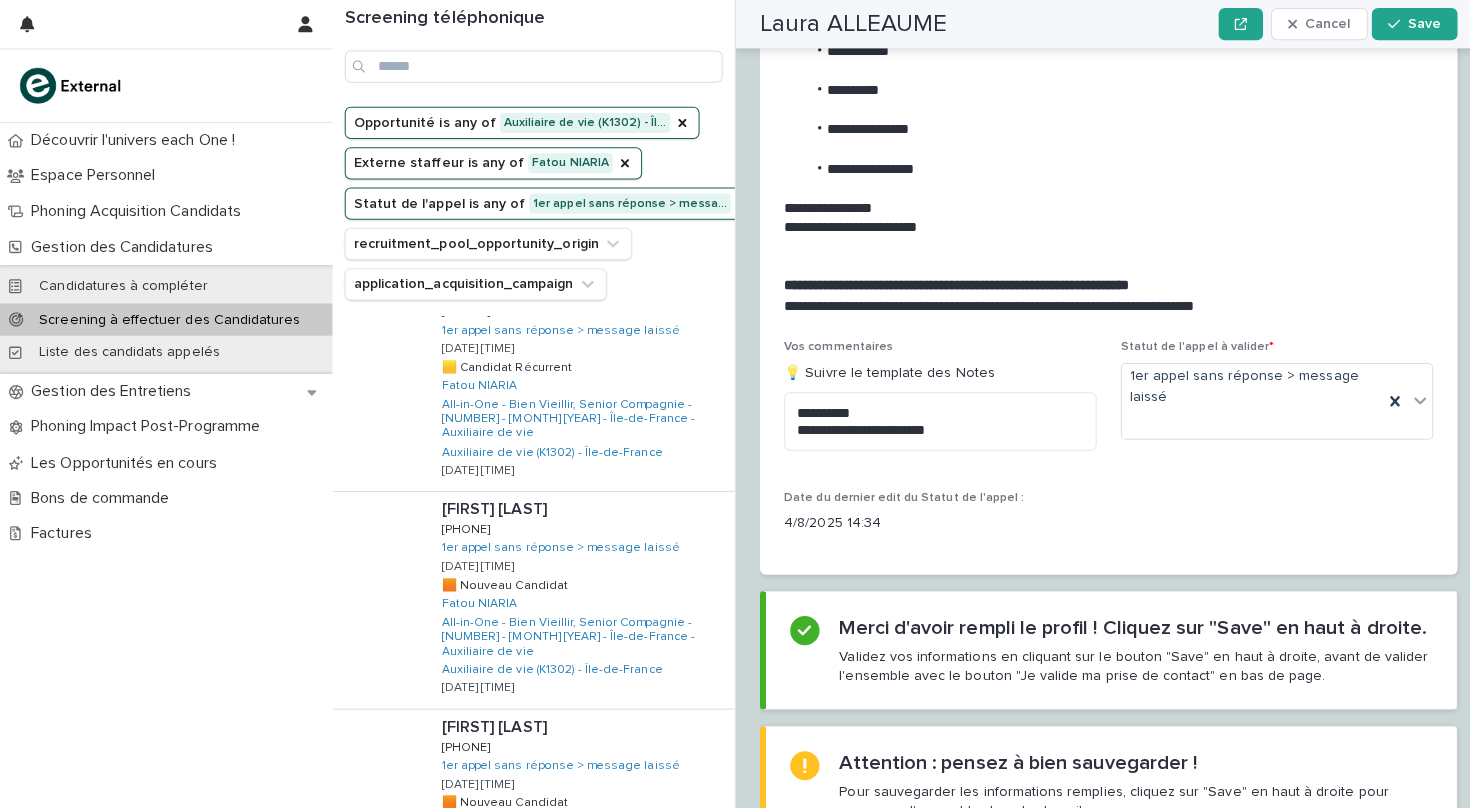 click on "Next" at bounding box center (674, 961) 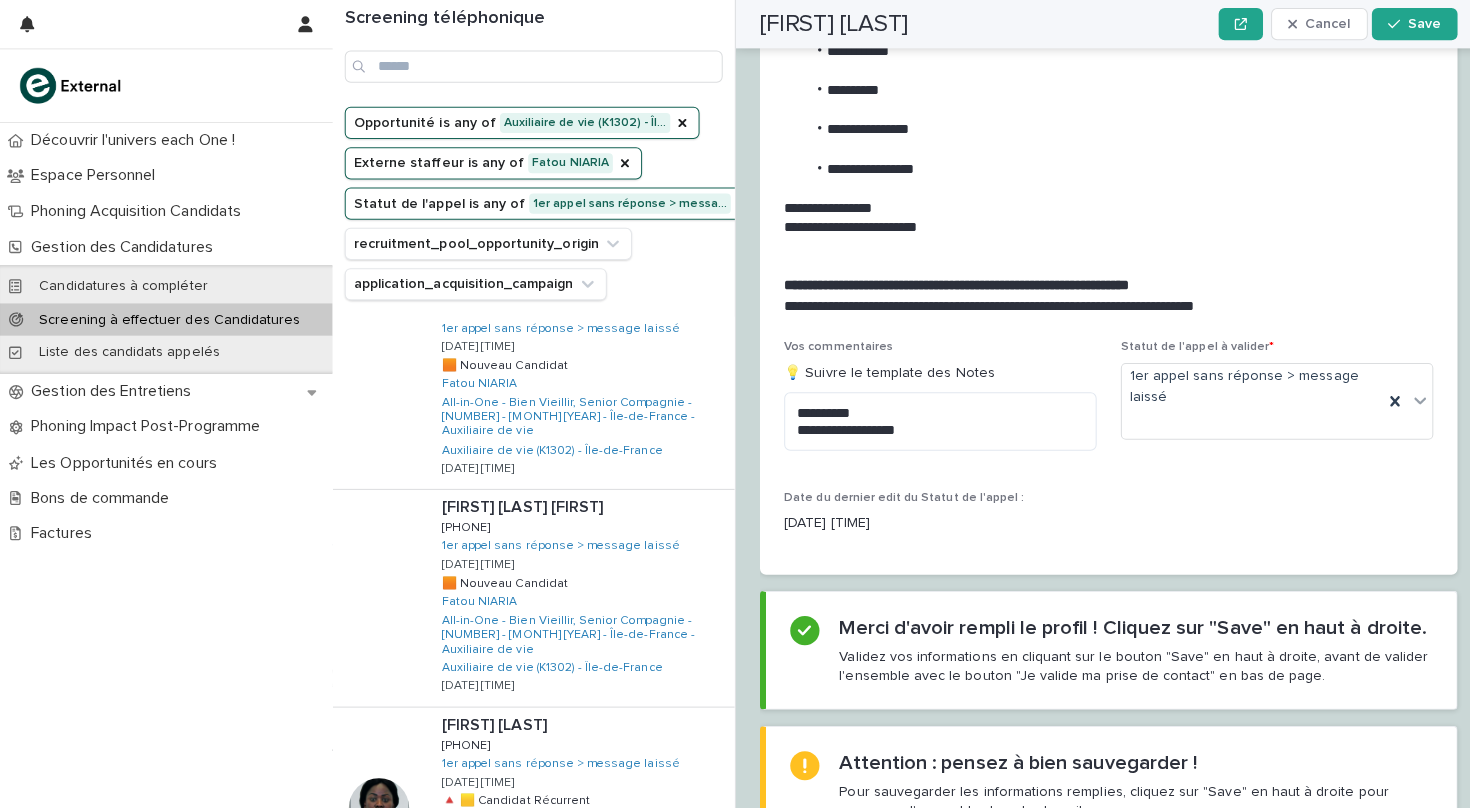 scroll, scrollTop: 1556, scrollLeft: 0, axis: vertical 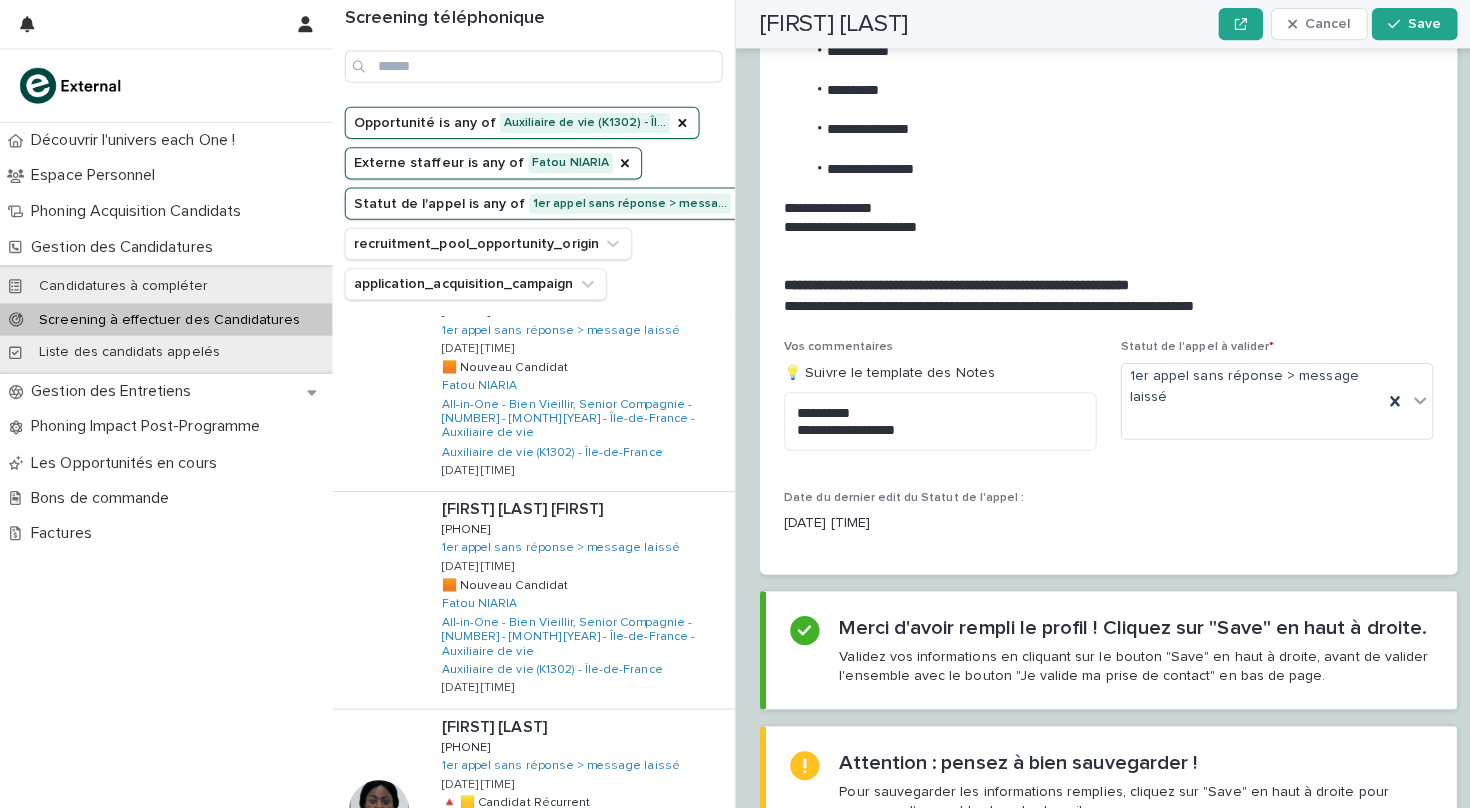 click on "Back" at bounding box center (614, 947) 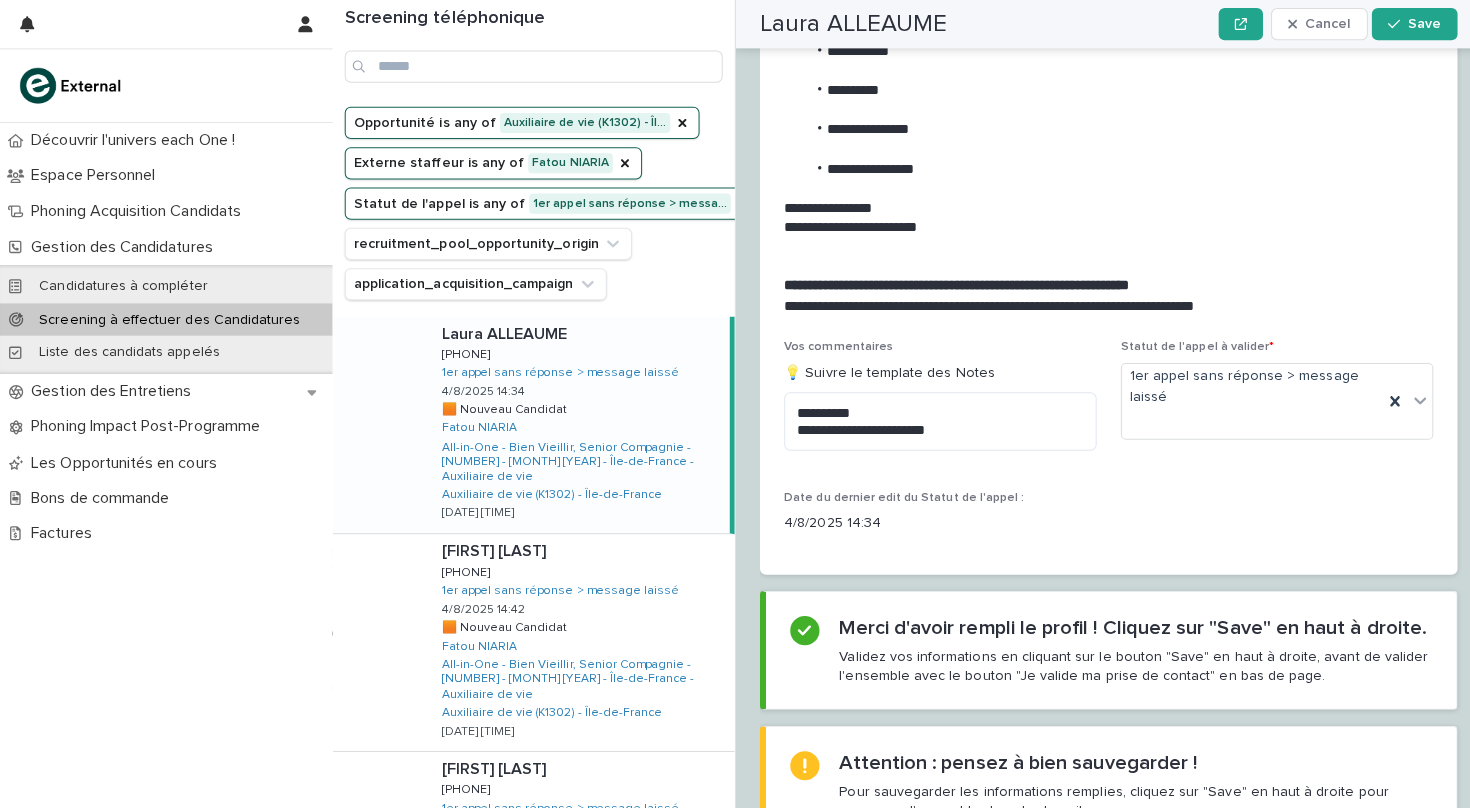 scroll, scrollTop: 0, scrollLeft: 0, axis: both 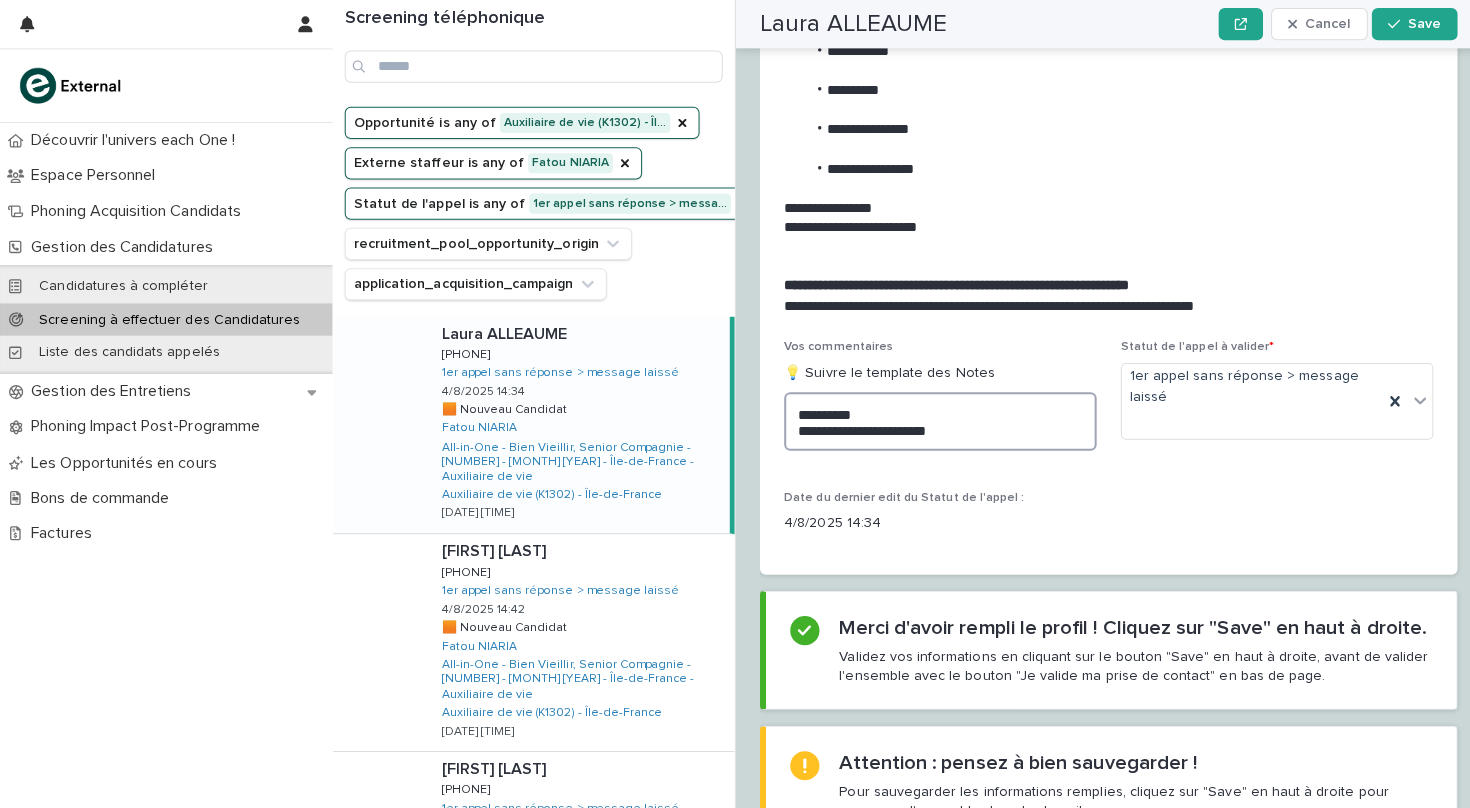 click on "**********" at bounding box center [933, 418] 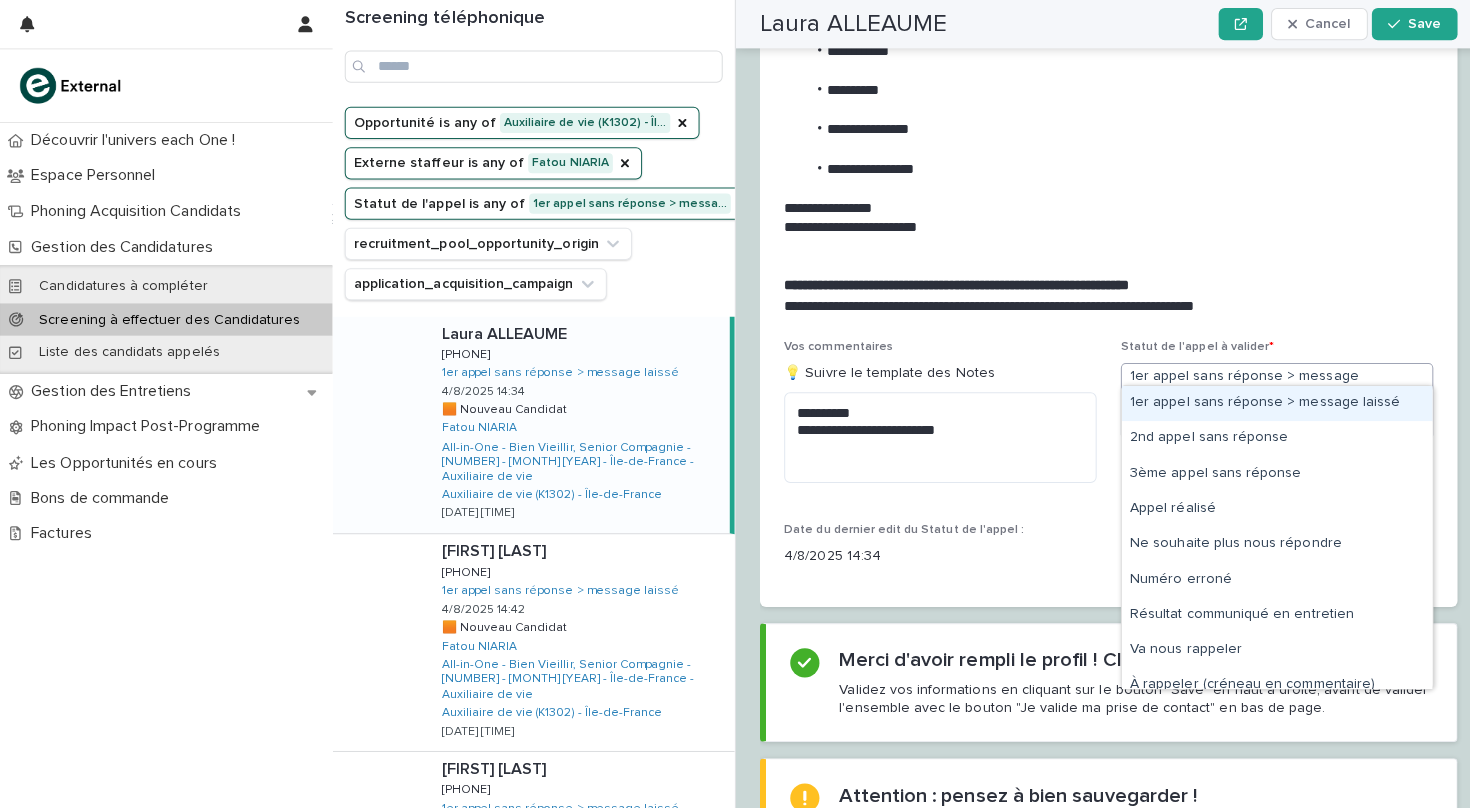 click 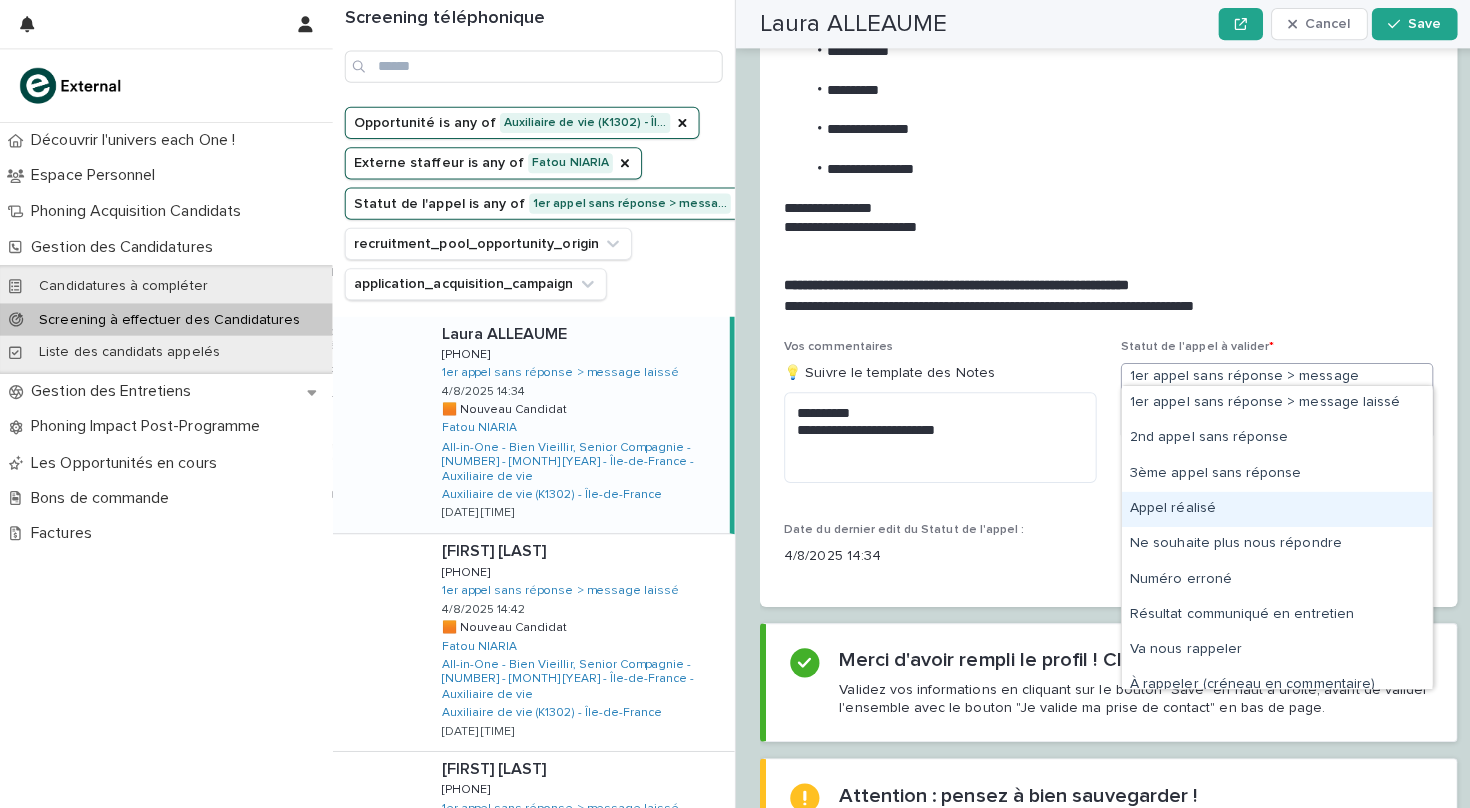 click on "Appel réalisé" at bounding box center (1267, 505) 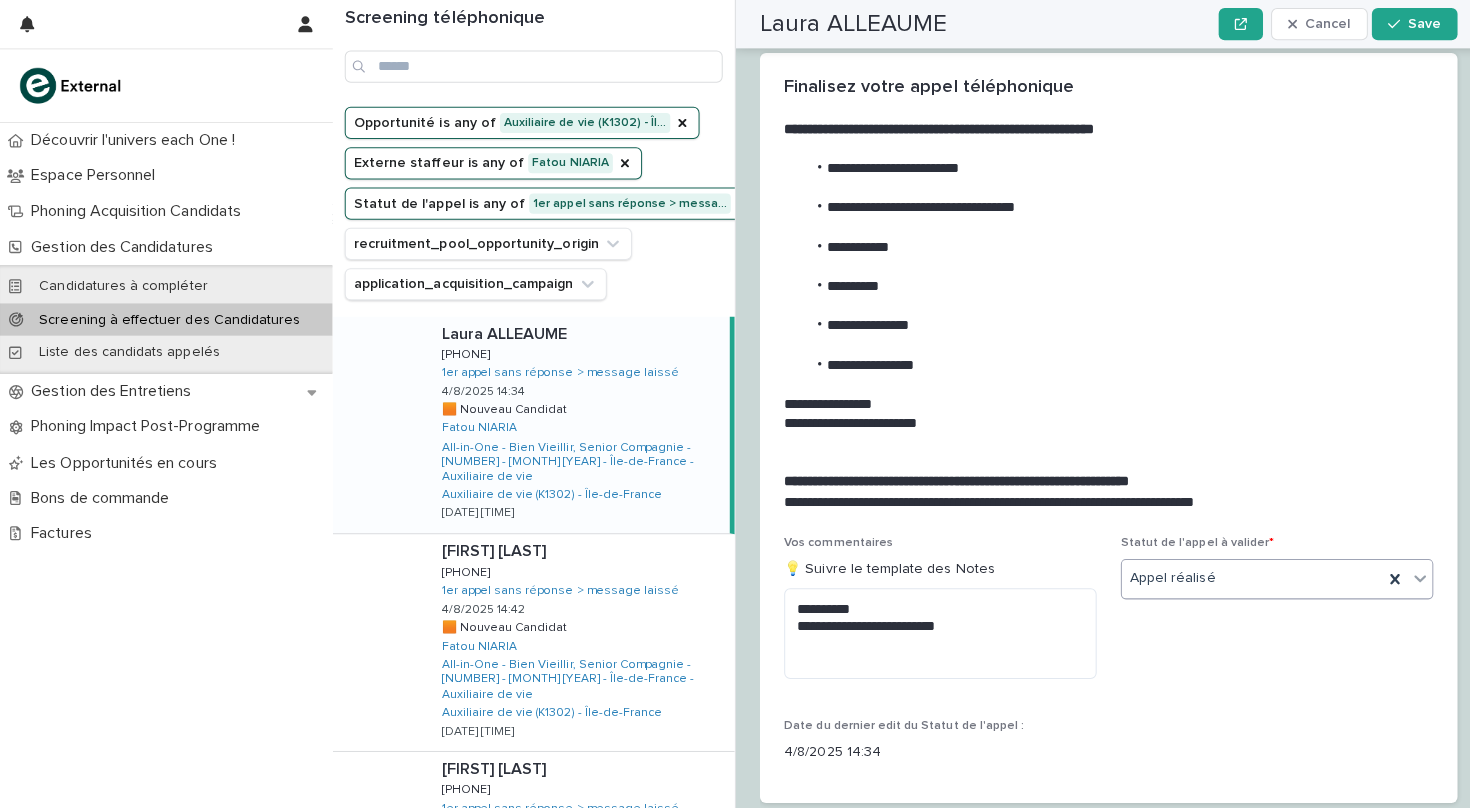 scroll, scrollTop: 1931, scrollLeft: 0, axis: vertical 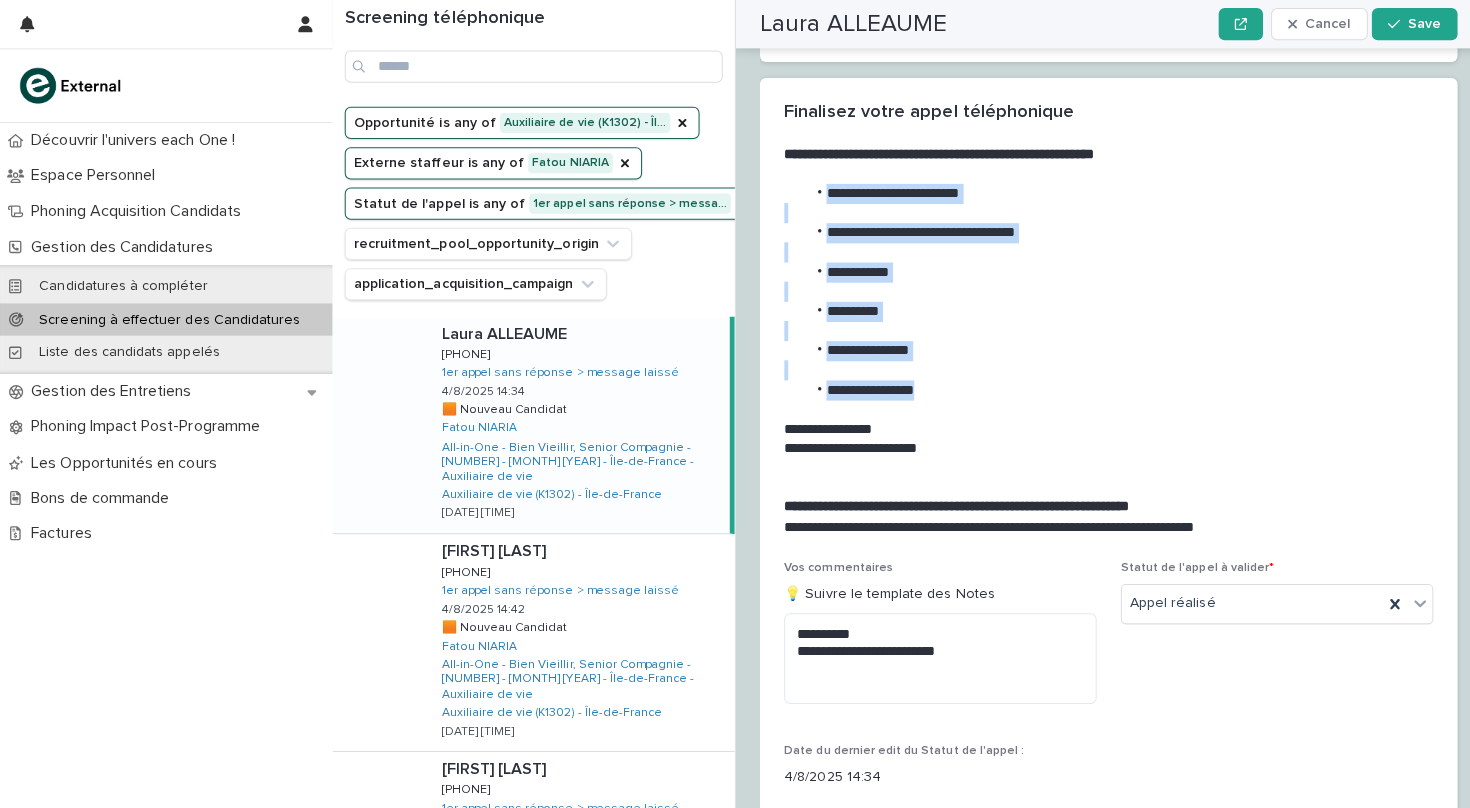 drag, startPoint x: 925, startPoint y: 342, endPoint x: 801, endPoint y: 144, distance: 233.62363 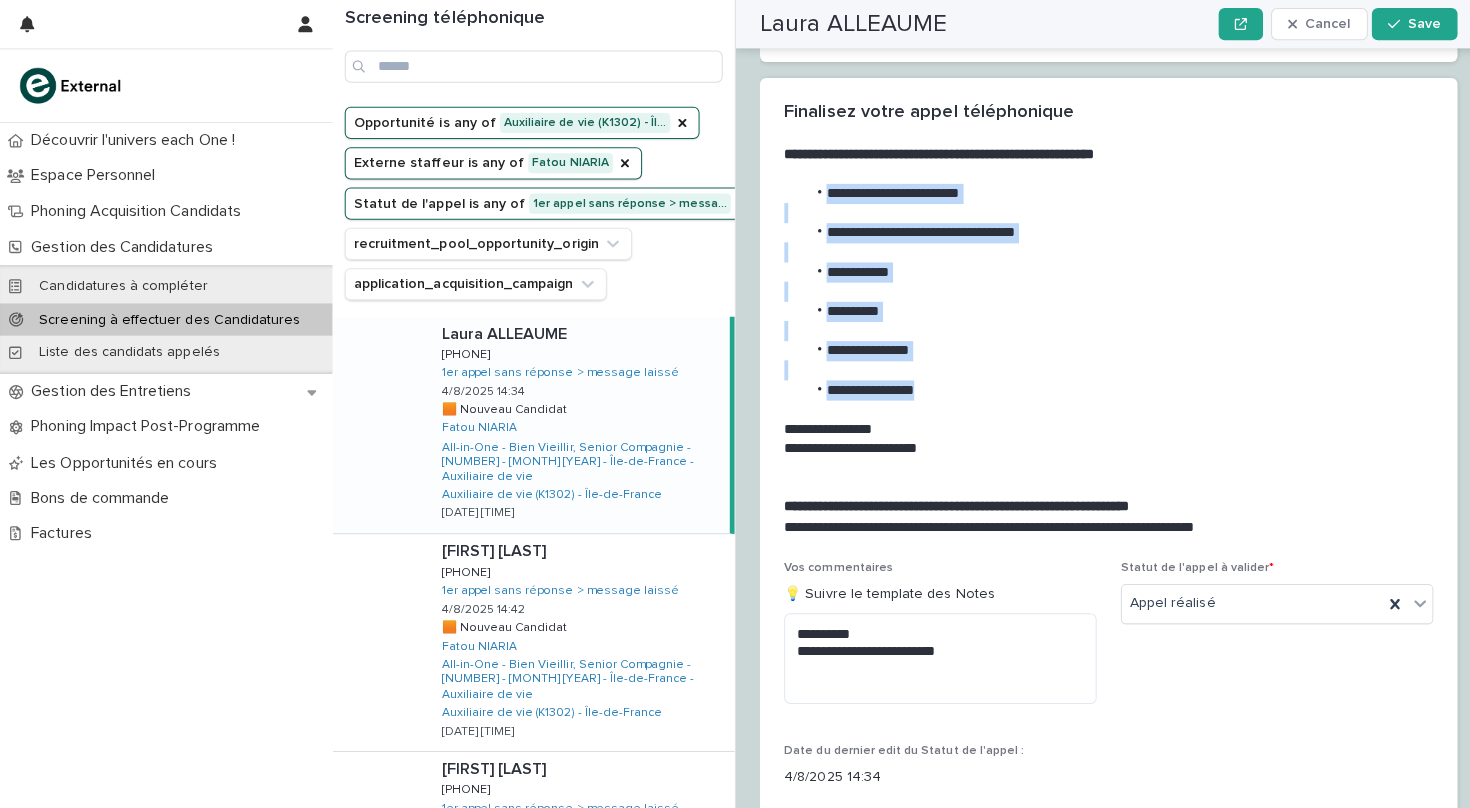 click on "**********" at bounding box center (1096, 328) 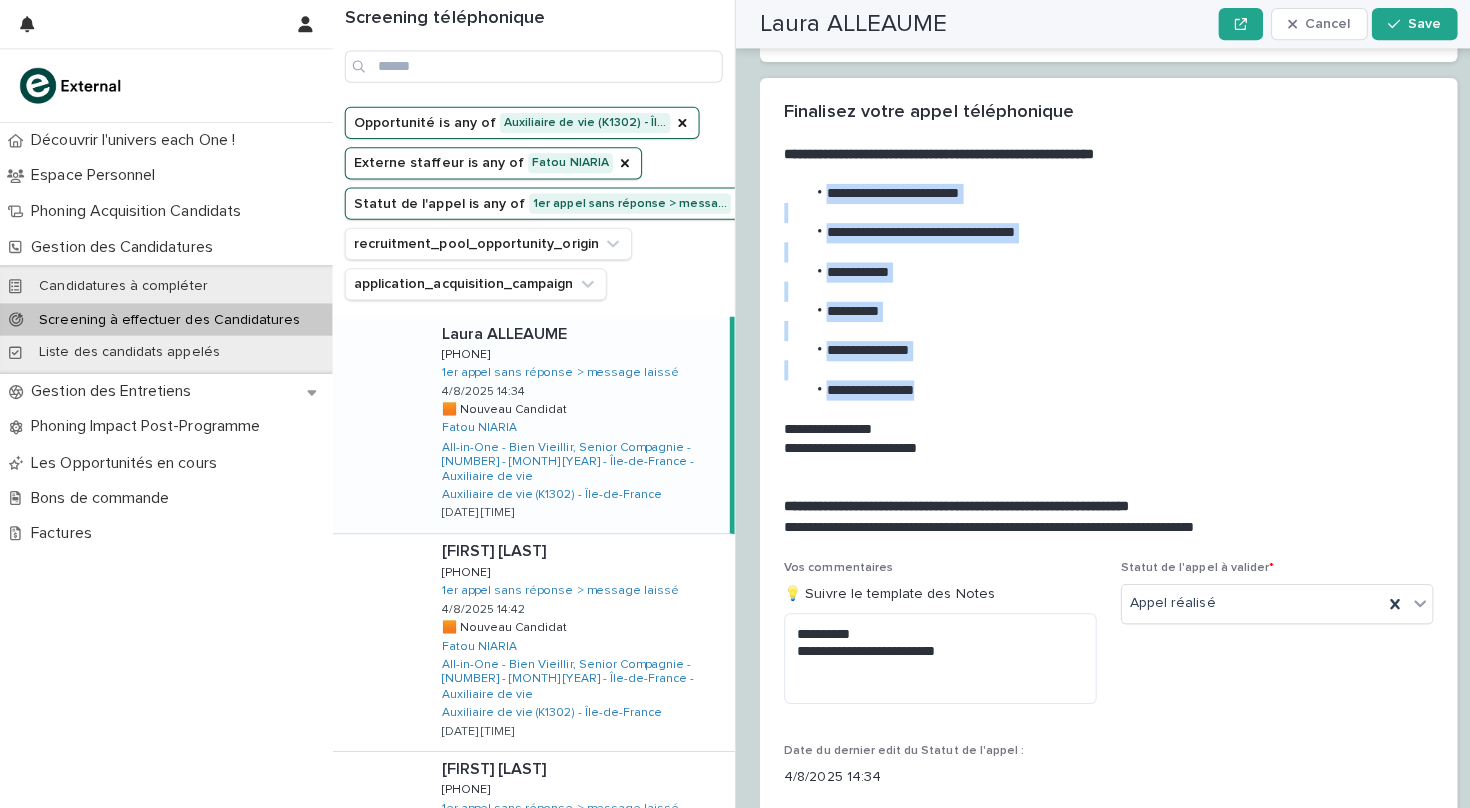 copy on "**********" 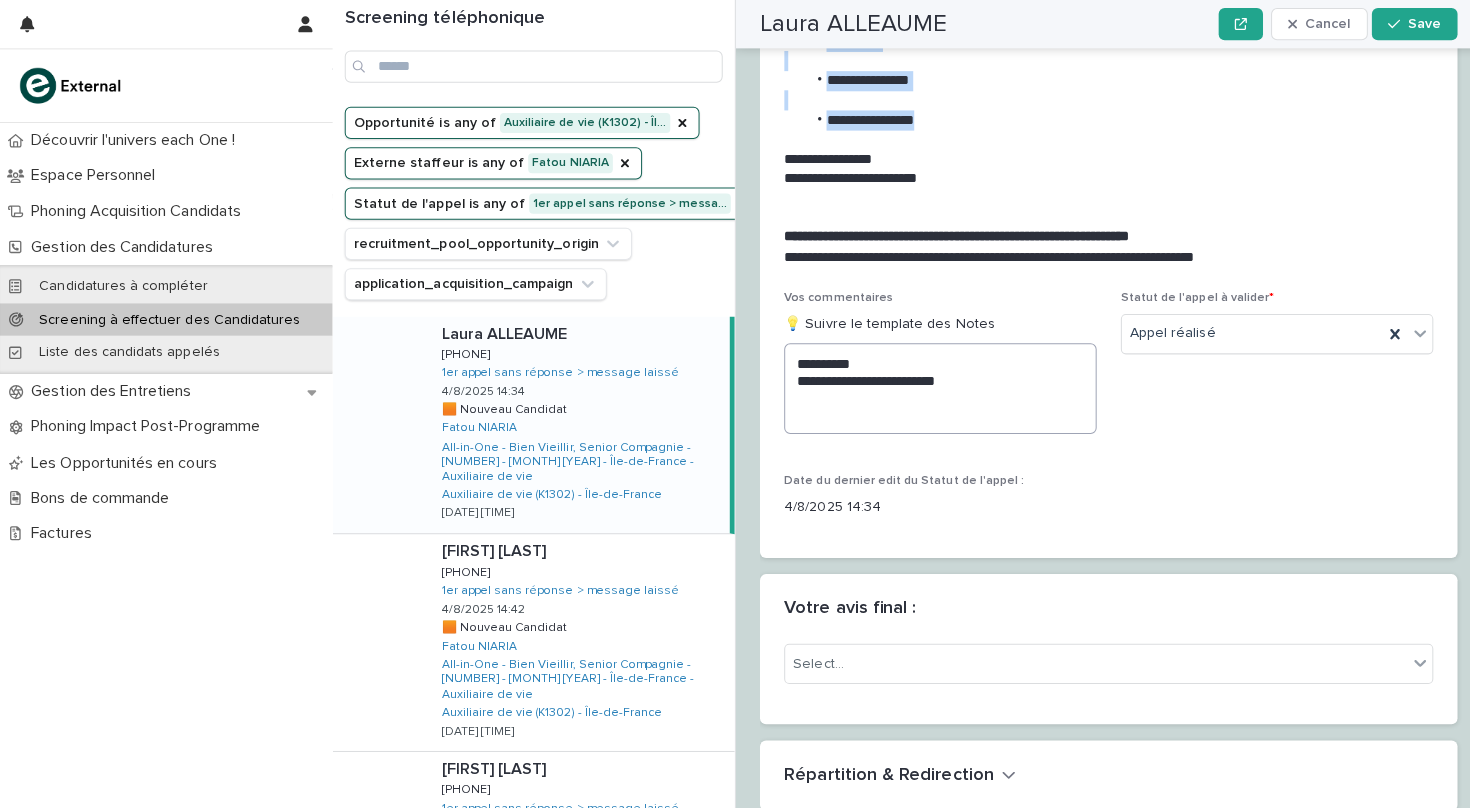 scroll, scrollTop: 2224, scrollLeft: 0, axis: vertical 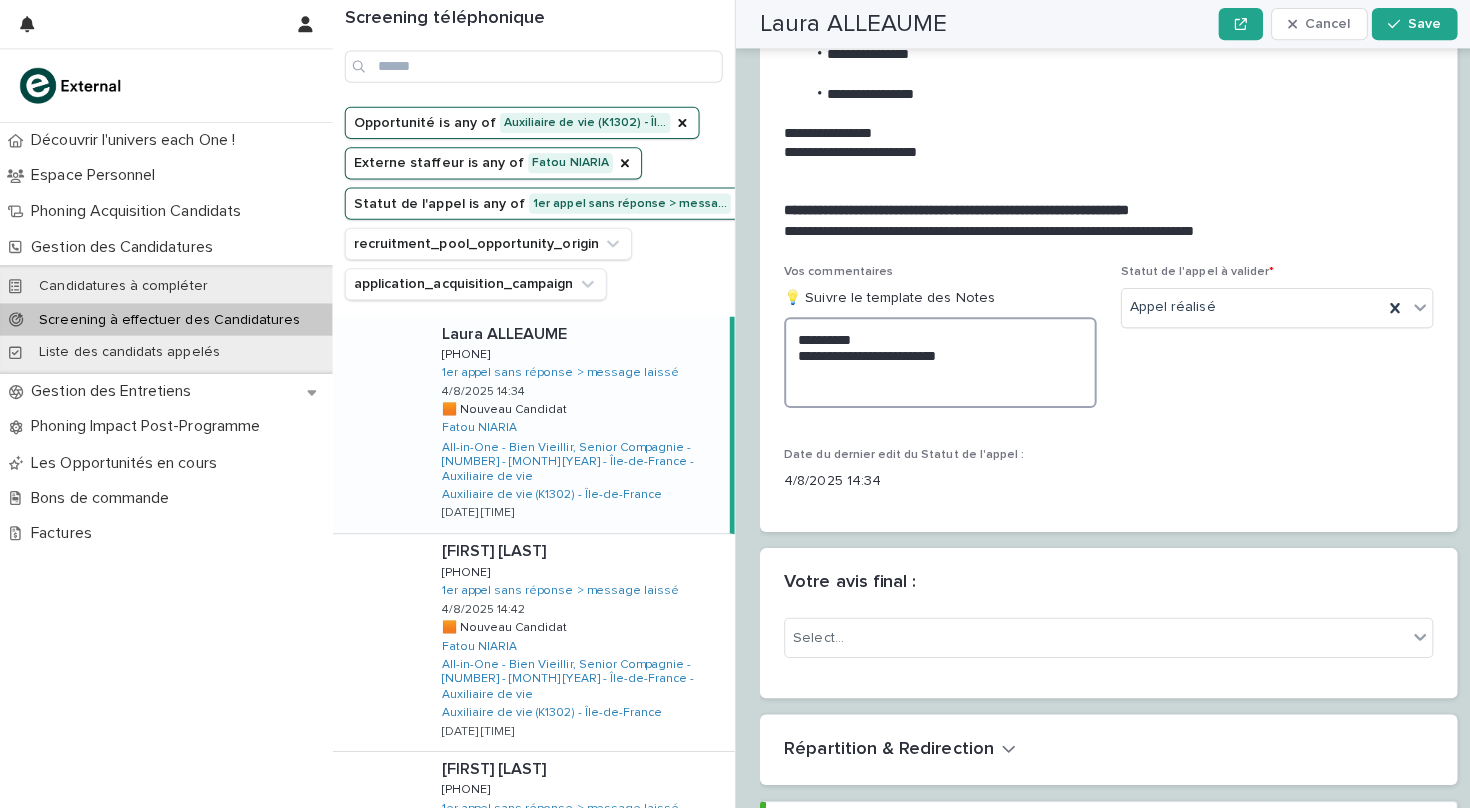 click on "**********" at bounding box center [933, 360] 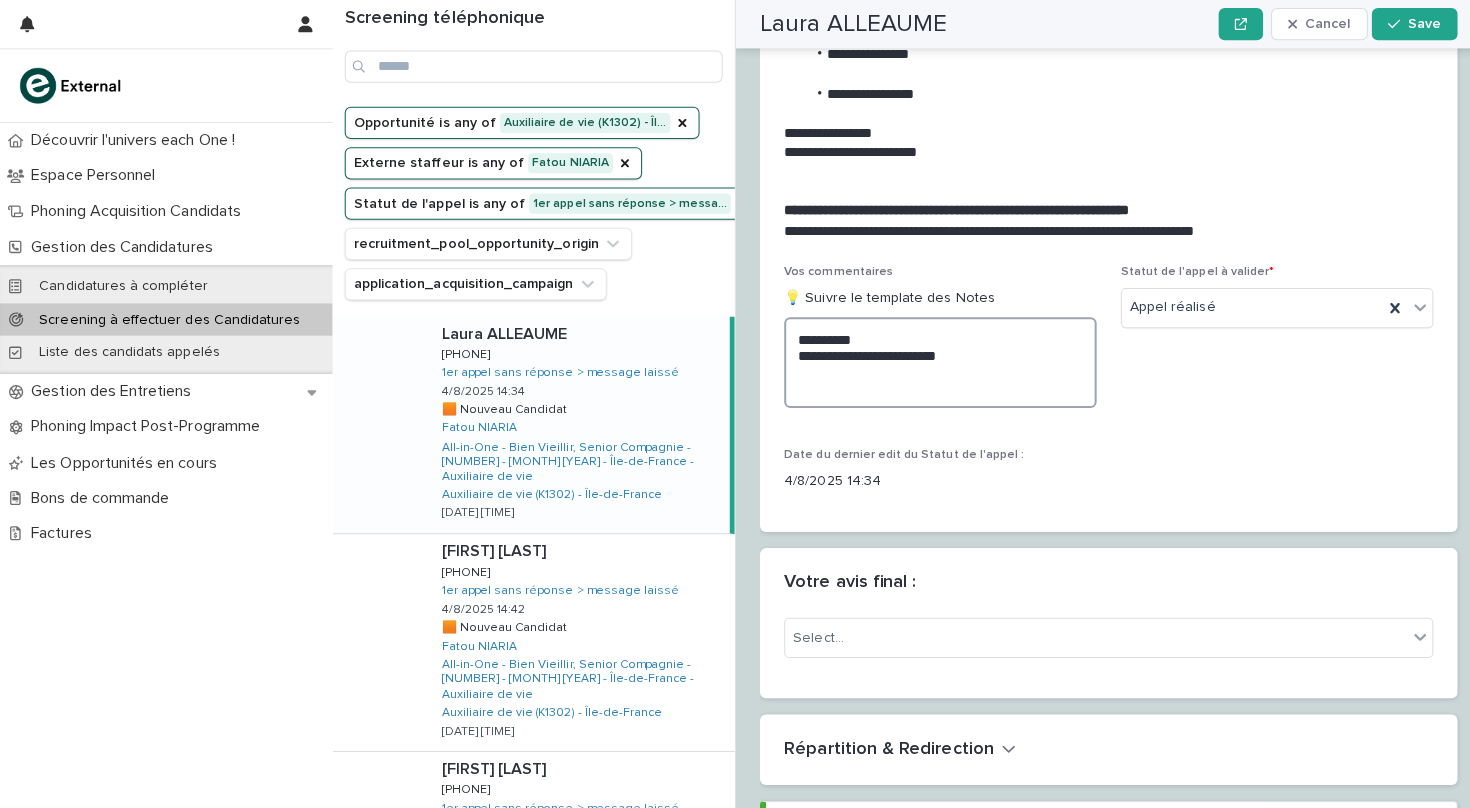 paste on "**********" 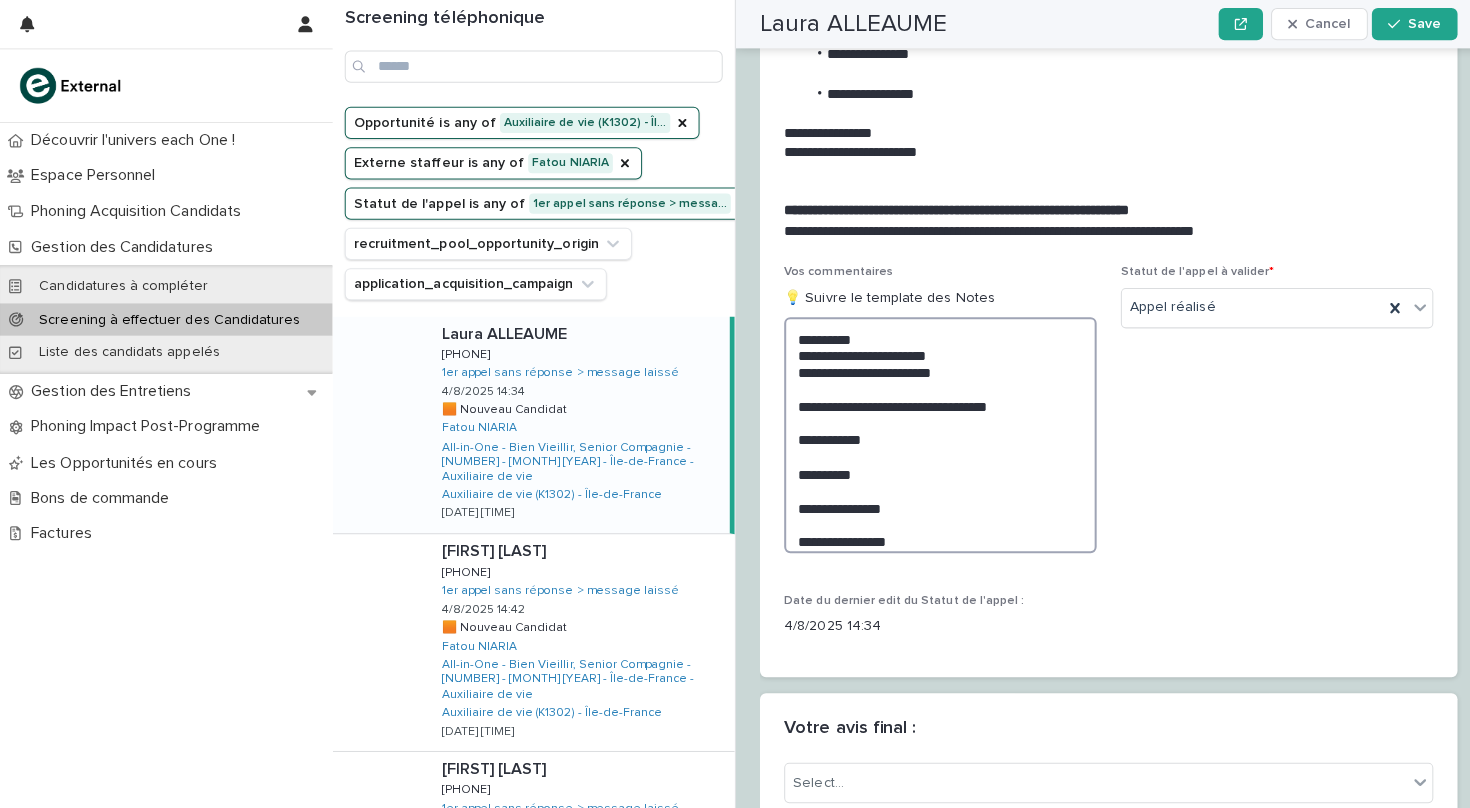 click on "**********" at bounding box center (933, 432) 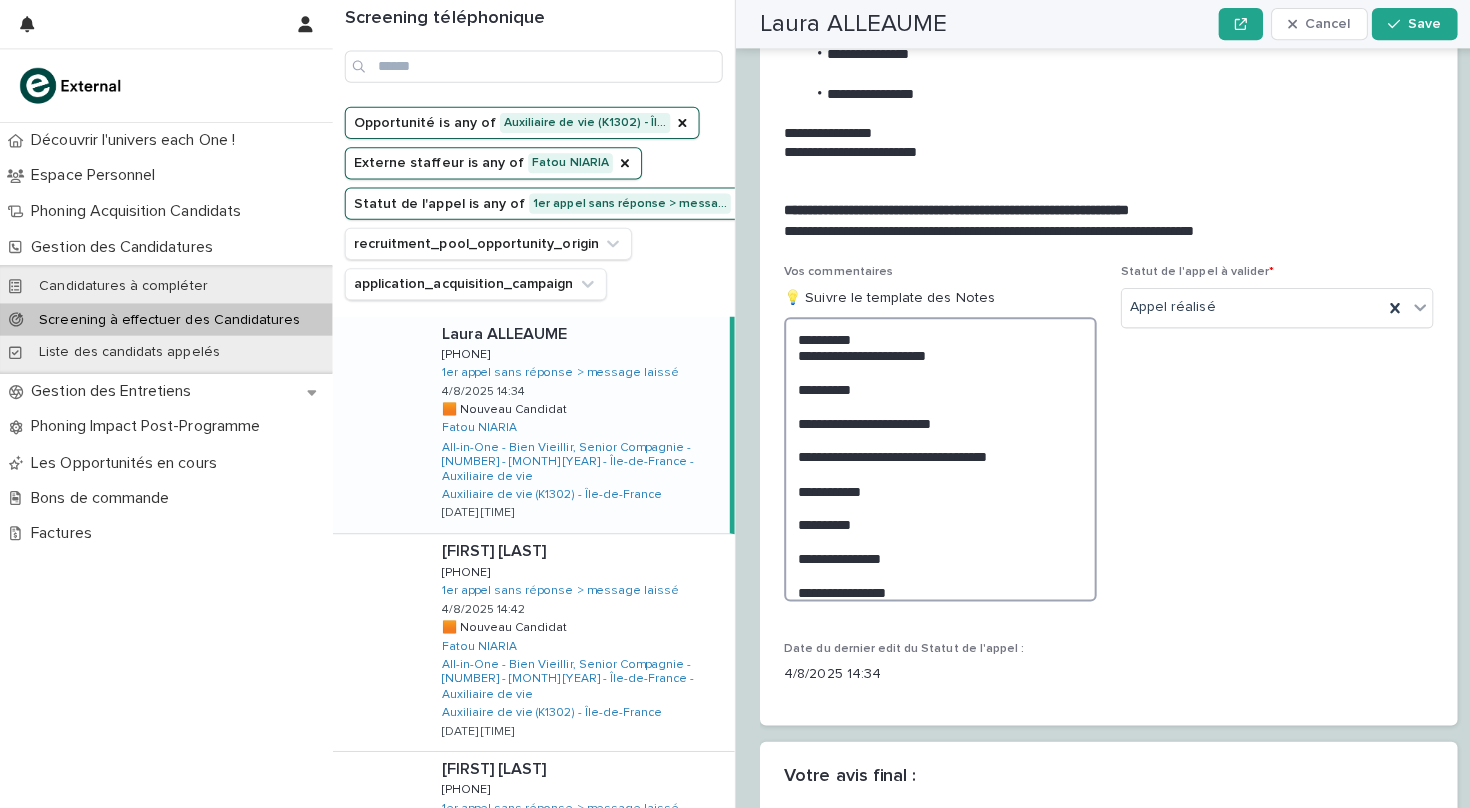 click on "**********" at bounding box center [933, 456] 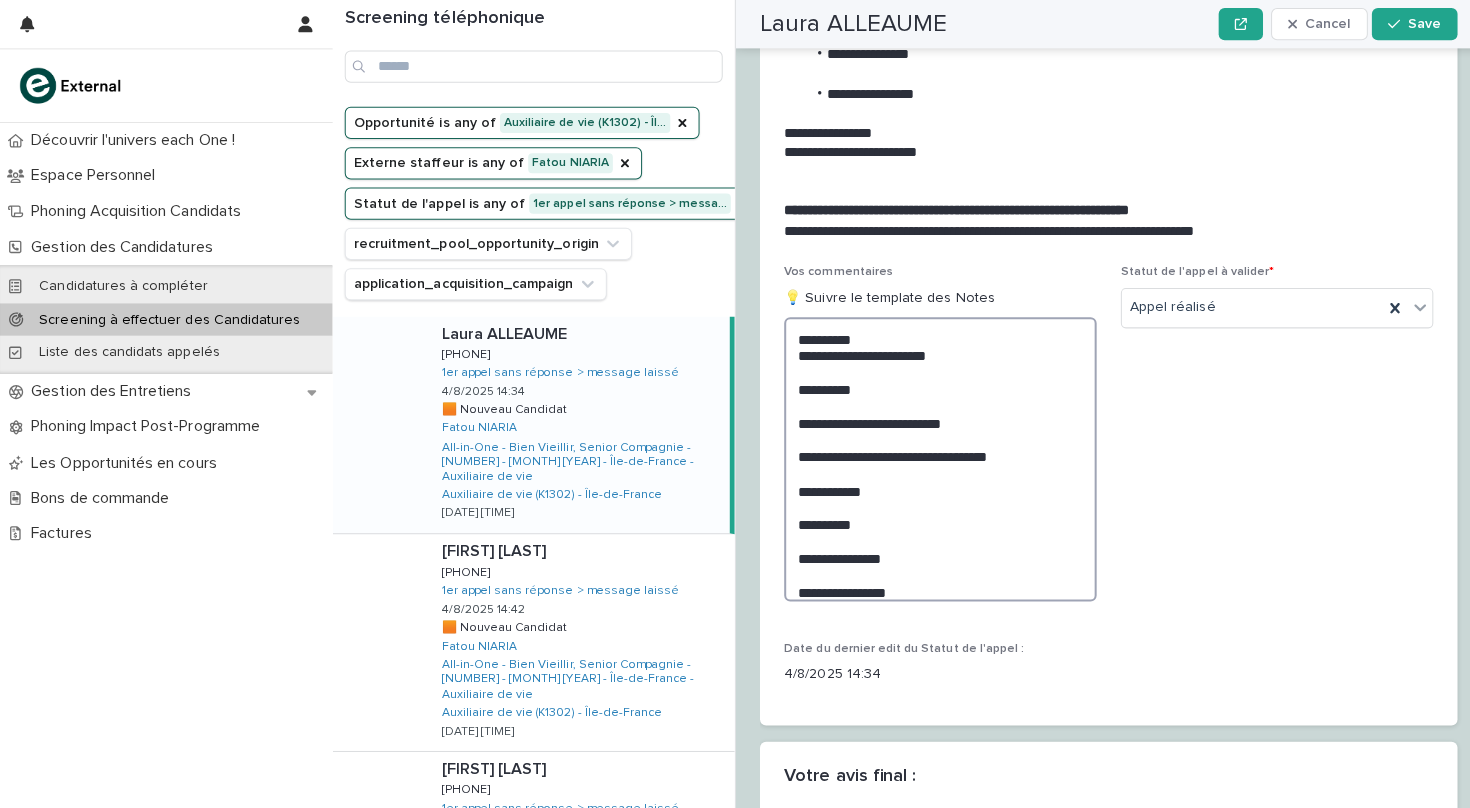 click on "**********" at bounding box center (933, 456) 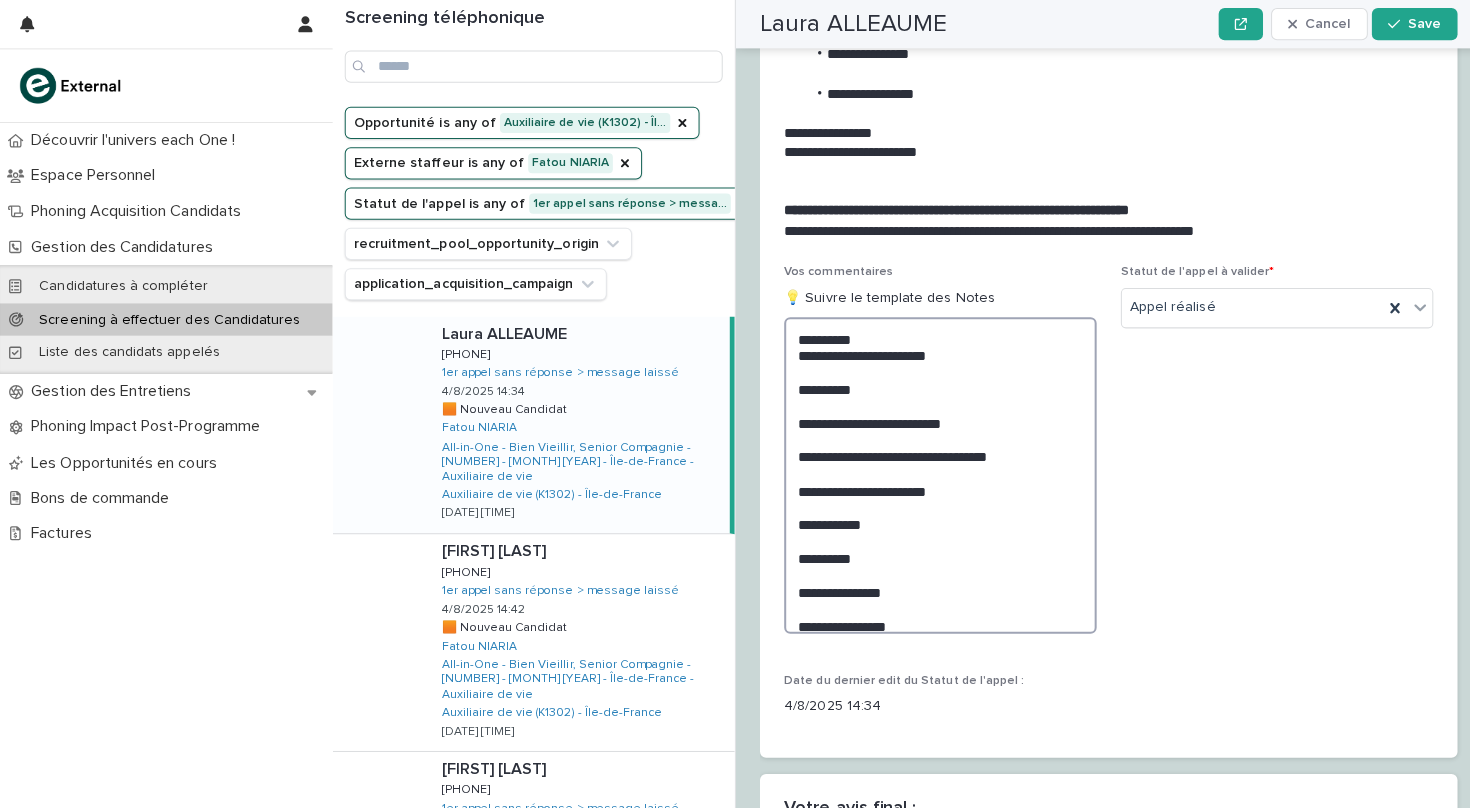 click on "**********" at bounding box center [933, 472] 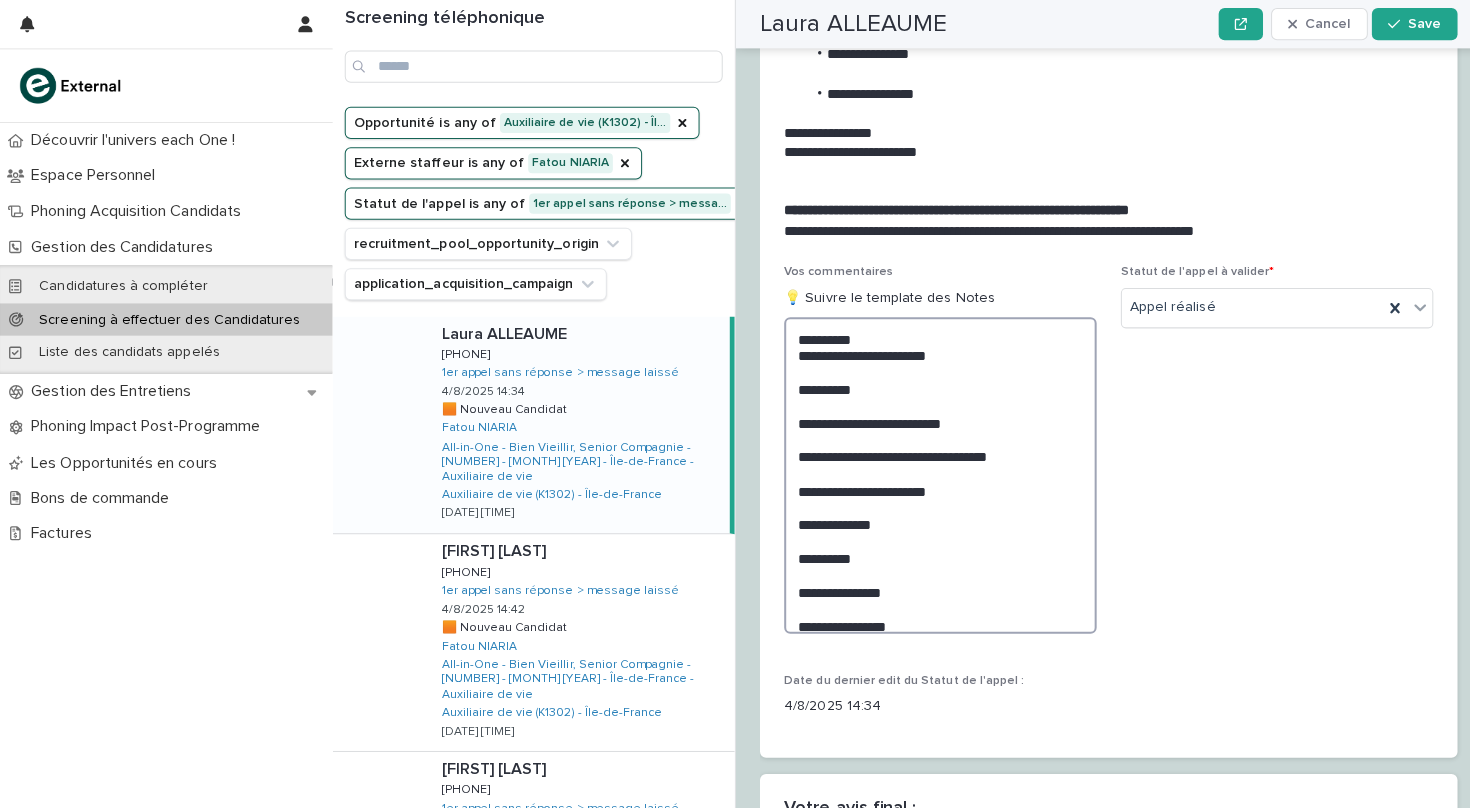 click on "**********" at bounding box center (933, 472) 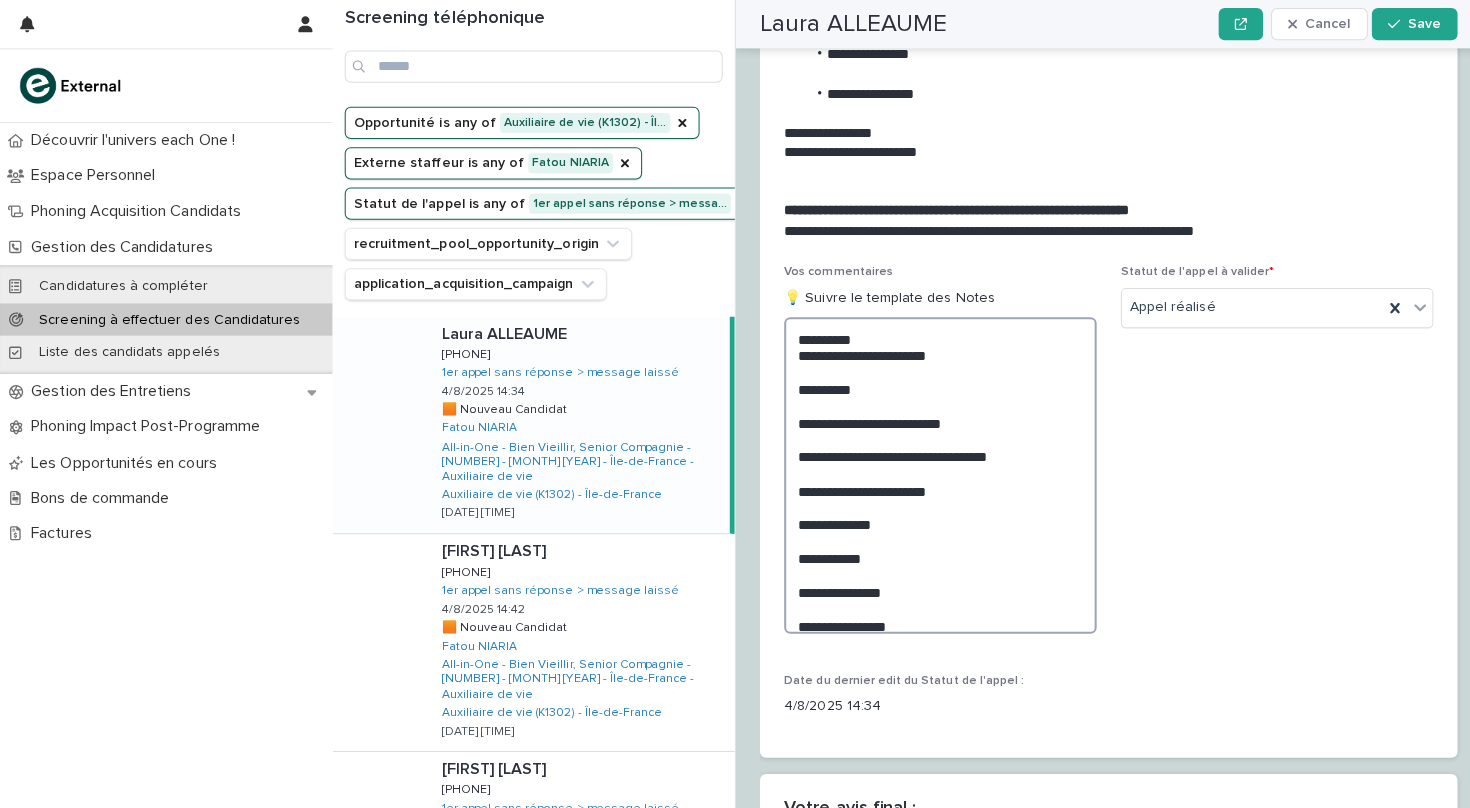 click on "**********" at bounding box center (933, 472) 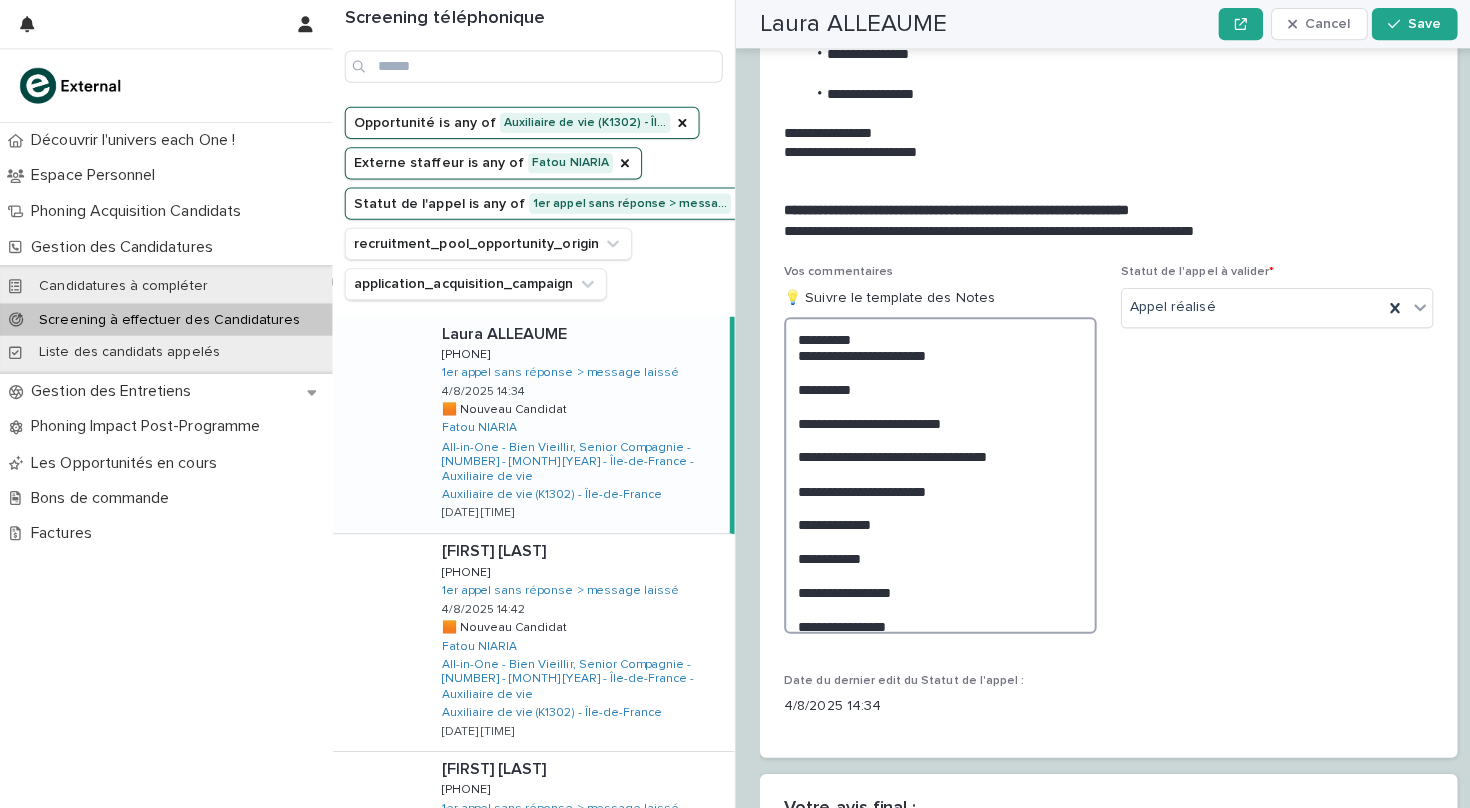 click on "**********" at bounding box center (933, 472) 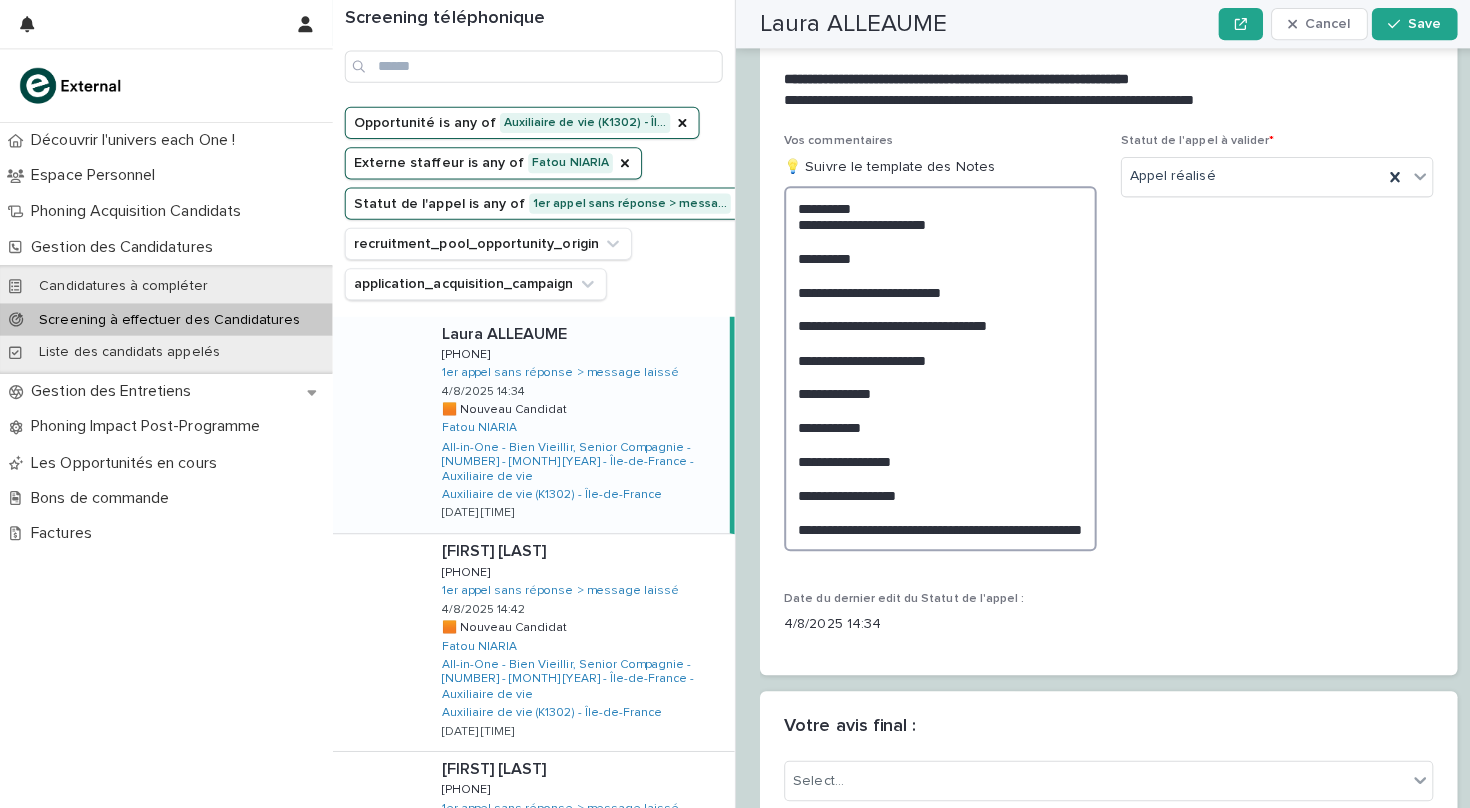 scroll, scrollTop: 2531, scrollLeft: 0, axis: vertical 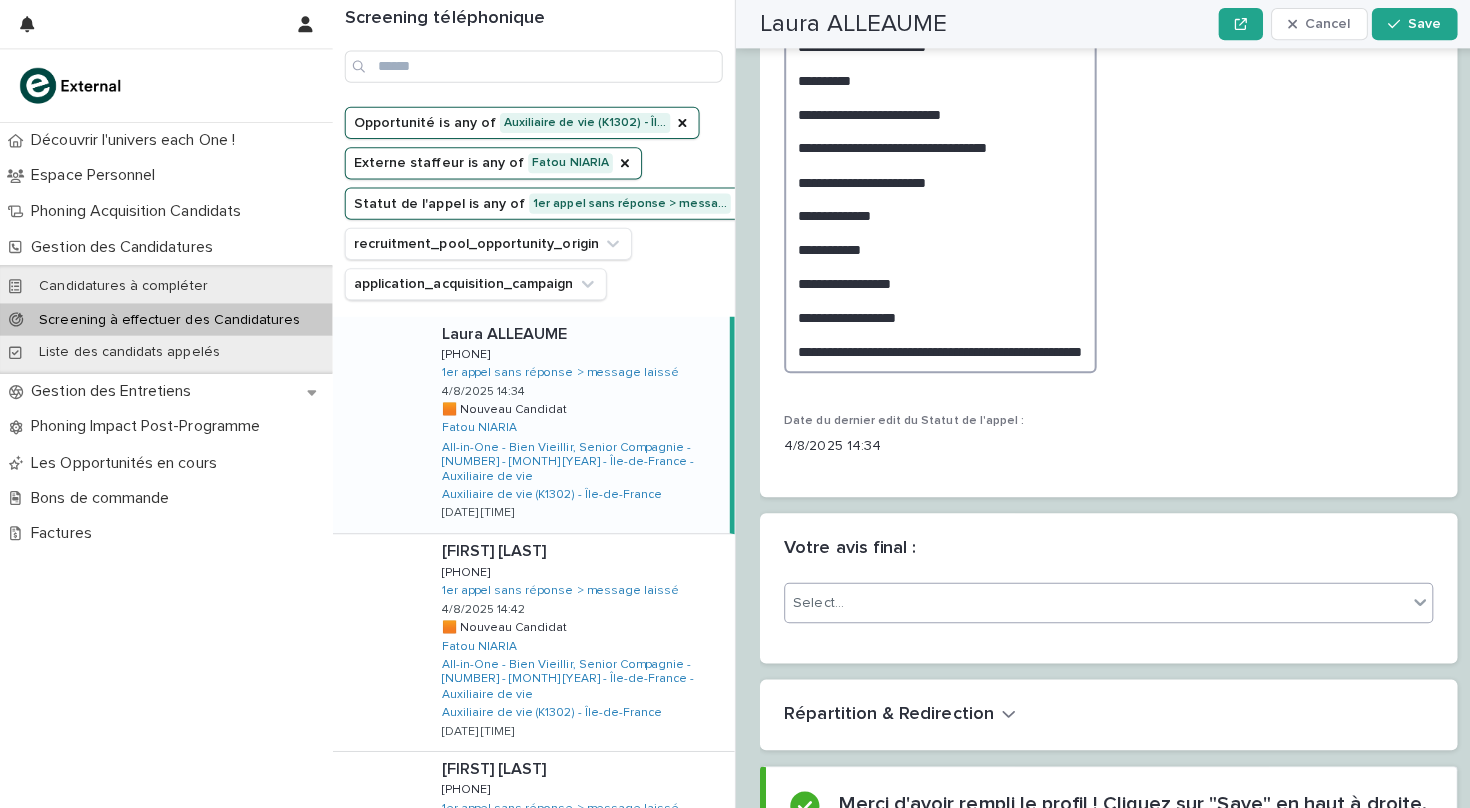 type on "**********" 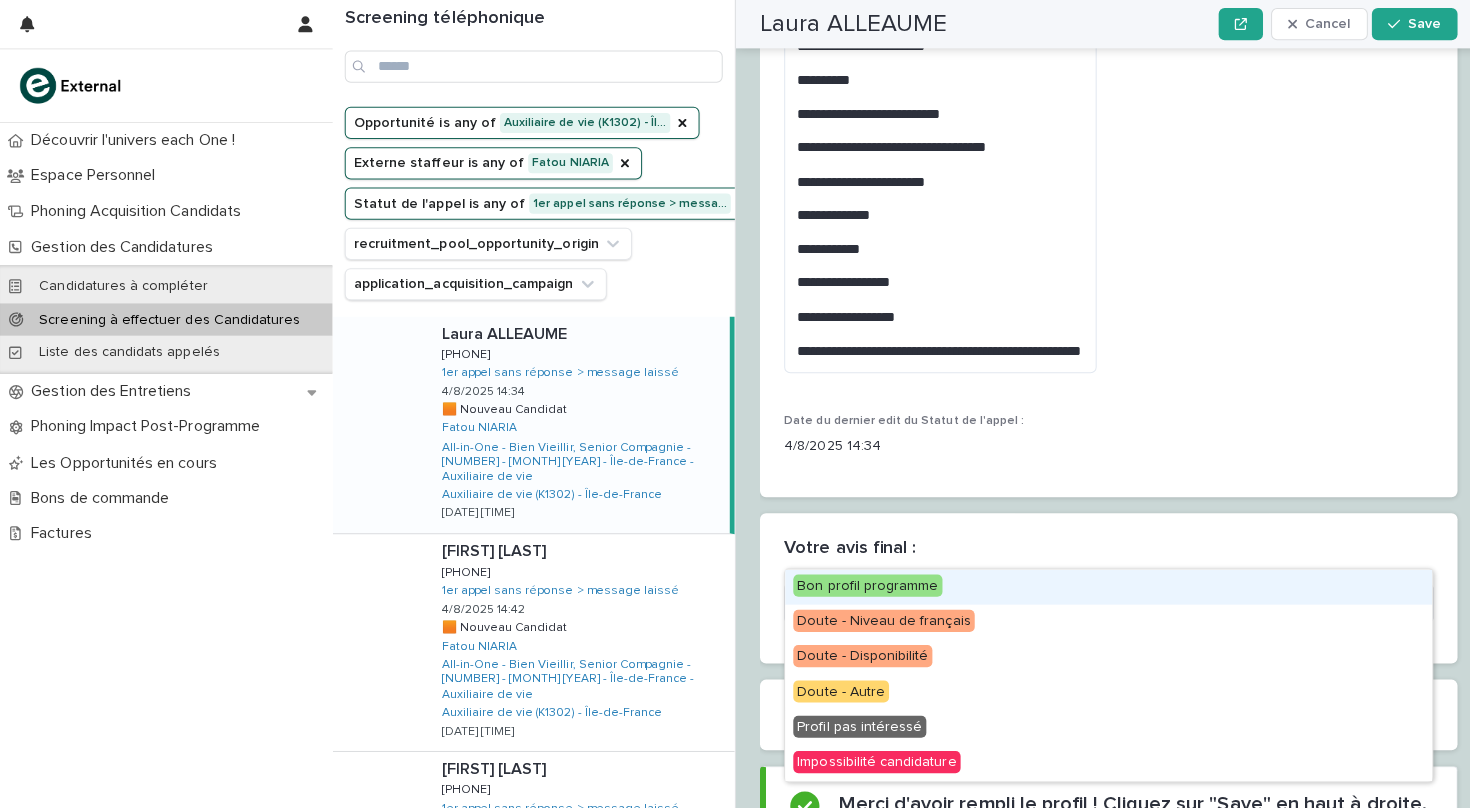 click on "Select..." at bounding box center [1087, 598] 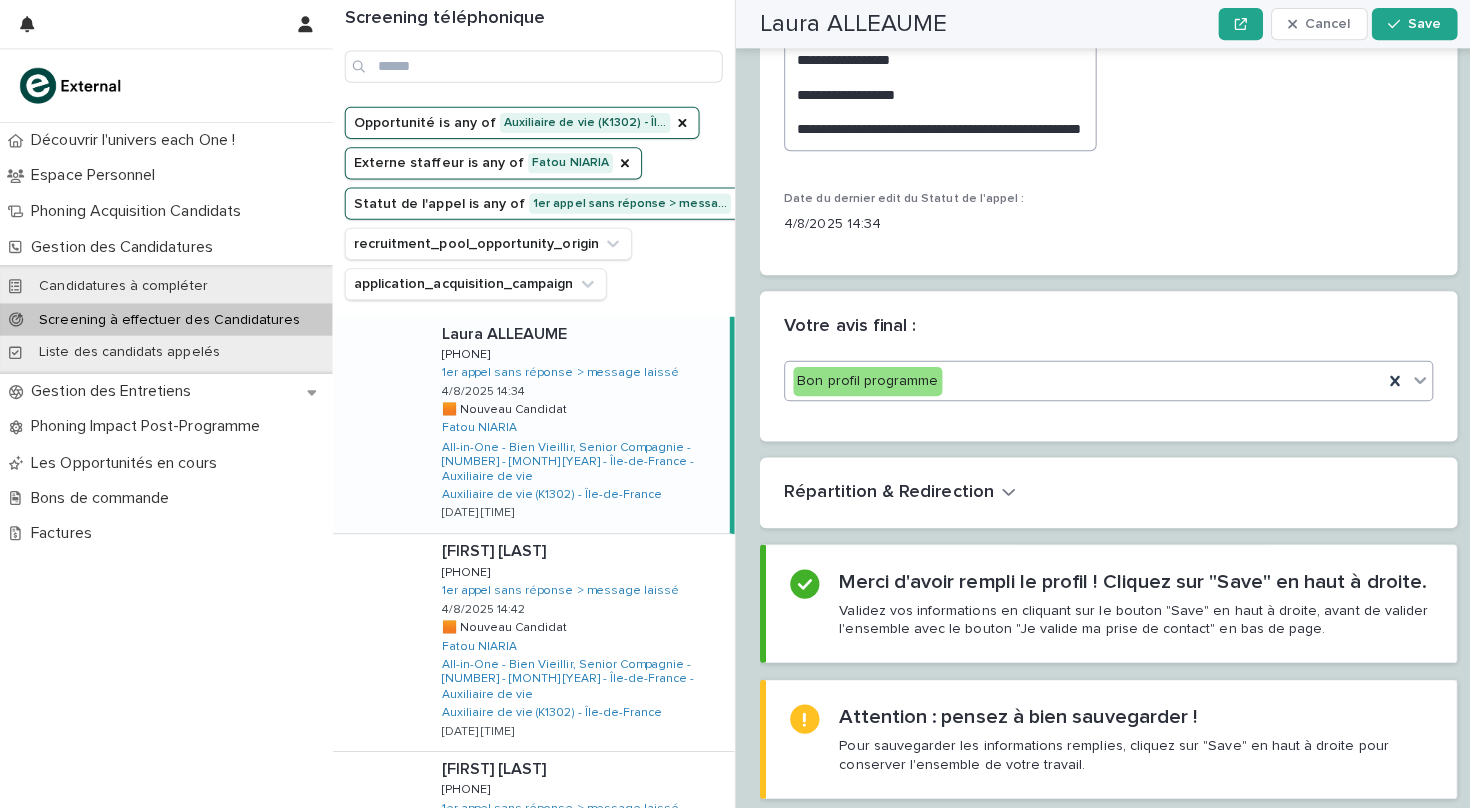 scroll, scrollTop: 2750, scrollLeft: 0, axis: vertical 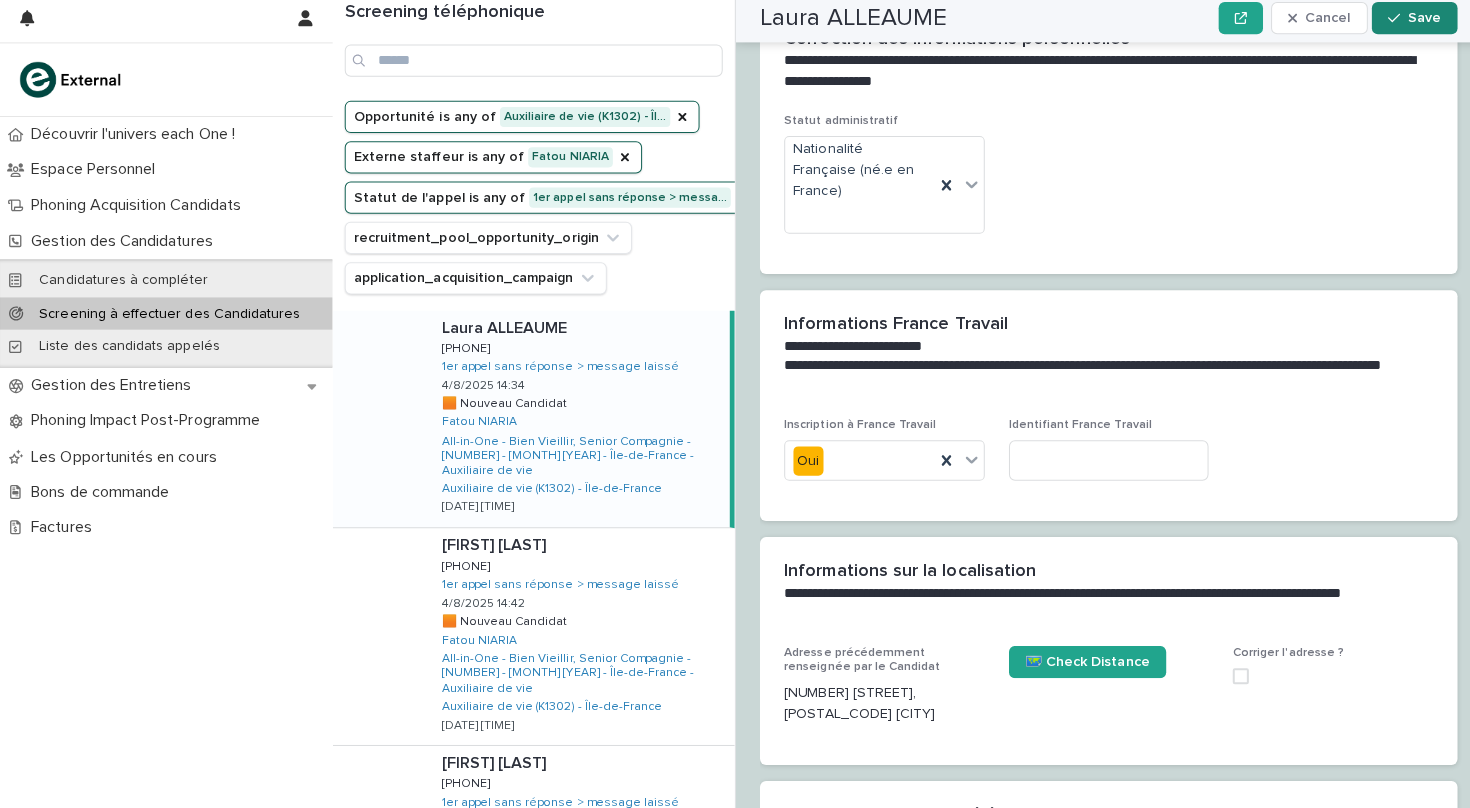 click on "Save" at bounding box center [1413, 24] 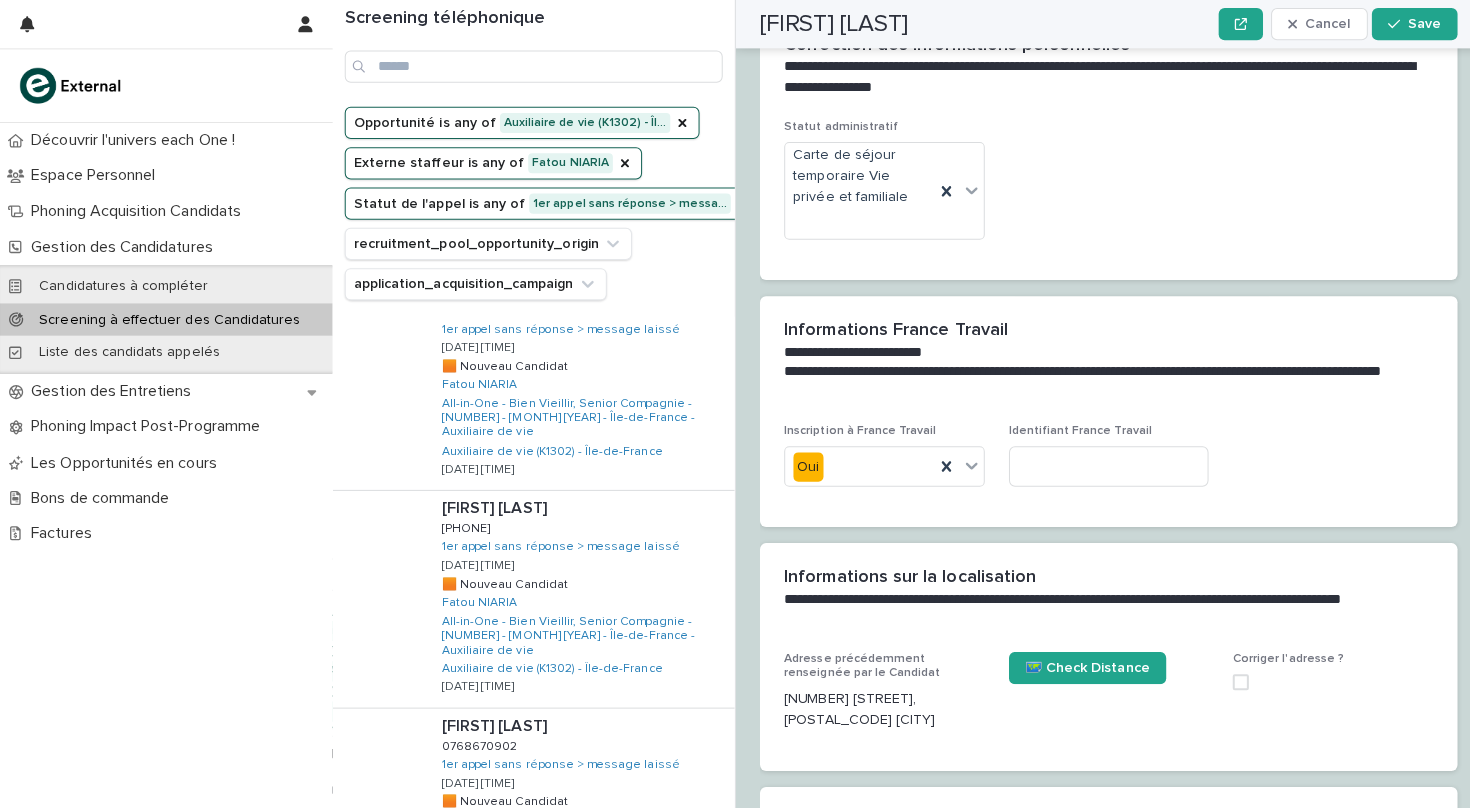 scroll, scrollTop: 1556, scrollLeft: 0, axis: vertical 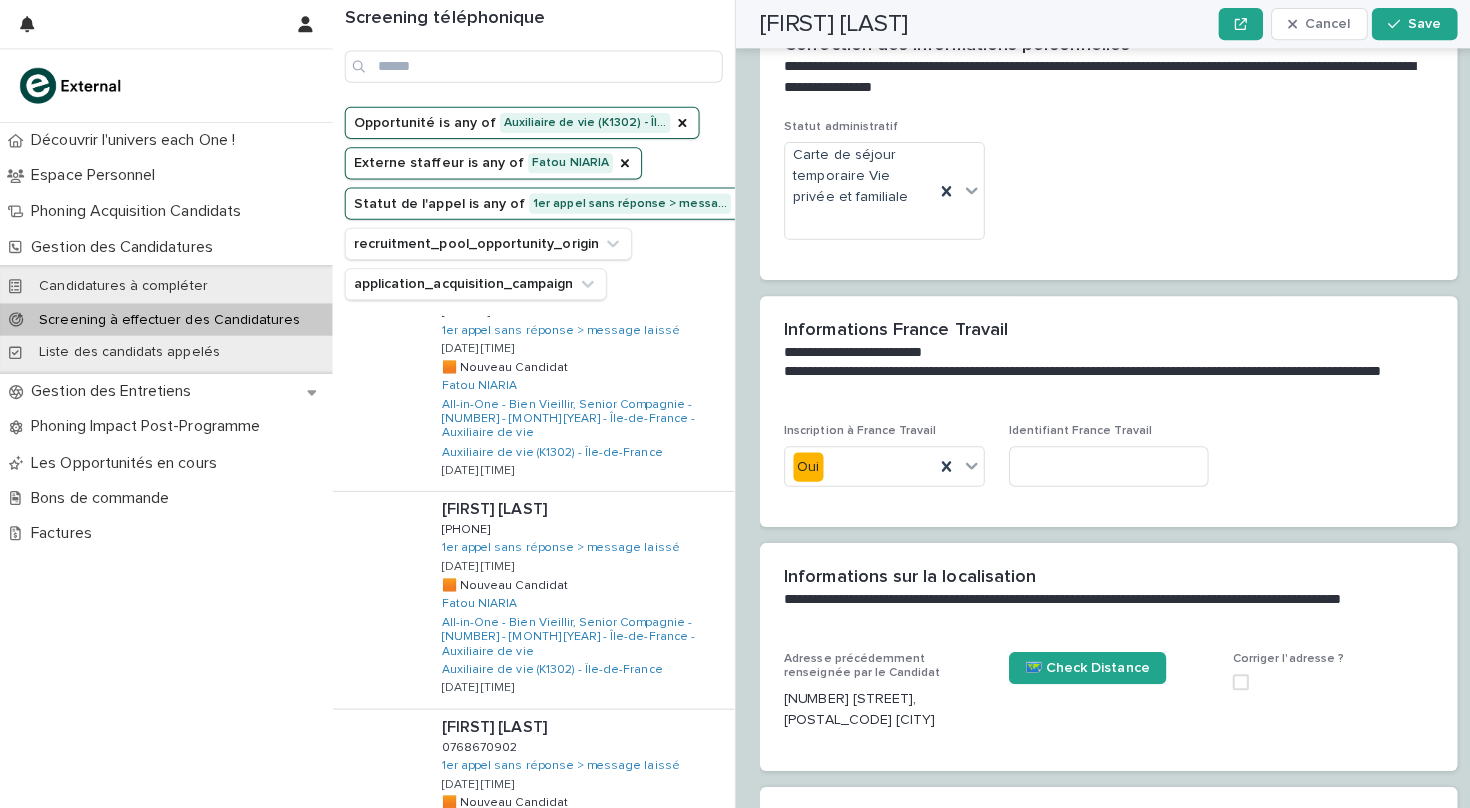 click on "Next" at bounding box center [674, 961] 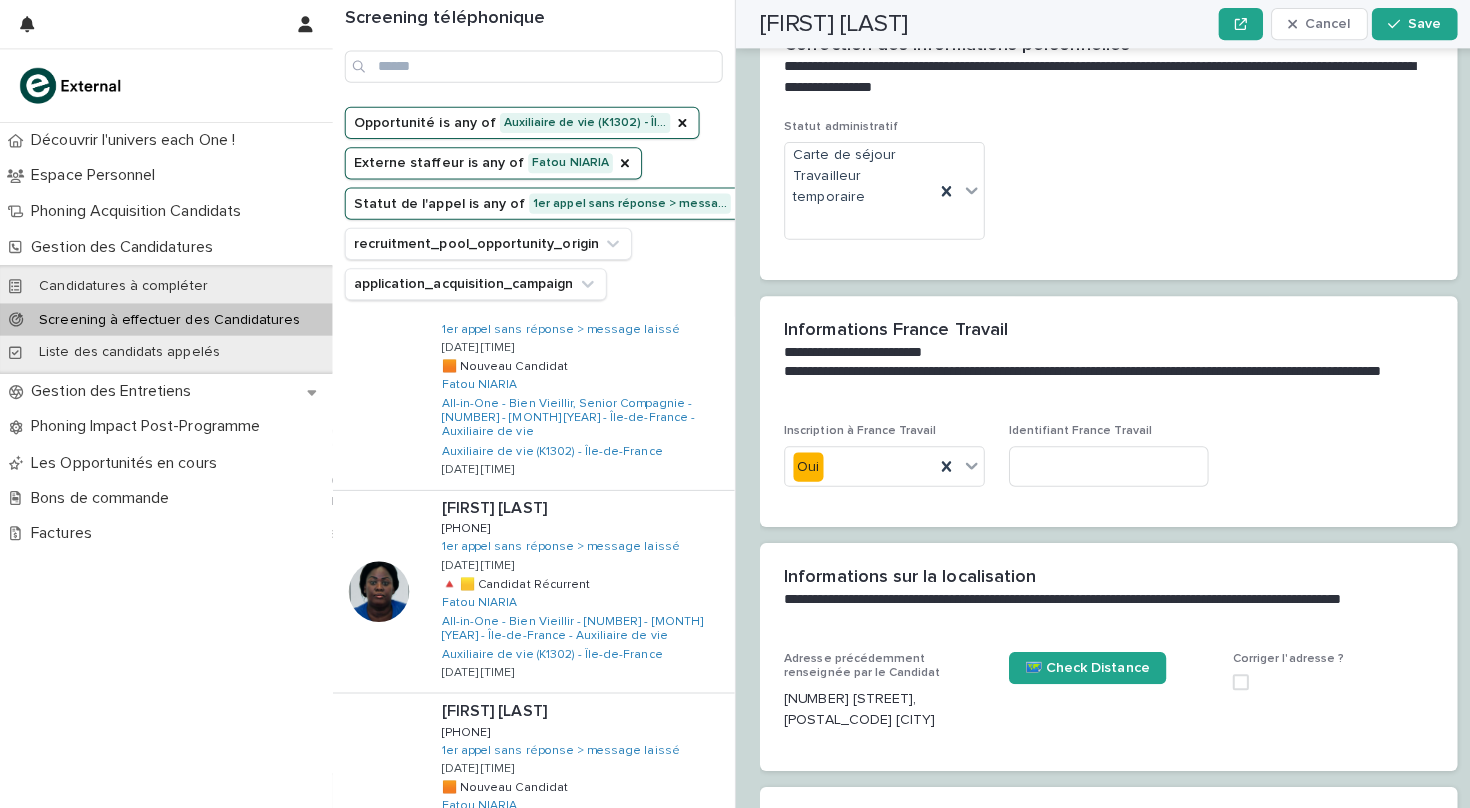 scroll, scrollTop: 1556, scrollLeft: 0, axis: vertical 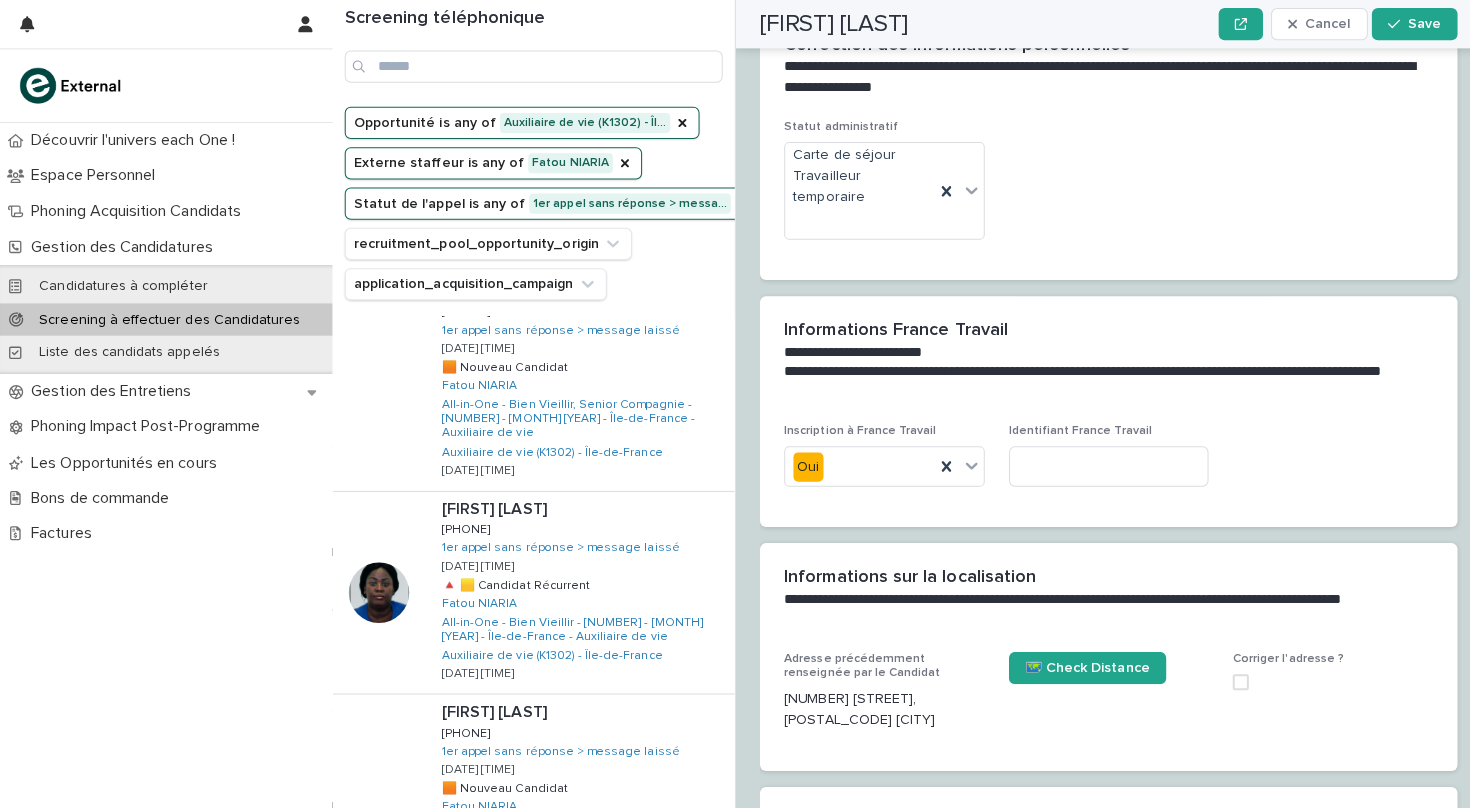click on "Back" at bounding box center (614, 947) 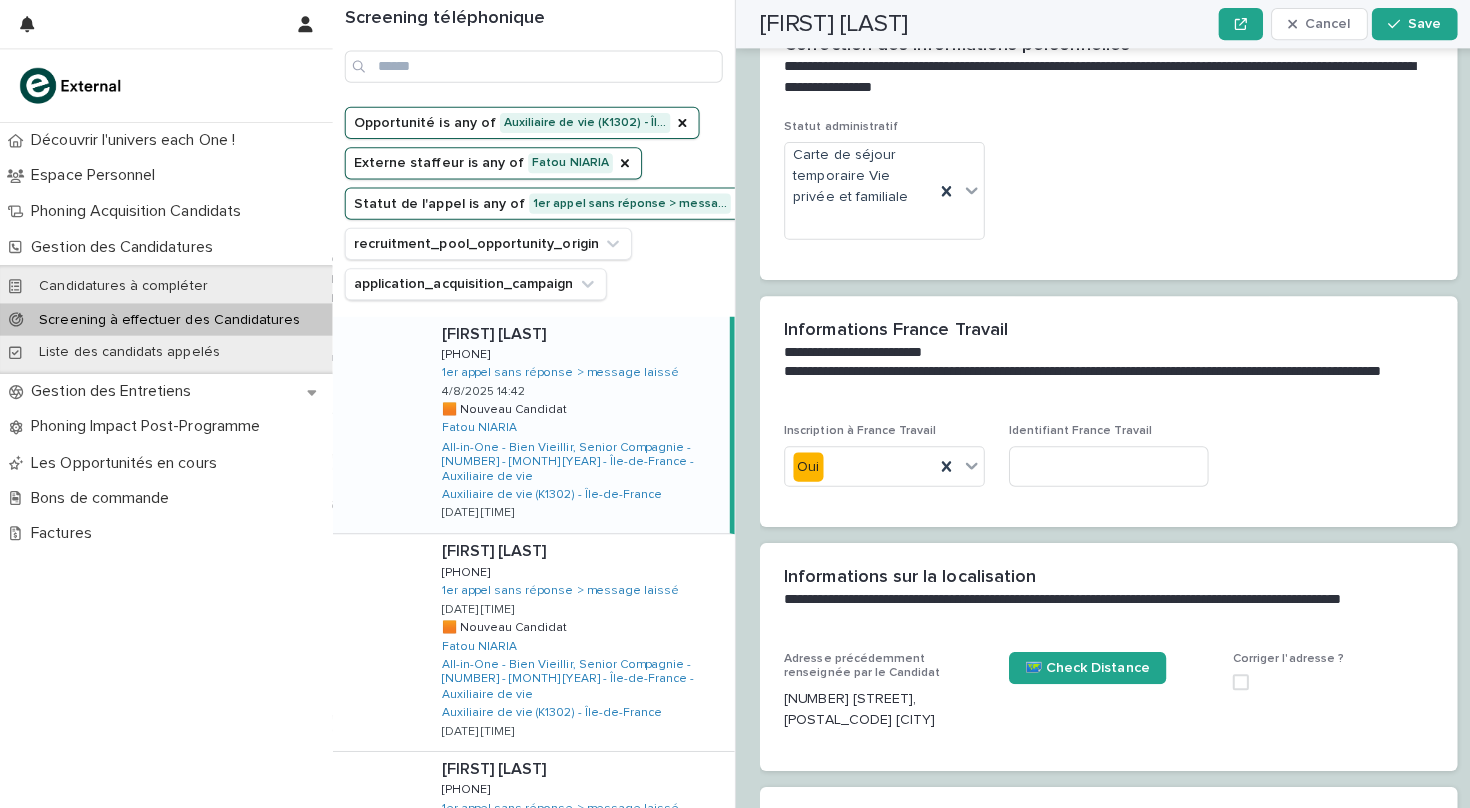 scroll, scrollTop: 0, scrollLeft: 0, axis: both 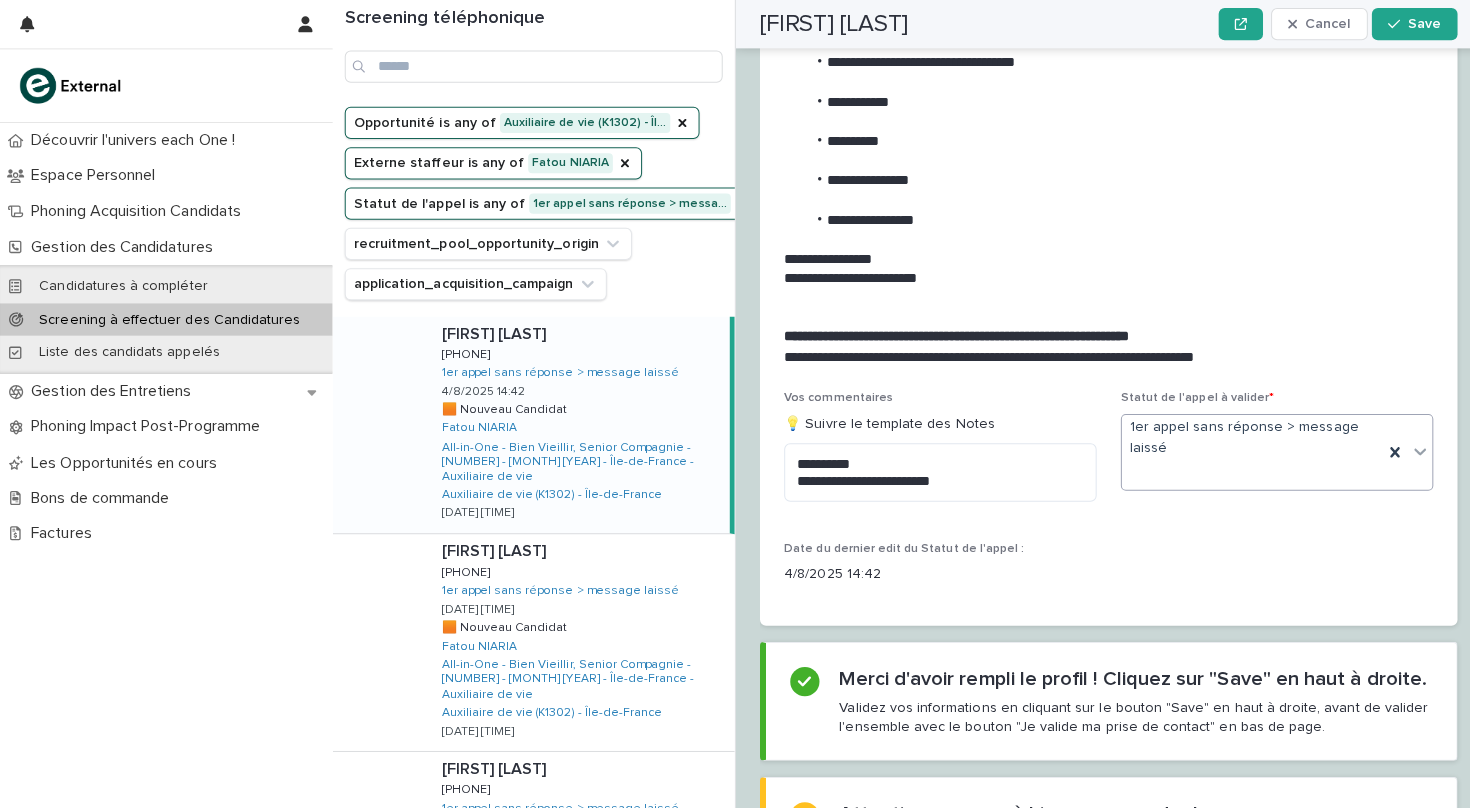 click 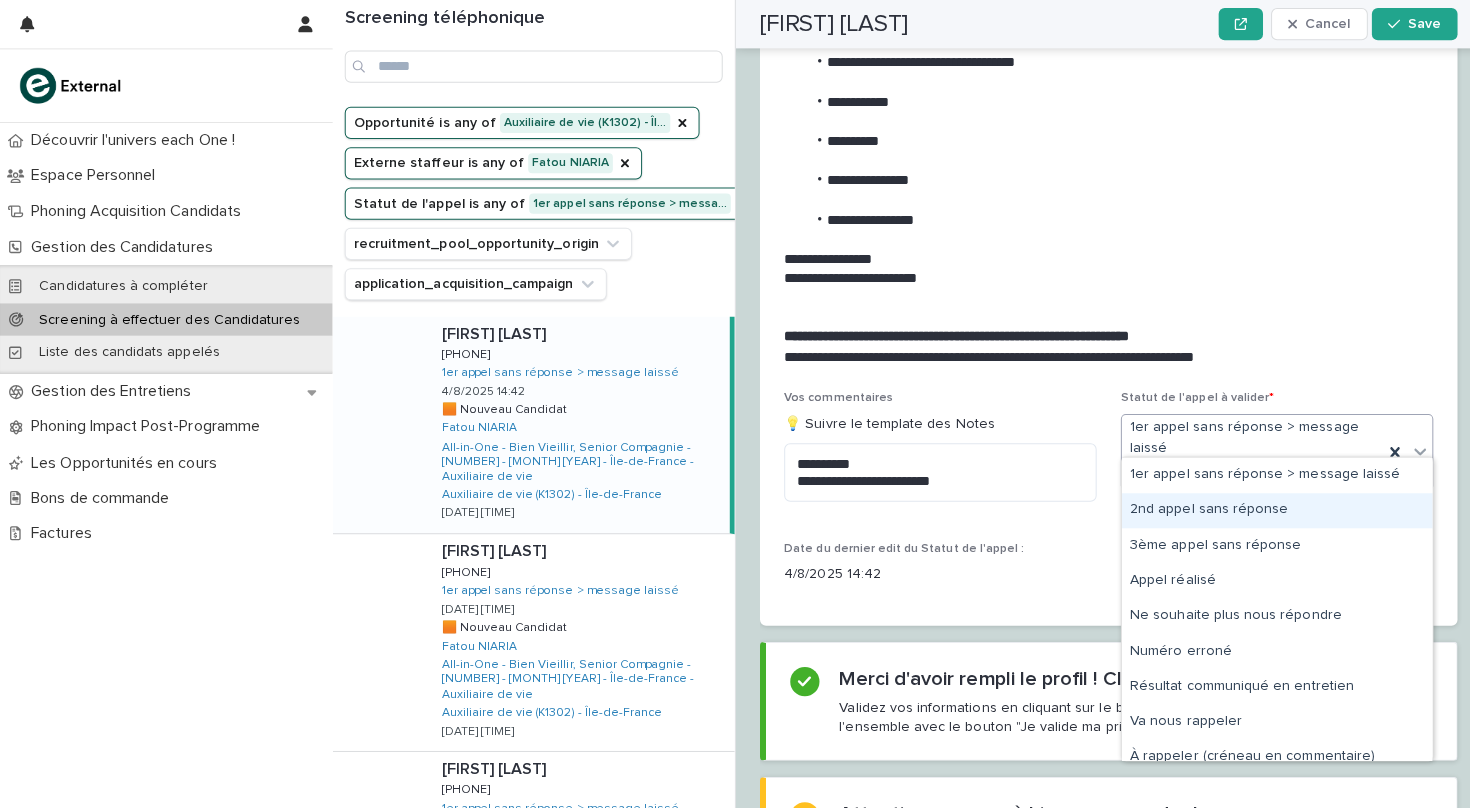 click on "2nd appel sans réponse" at bounding box center [1267, 506] 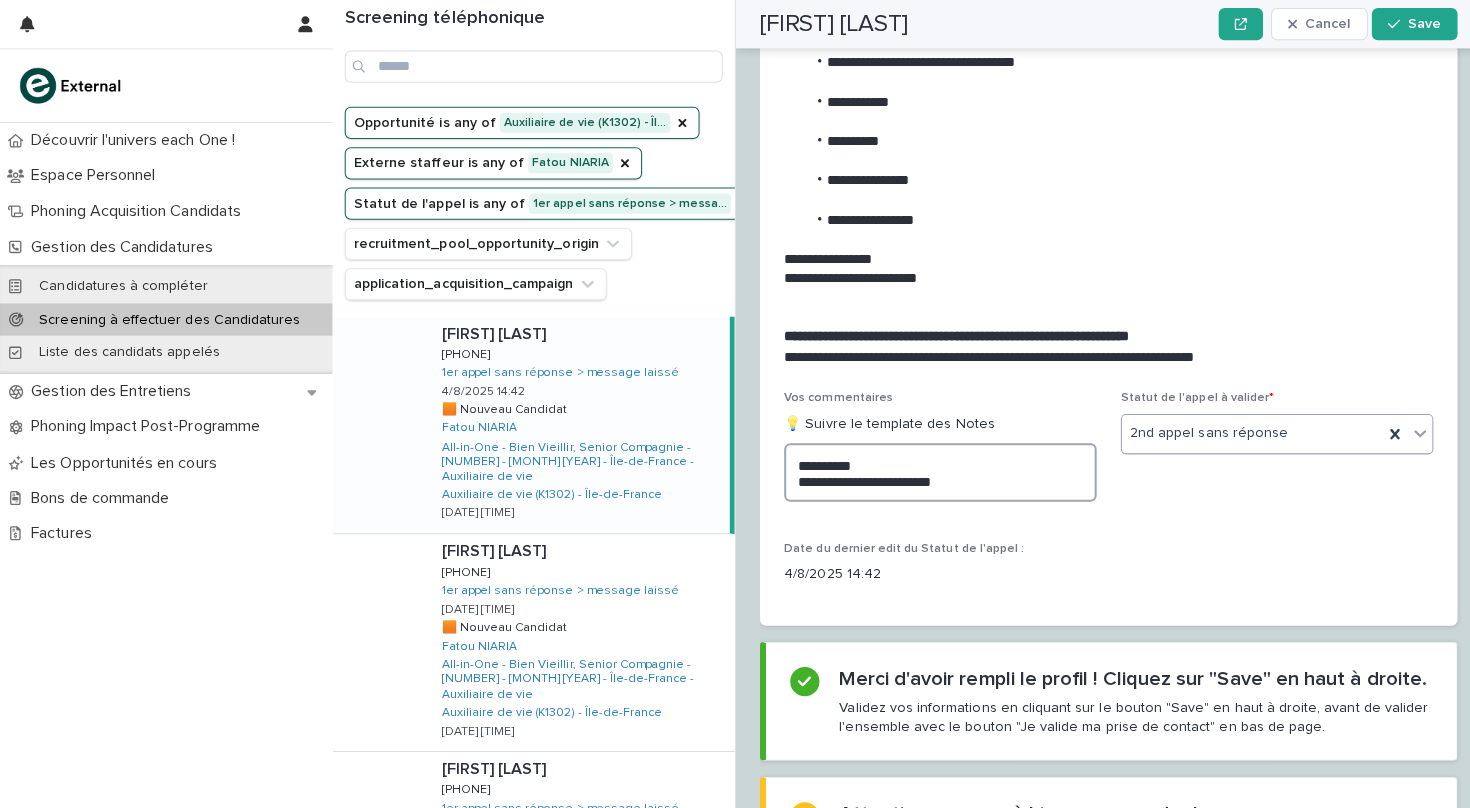 click on "**********" at bounding box center (933, 469) 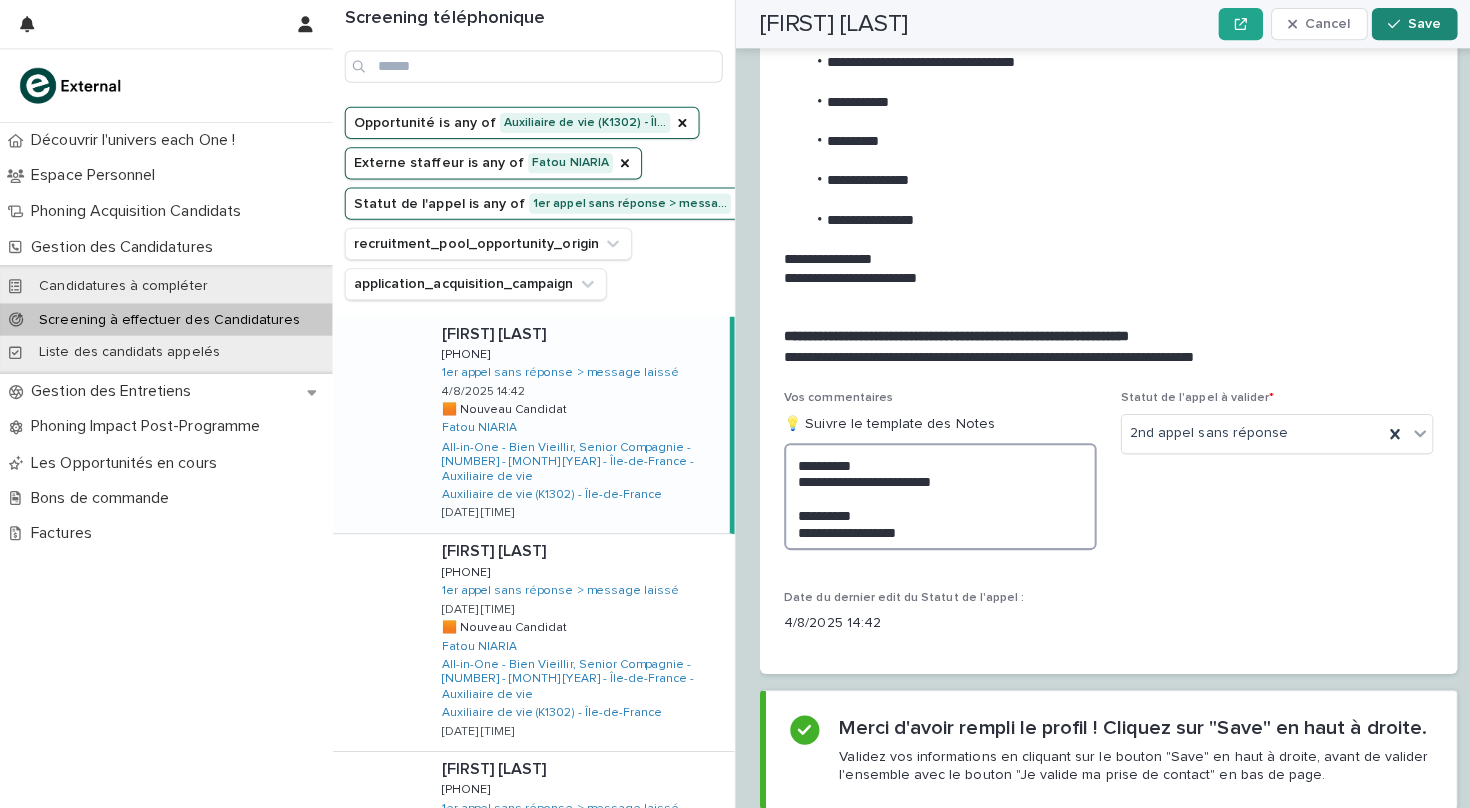 type on "**********" 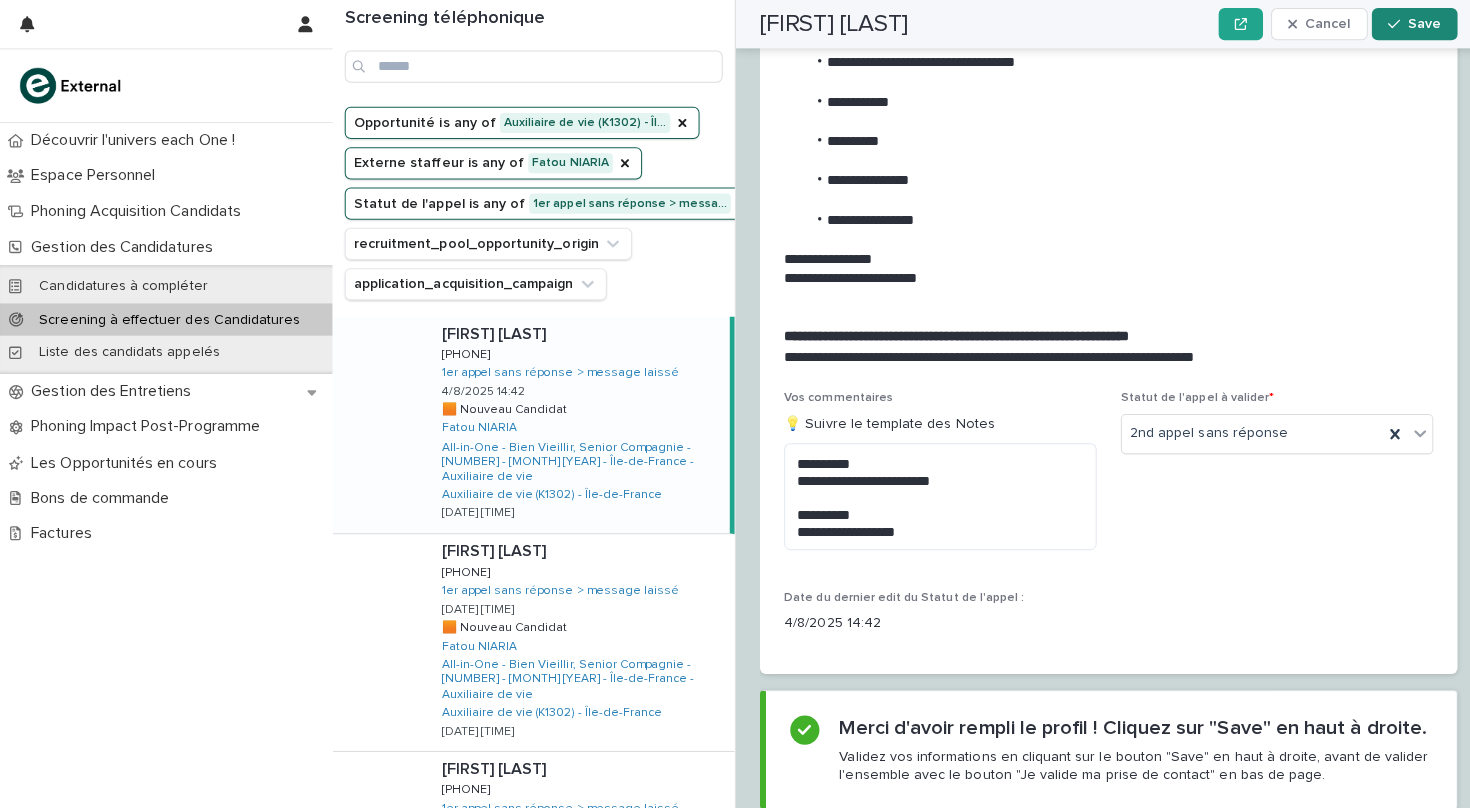 click on "Save" at bounding box center [1413, 24] 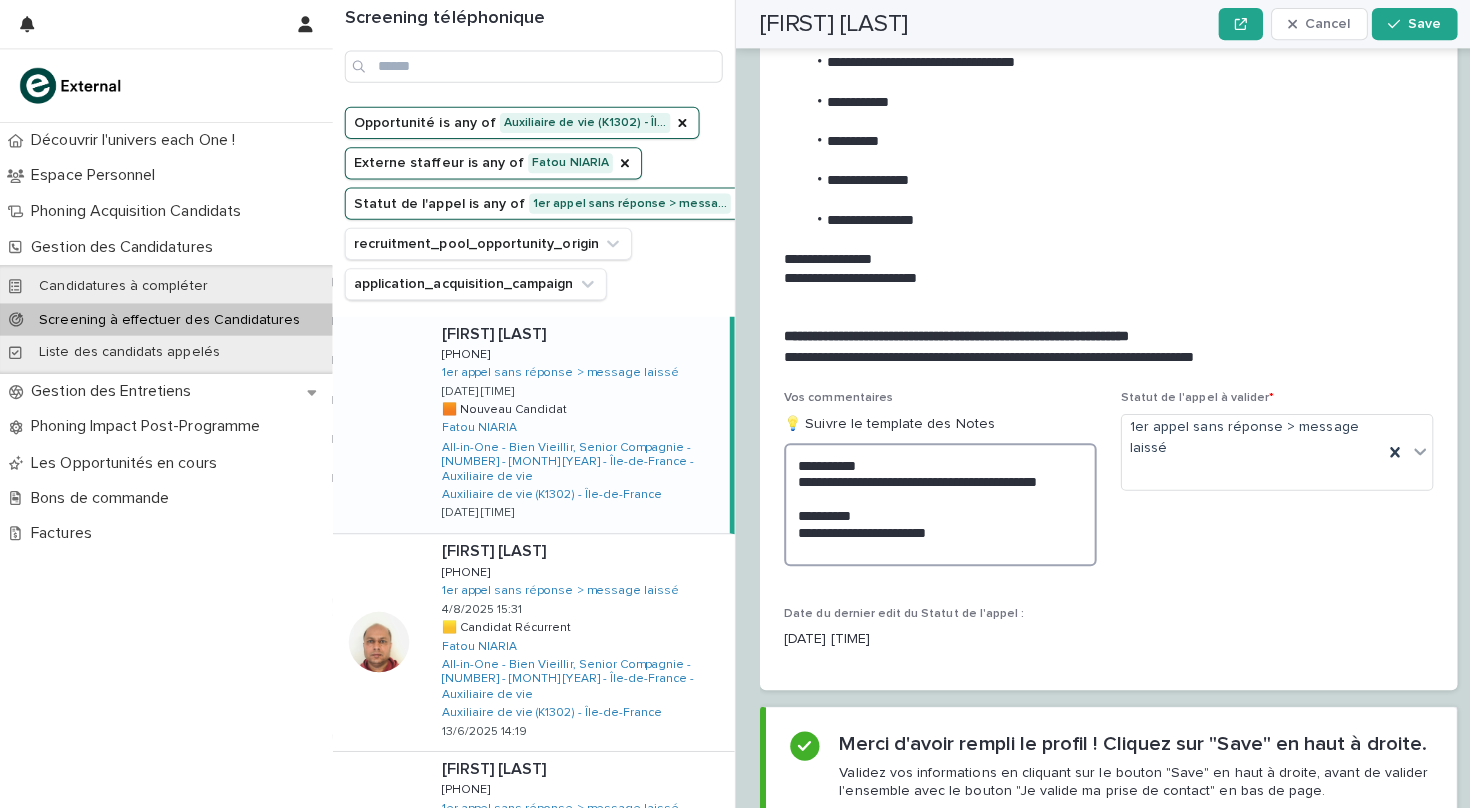 click on "**********" at bounding box center [933, 501] 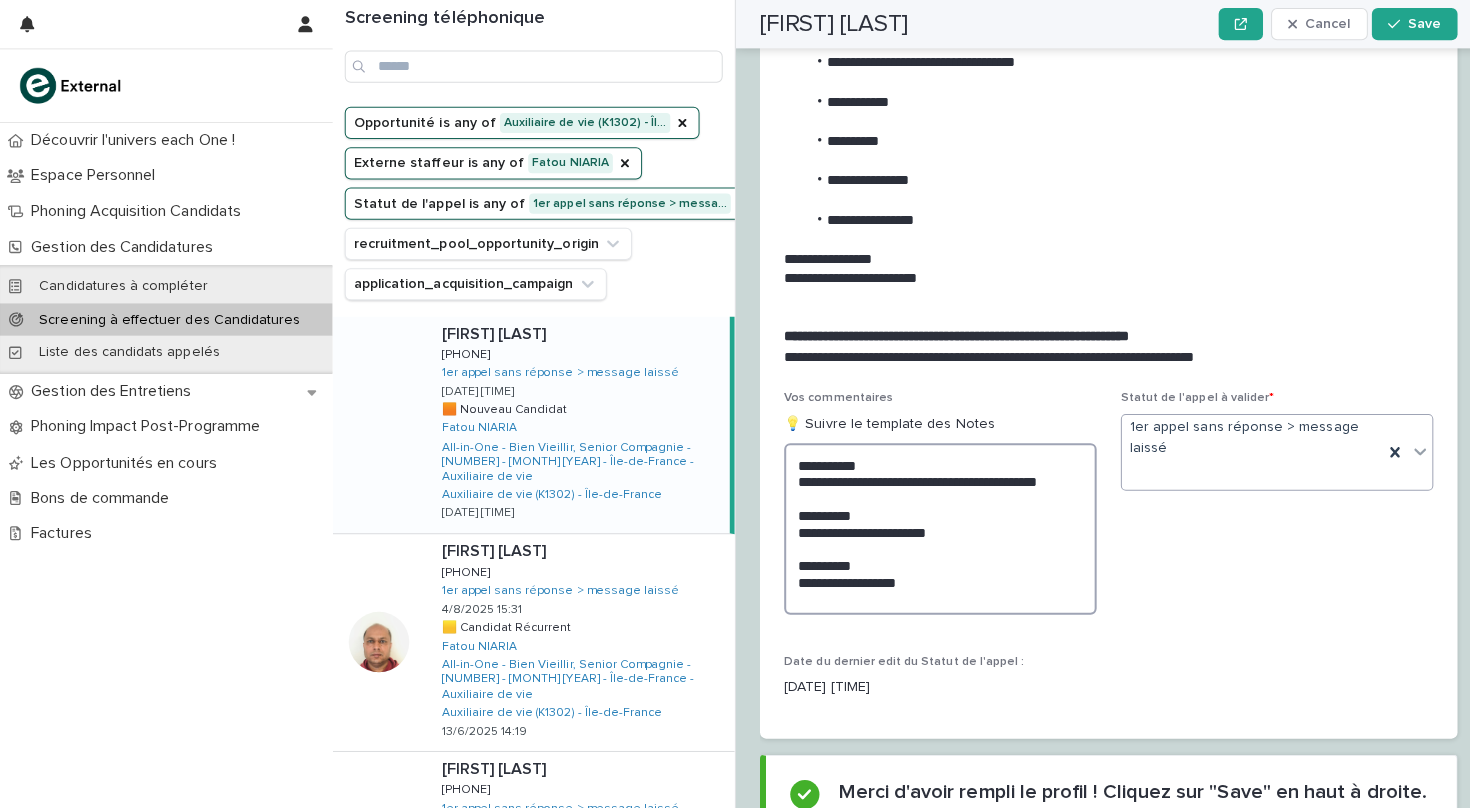 type on "**********" 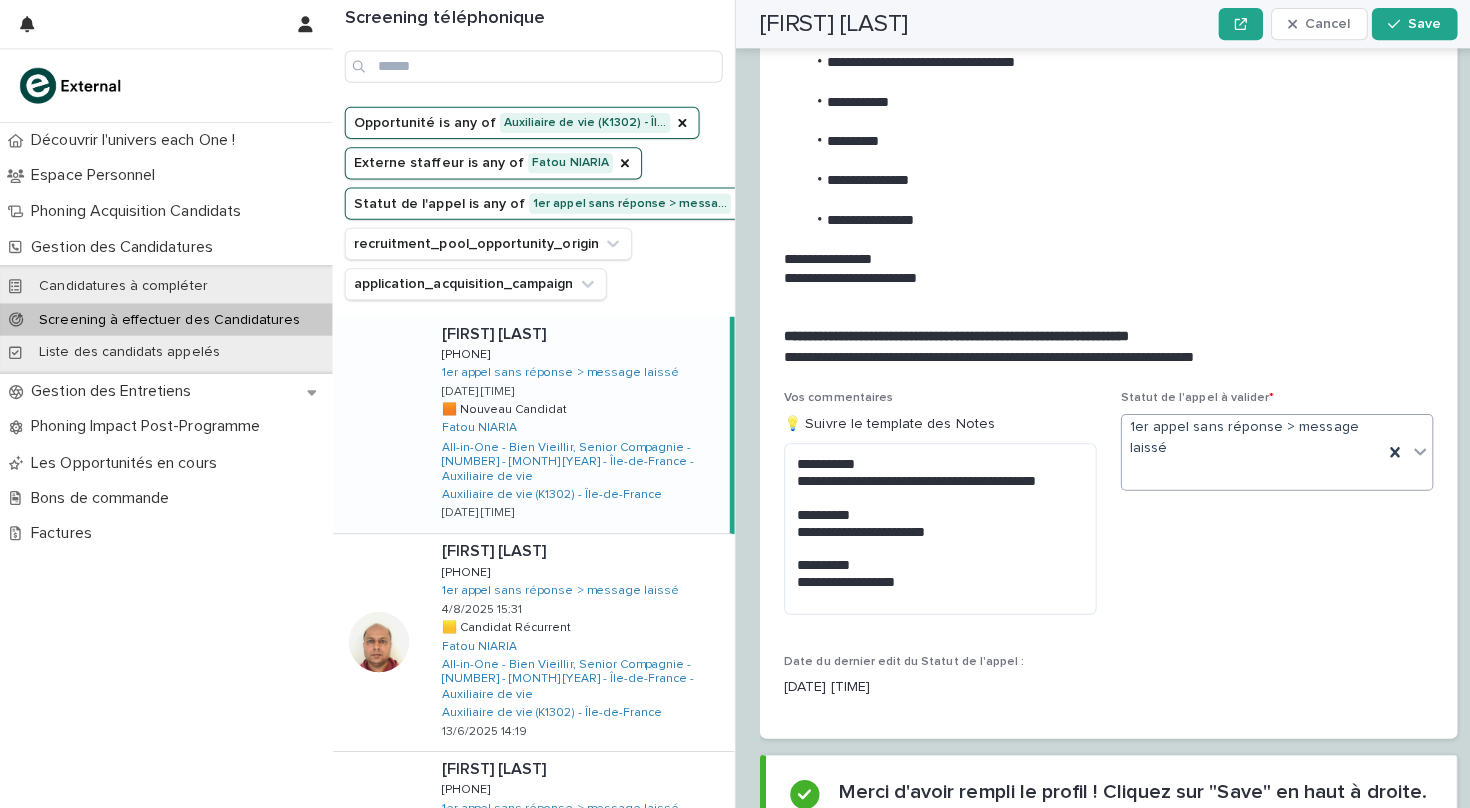 click 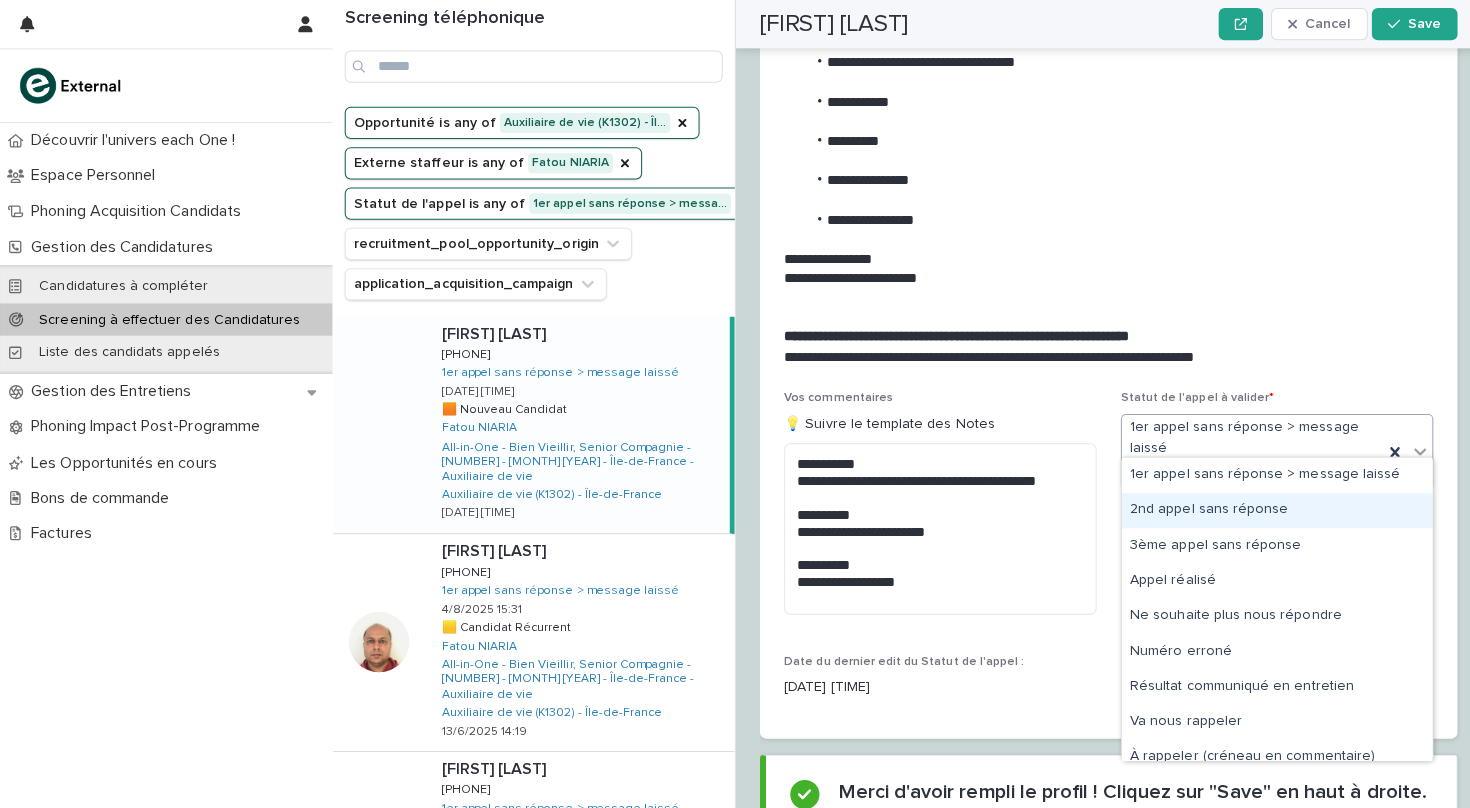 click on "2nd appel sans réponse" at bounding box center [1267, 506] 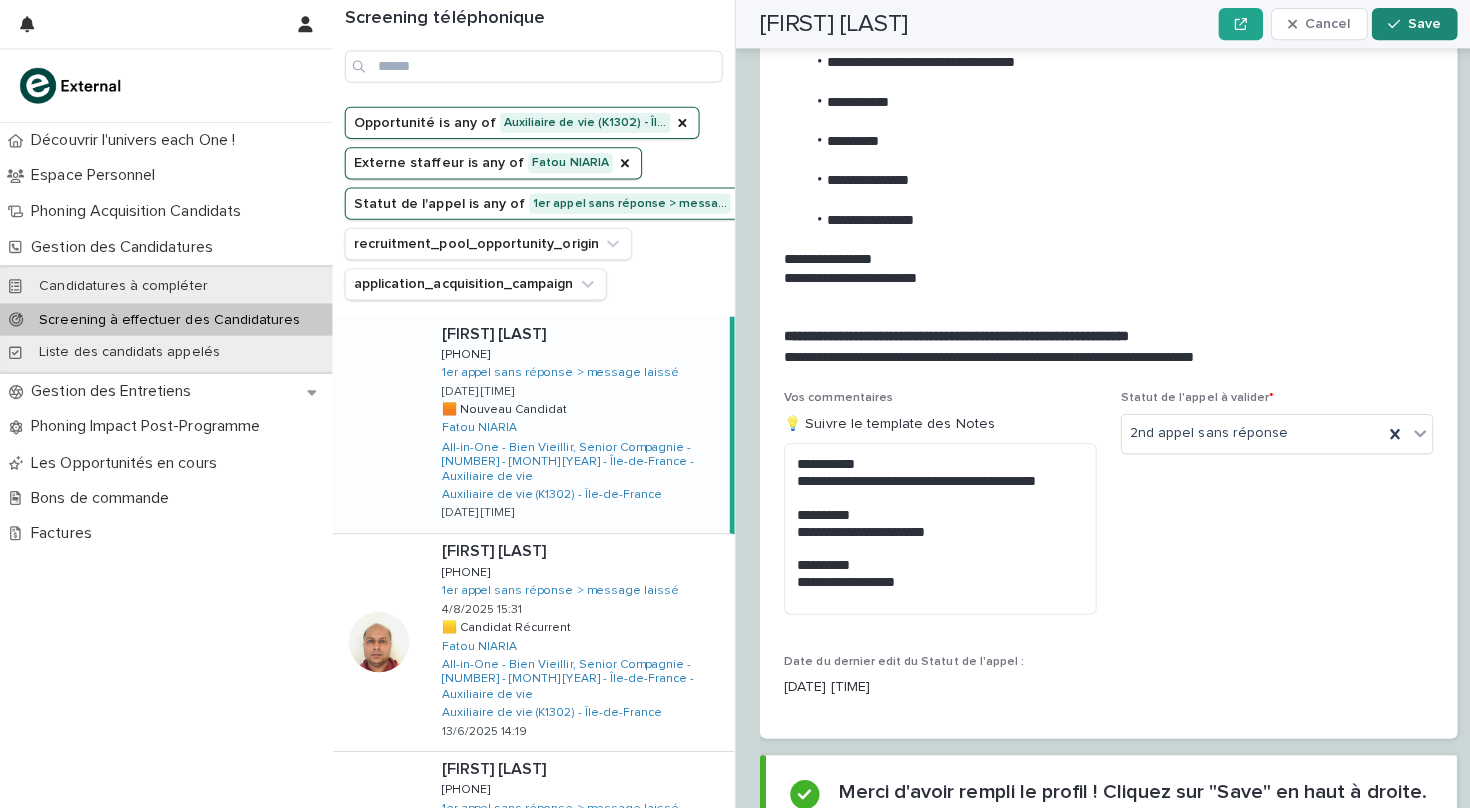 click on "Save" at bounding box center (1413, 24) 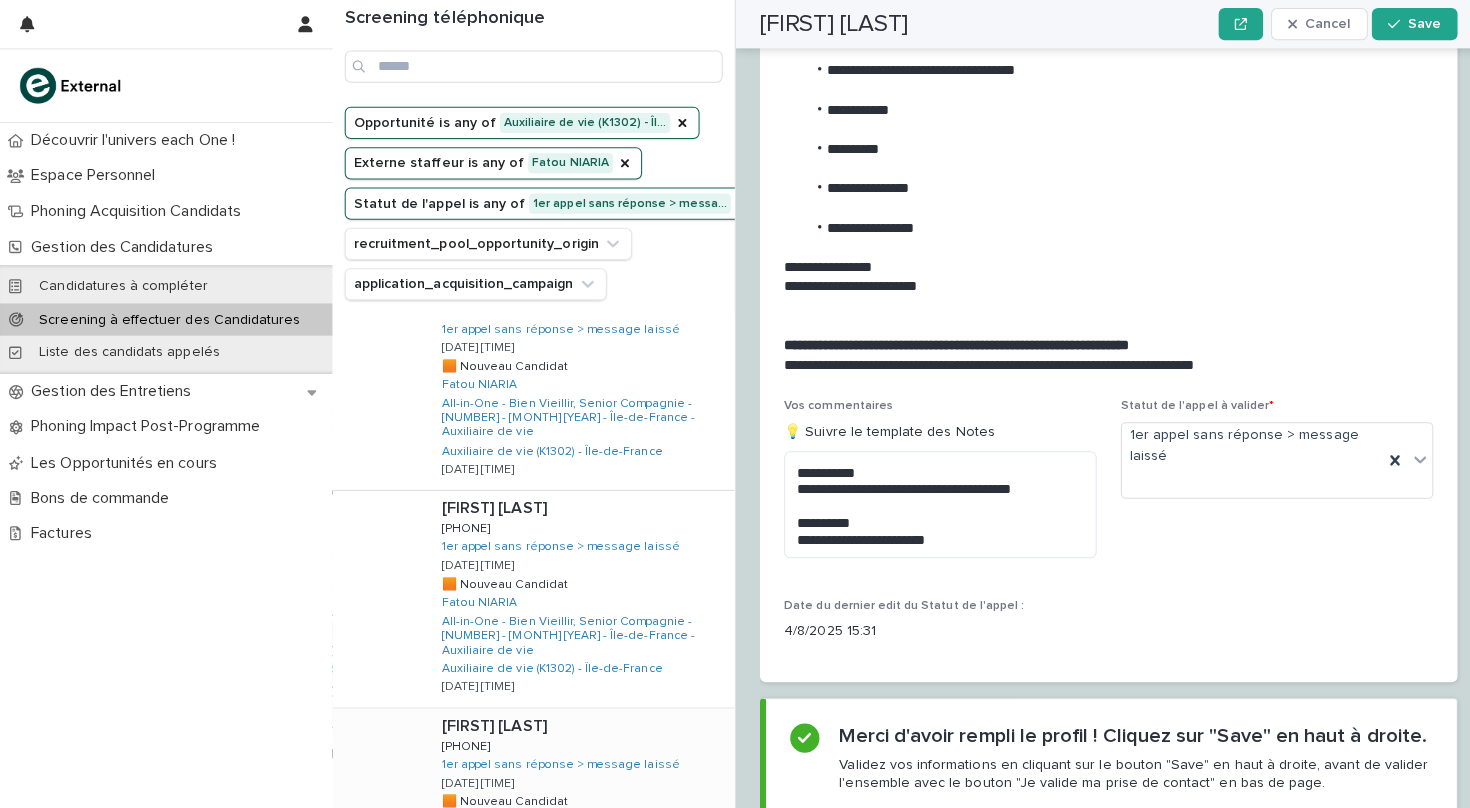 scroll, scrollTop: 1556, scrollLeft: 0, axis: vertical 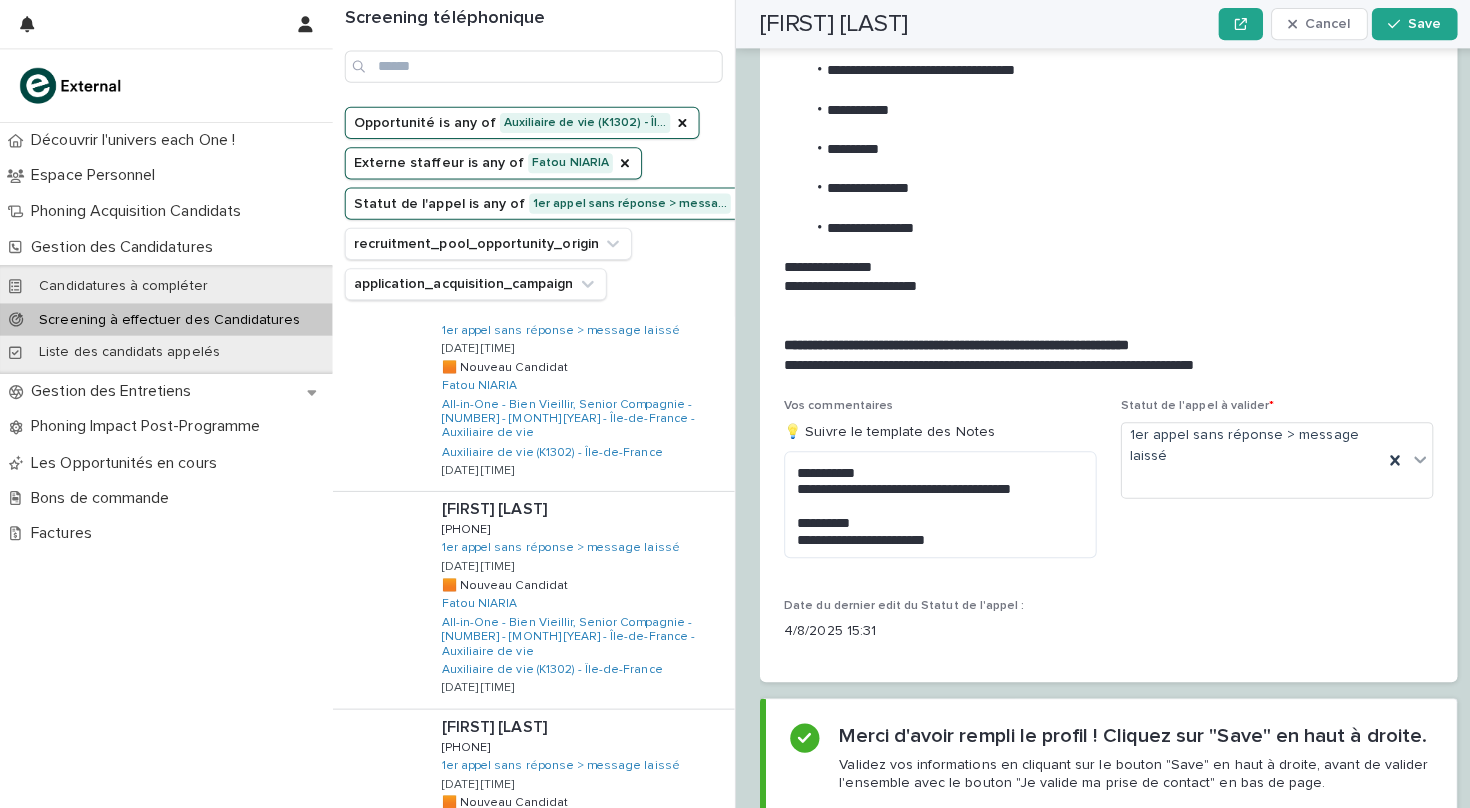 click on "Next" at bounding box center (674, 961) 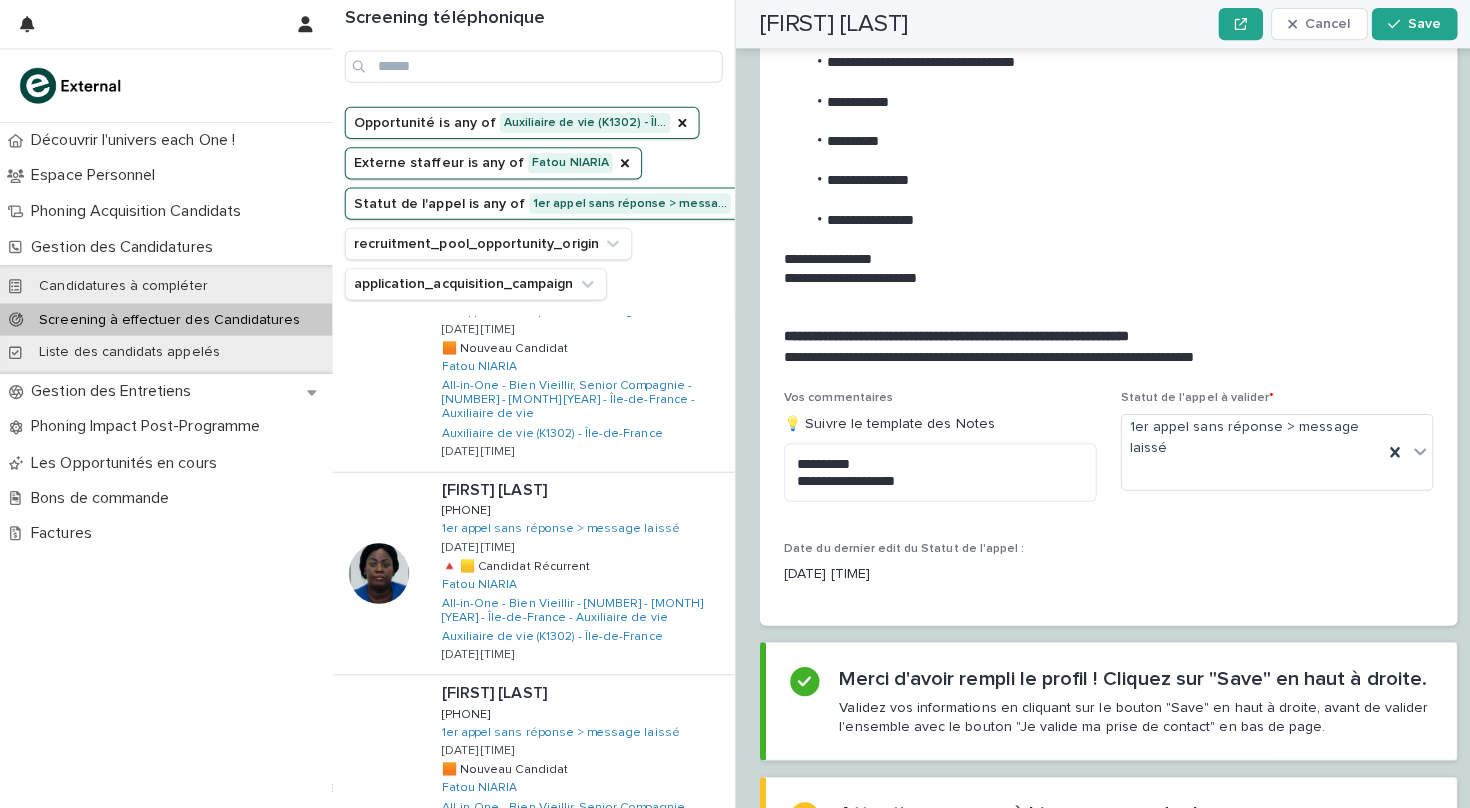 scroll, scrollTop: 1556, scrollLeft: 0, axis: vertical 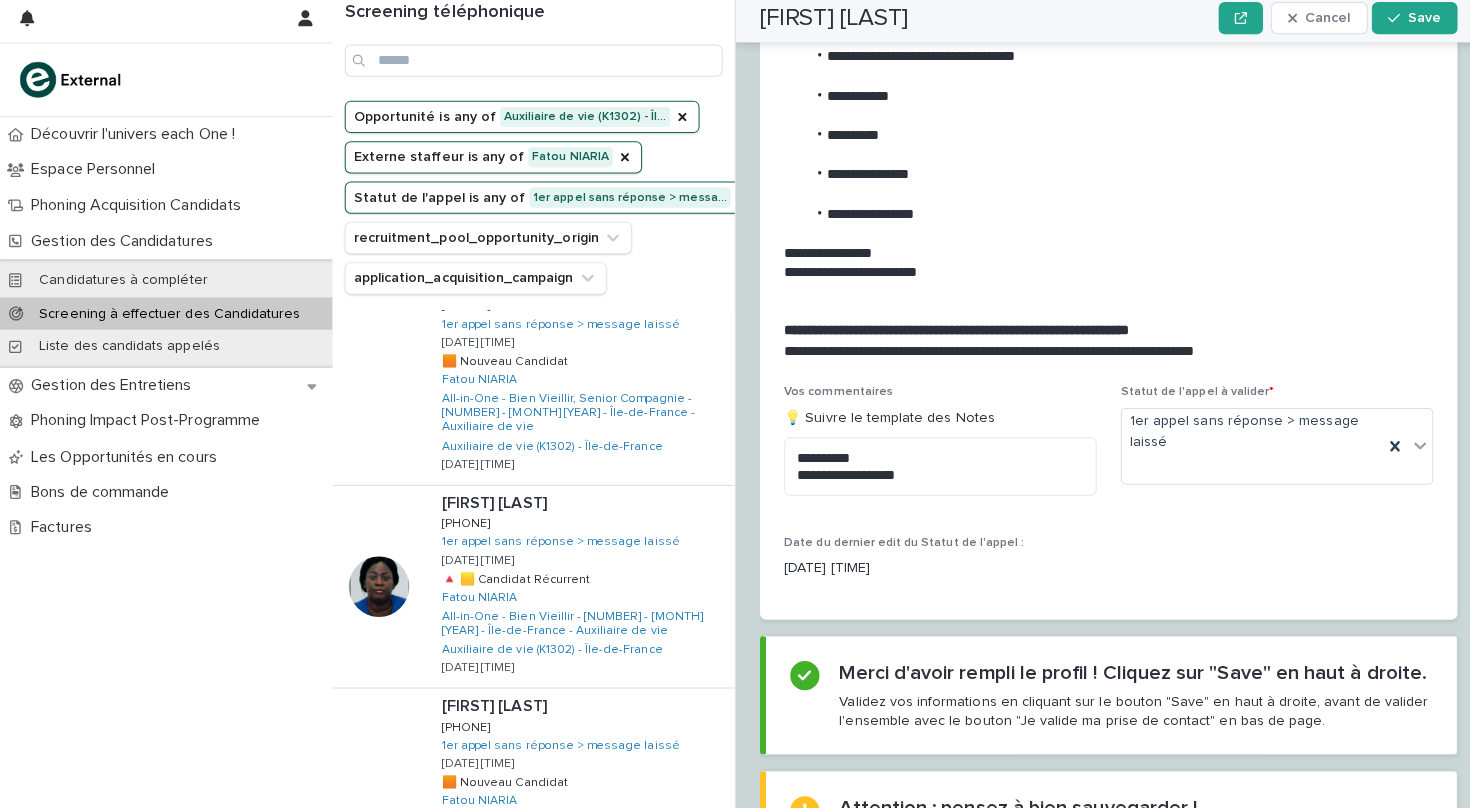 click on "Back" at bounding box center (614, 947) 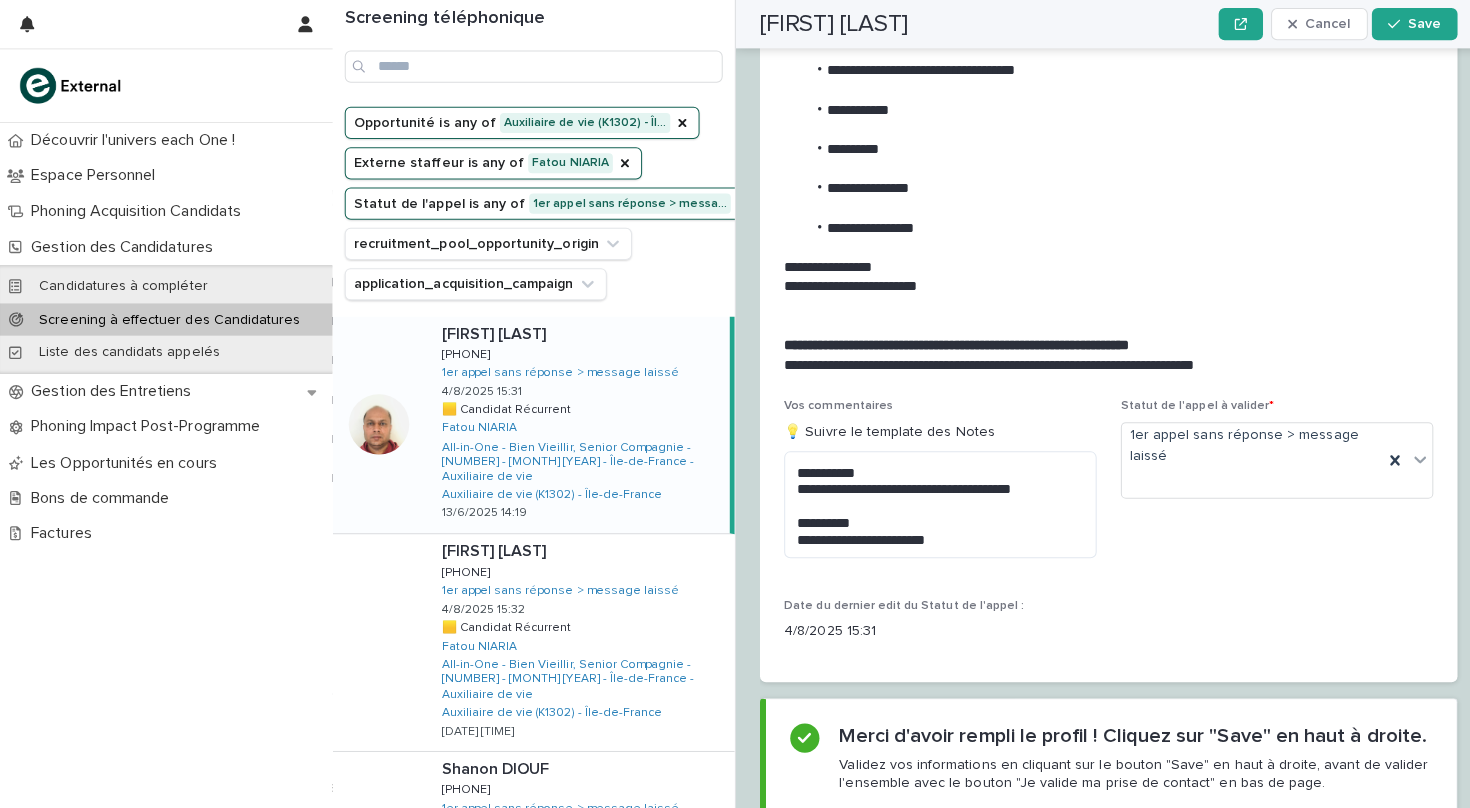 scroll, scrollTop: 0, scrollLeft: 0, axis: both 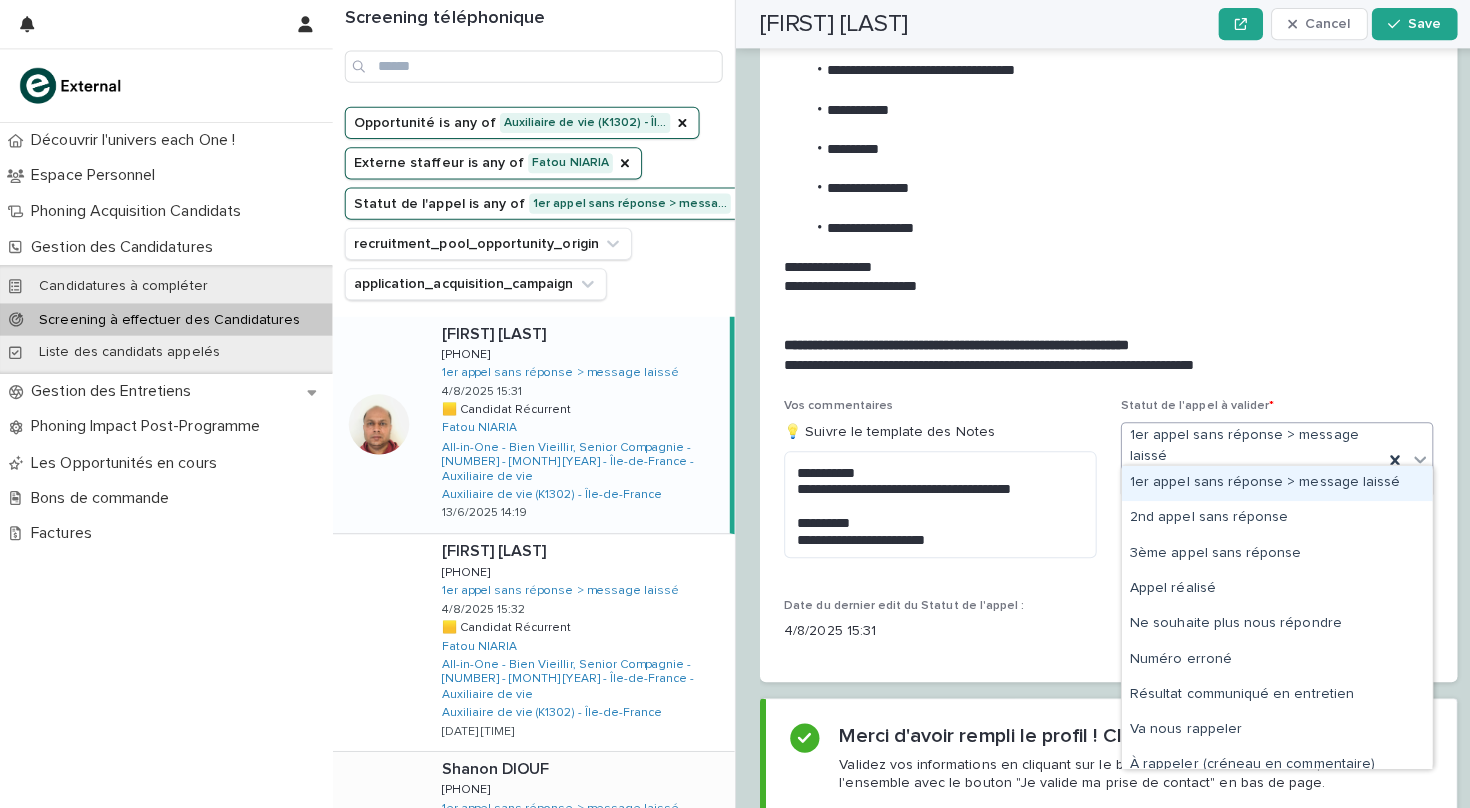 click 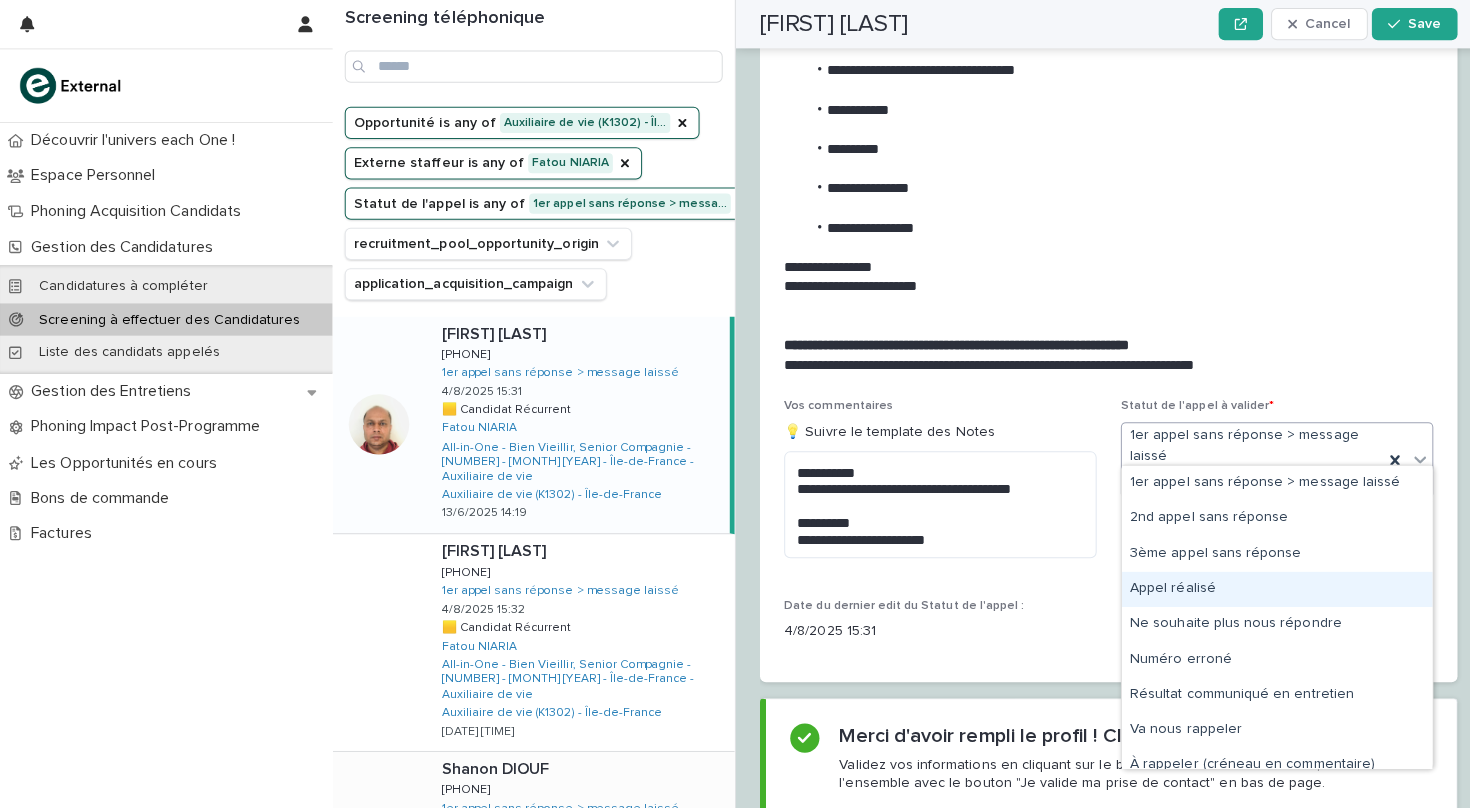 click on "Appel réalisé" at bounding box center [1267, 584] 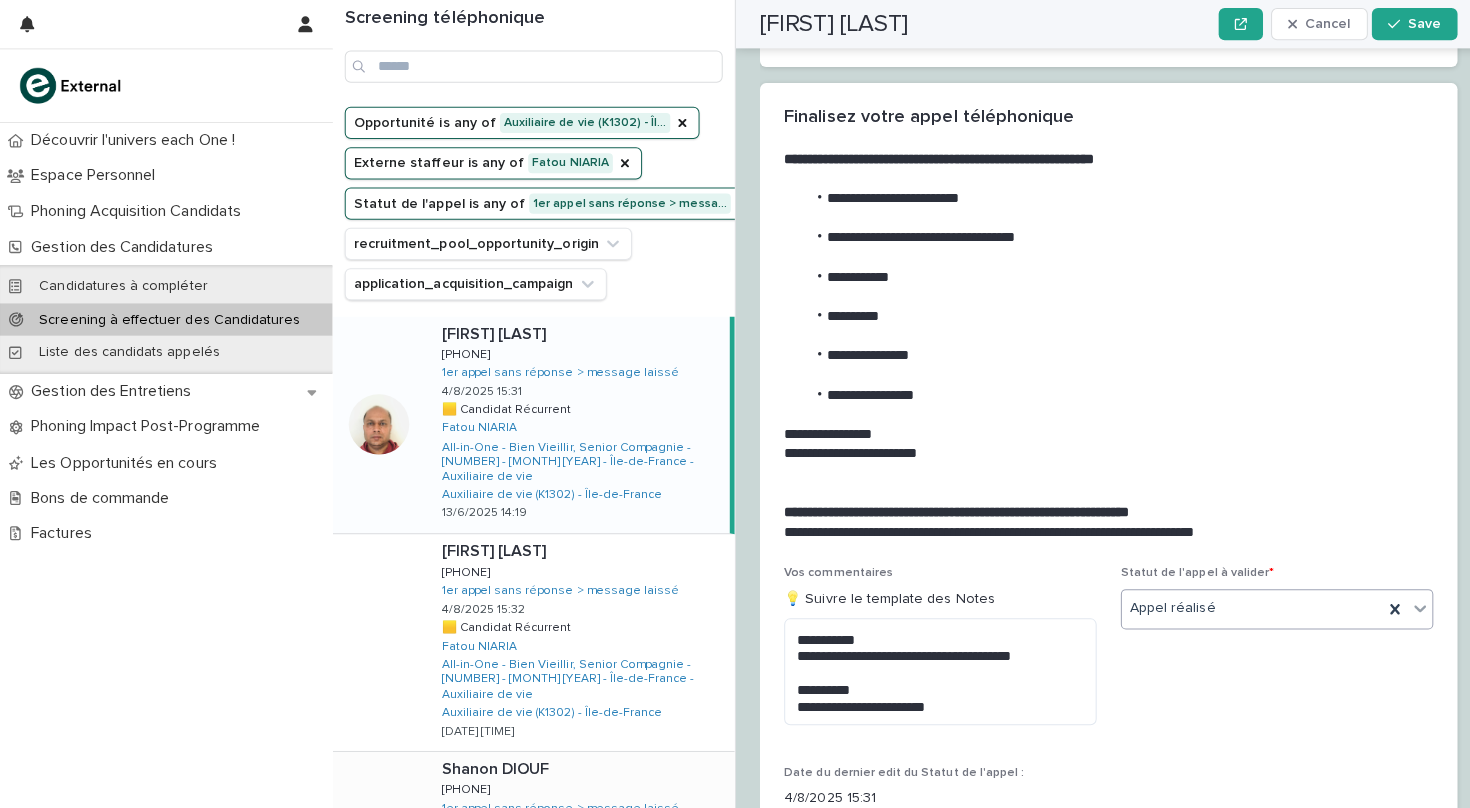 scroll, scrollTop: 1908, scrollLeft: 0, axis: vertical 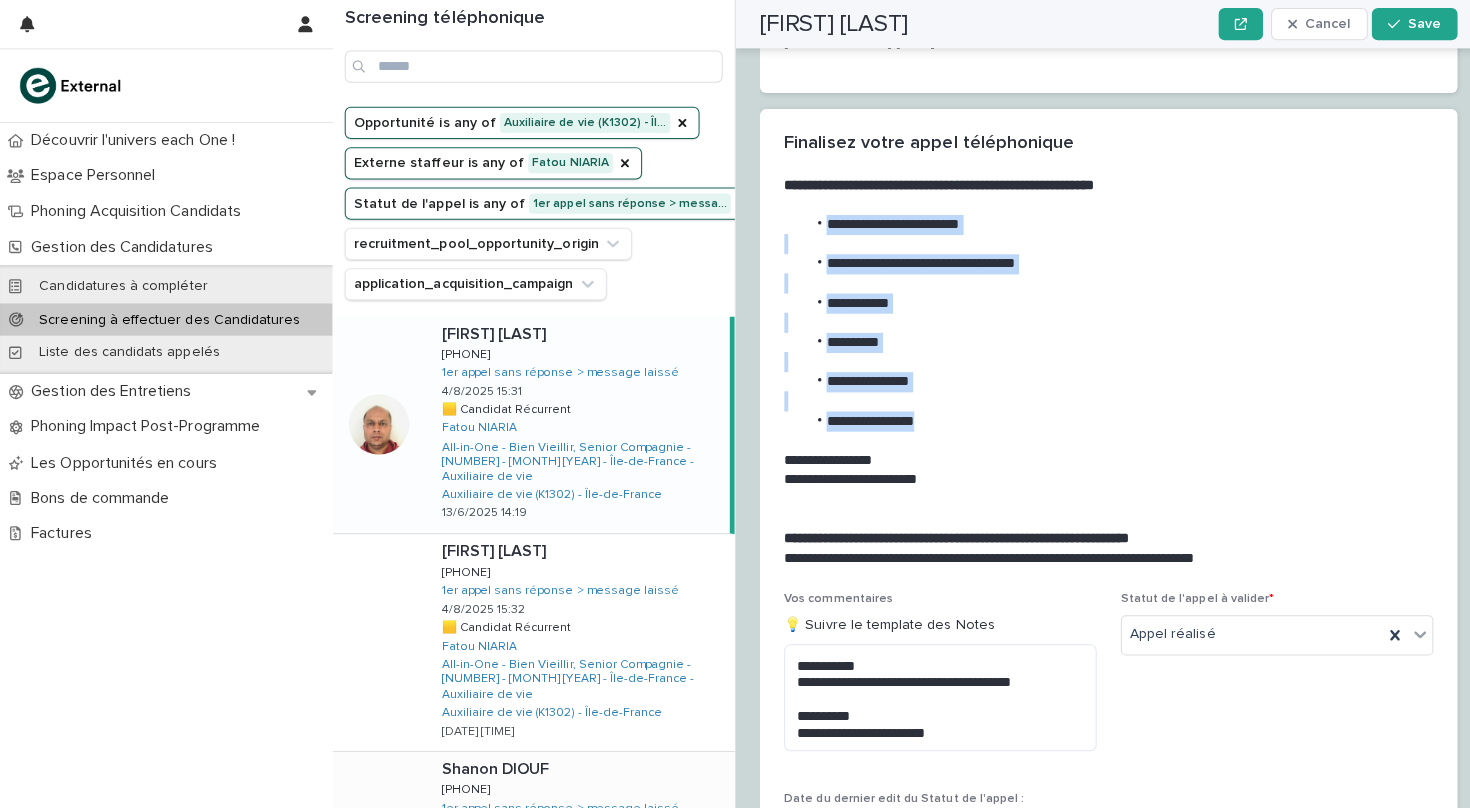 drag, startPoint x: 928, startPoint y: 390, endPoint x: 769, endPoint y: 203, distance: 245.45876 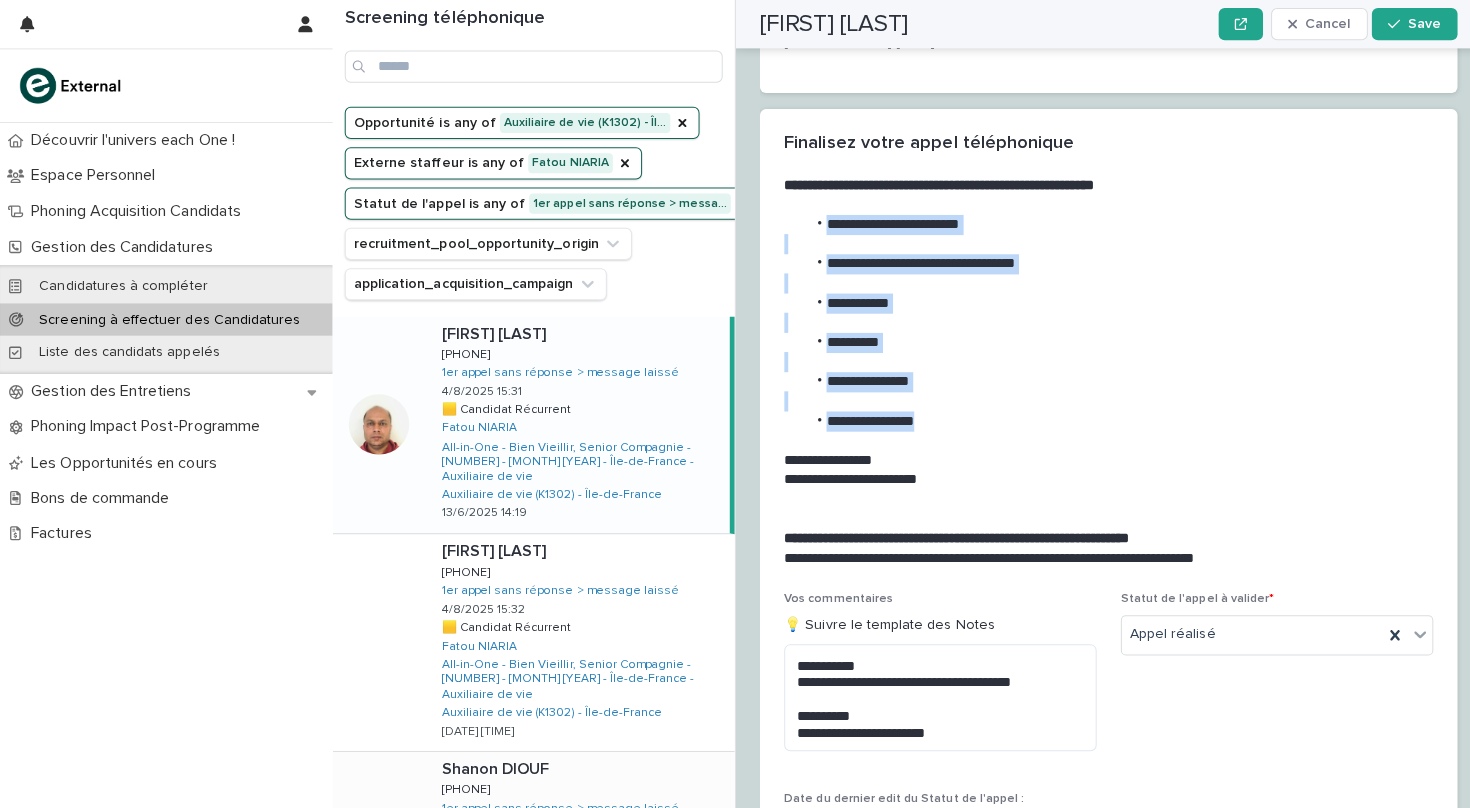 click on "**********" at bounding box center [1100, 347] 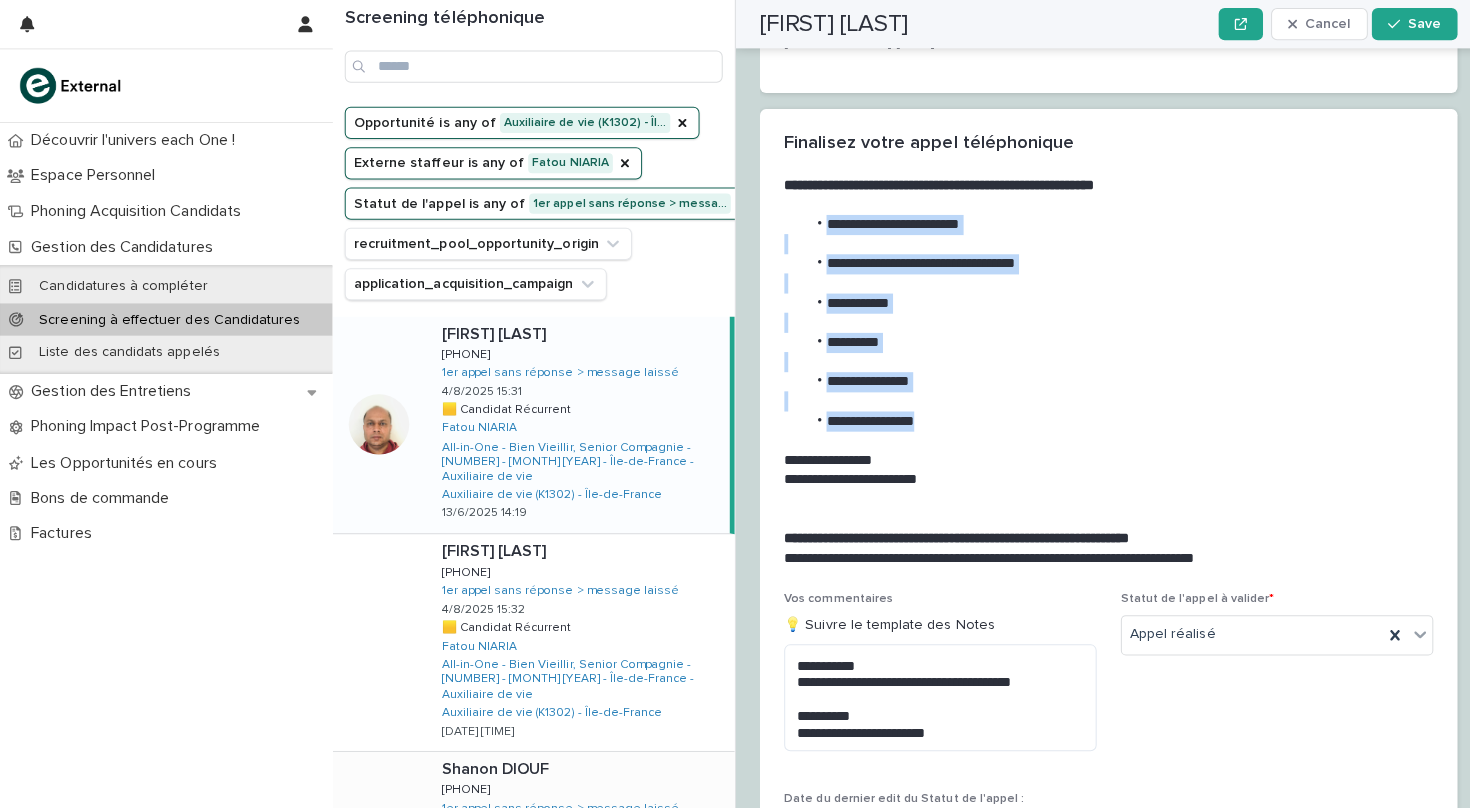 copy on "**********" 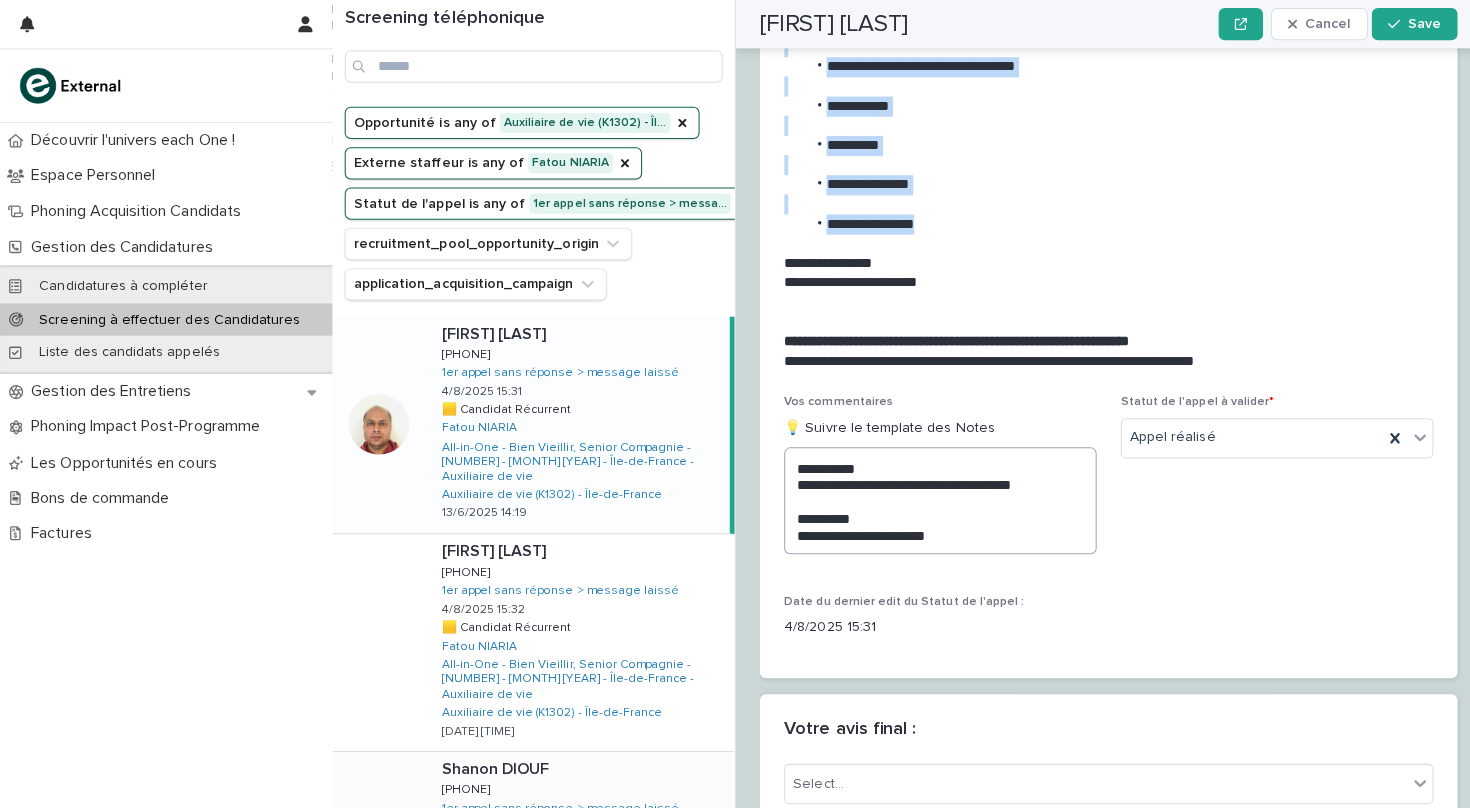 scroll, scrollTop: 2150, scrollLeft: 0, axis: vertical 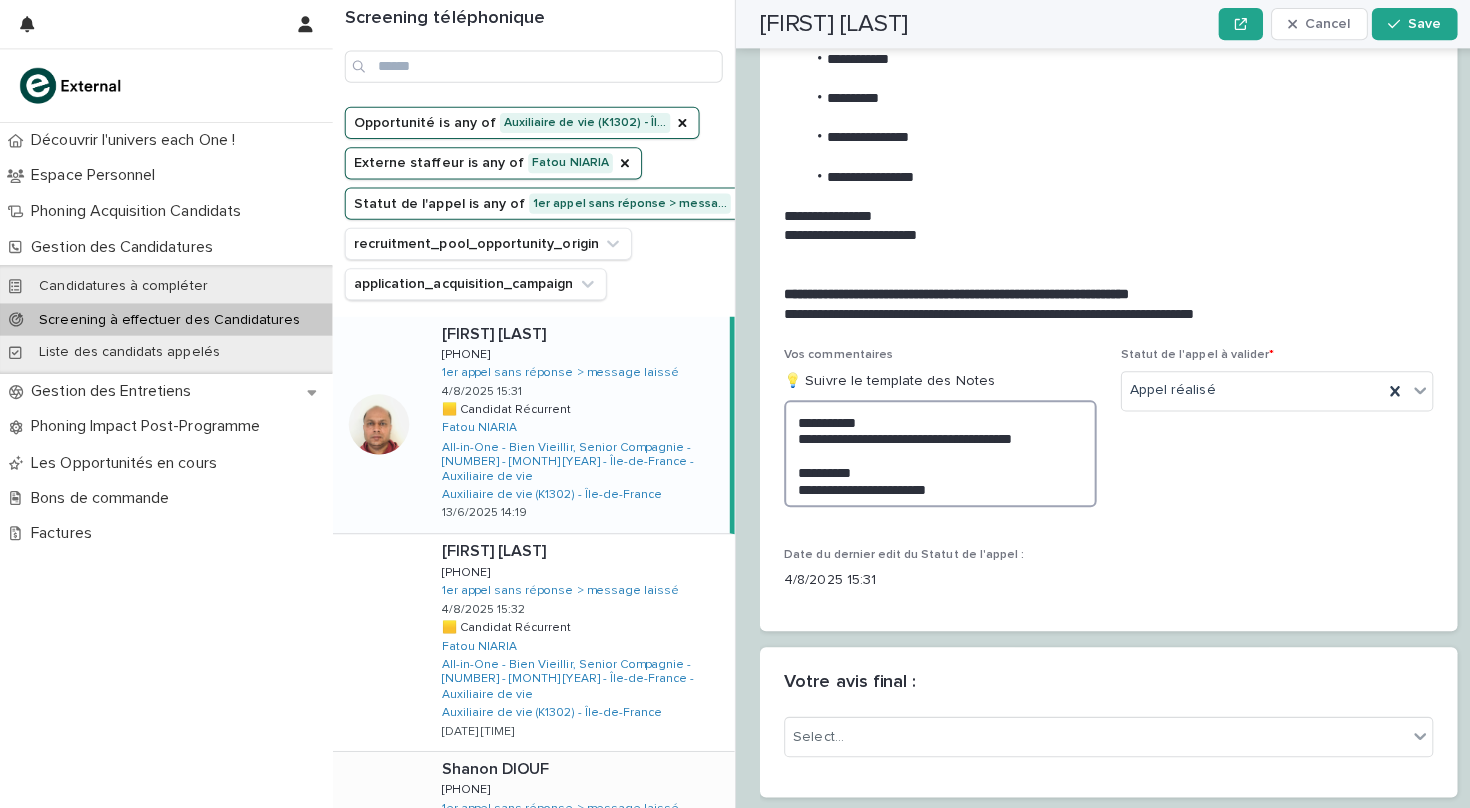 click on "**********" at bounding box center [933, 450] 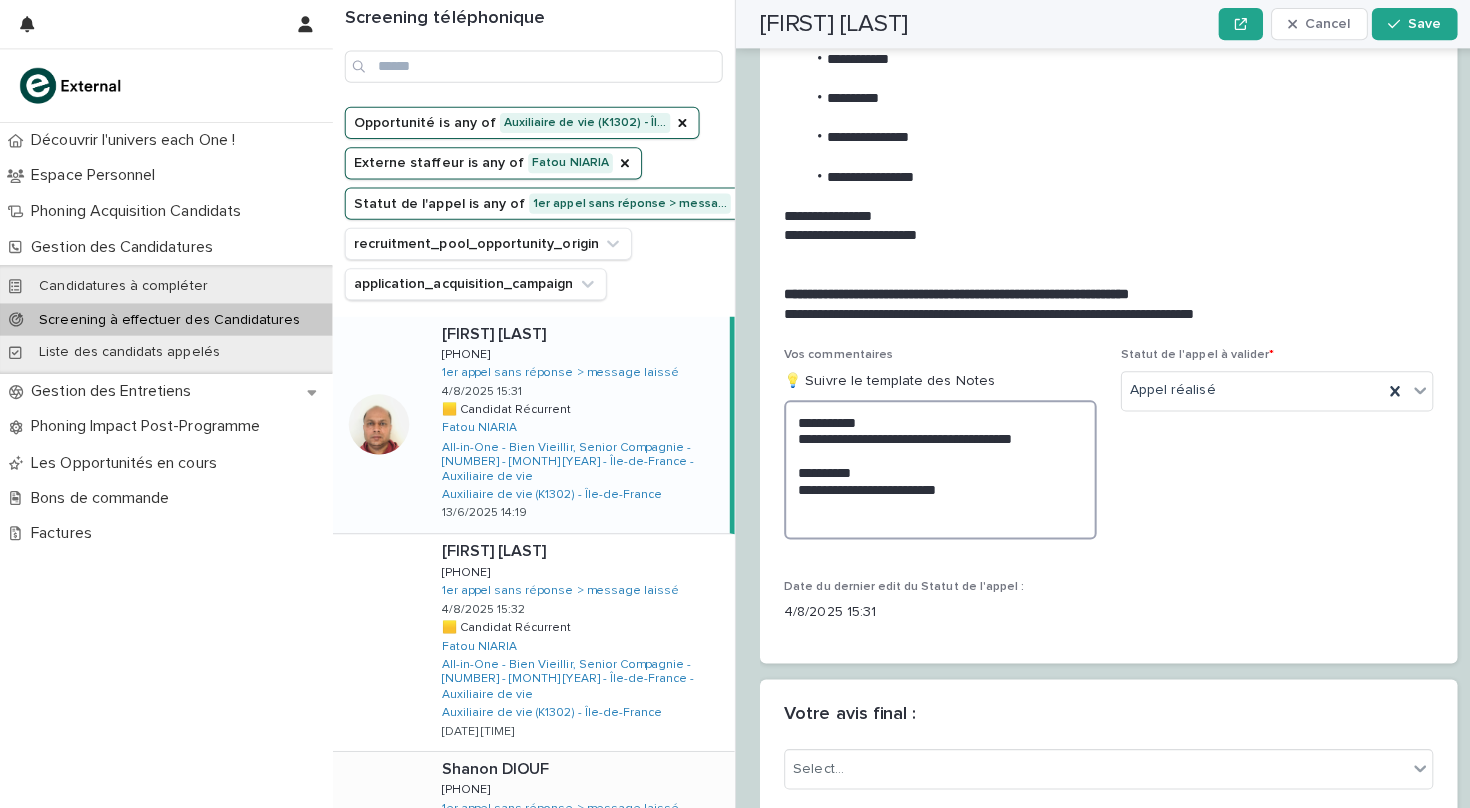 paste on "**********" 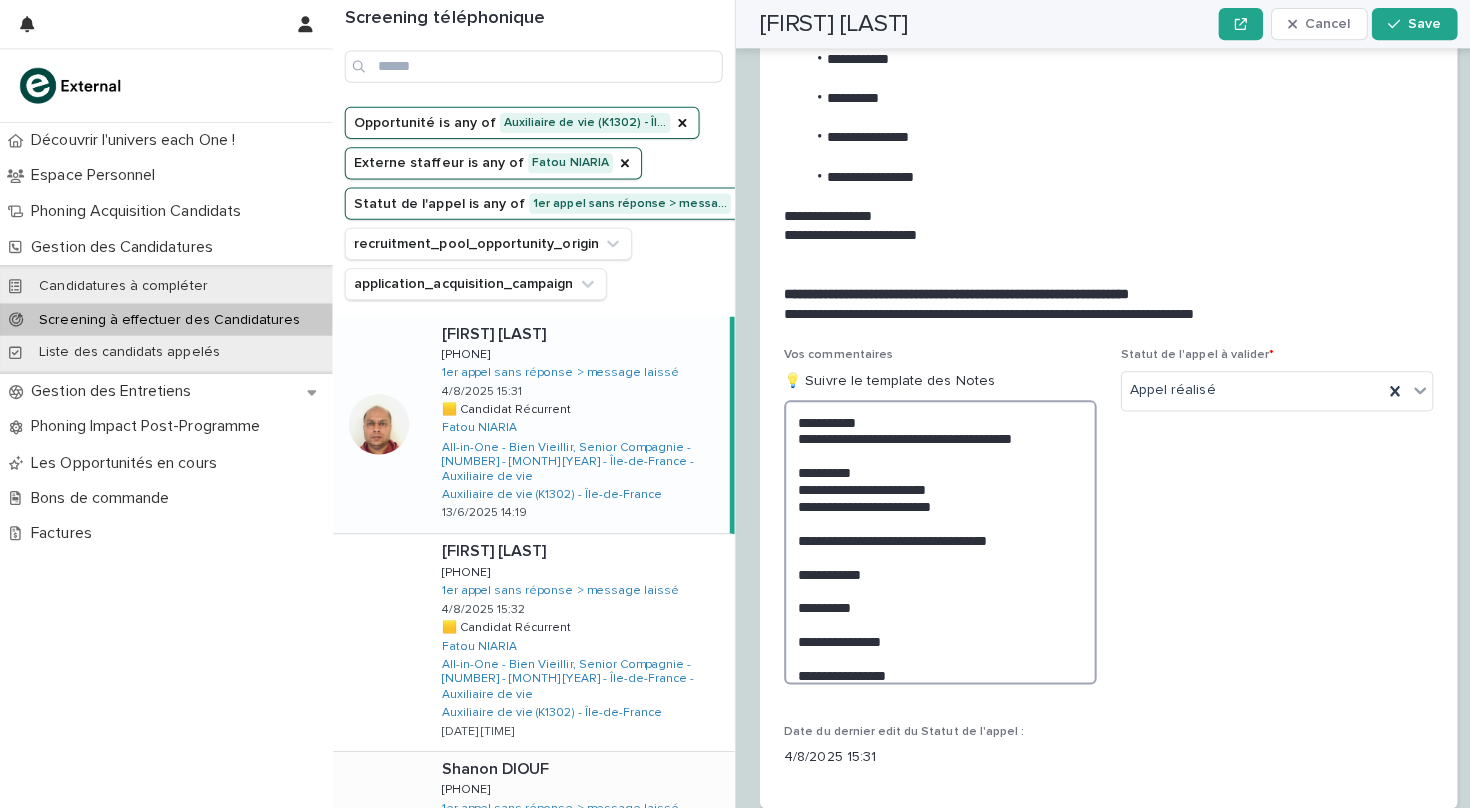 click on "**********" at bounding box center (933, 538) 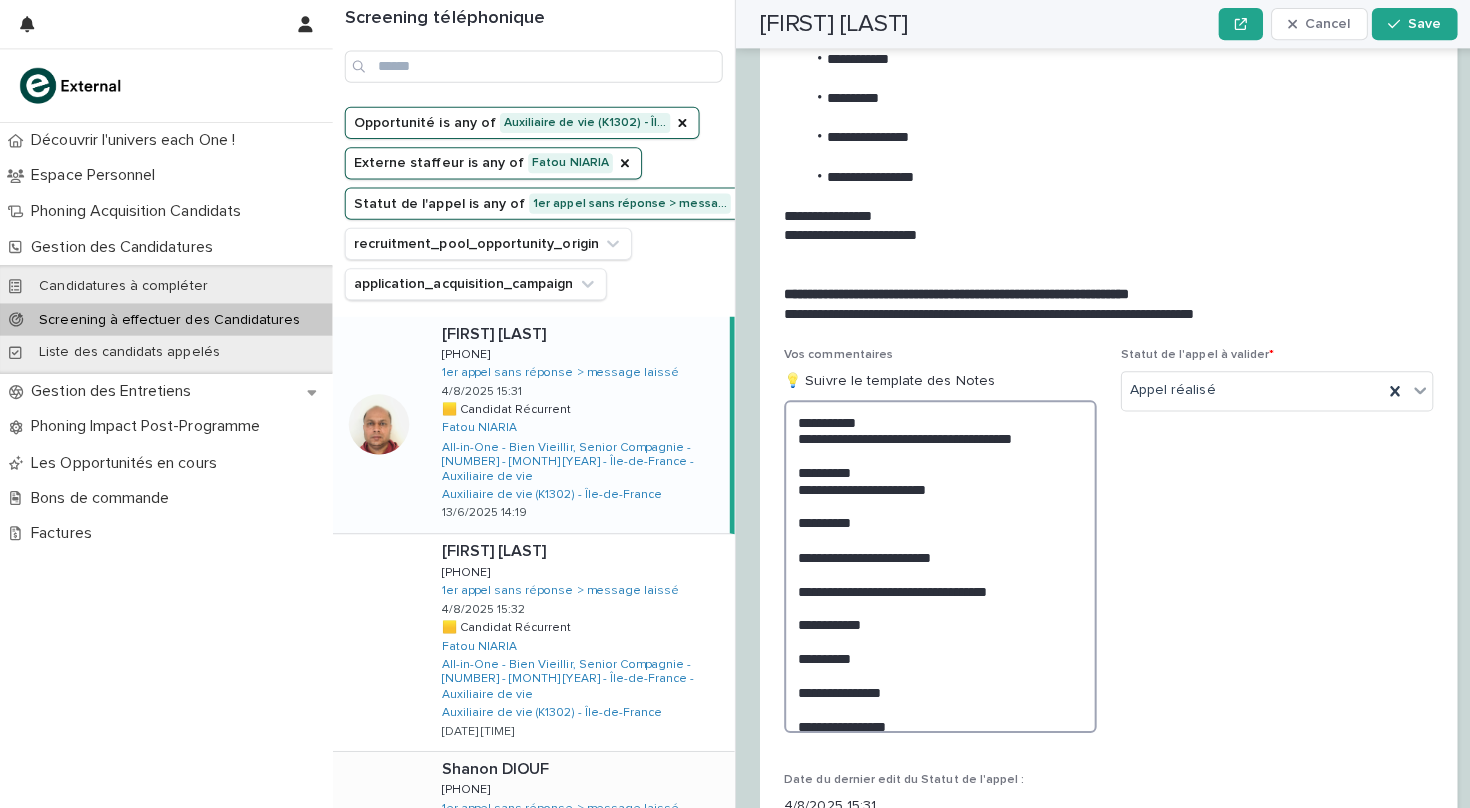 click on "**********" at bounding box center (933, 562) 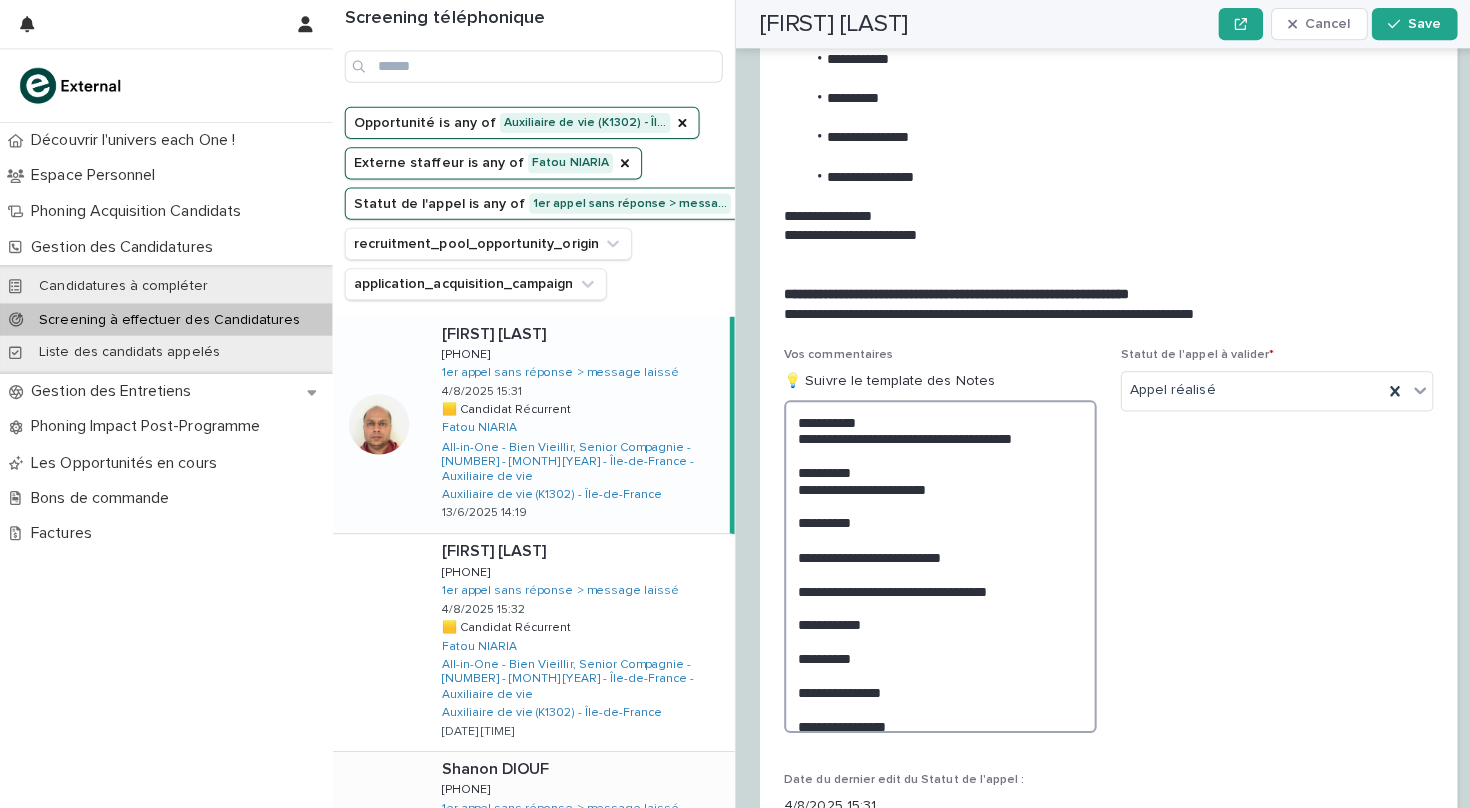 click on "**********" at bounding box center (933, 562) 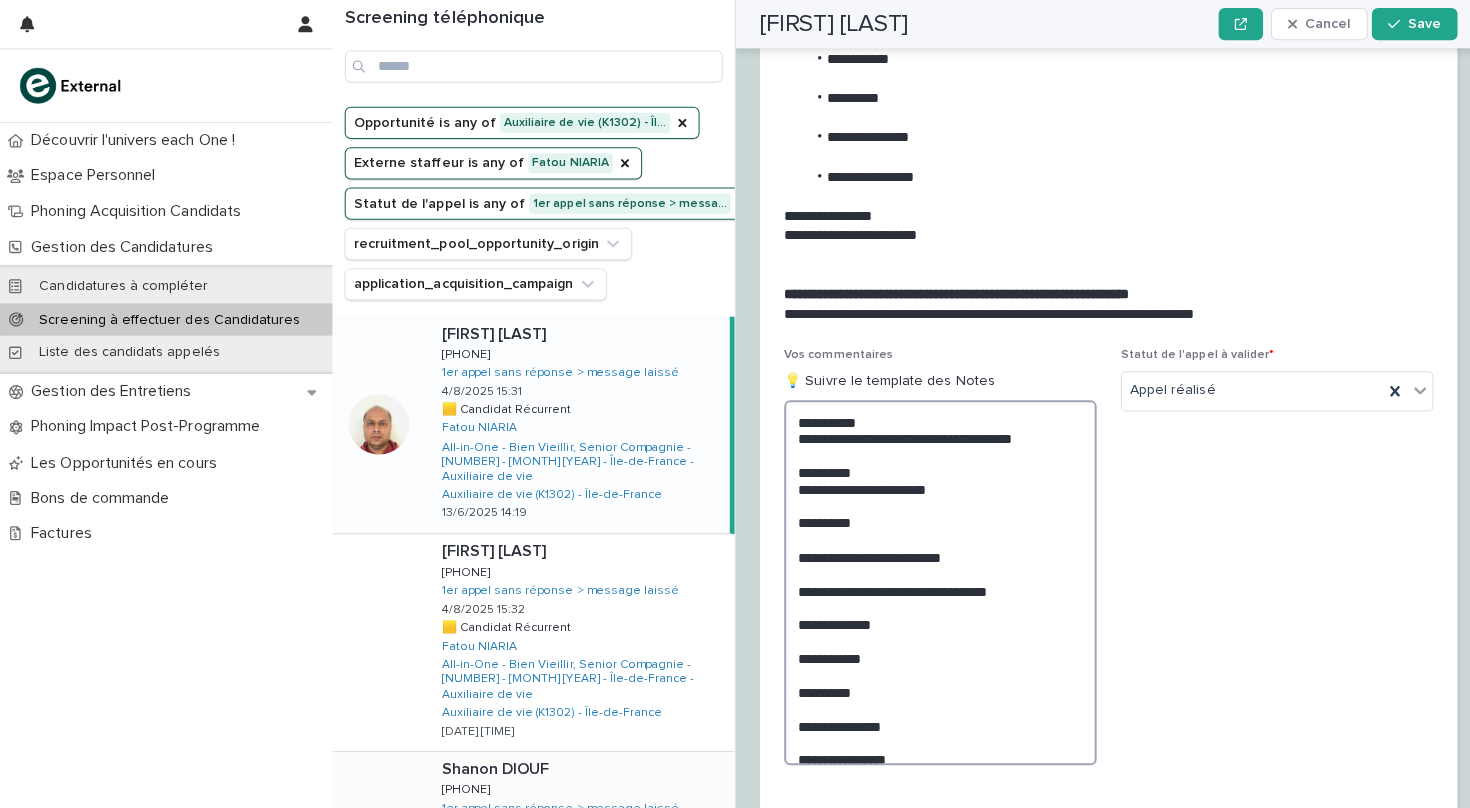 click on "**********" at bounding box center (933, 578) 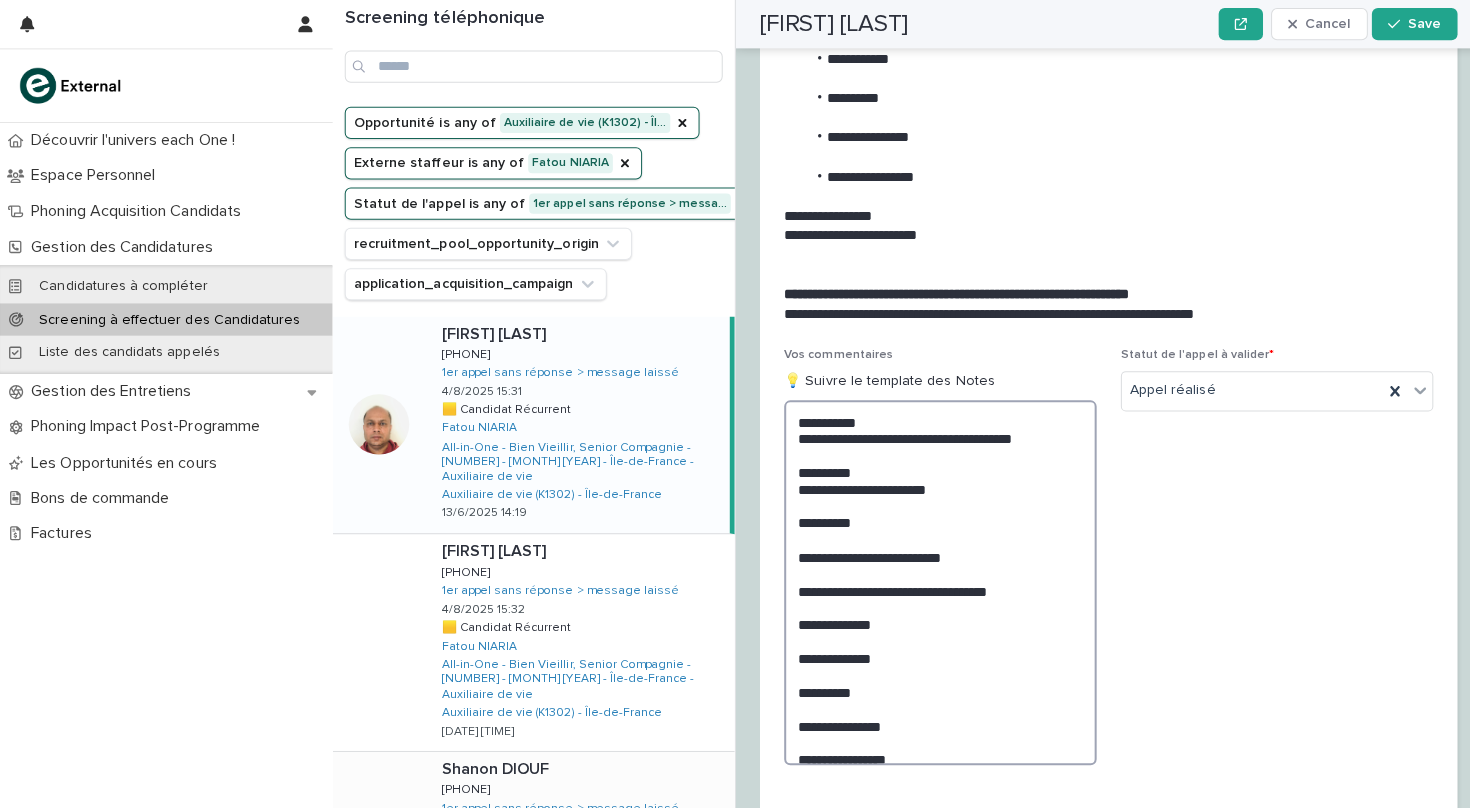 click on "**********" at bounding box center [933, 578] 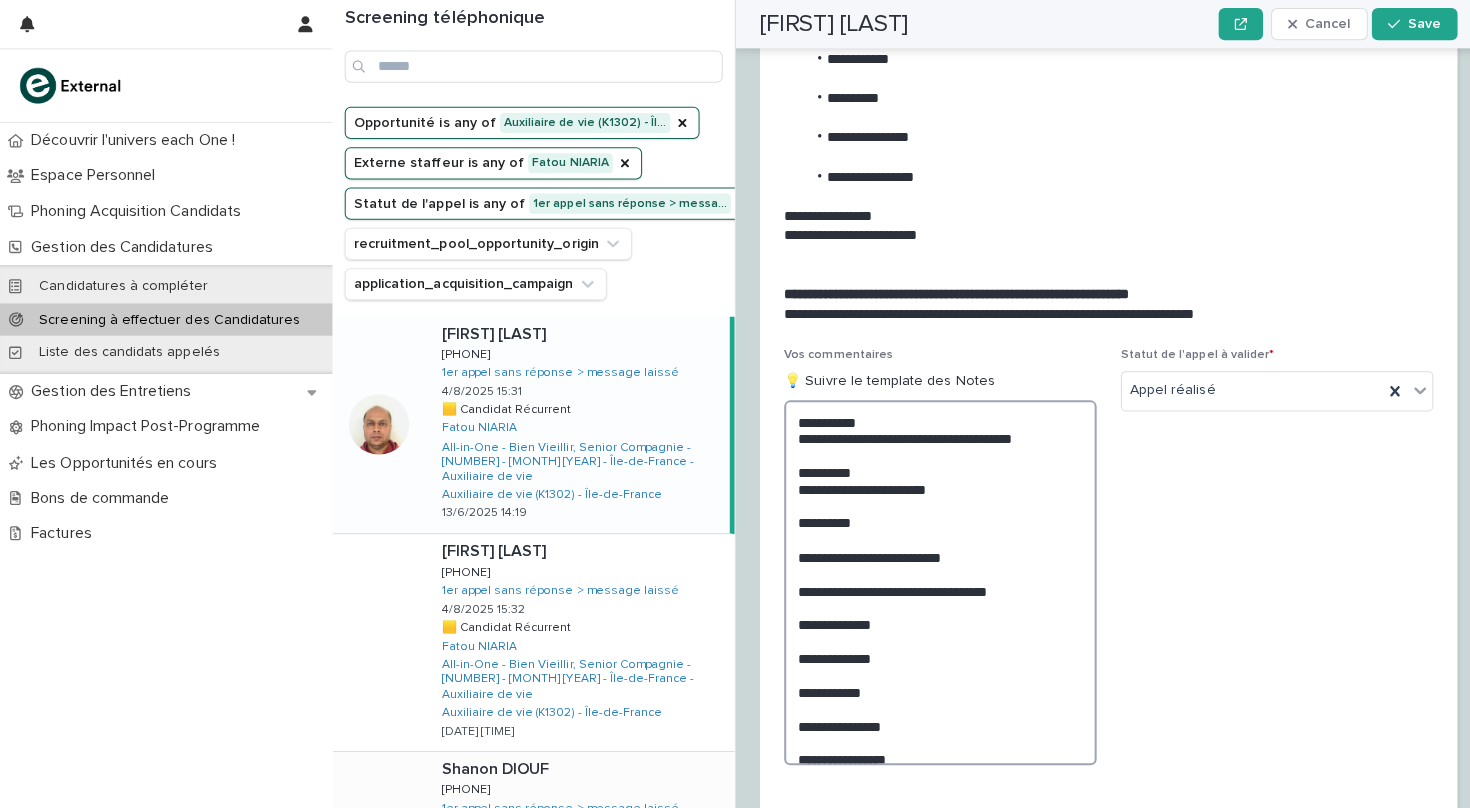 click on "**********" at bounding box center (933, 578) 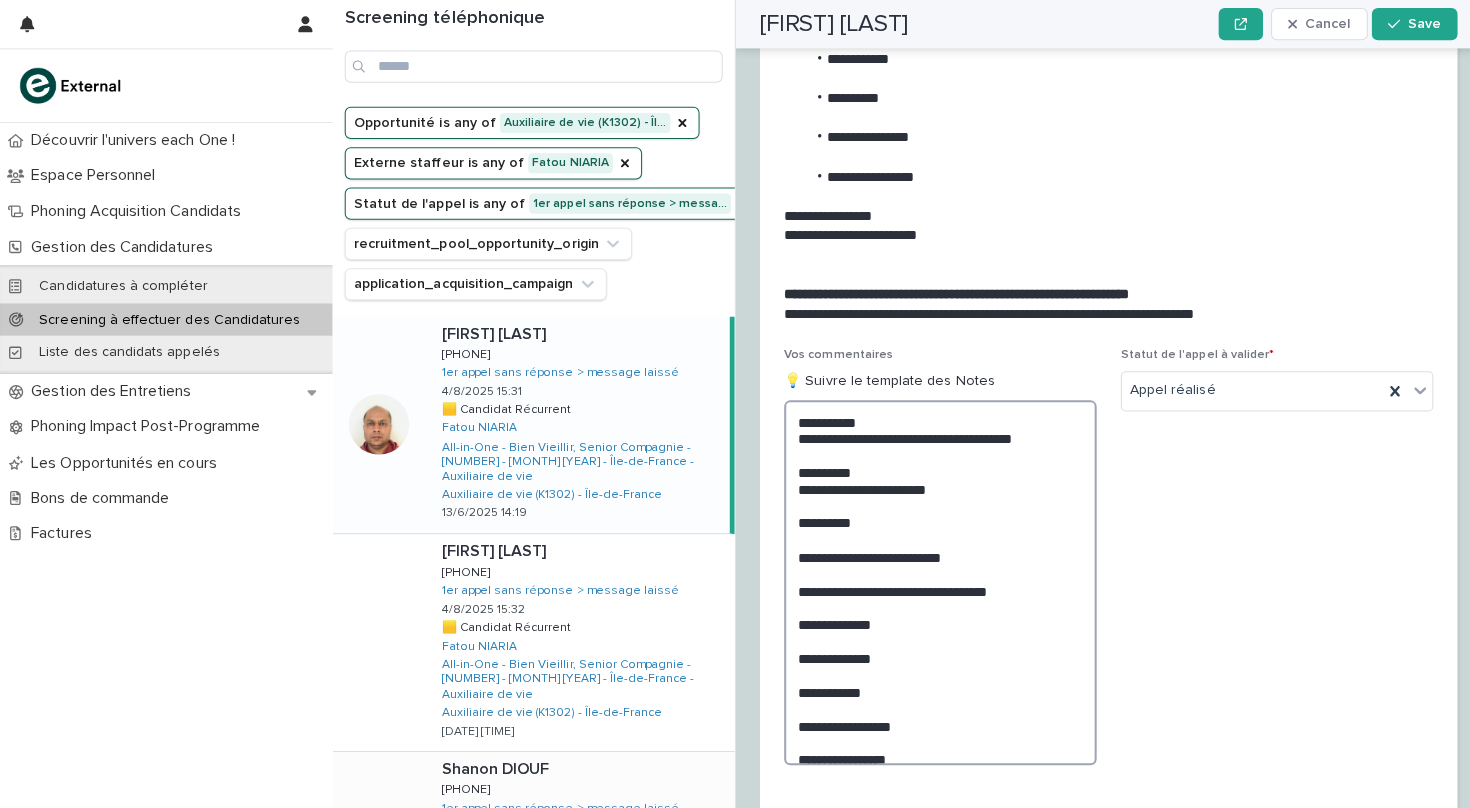 click on "**********" at bounding box center [933, 578] 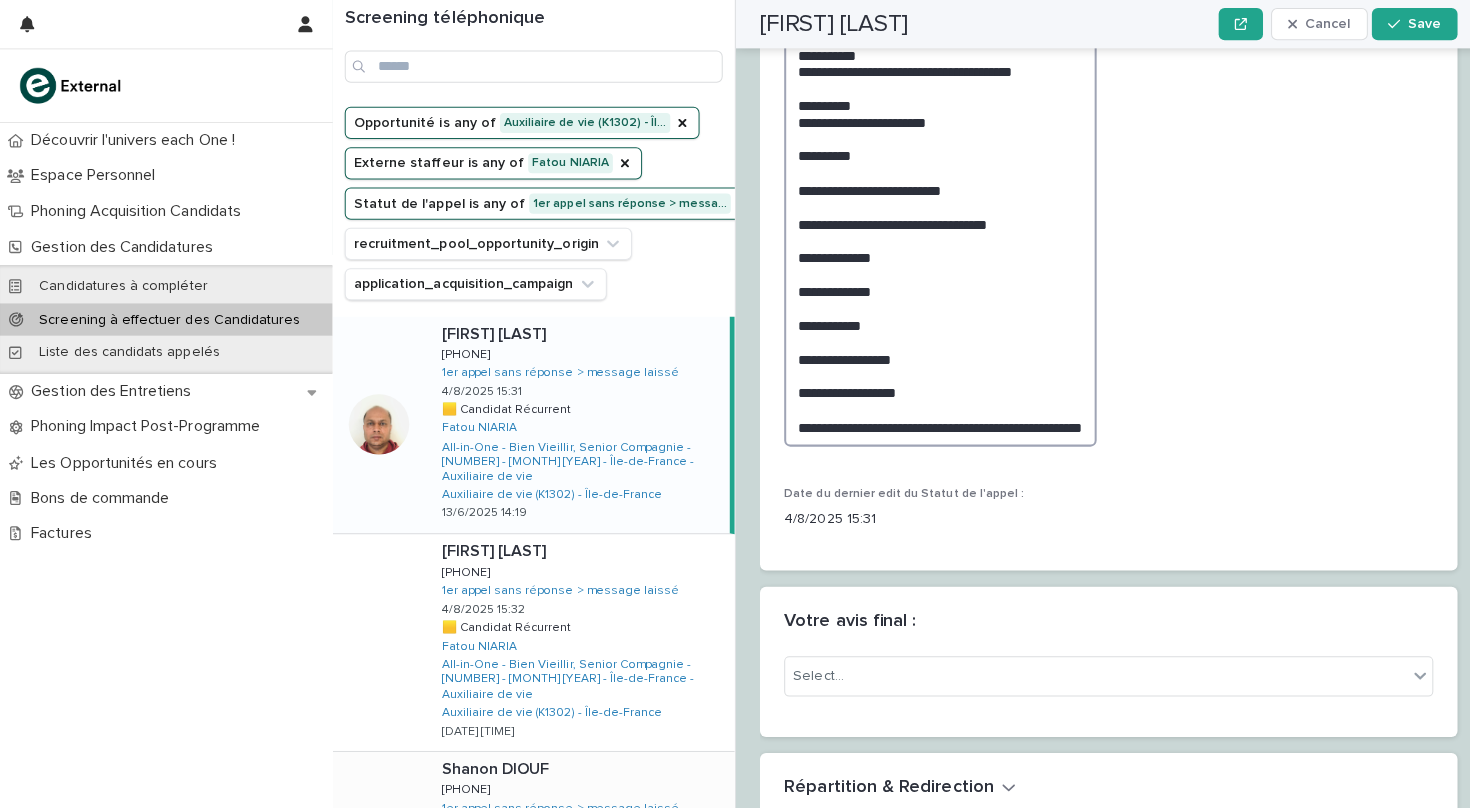 scroll, scrollTop: 2548, scrollLeft: 0, axis: vertical 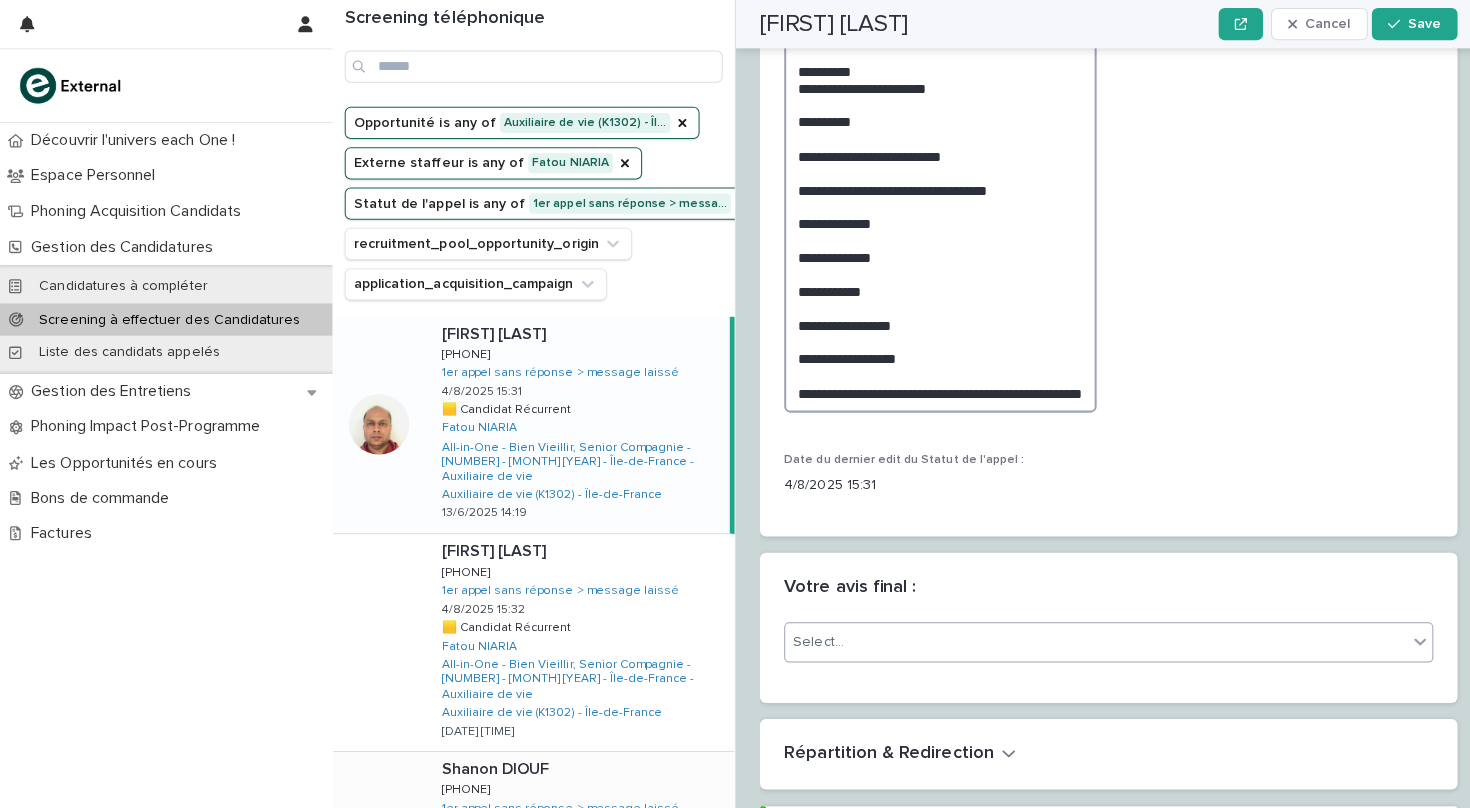 type on "**********" 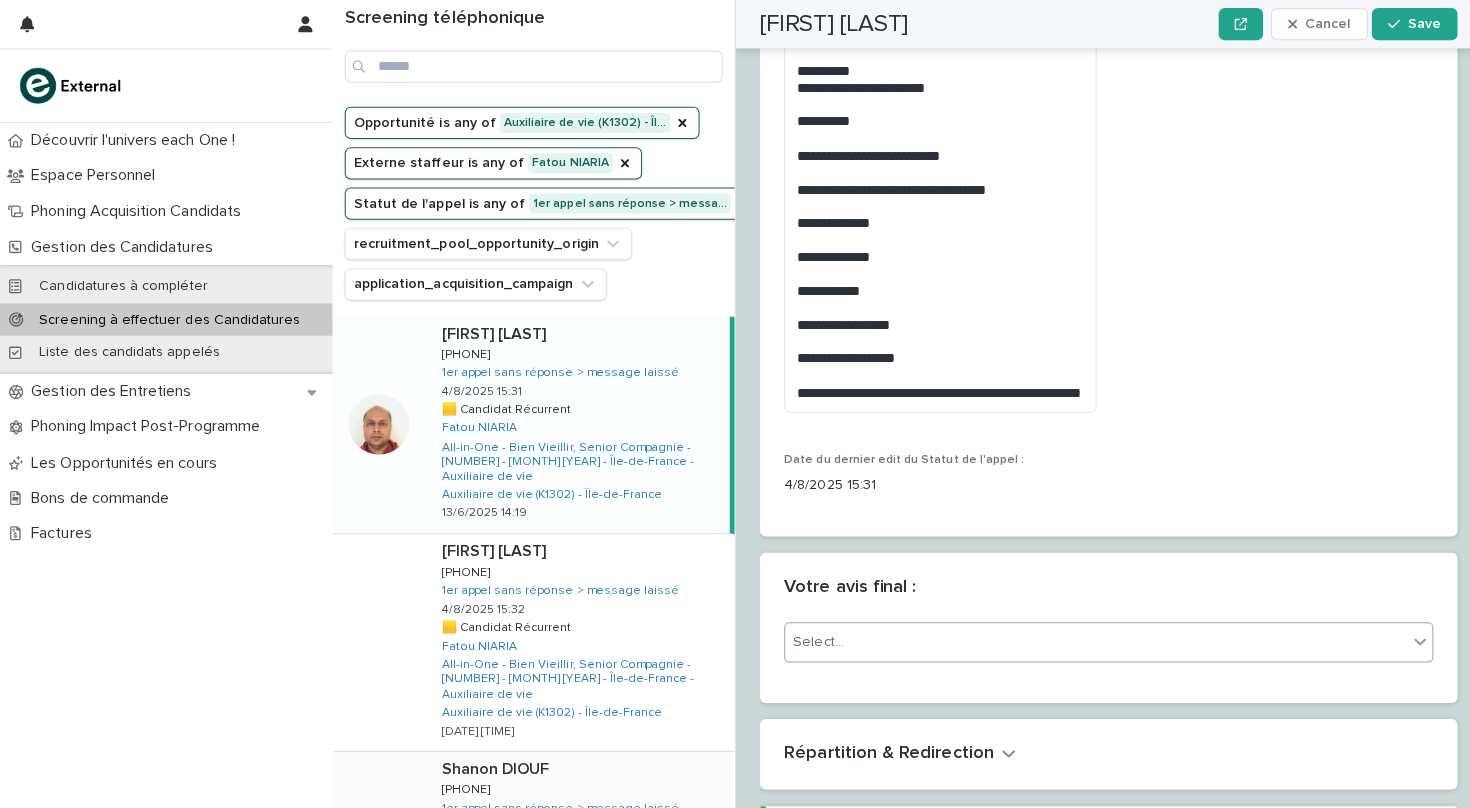 click on "Select..." at bounding box center (1087, 637) 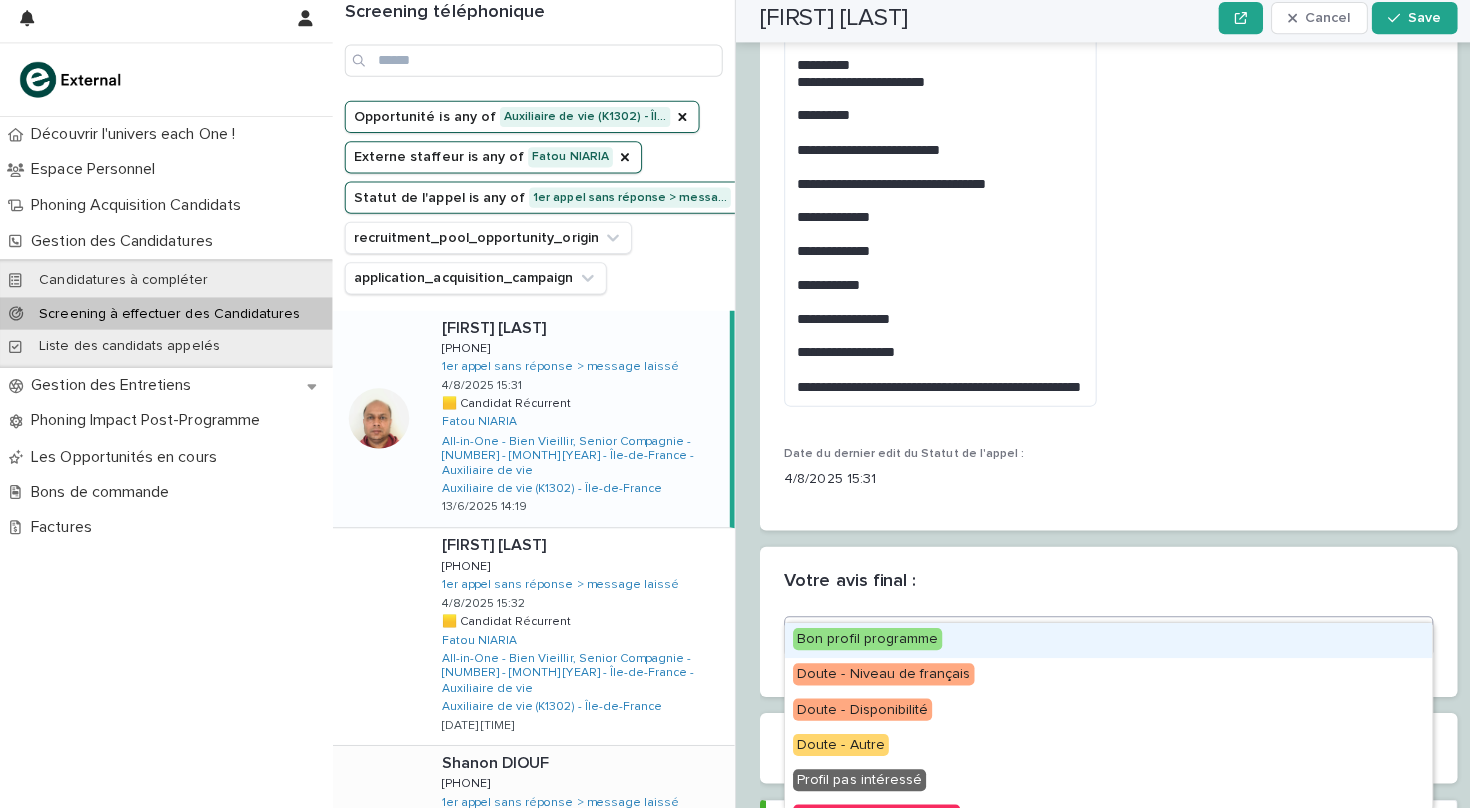 click on "Bon profil programme" at bounding box center (861, 640) 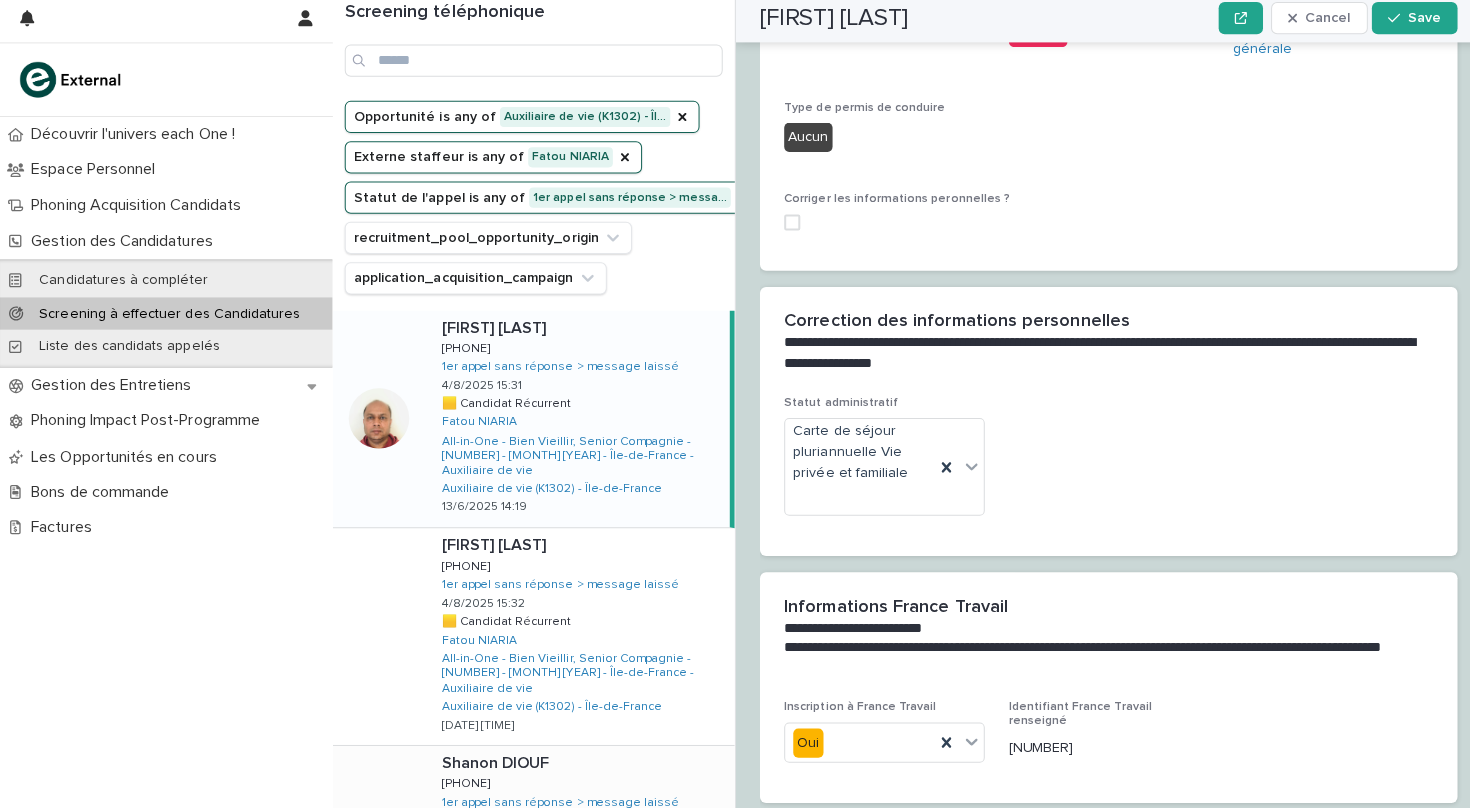 scroll, scrollTop: 950, scrollLeft: 0, axis: vertical 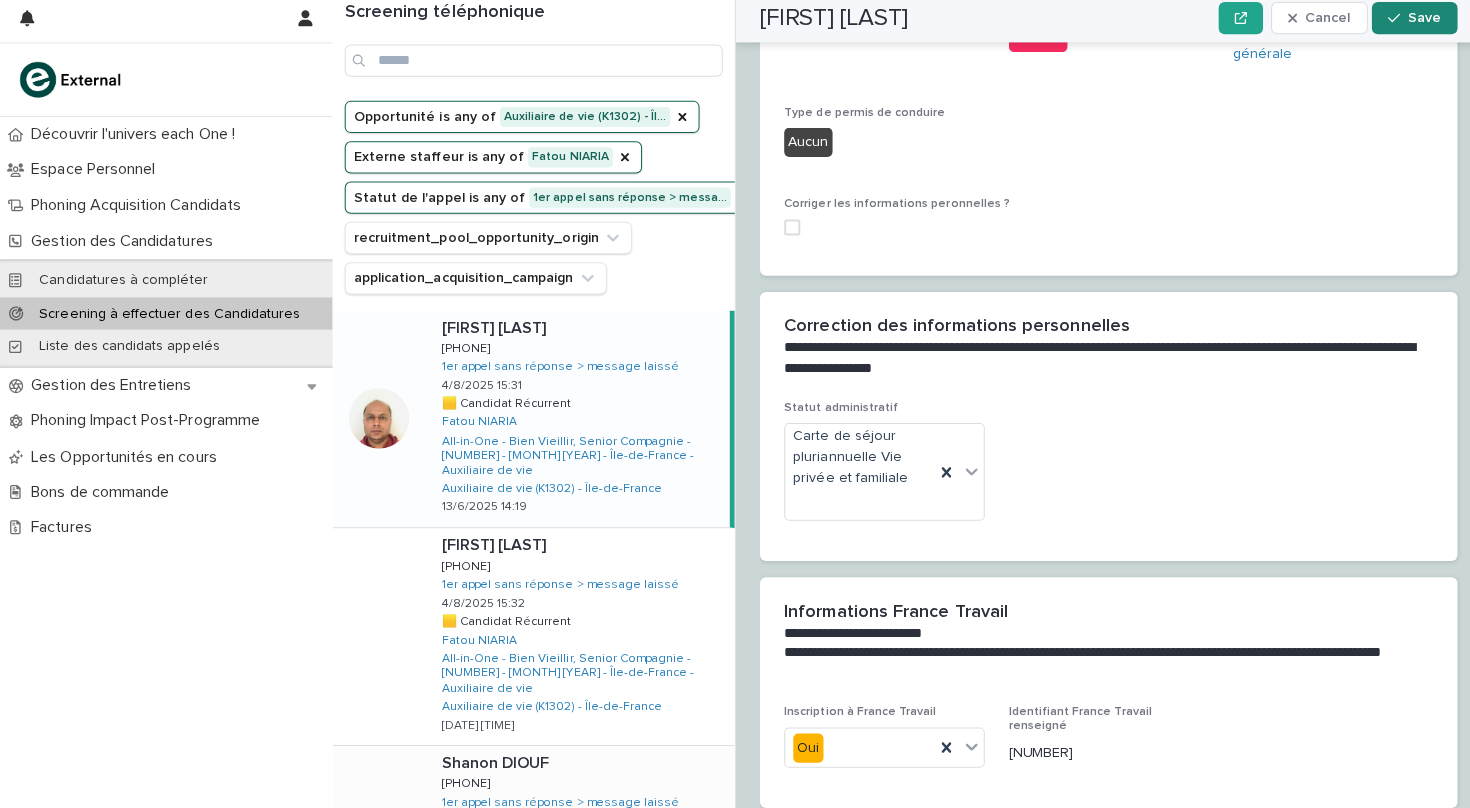 click on "Save" at bounding box center [1413, 24] 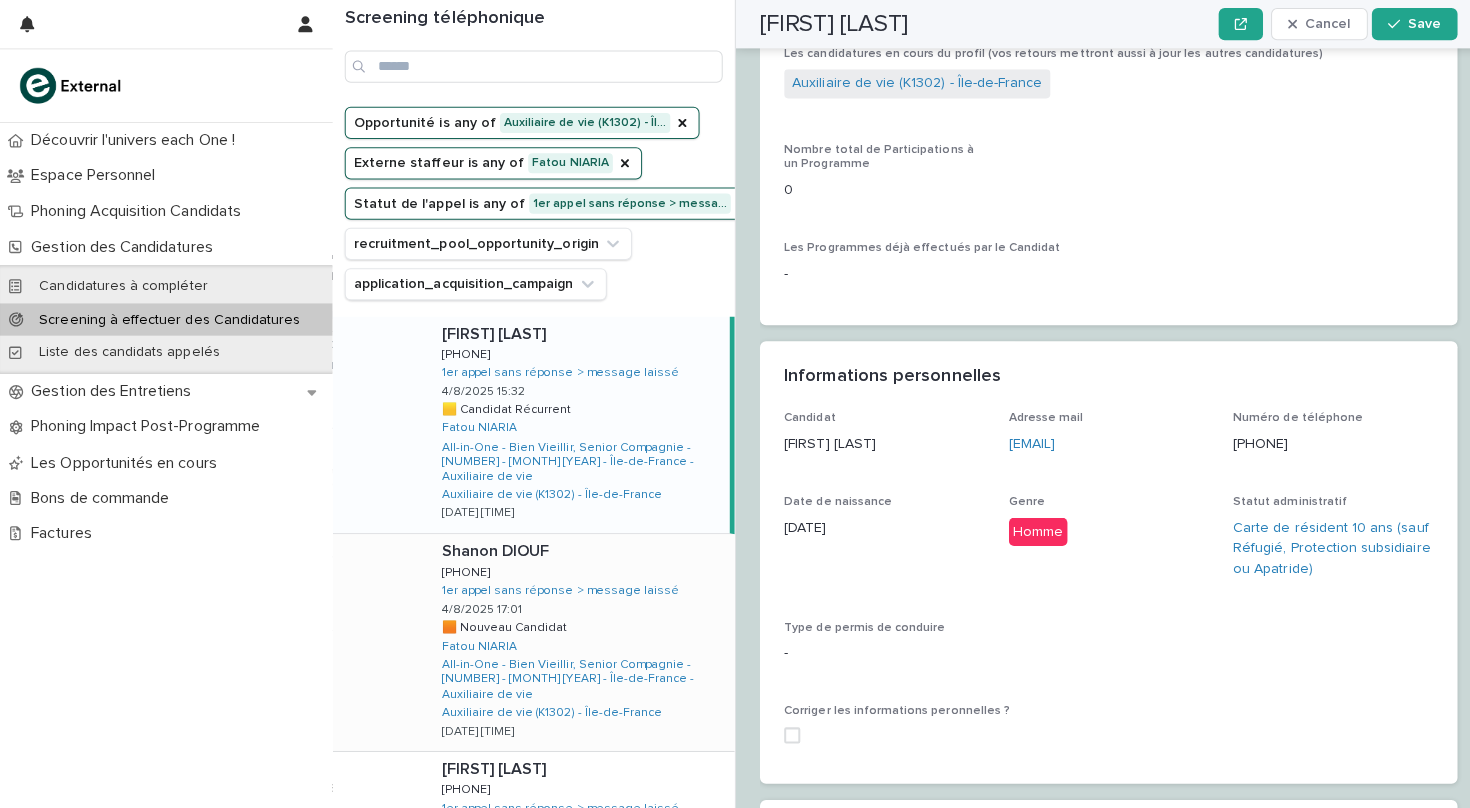 scroll, scrollTop: 0, scrollLeft: 0, axis: both 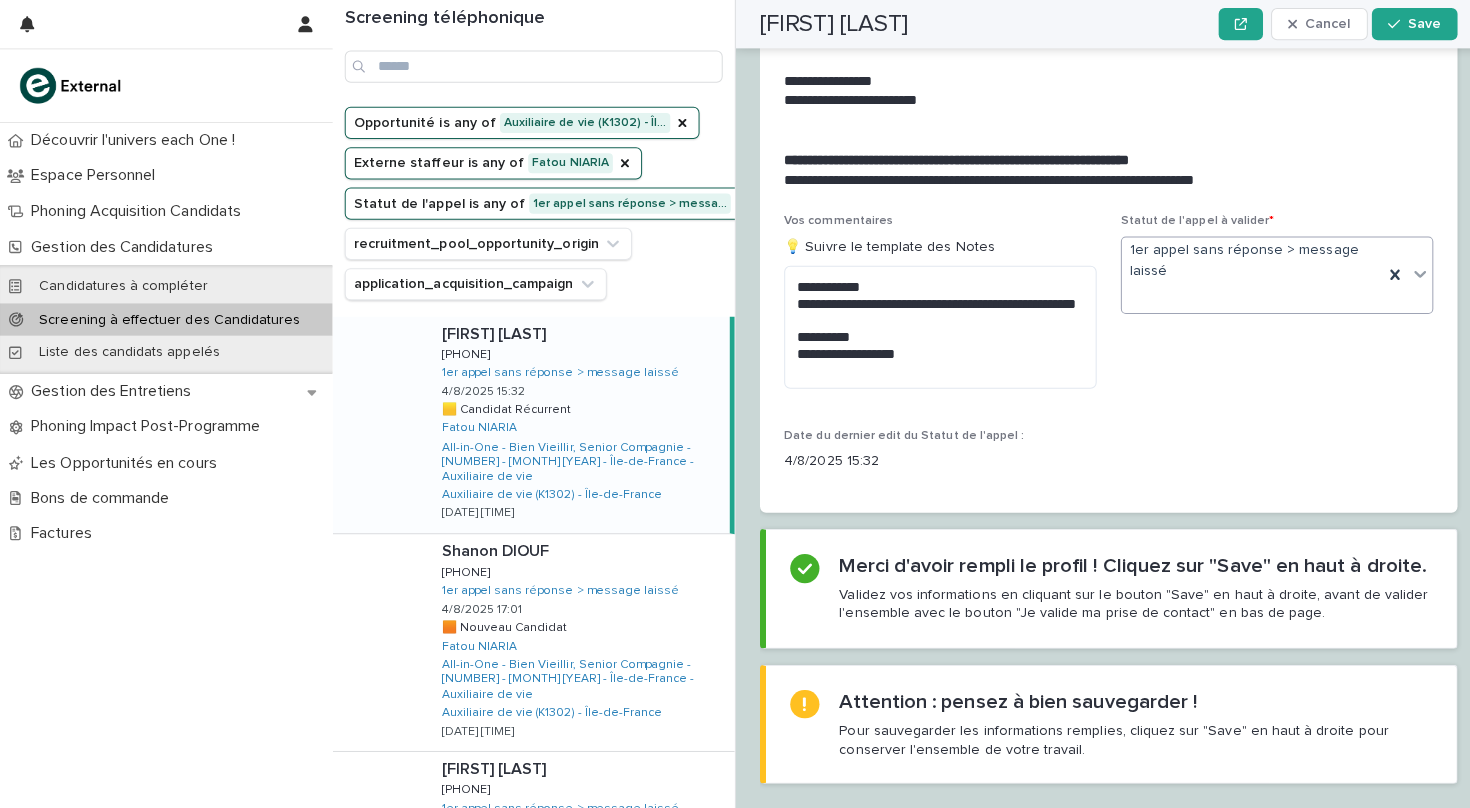 click 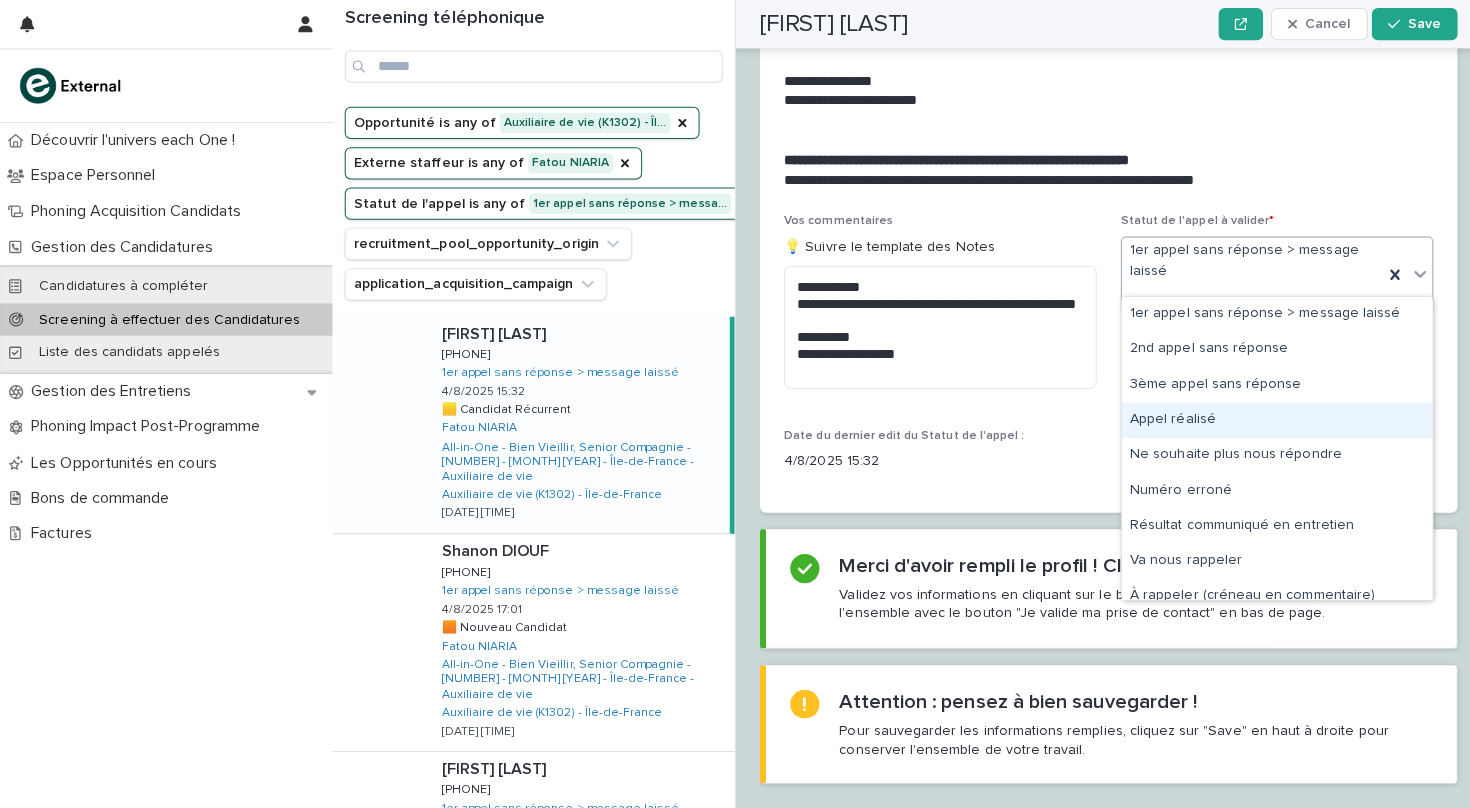scroll, scrollTop: 2702, scrollLeft: 0, axis: vertical 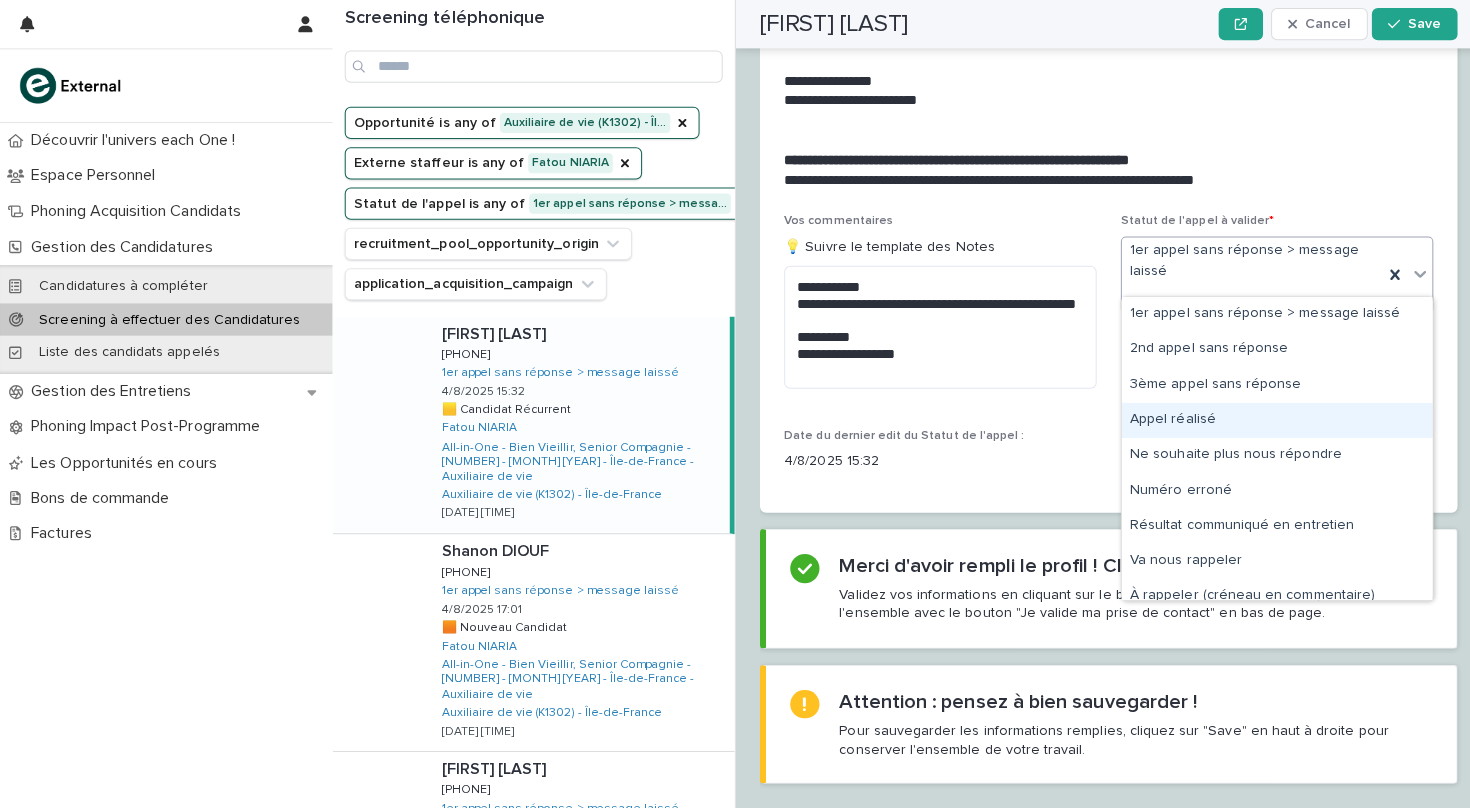 click on "Appel réalisé" at bounding box center [1267, 417] 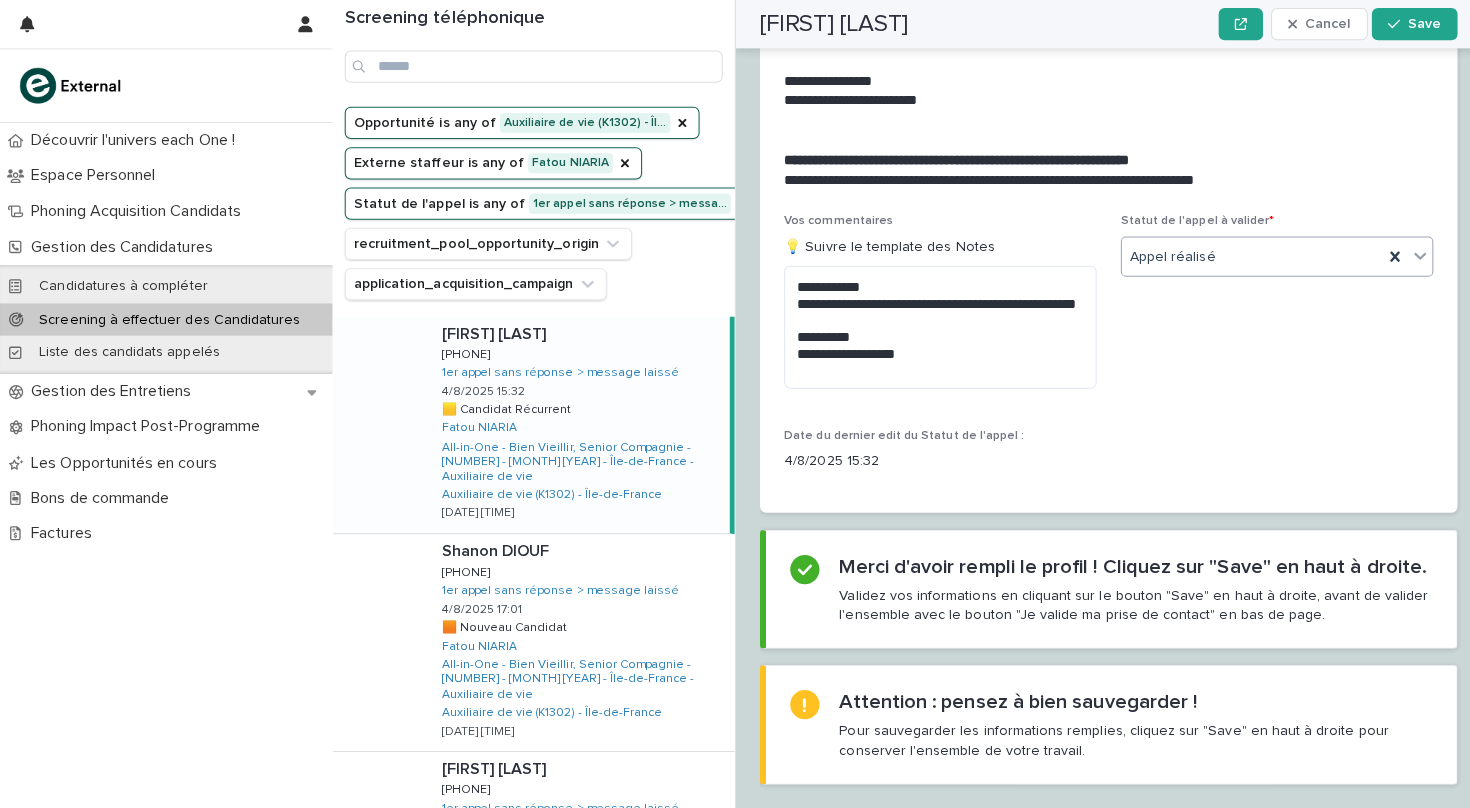 scroll, scrollTop: 2702, scrollLeft: 0, axis: vertical 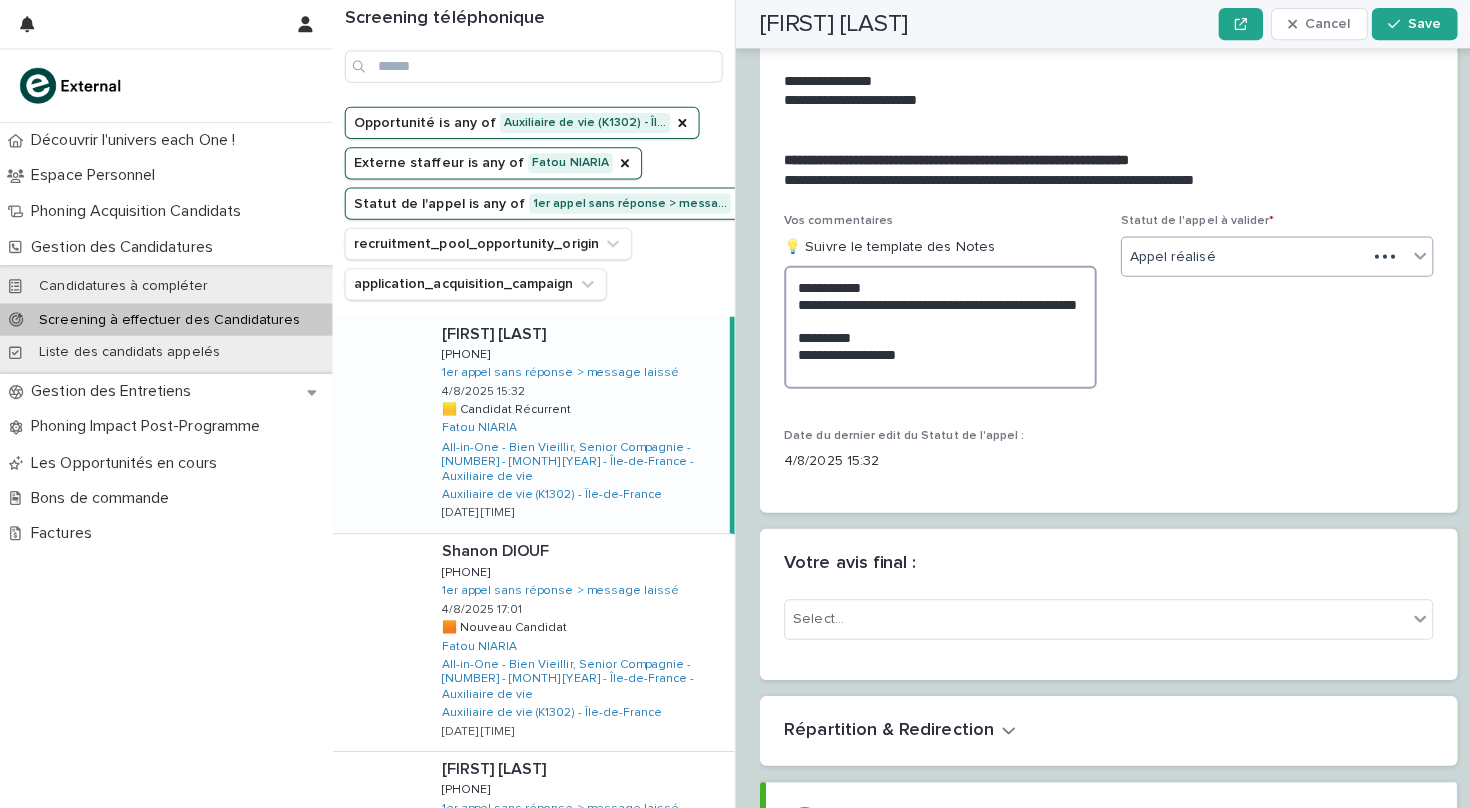 click on "**********" at bounding box center (933, 325) 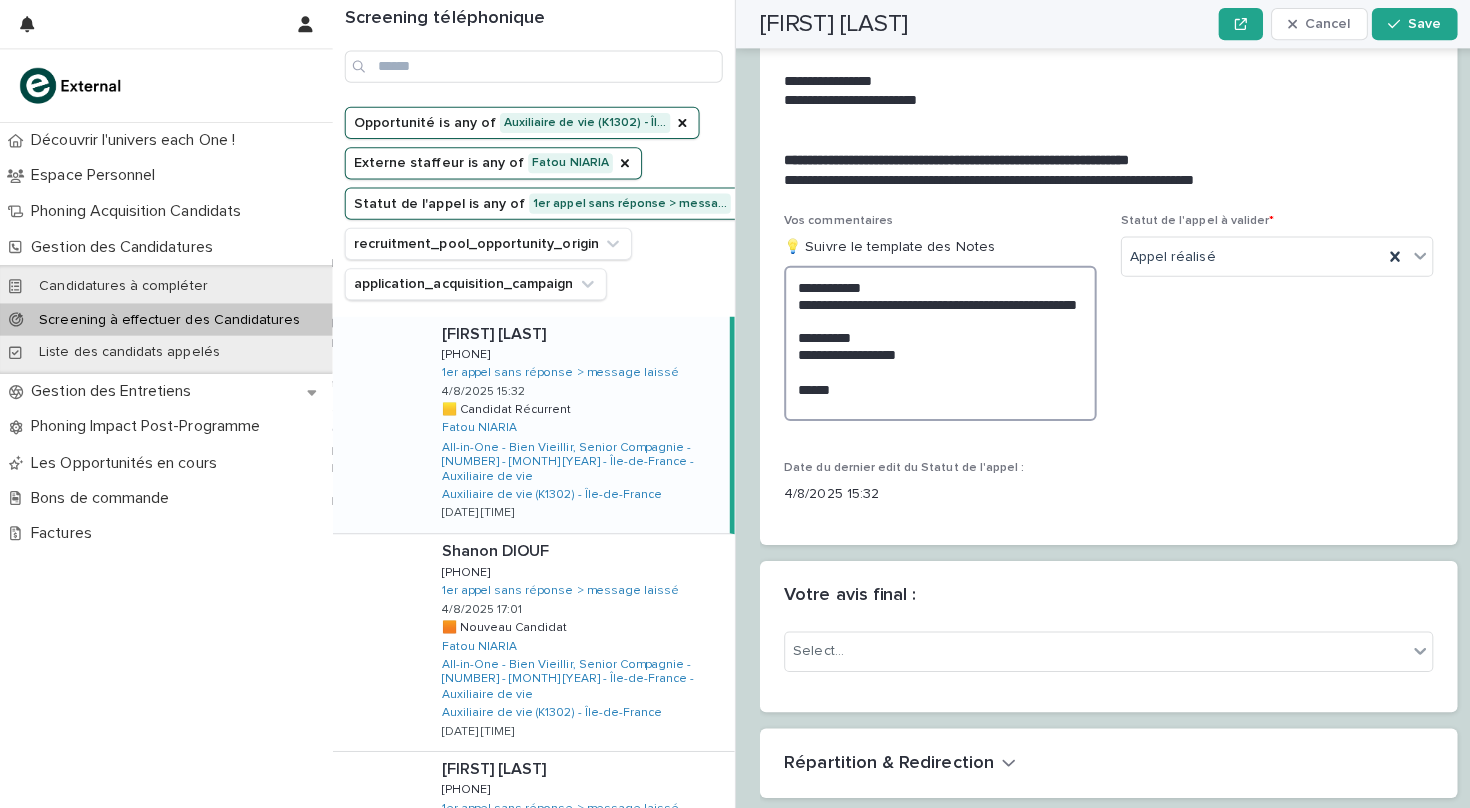 drag, startPoint x: 937, startPoint y: 347, endPoint x: 982, endPoint y: 219, distance: 135.67976 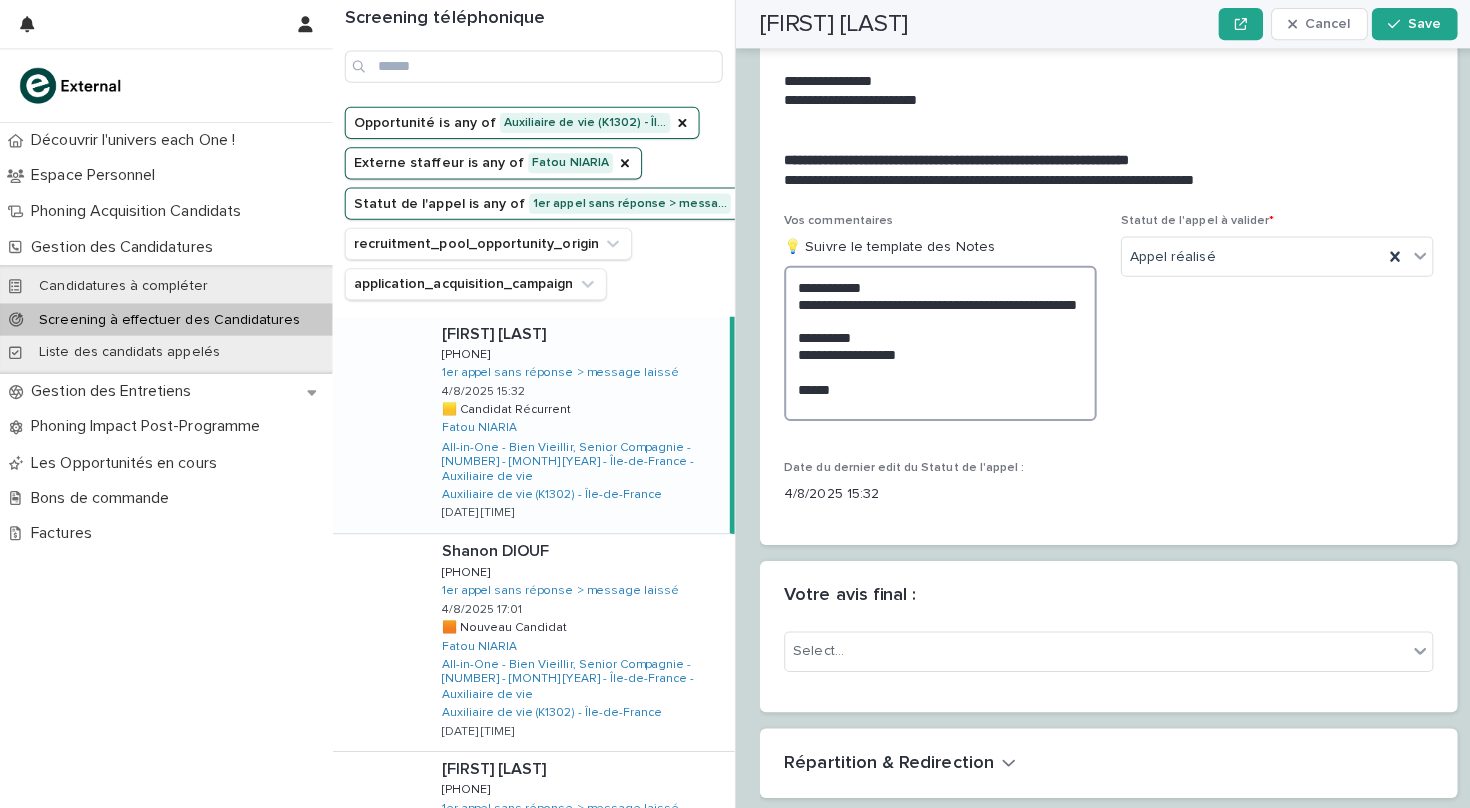 click on "**********" at bounding box center [933, 341] 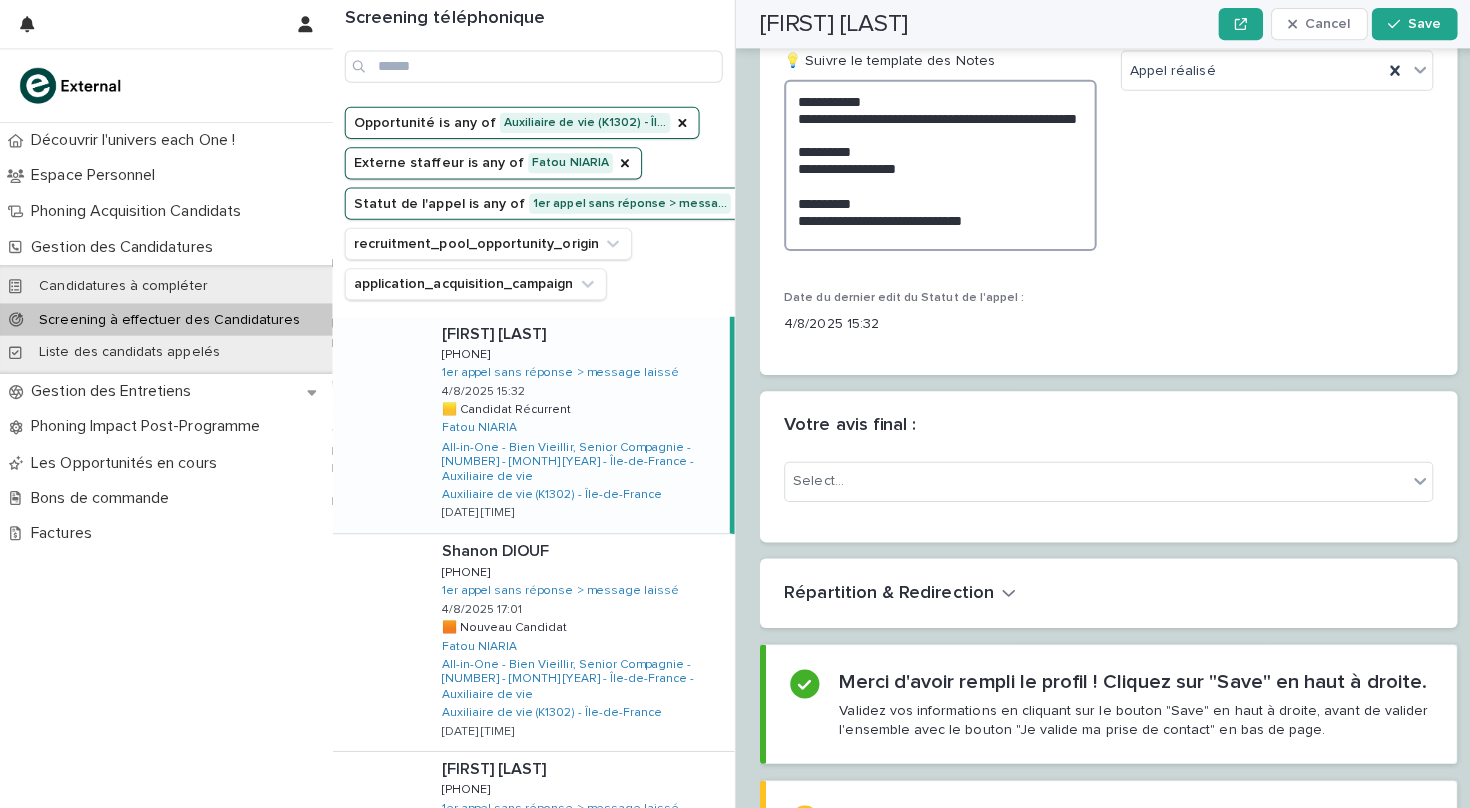 scroll, scrollTop: 2985, scrollLeft: 0, axis: vertical 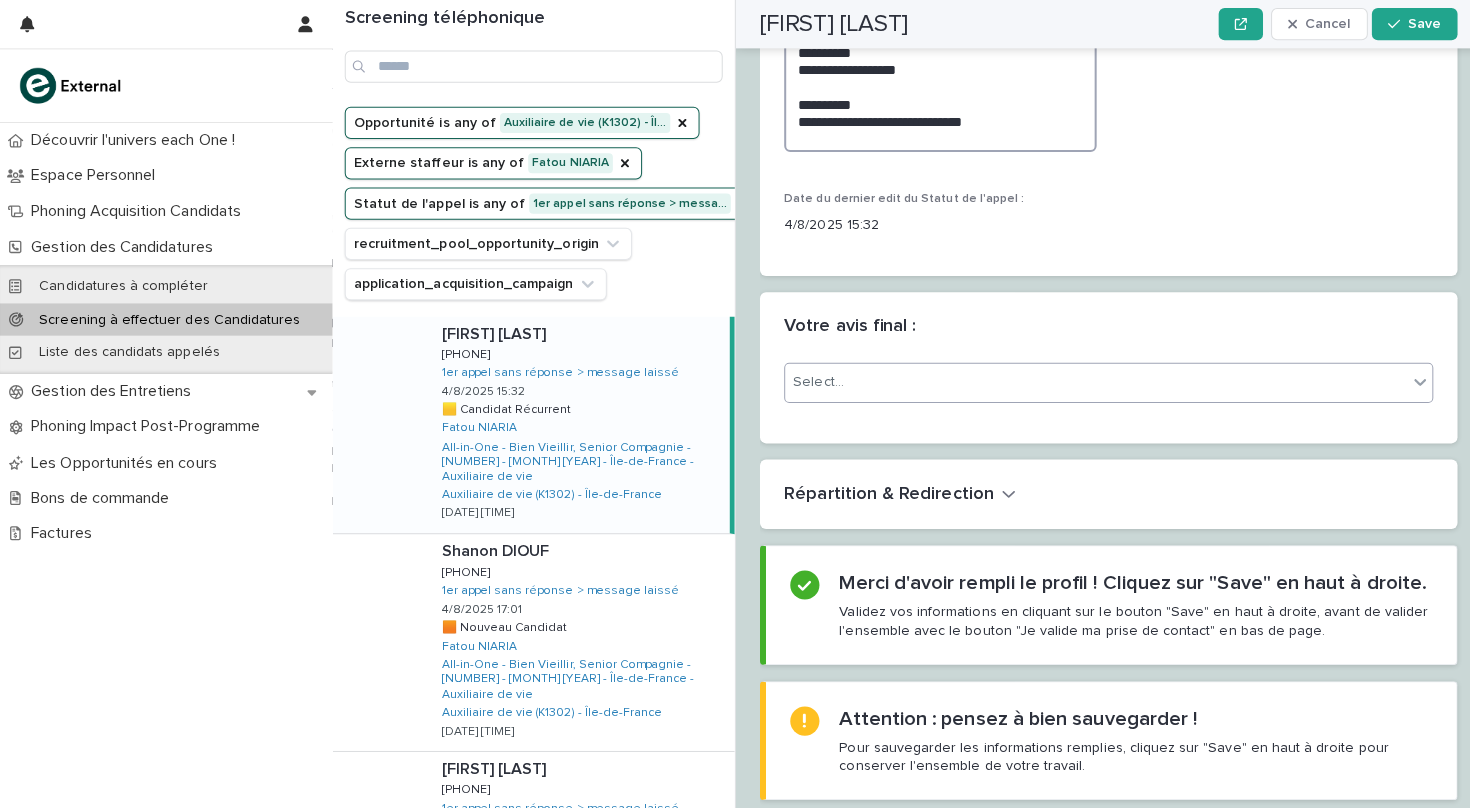 type on "**********" 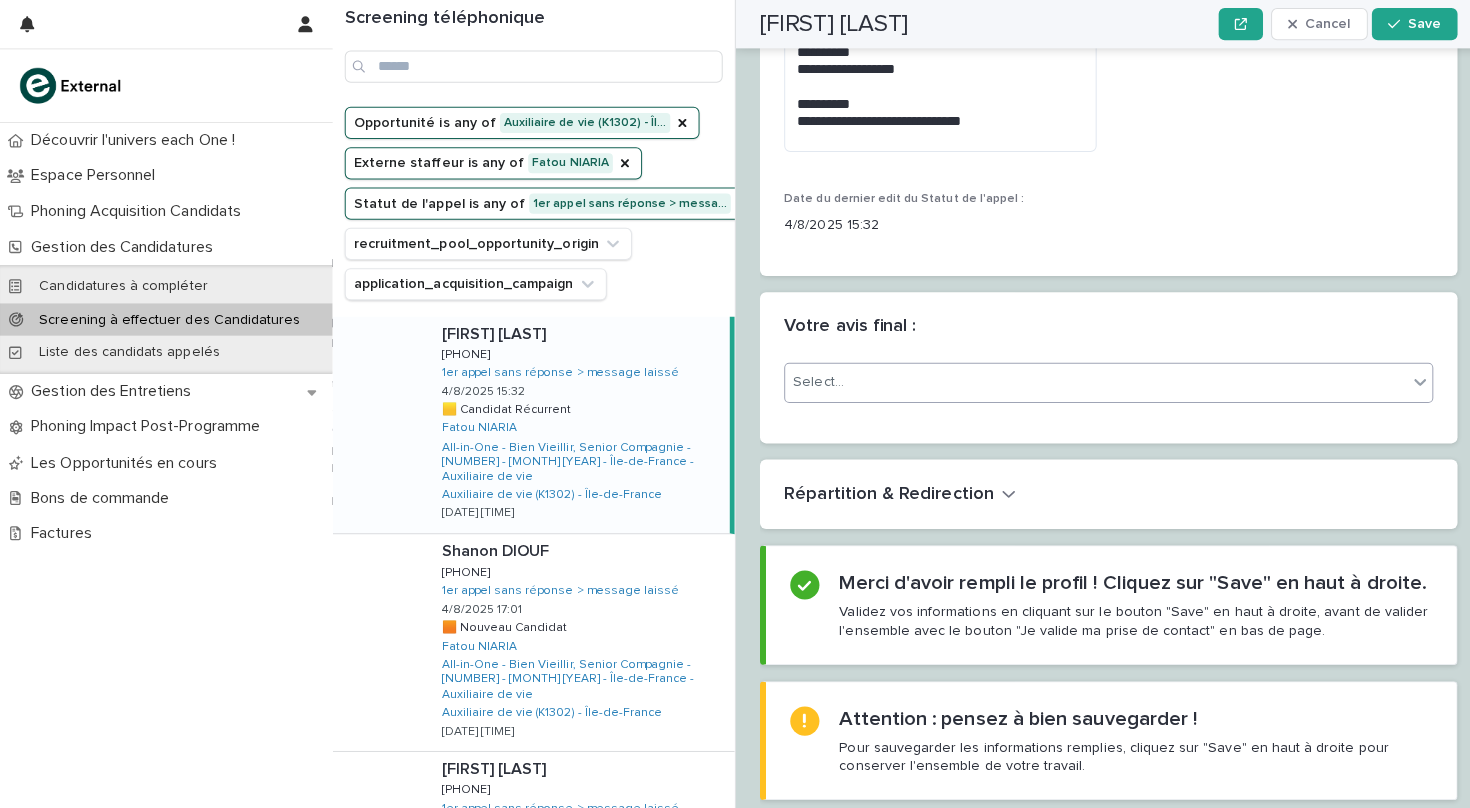 click on "Select..." at bounding box center (1087, 379) 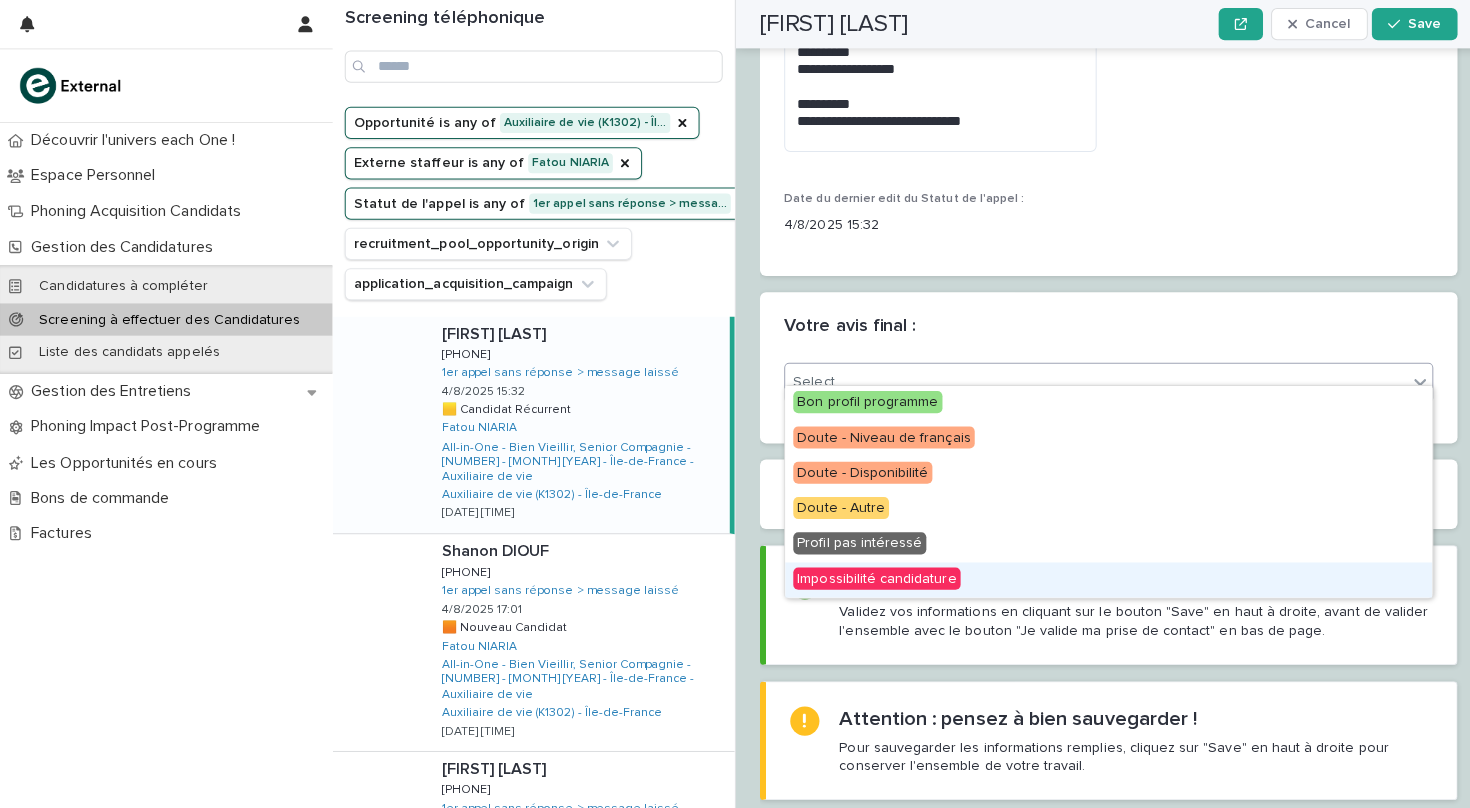 click on "Impossibilité candidature" at bounding box center [870, 574] 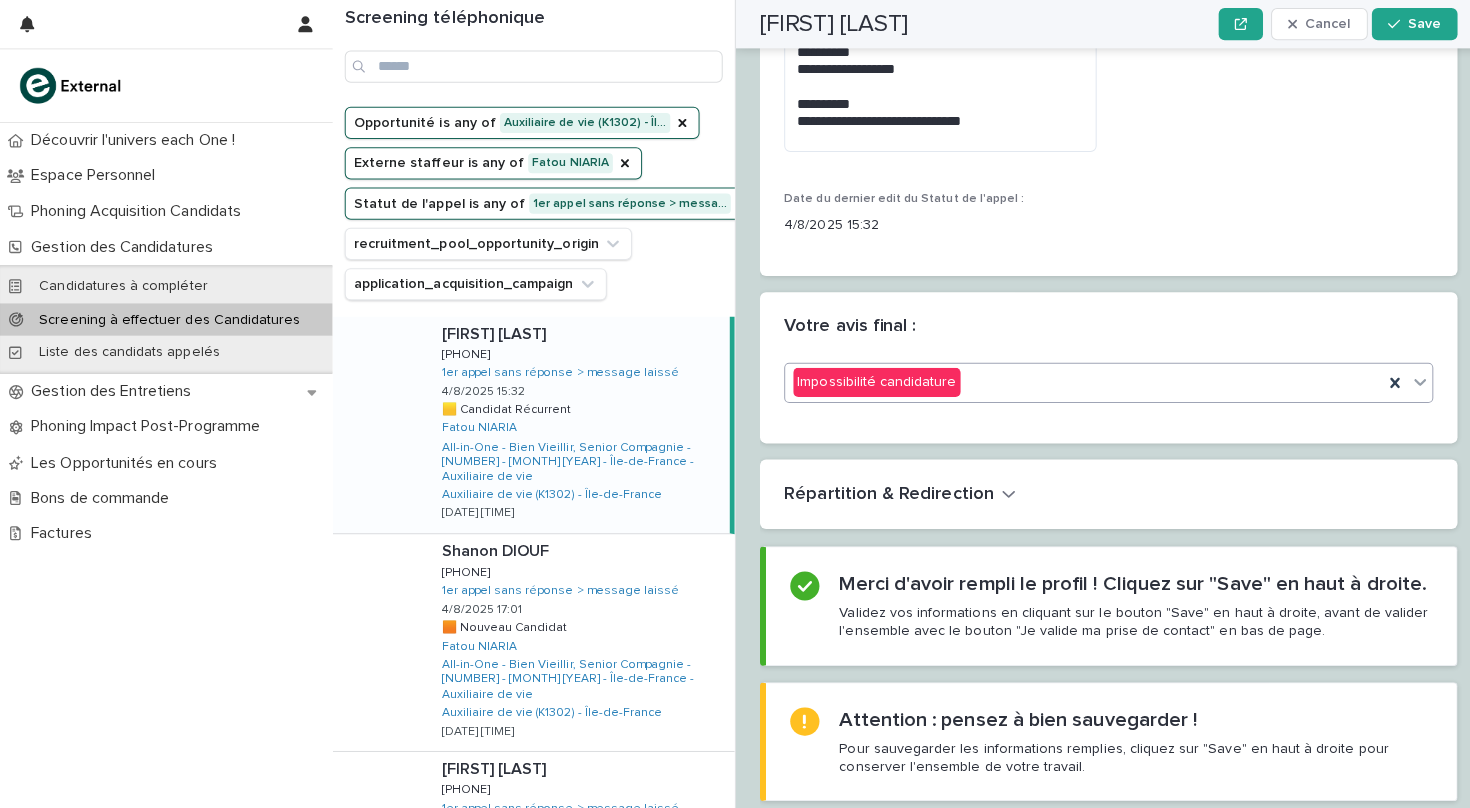 scroll, scrollTop: 2985, scrollLeft: 0, axis: vertical 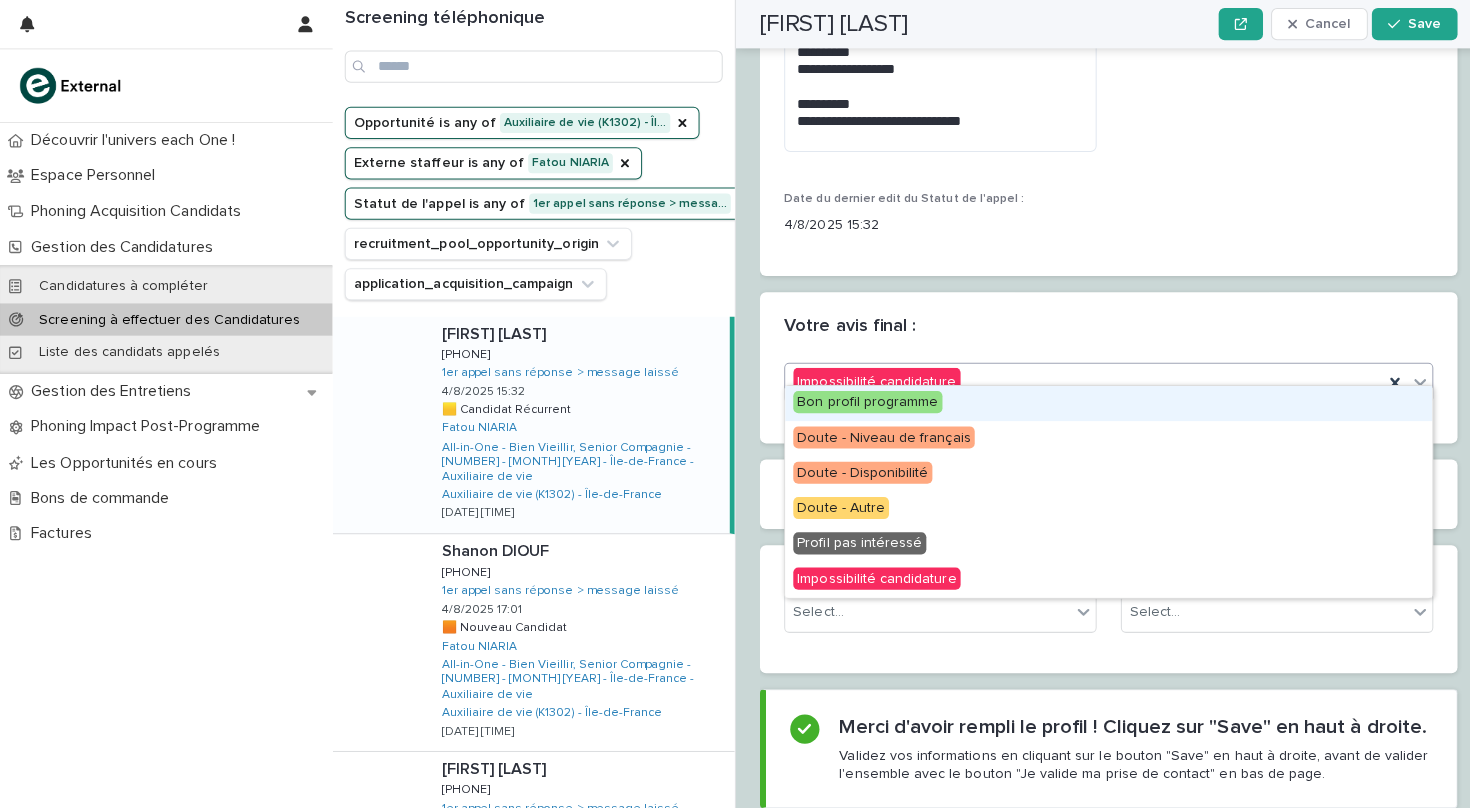 click on "Impossibilité candidature" at bounding box center [1075, 379] 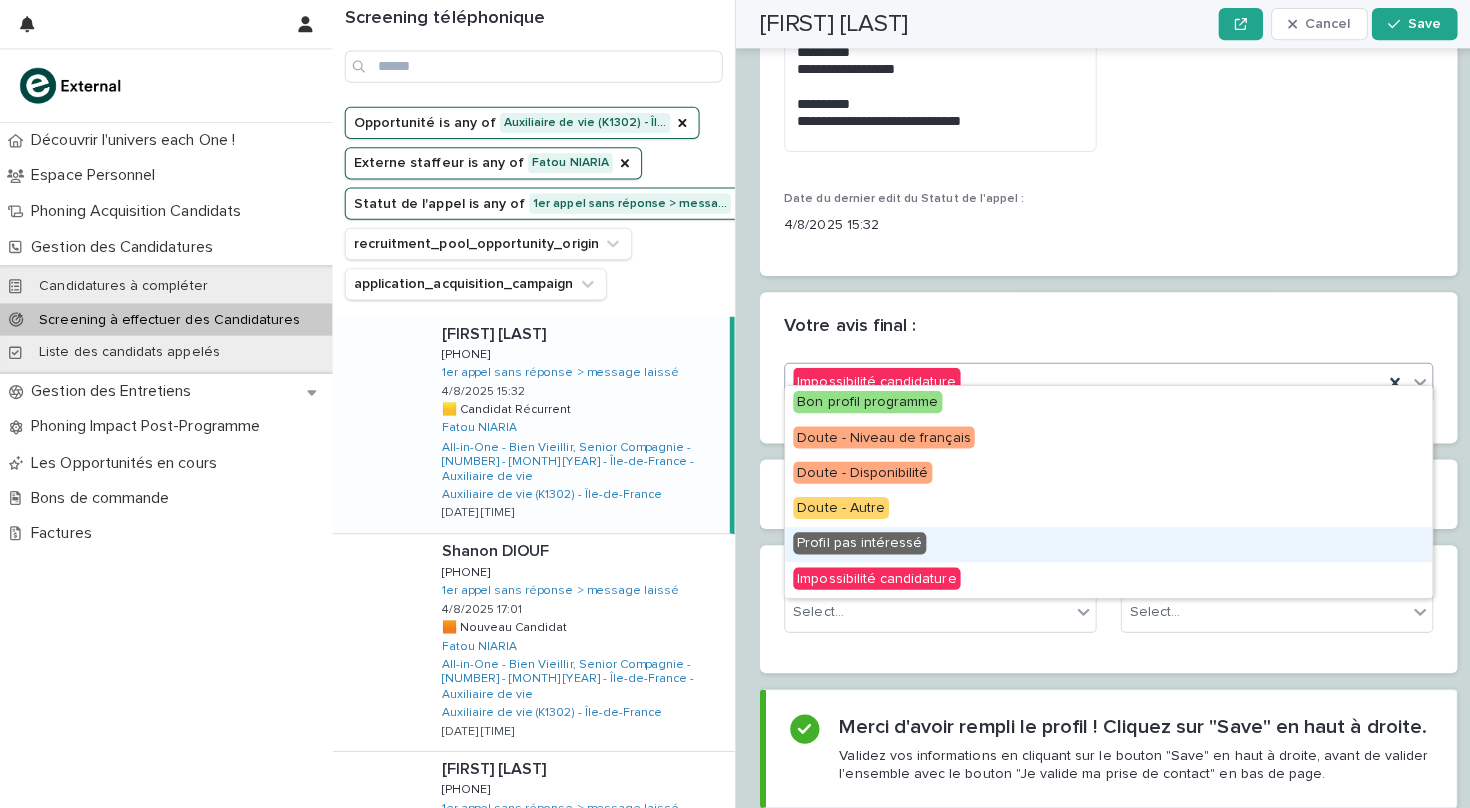 click on "Profil pas intéressé" at bounding box center (853, 539) 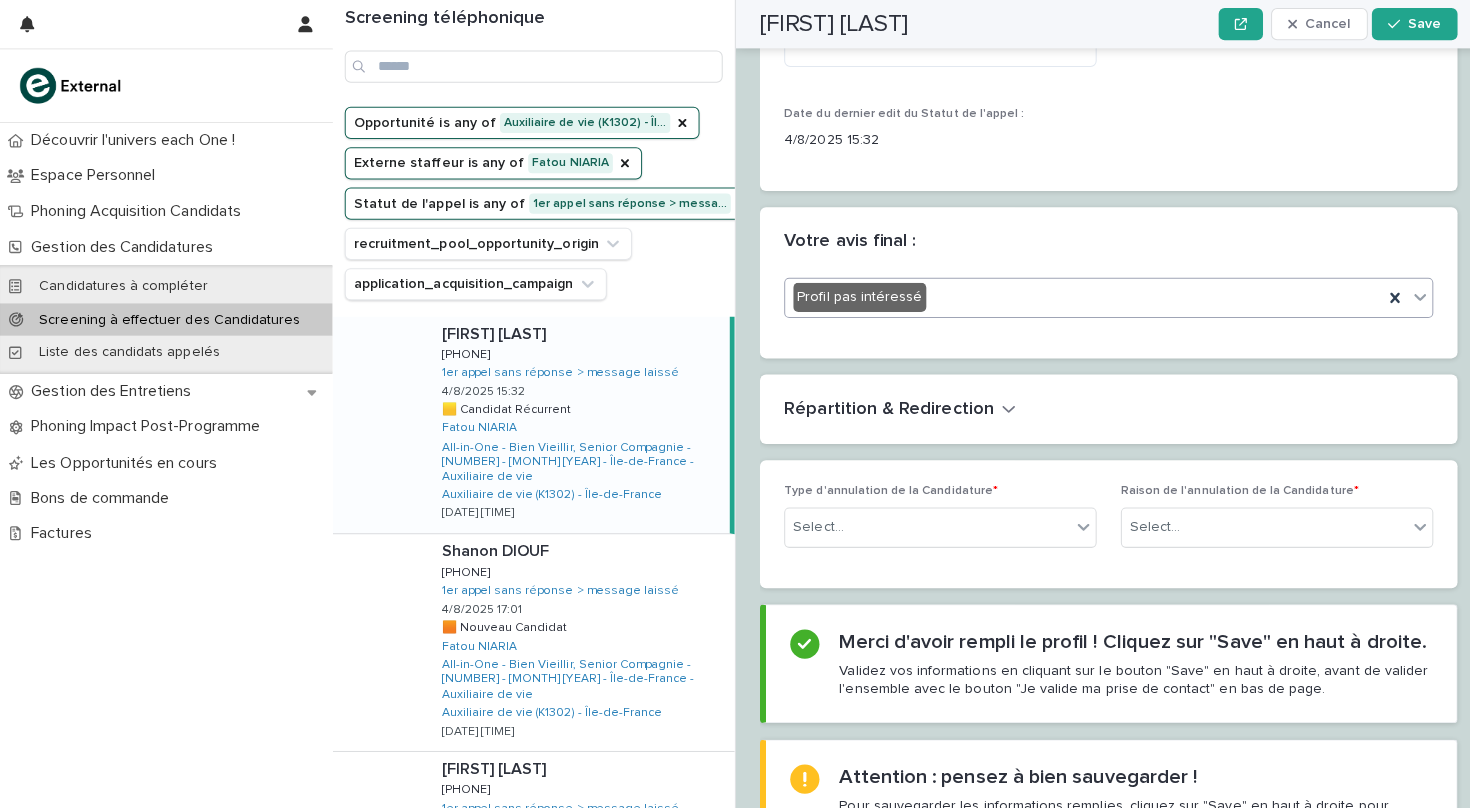scroll, scrollTop: 3073, scrollLeft: 0, axis: vertical 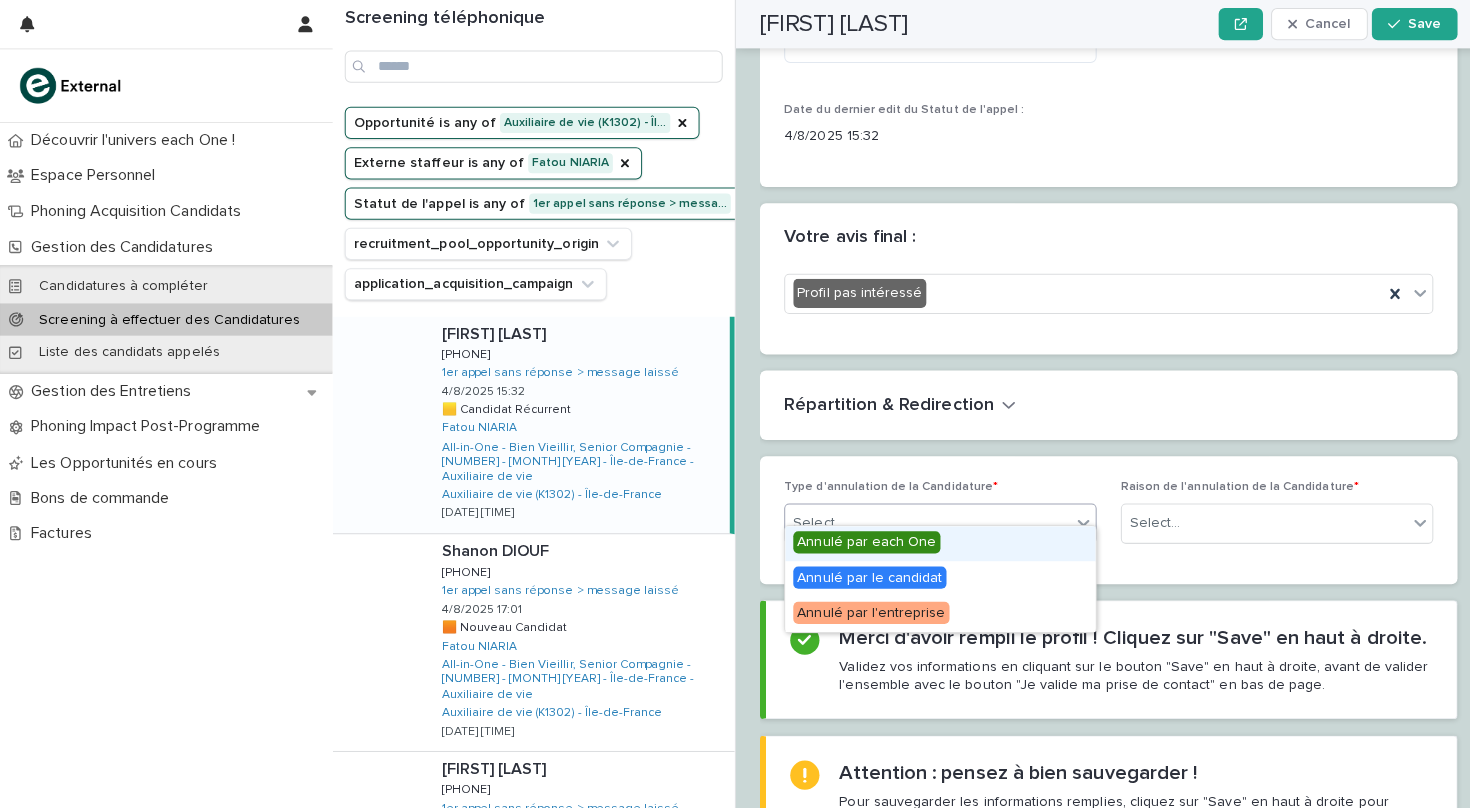 click on "Select..." at bounding box center (920, 519) 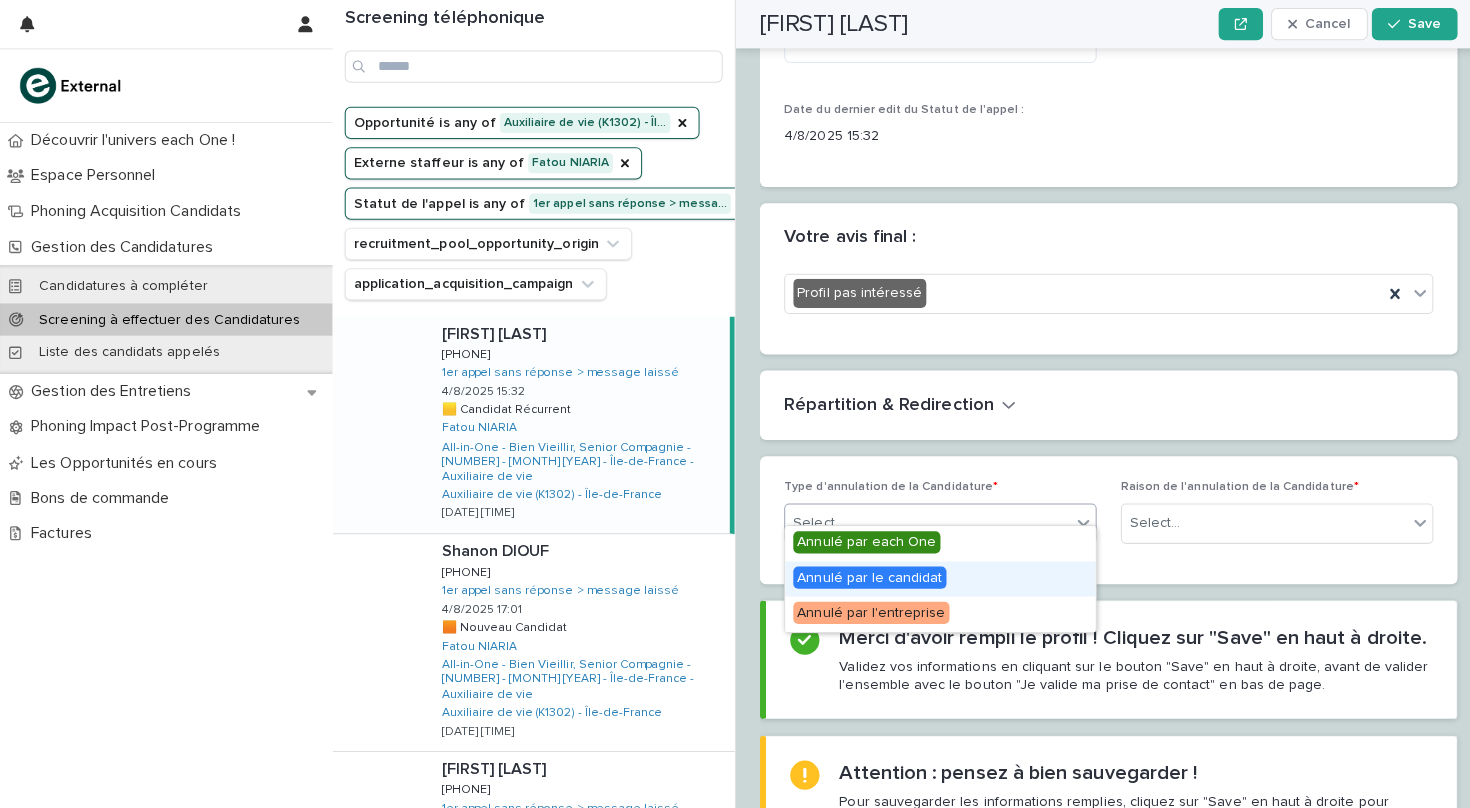 click on "Annulé par le candidat" at bounding box center (863, 573) 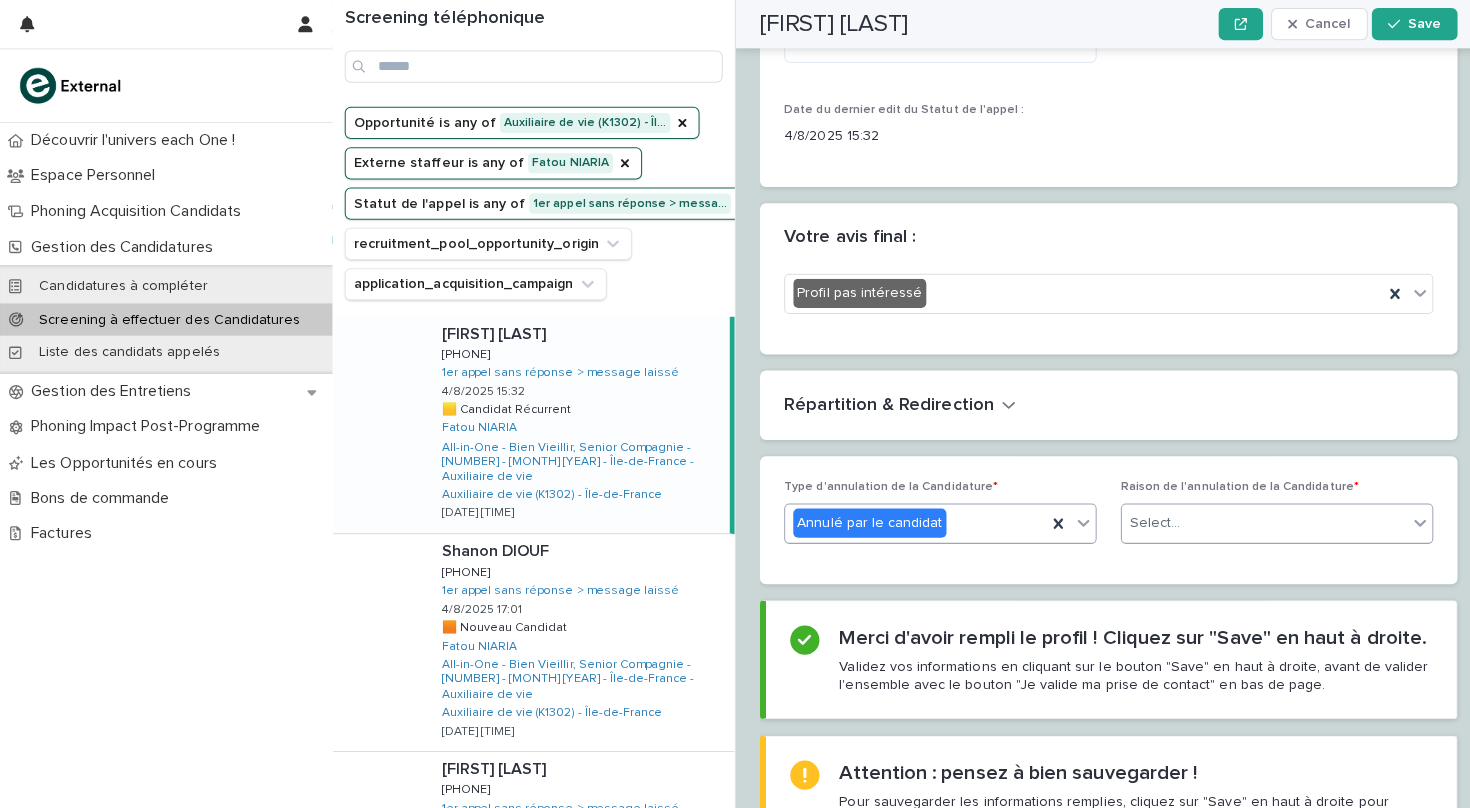 scroll, scrollTop: 3073, scrollLeft: 0, axis: vertical 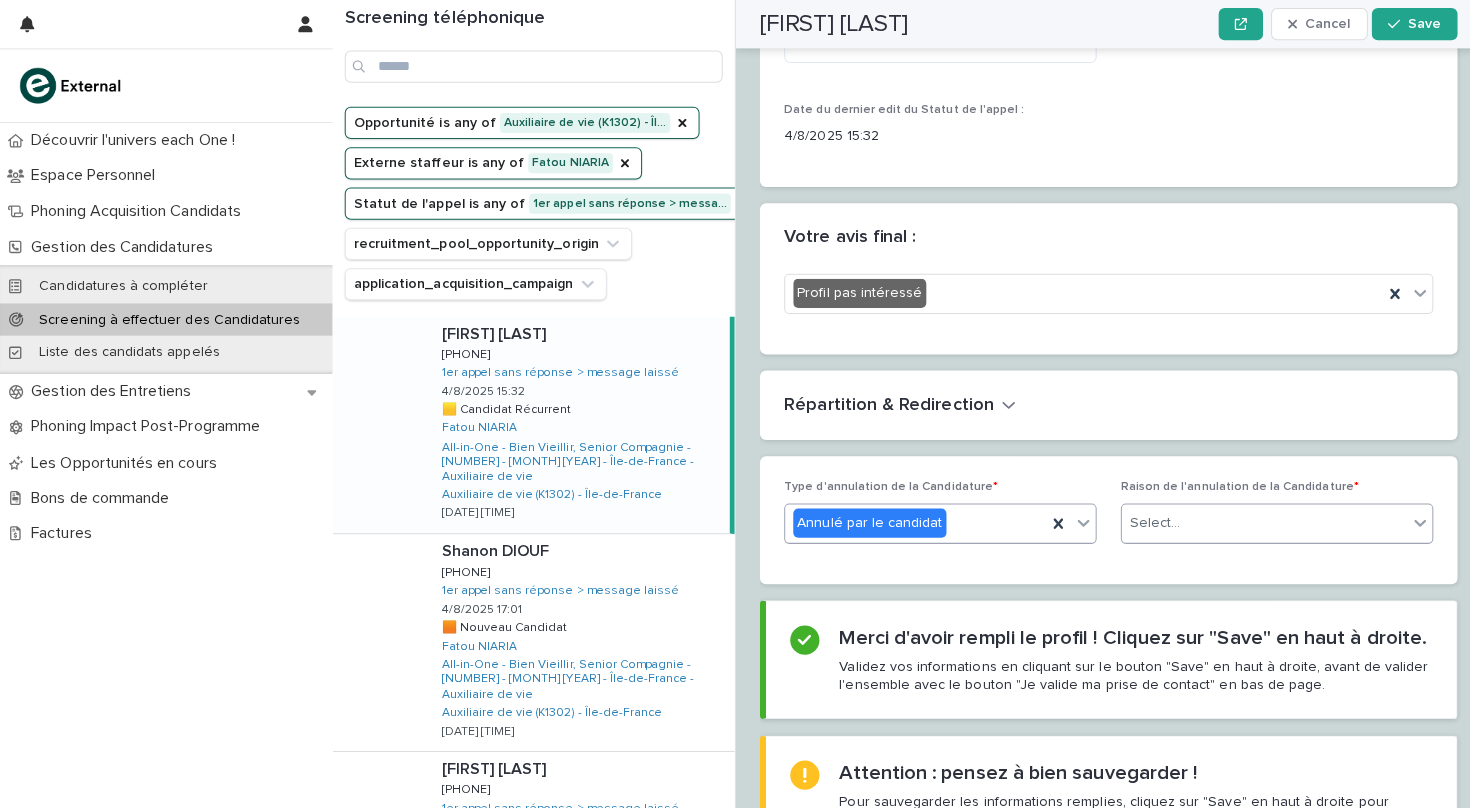 click on "Select..." at bounding box center (1254, 519) 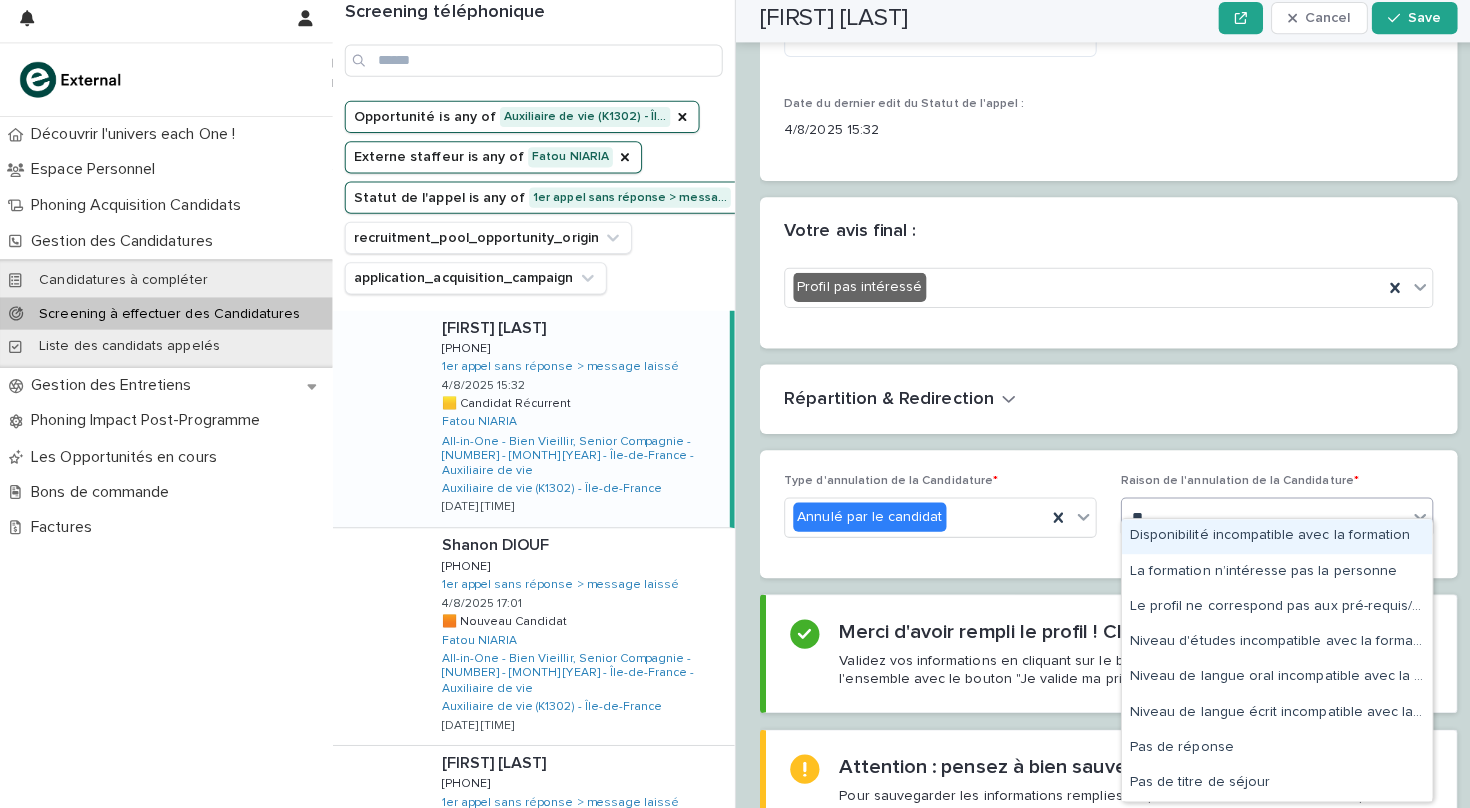 type on "***" 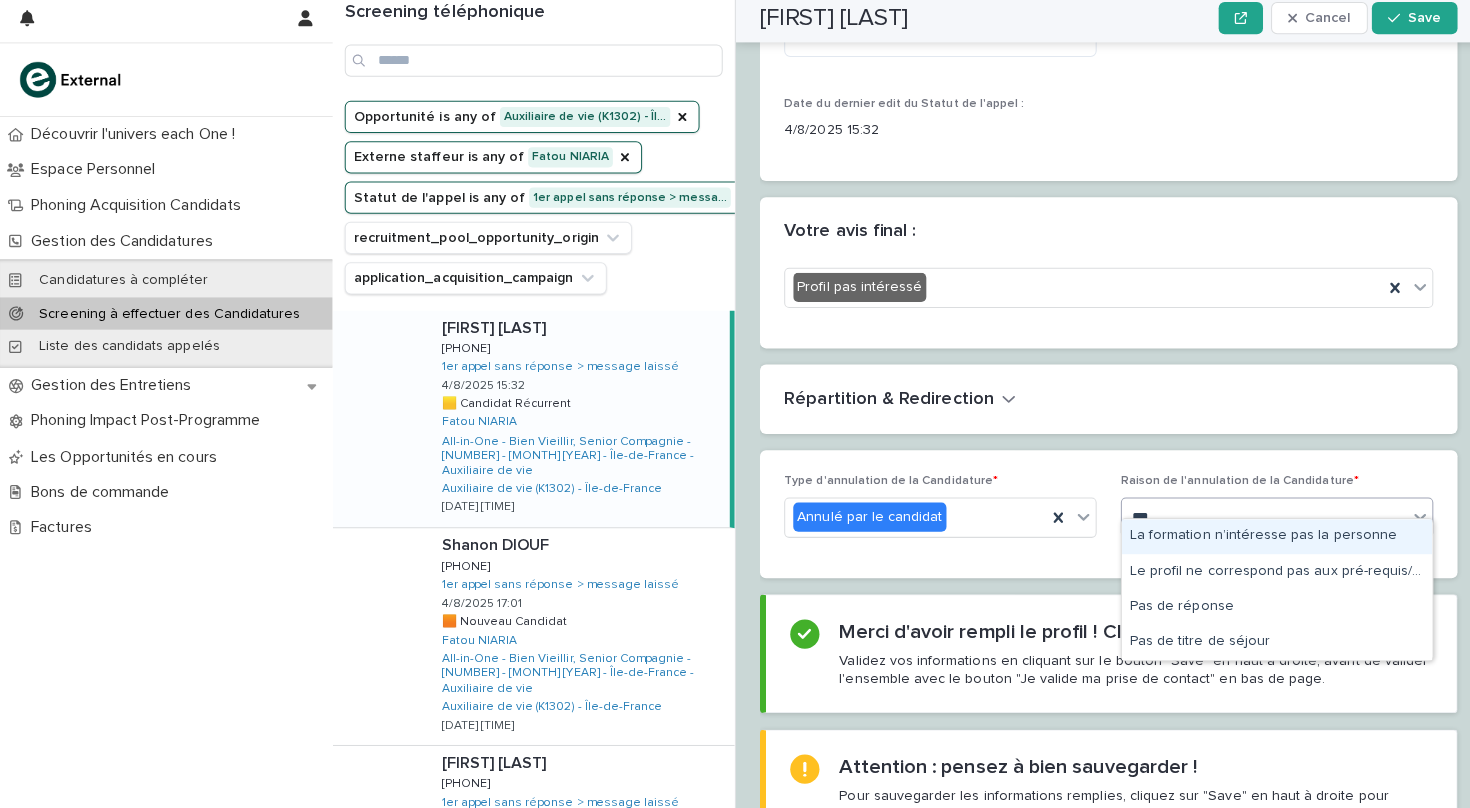 click on "La formation n’intéresse pas la personne" at bounding box center [1267, 538] 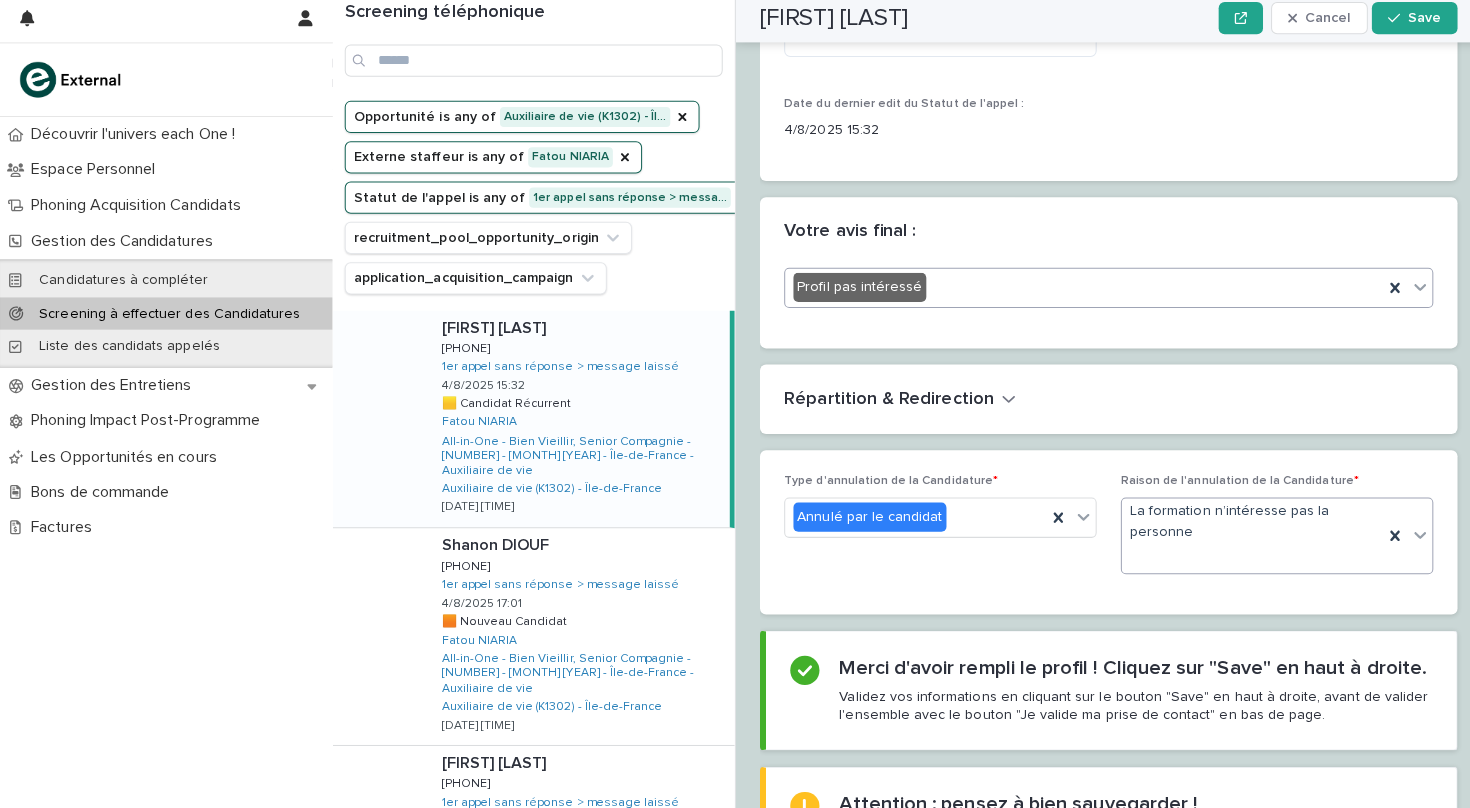 scroll, scrollTop: 3073, scrollLeft: 0, axis: vertical 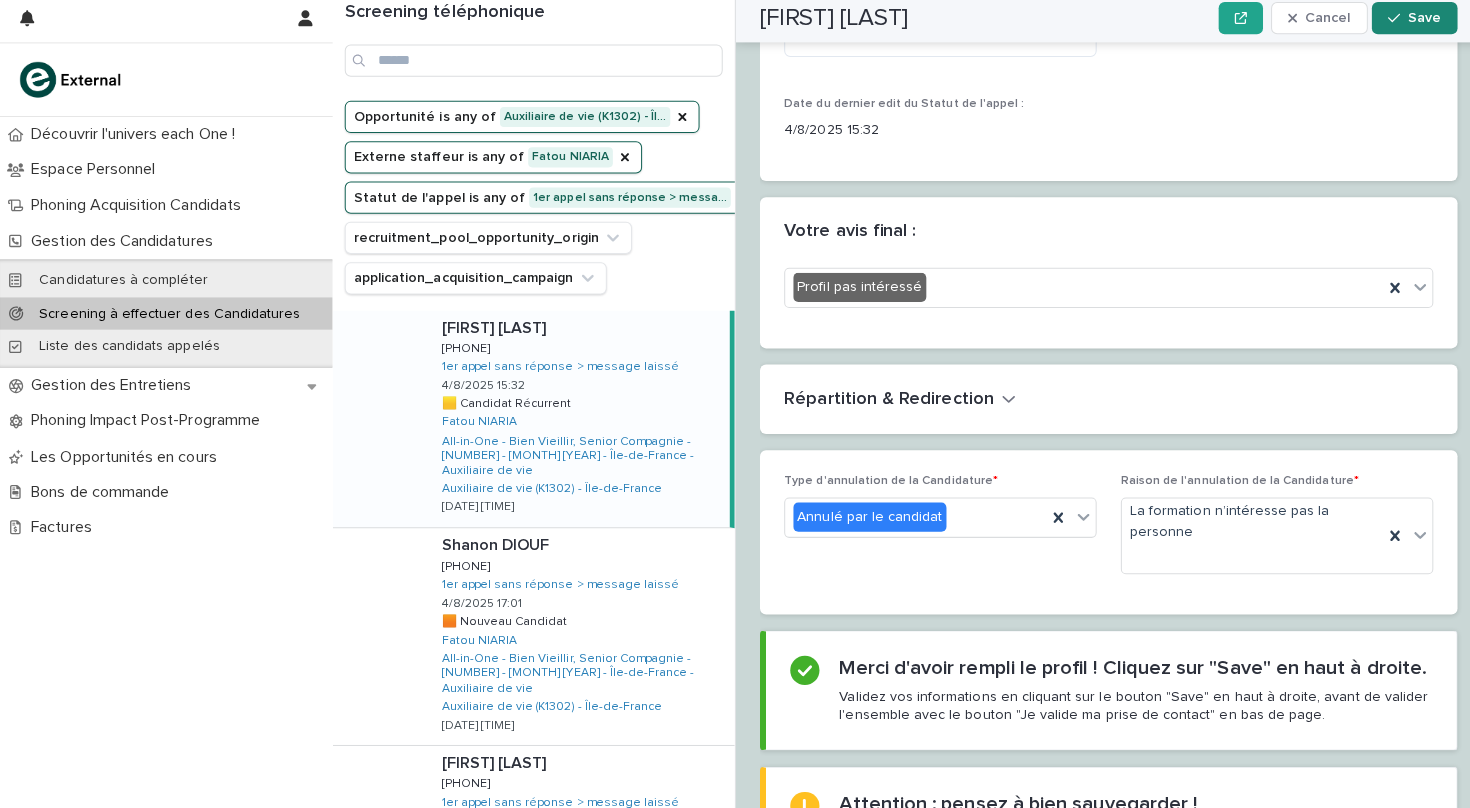 click on "Save" at bounding box center (1413, 24) 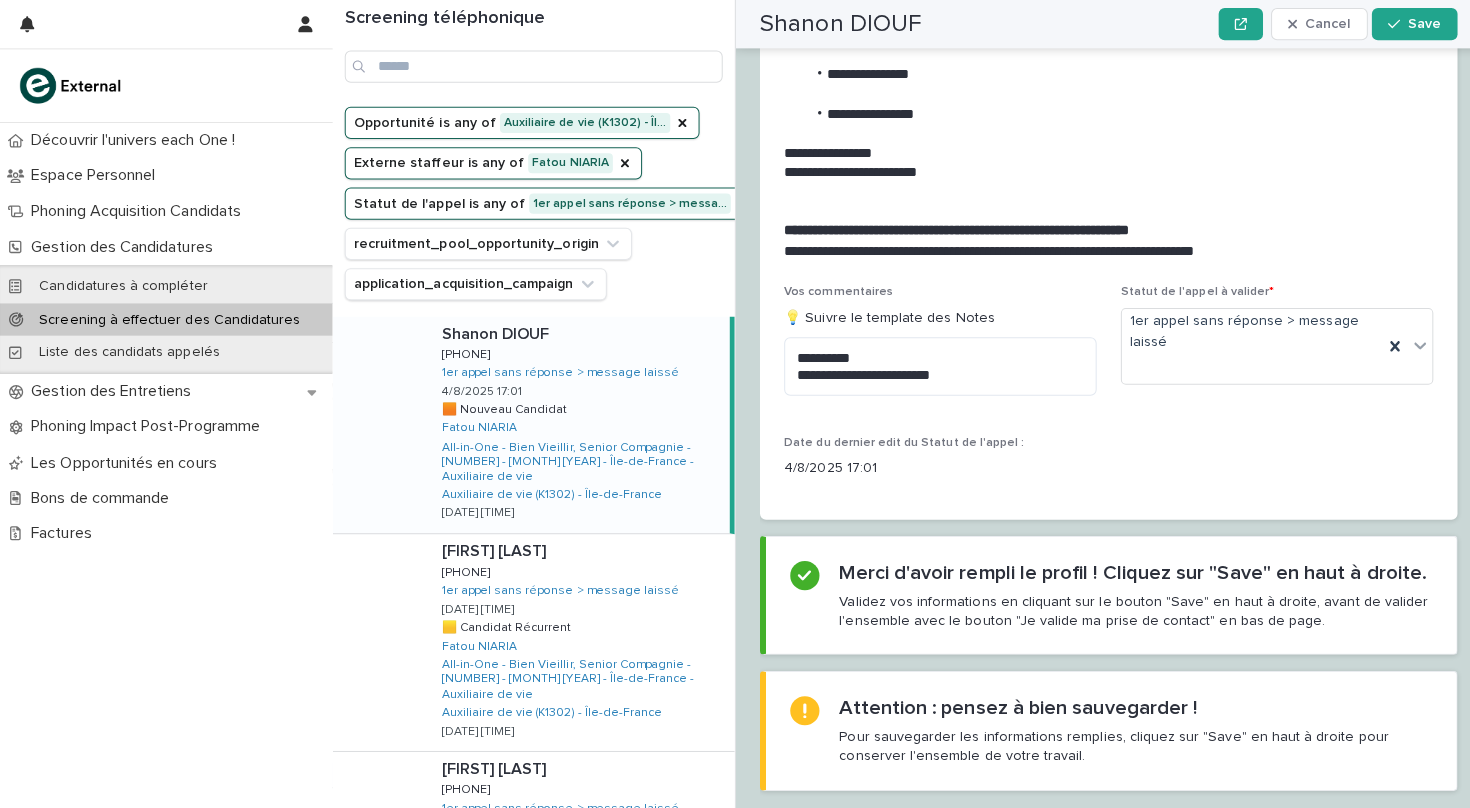 scroll, scrollTop: 2196, scrollLeft: 0, axis: vertical 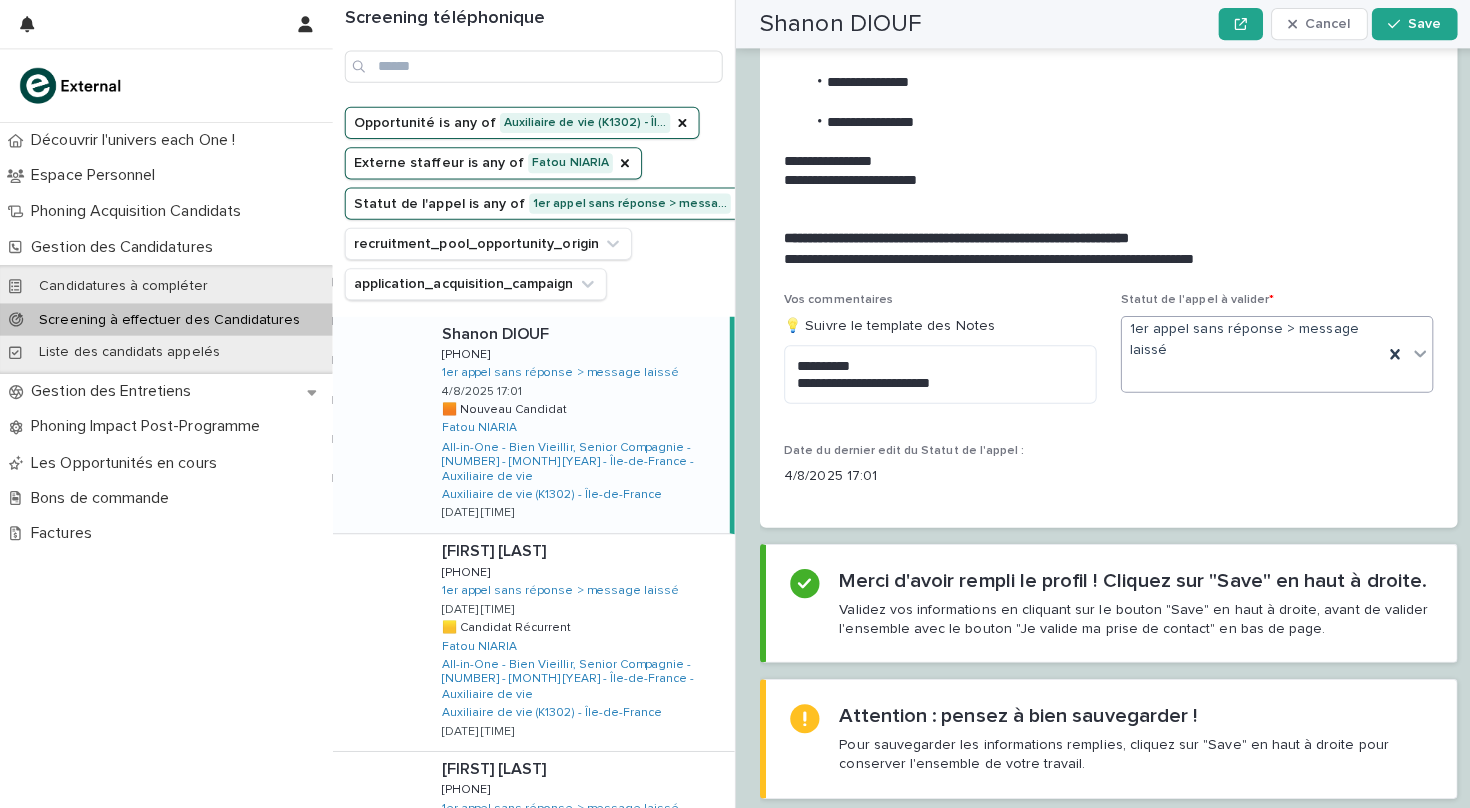click 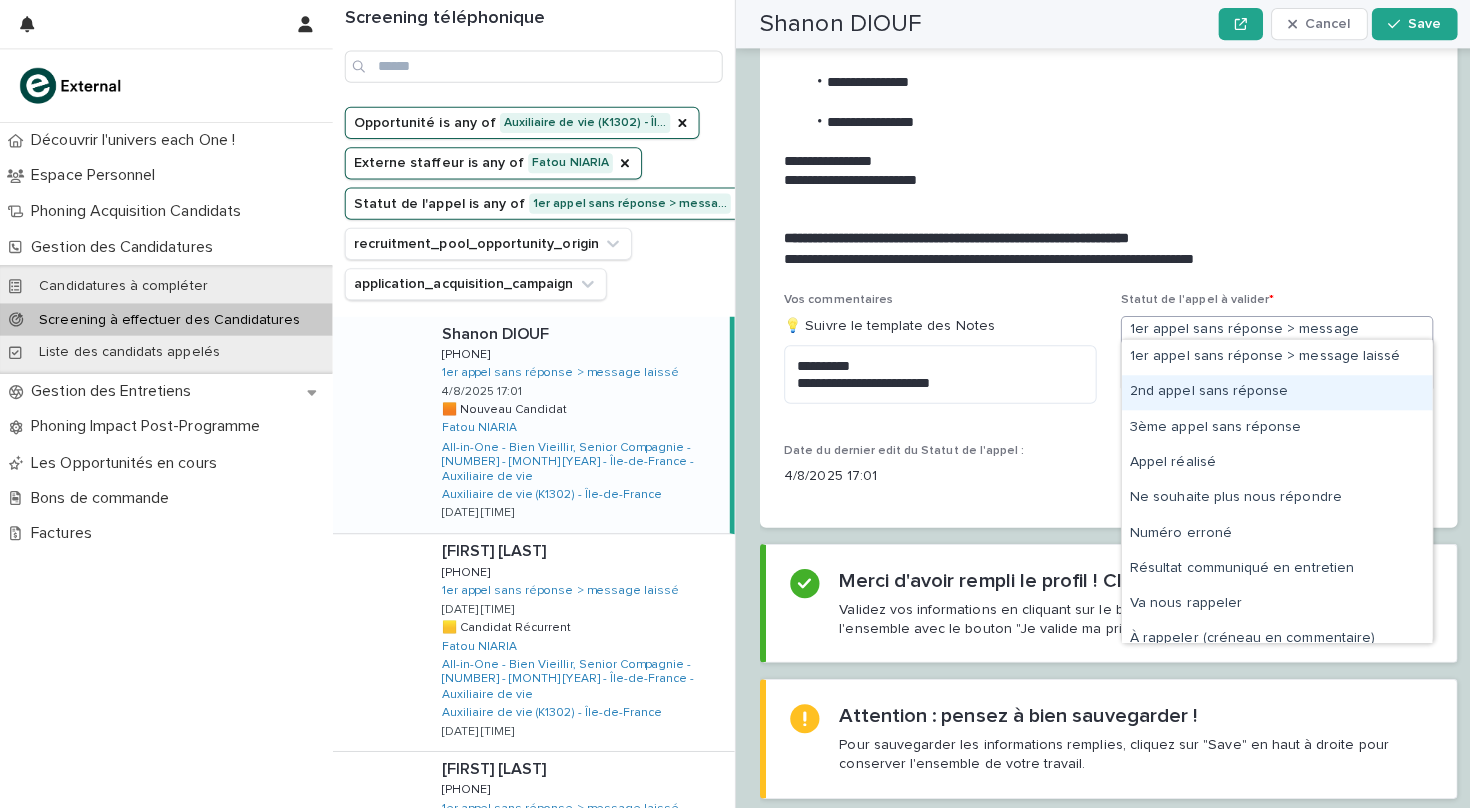 click on "2nd appel sans réponse" at bounding box center [1267, 389] 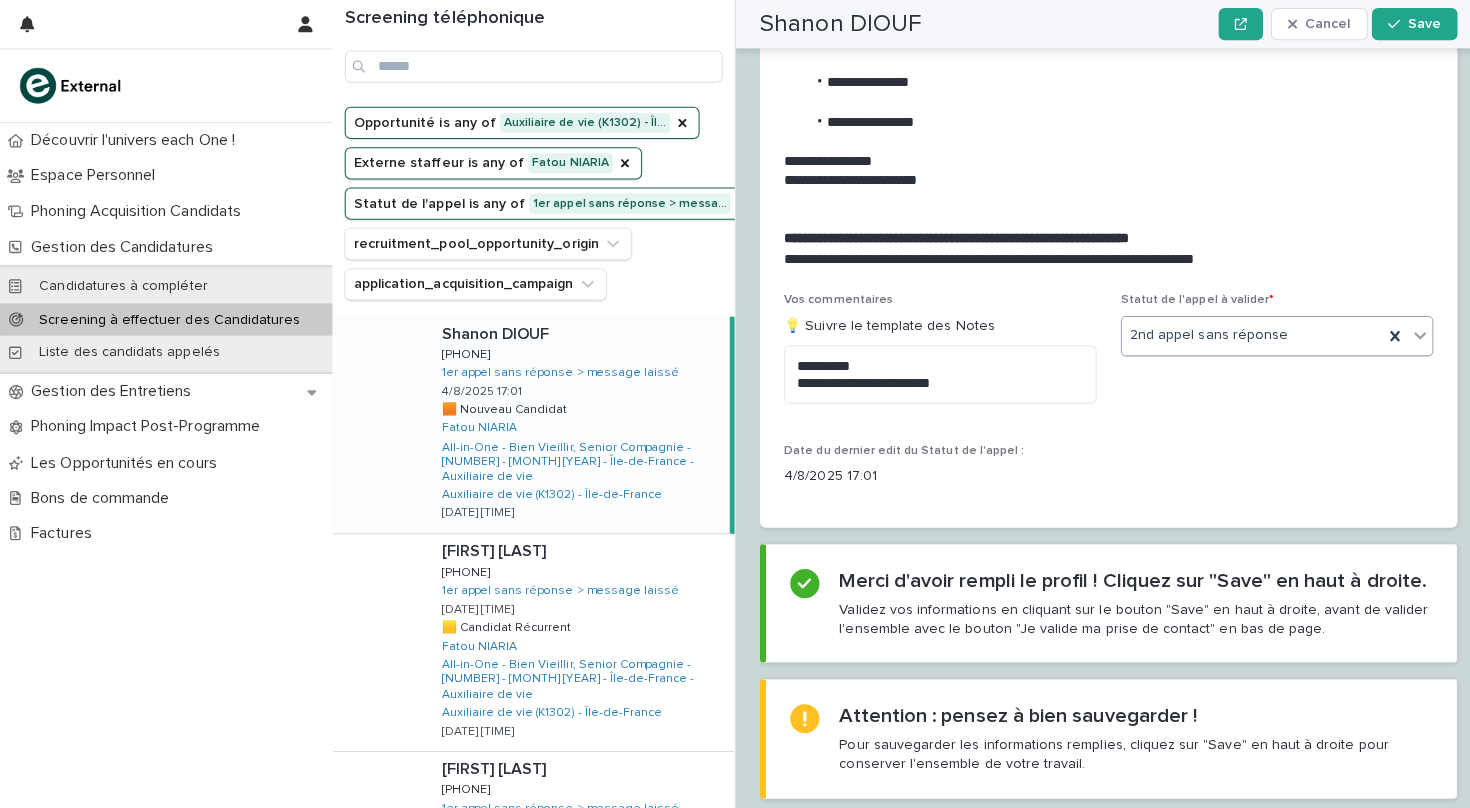 scroll, scrollTop: 2196, scrollLeft: 0, axis: vertical 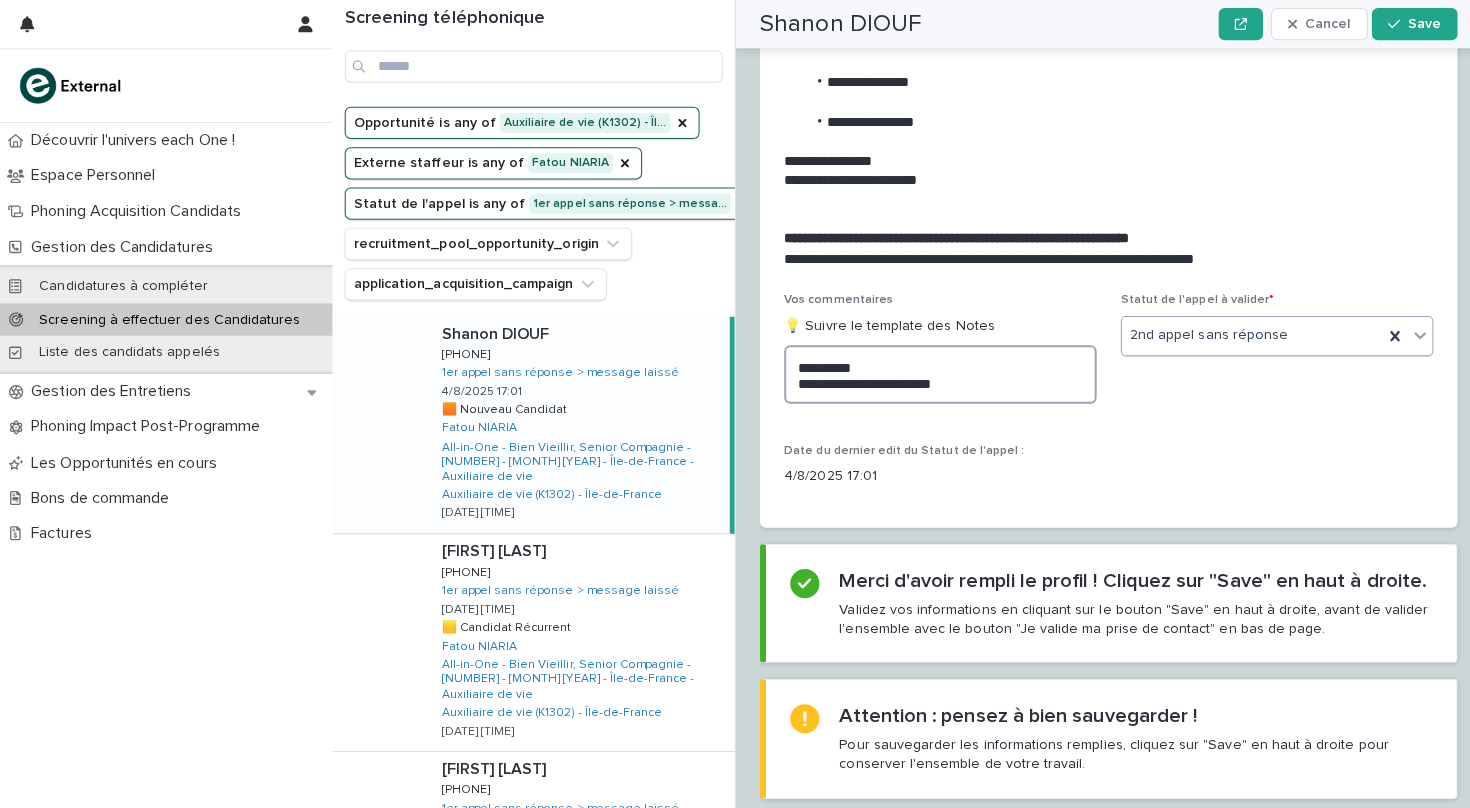 click on "**********" at bounding box center [933, 372] 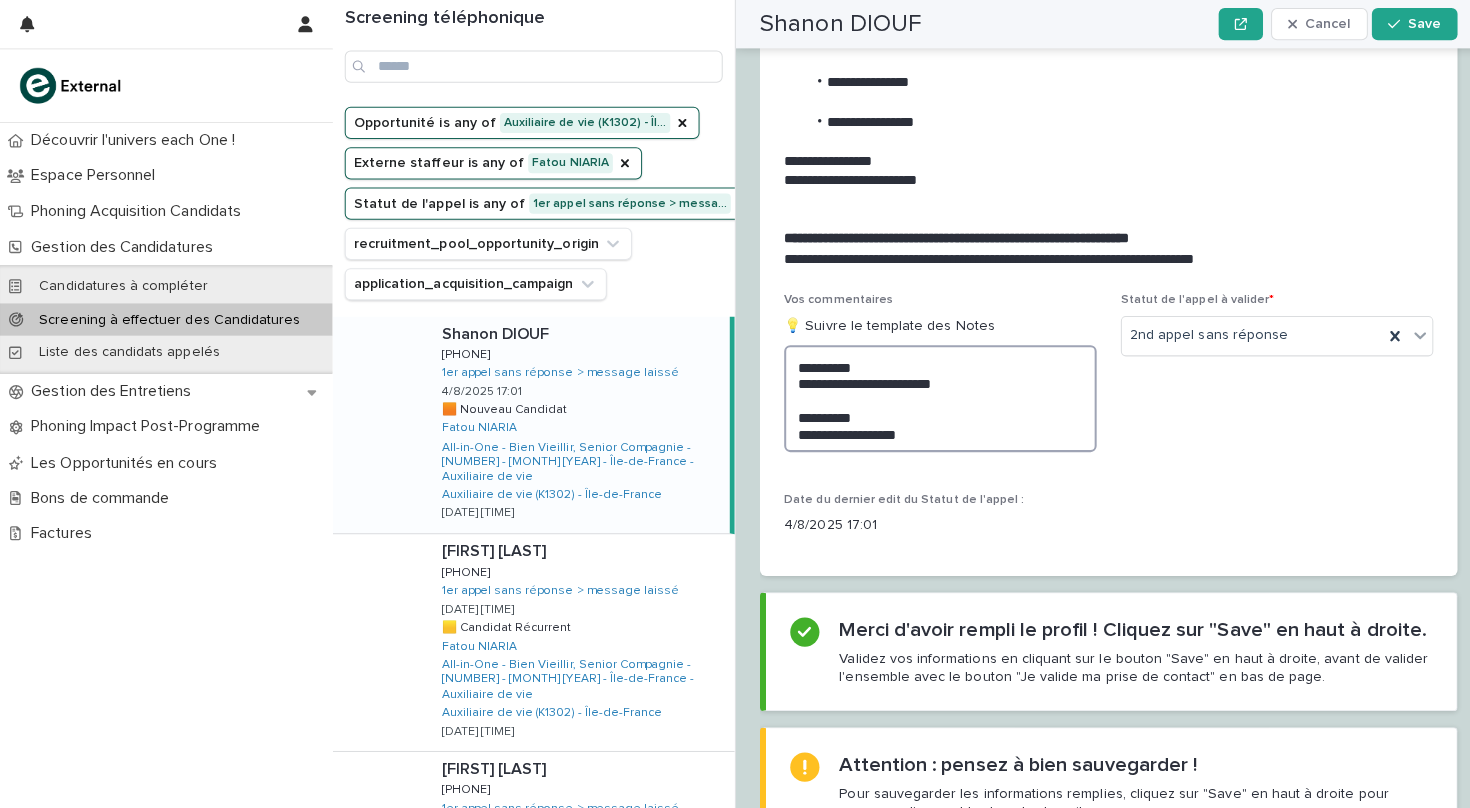 scroll, scrollTop: 2196, scrollLeft: 0, axis: vertical 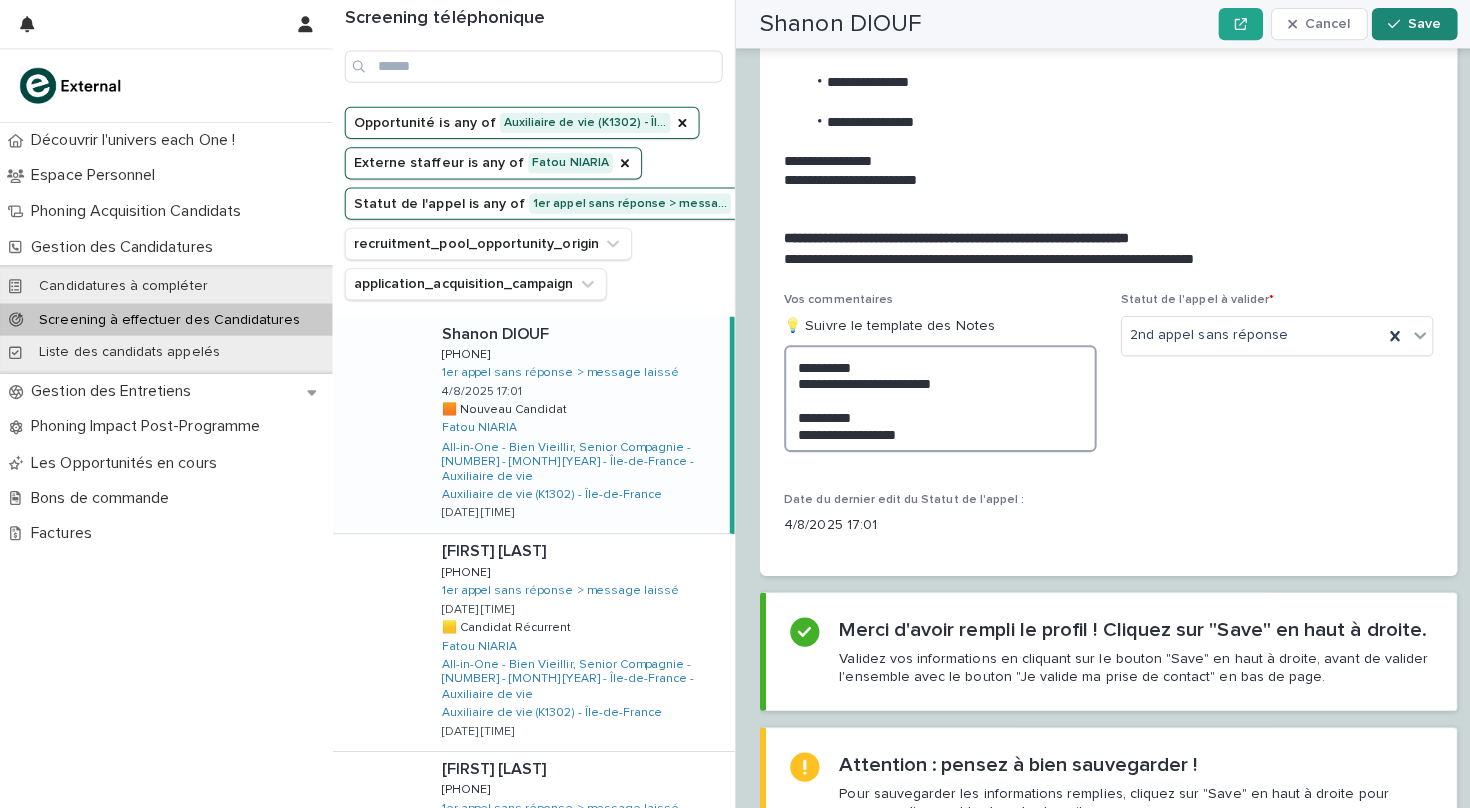 type on "**********" 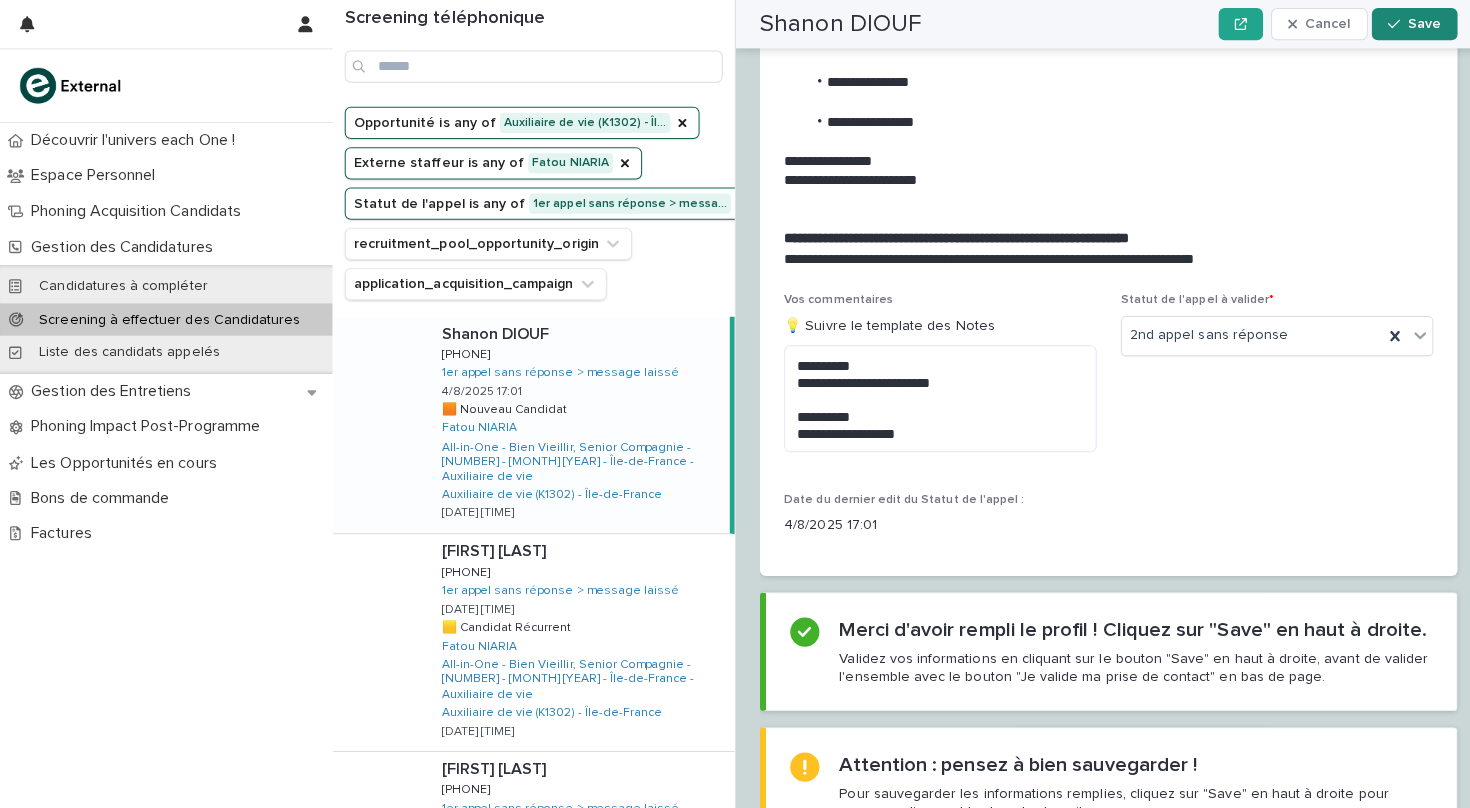 click on "Save" at bounding box center [1413, 24] 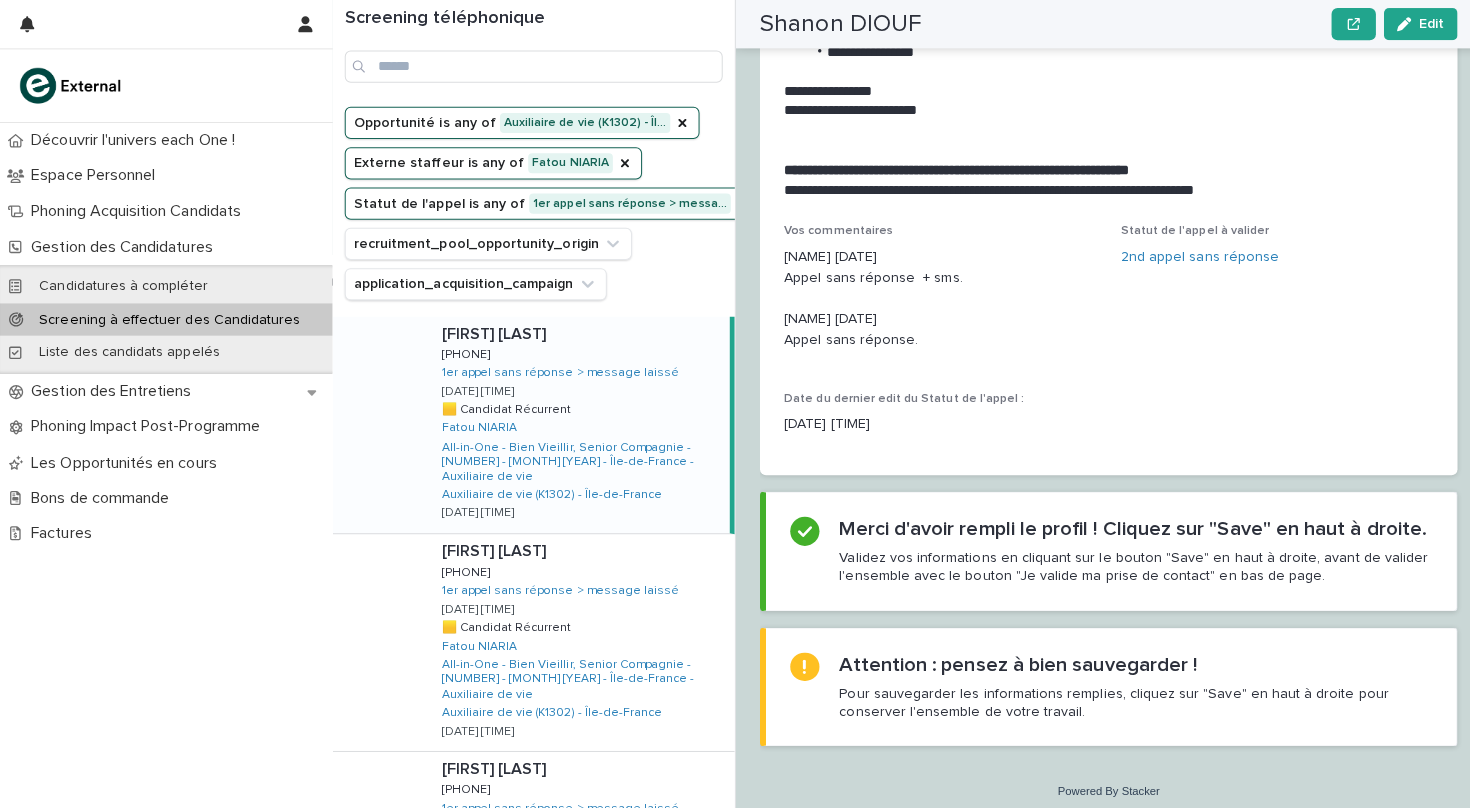 scroll, scrollTop: 2162, scrollLeft: 0, axis: vertical 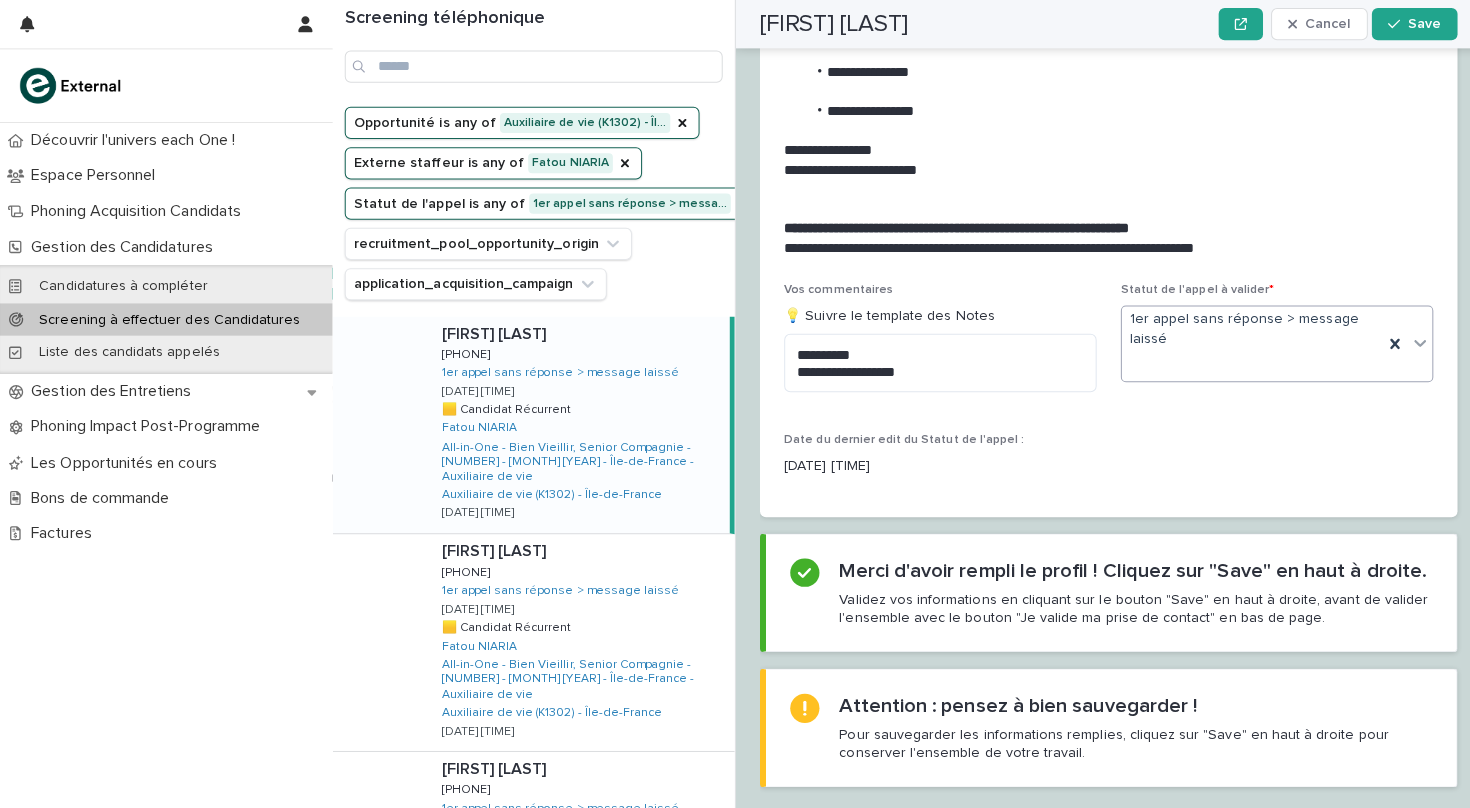 click 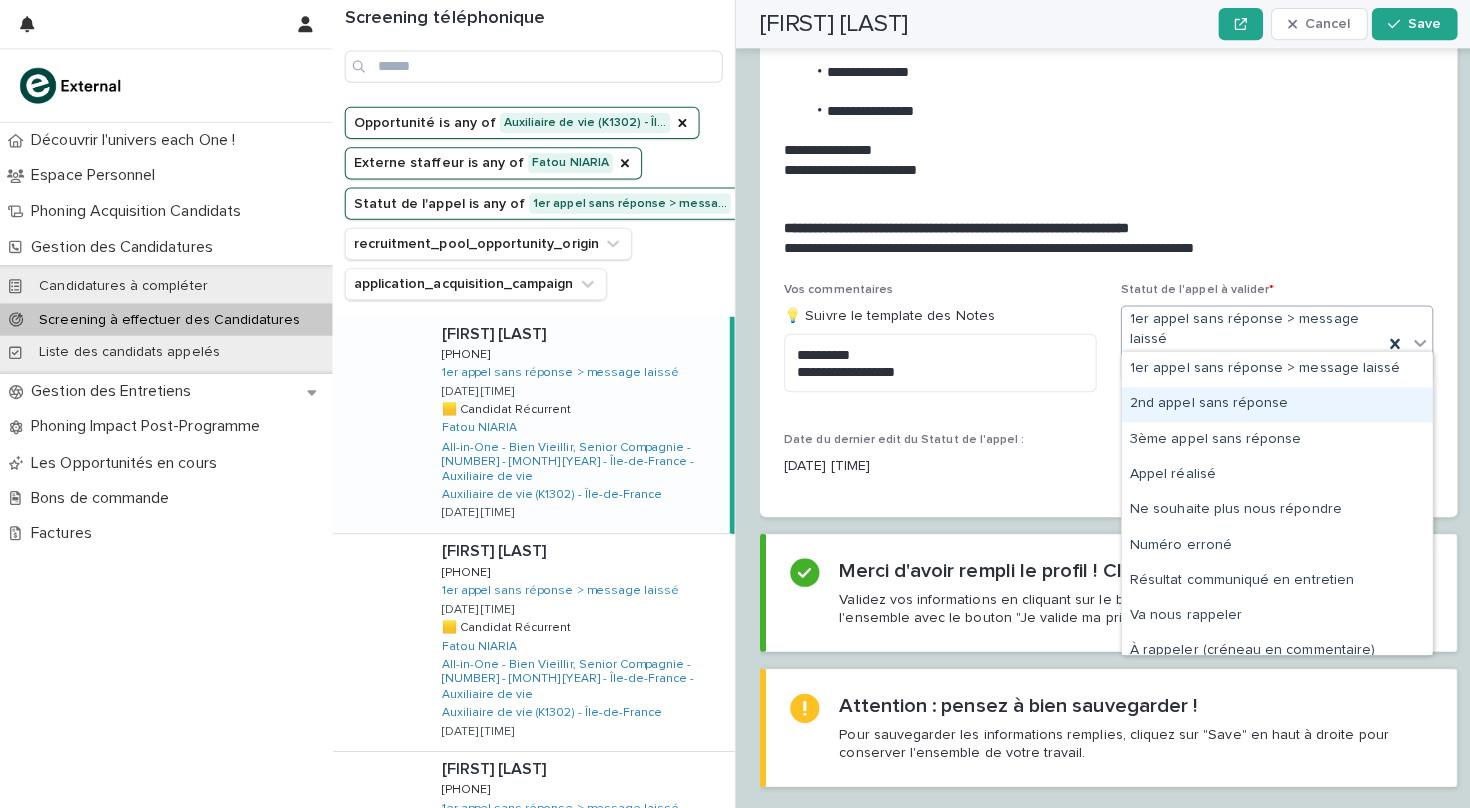 click on "2nd appel sans réponse" at bounding box center [1267, 401] 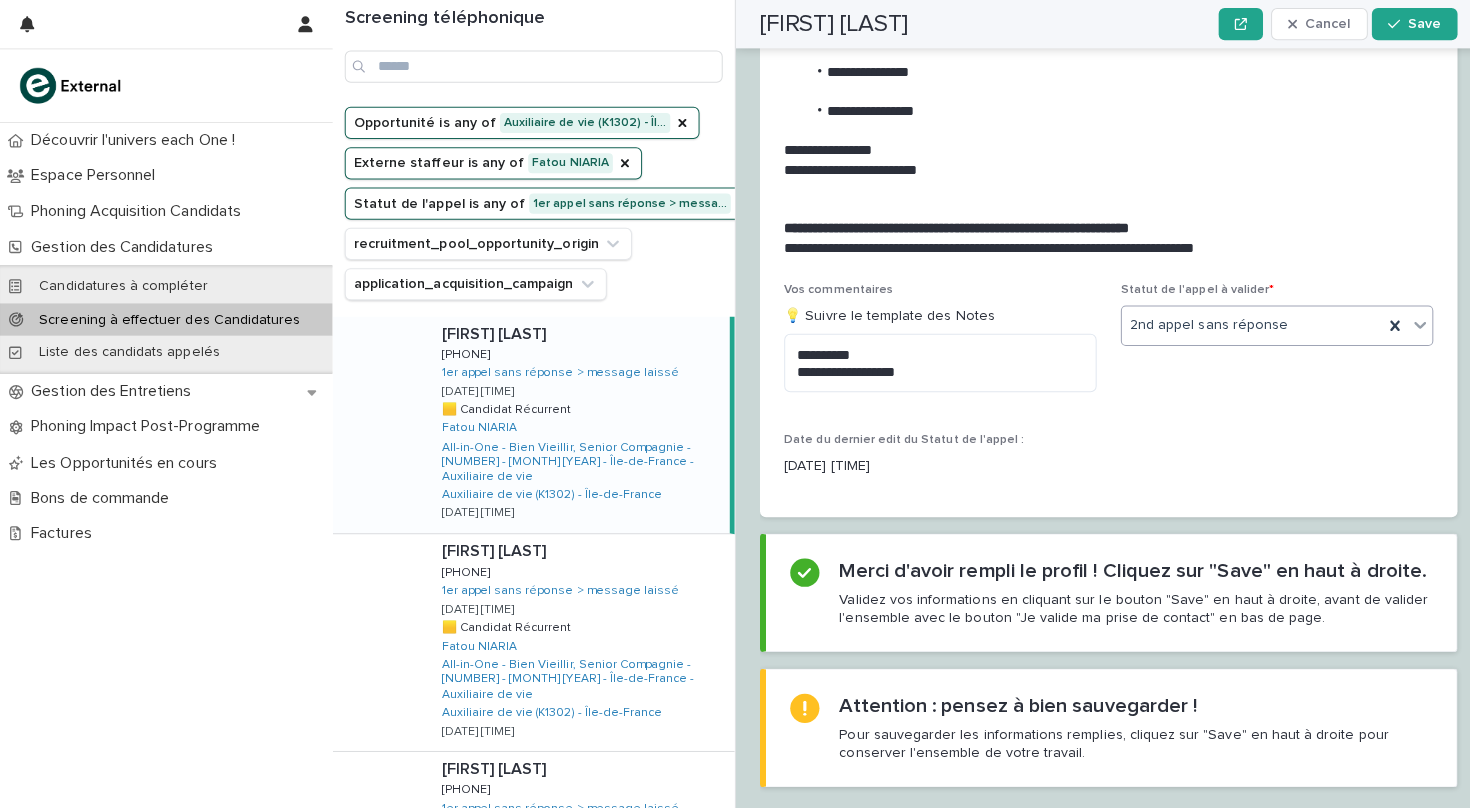 scroll, scrollTop: 2150, scrollLeft: 0, axis: vertical 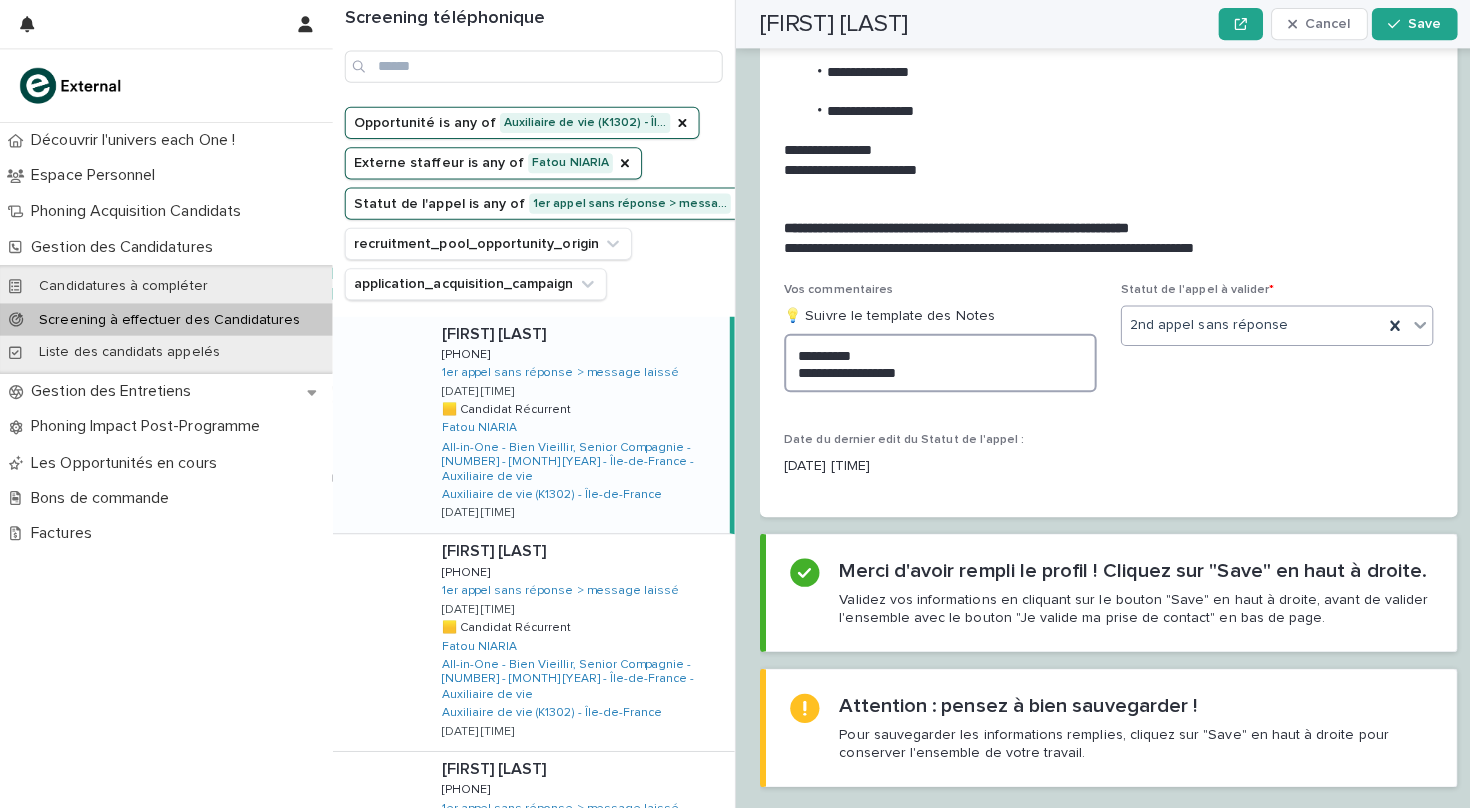 click on "**********" at bounding box center (933, 360) 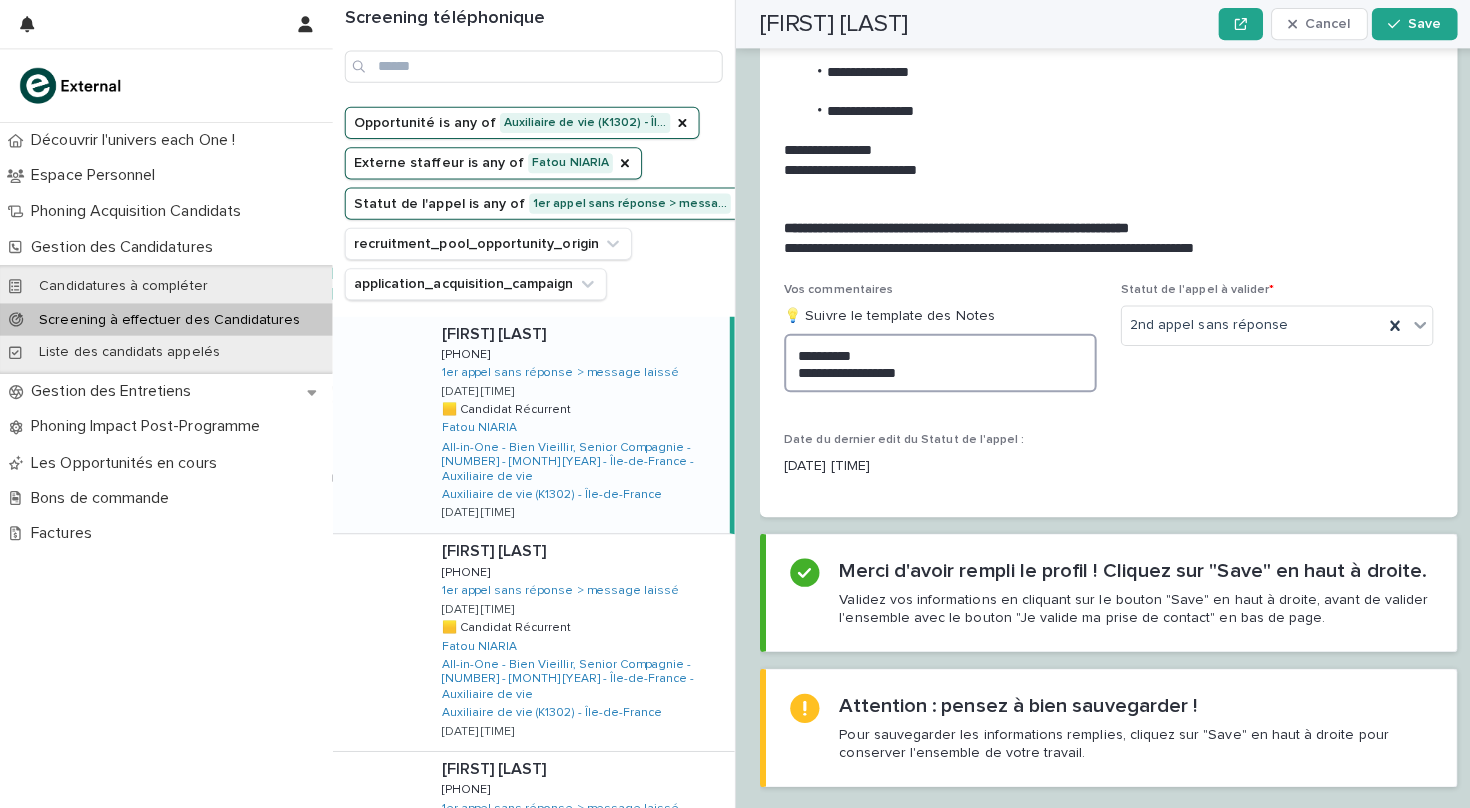 click on "**********" at bounding box center [933, 360] 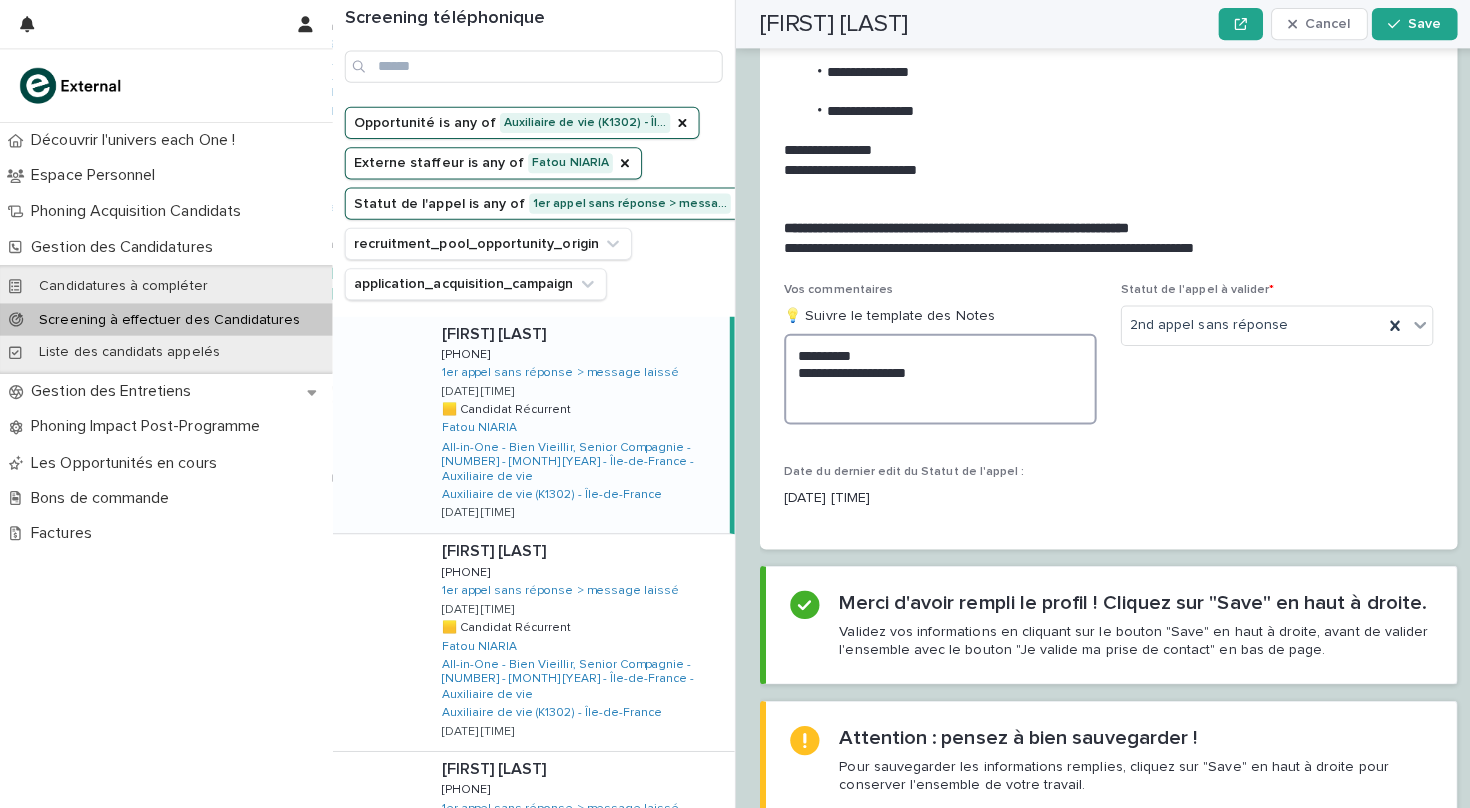 scroll, scrollTop: 2150, scrollLeft: 0, axis: vertical 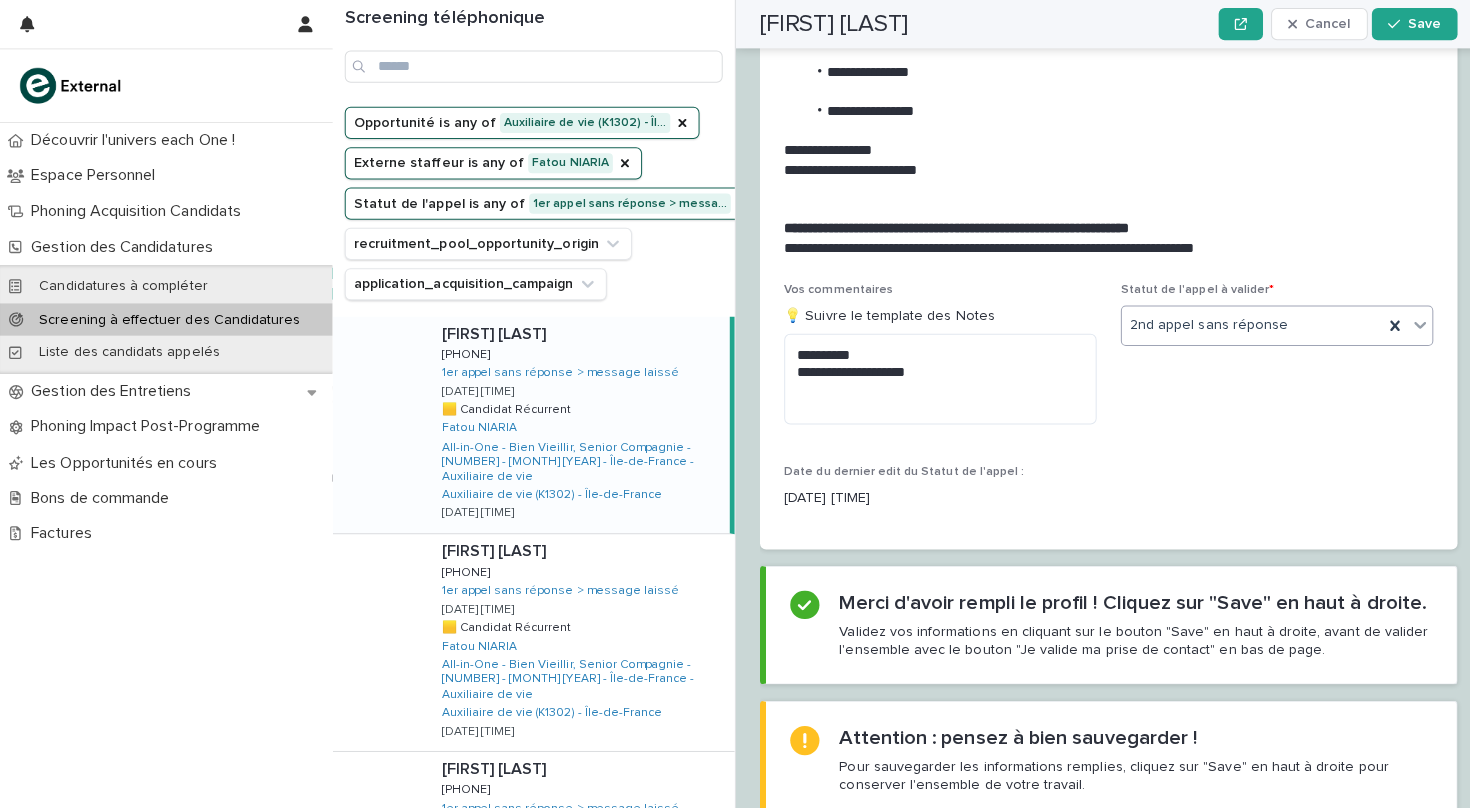 click 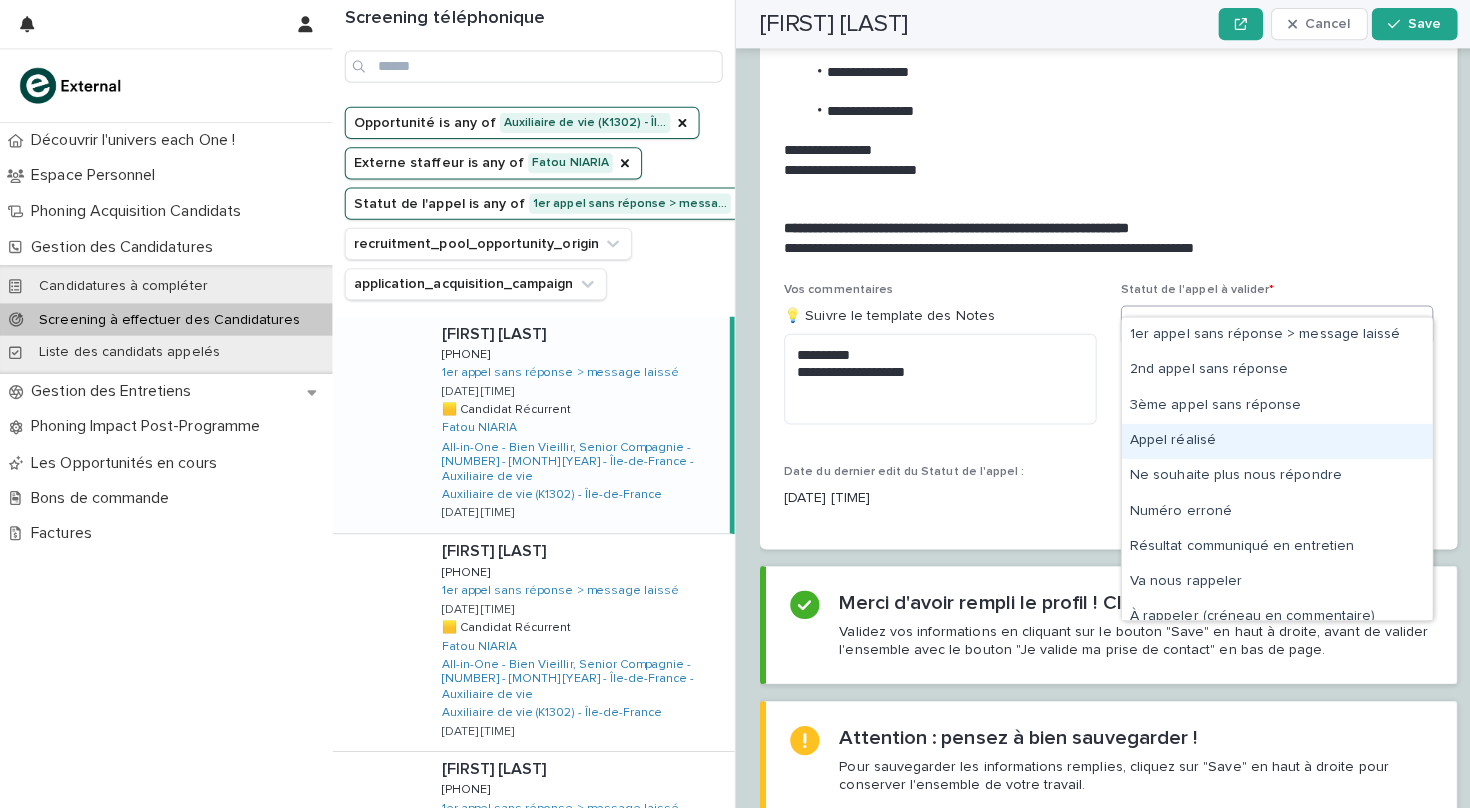 click on "Appel réalisé" at bounding box center (1267, 437) 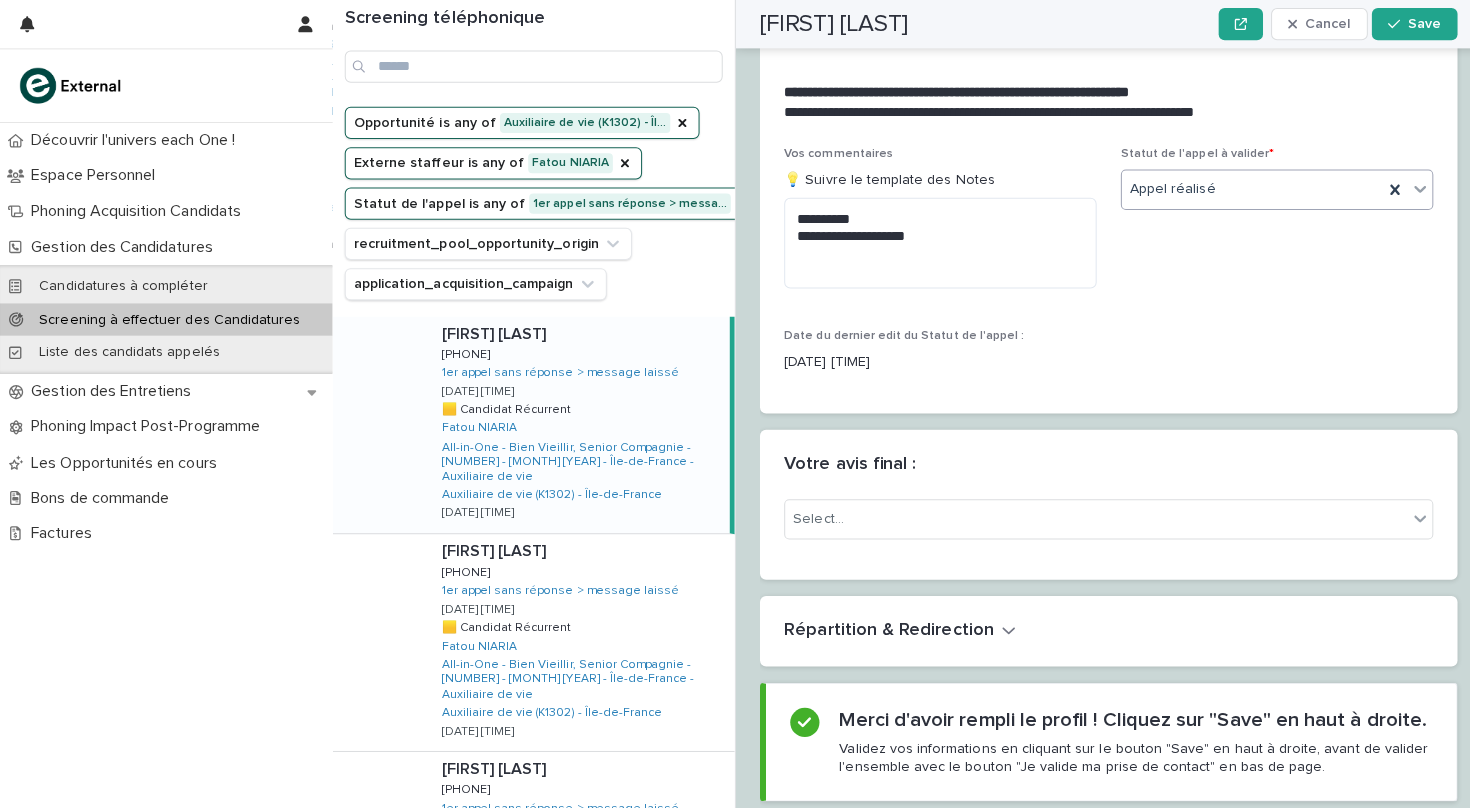 scroll, scrollTop: 2334, scrollLeft: 0, axis: vertical 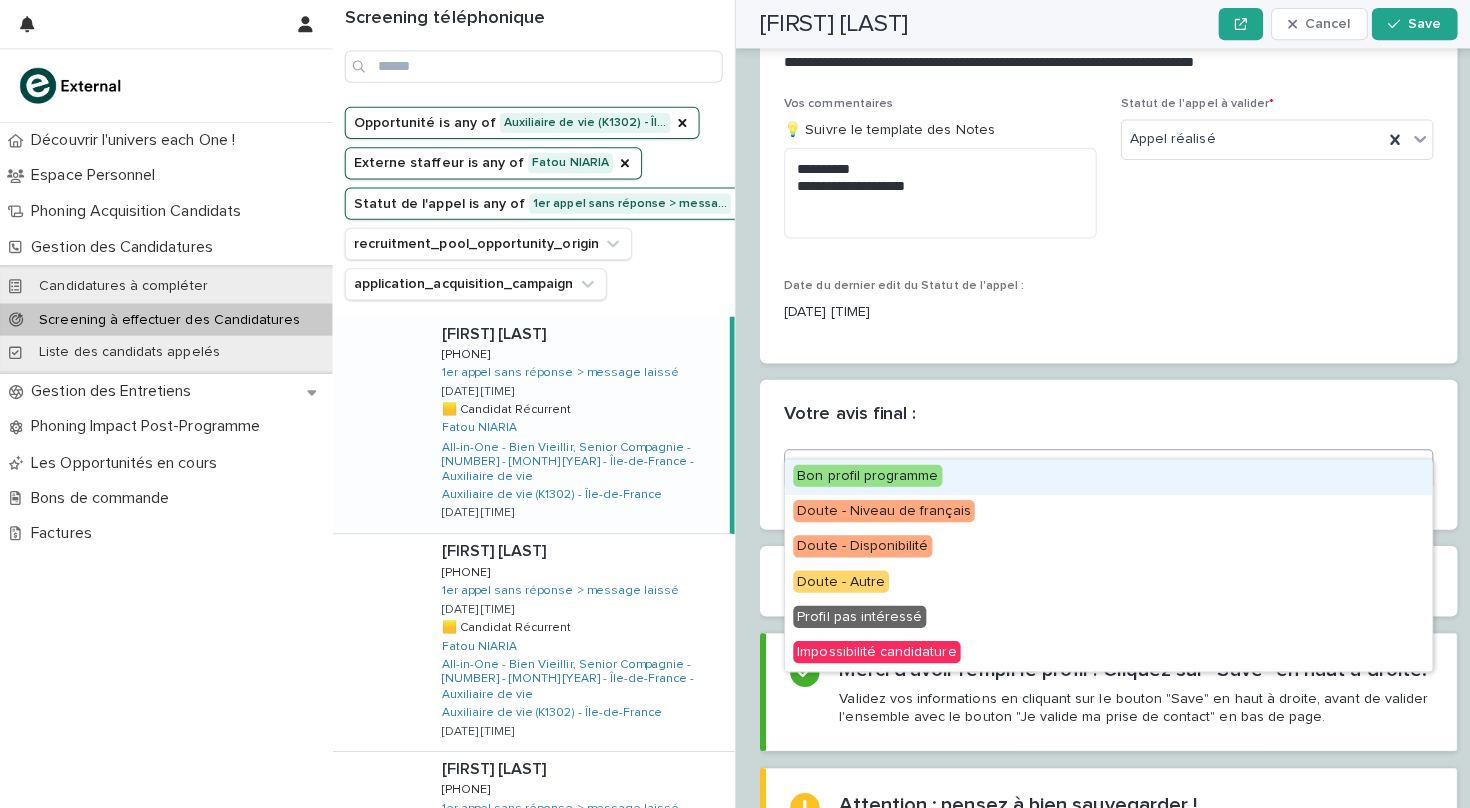 click on "Select..." at bounding box center (1087, 466) 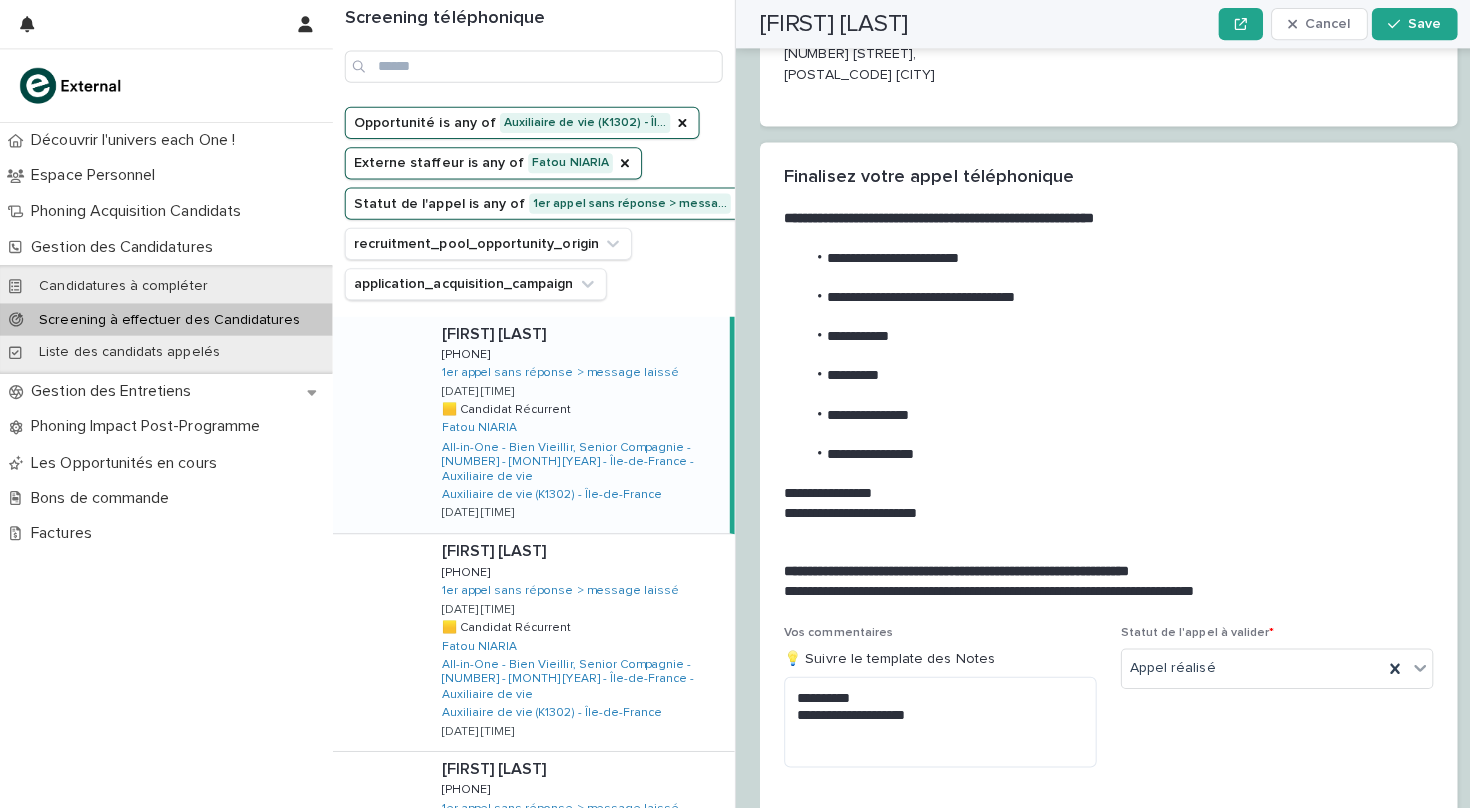 scroll, scrollTop: 1809, scrollLeft: 0, axis: vertical 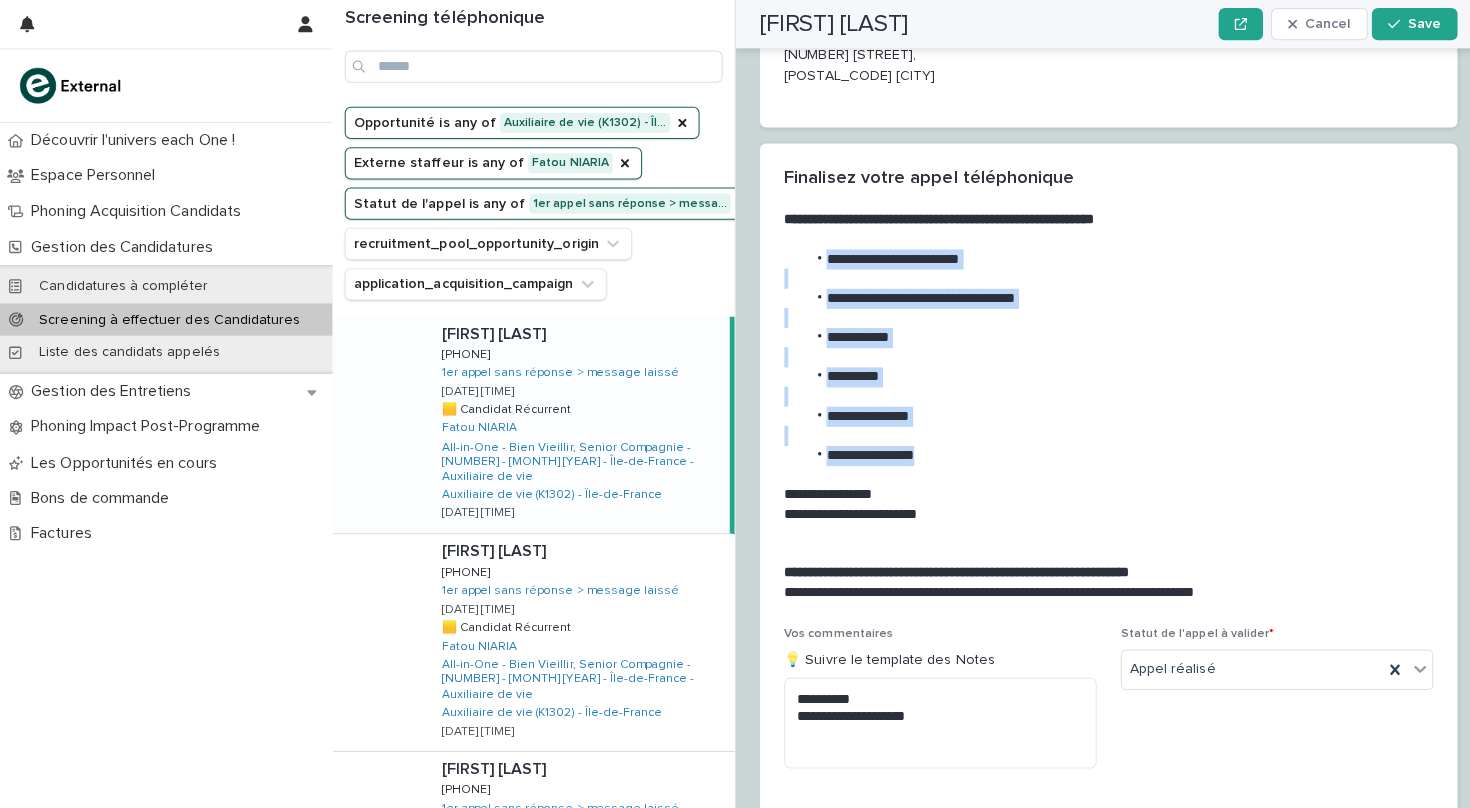 drag, startPoint x: 926, startPoint y: 420, endPoint x: 791, endPoint y: 235, distance: 229.01965 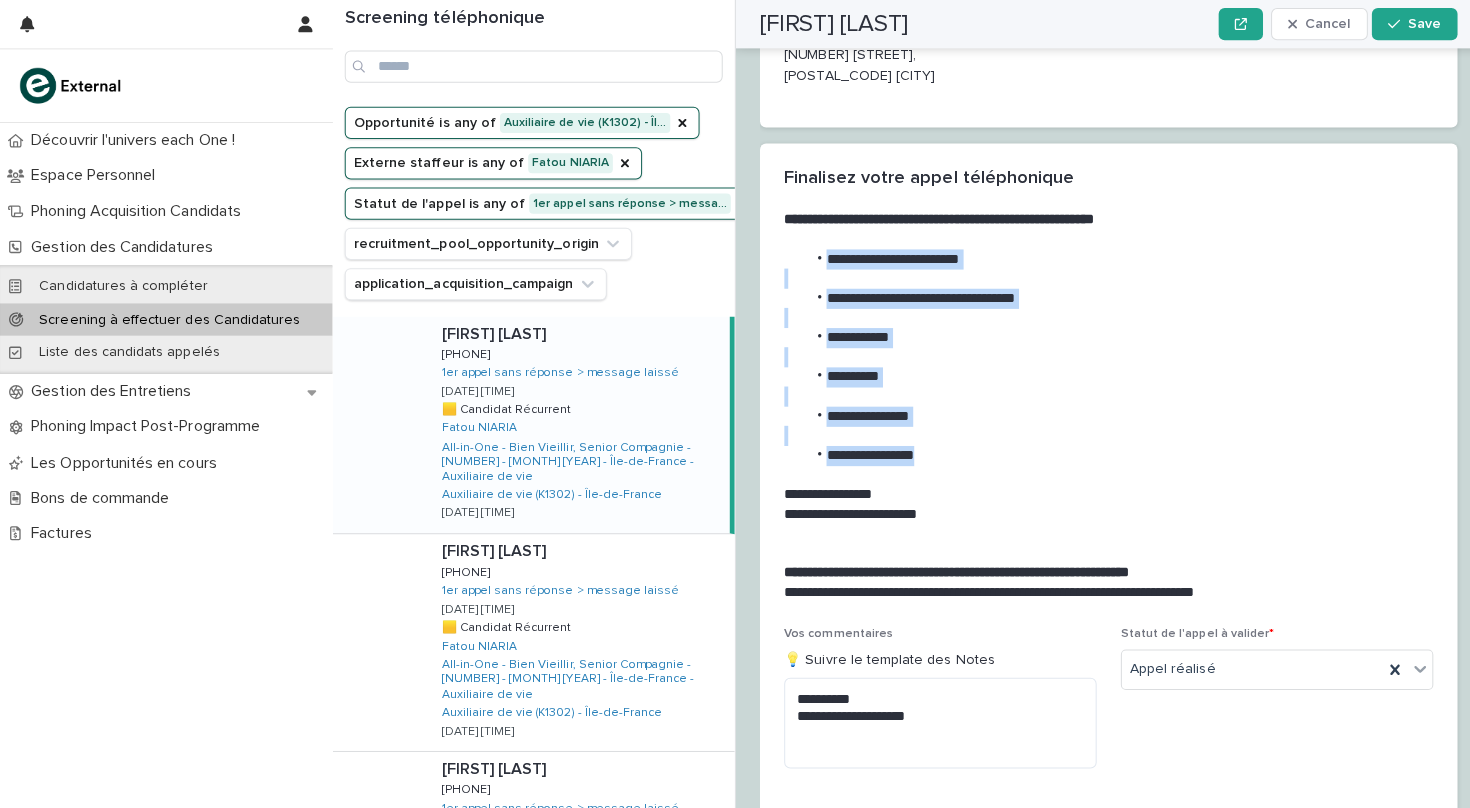 copy on "**********" 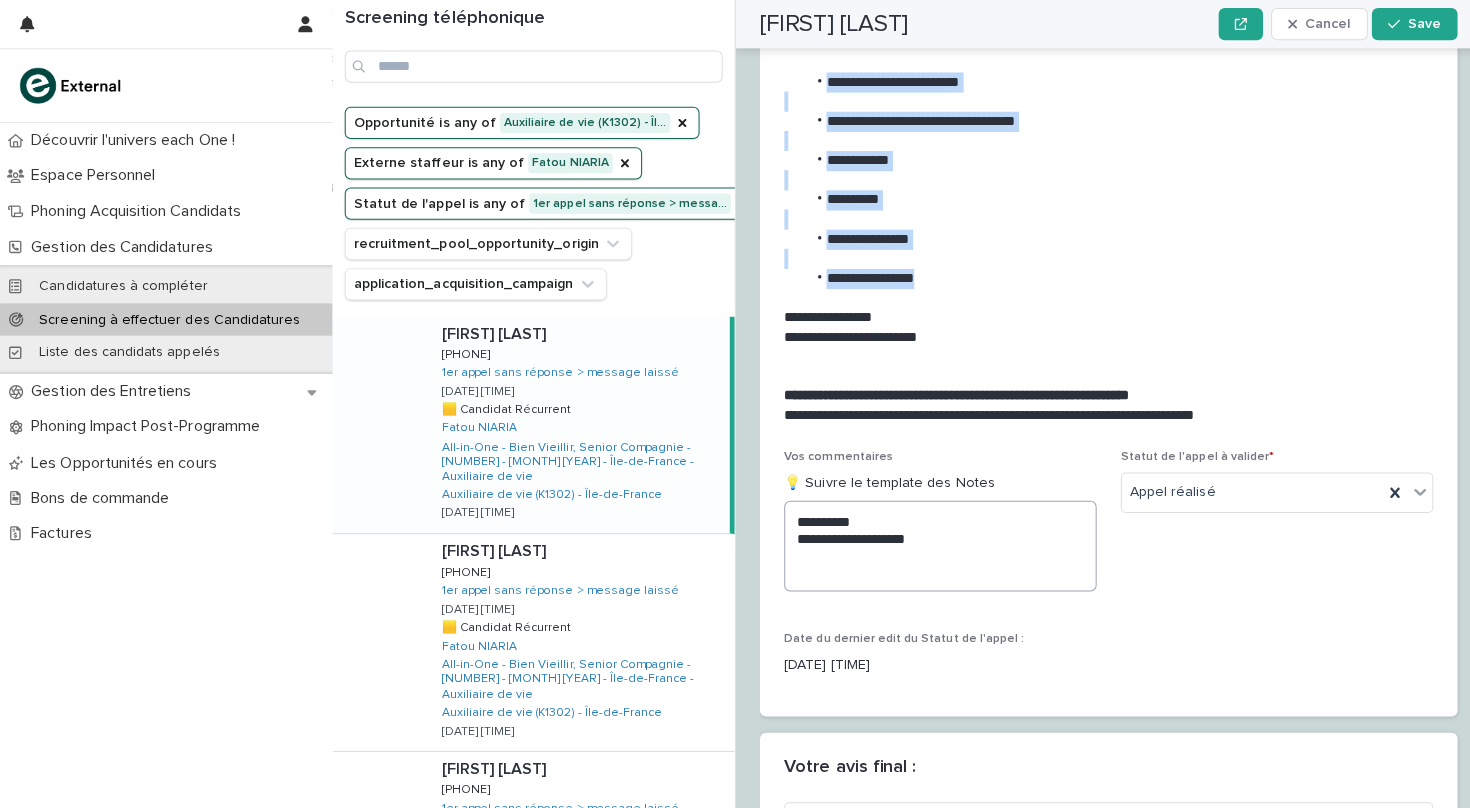 scroll, scrollTop: 2055, scrollLeft: 0, axis: vertical 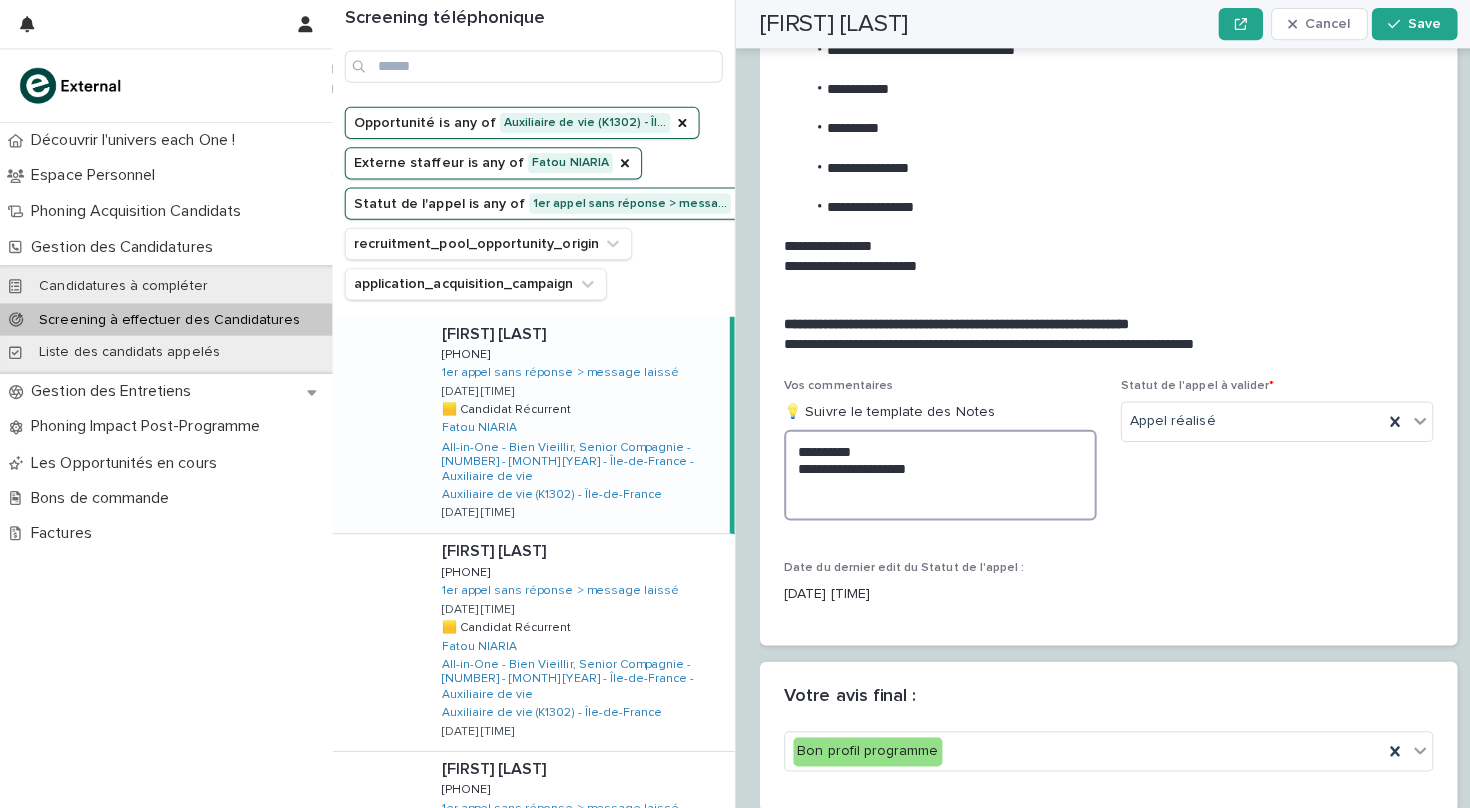 click on "**********" at bounding box center [933, 471] 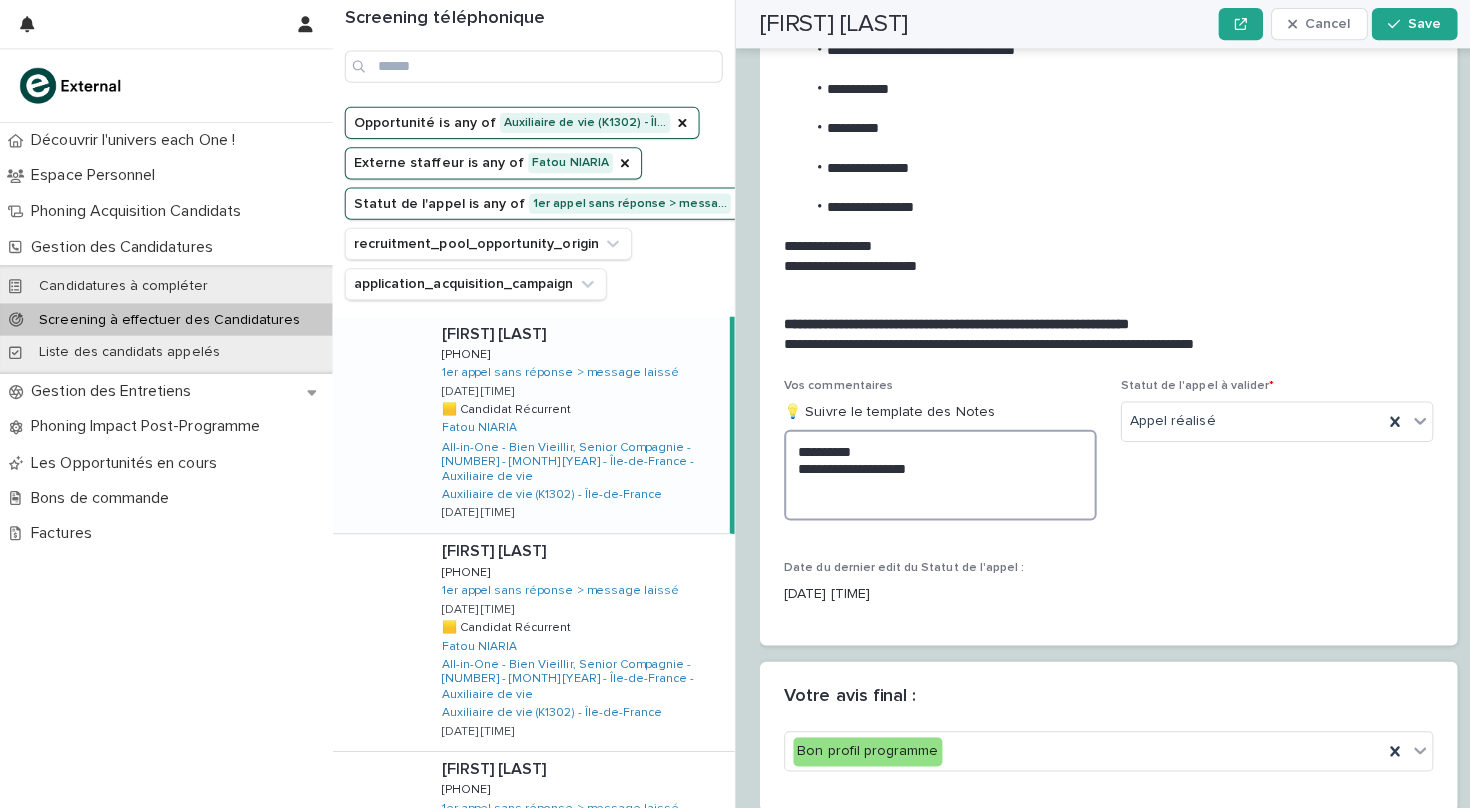 paste on "**********" 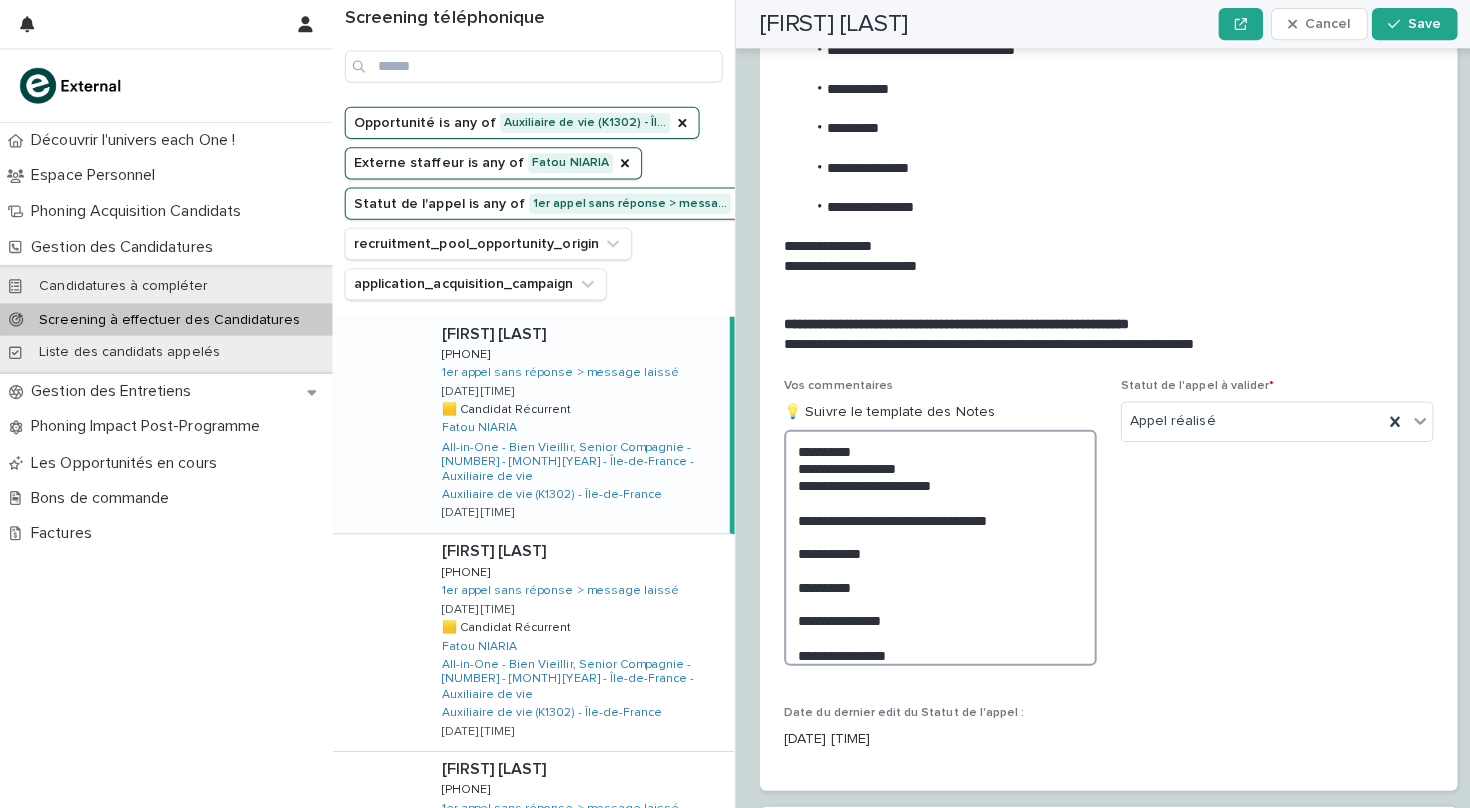 click on "**********" at bounding box center [933, 543] 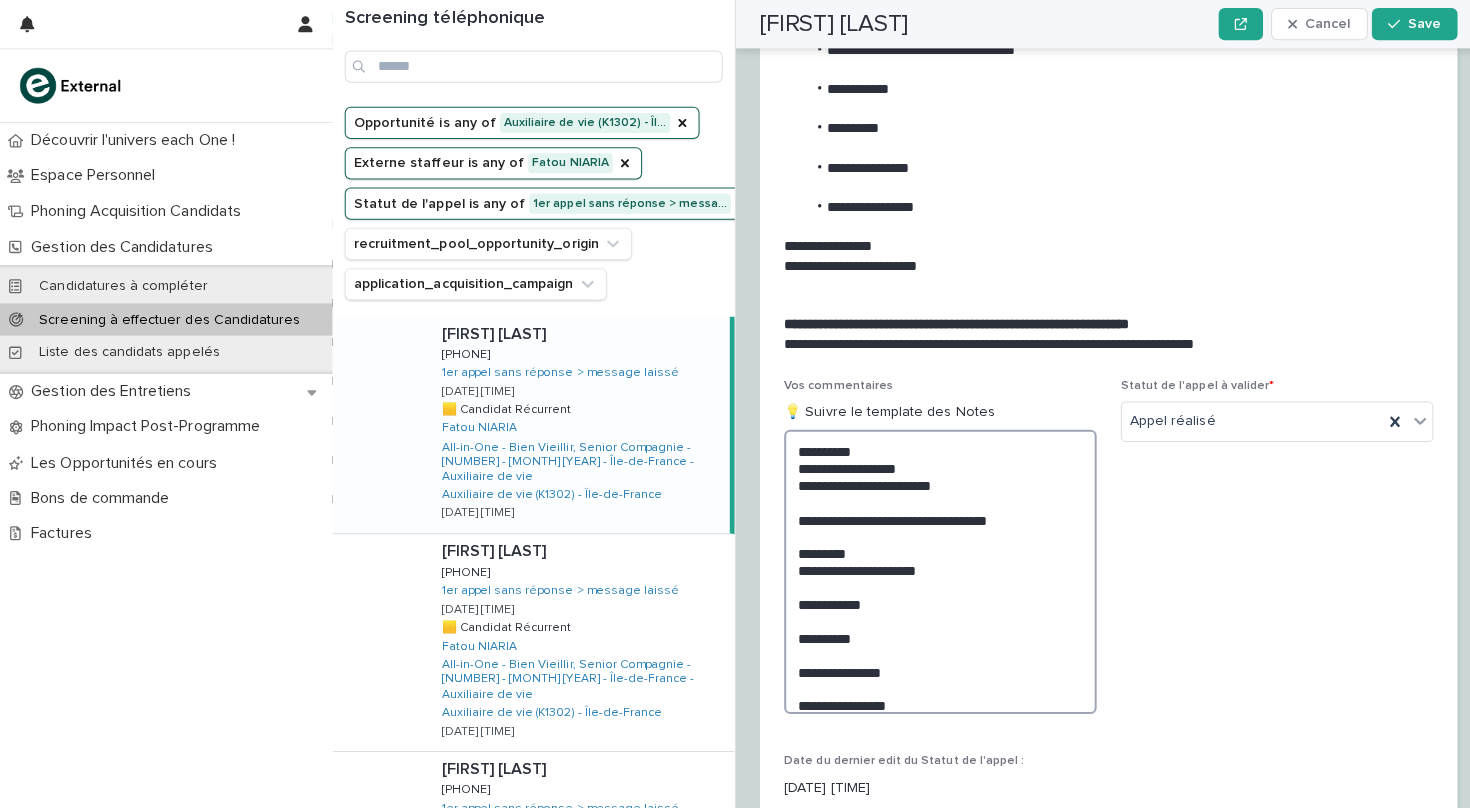click on "**********" at bounding box center (933, 567) 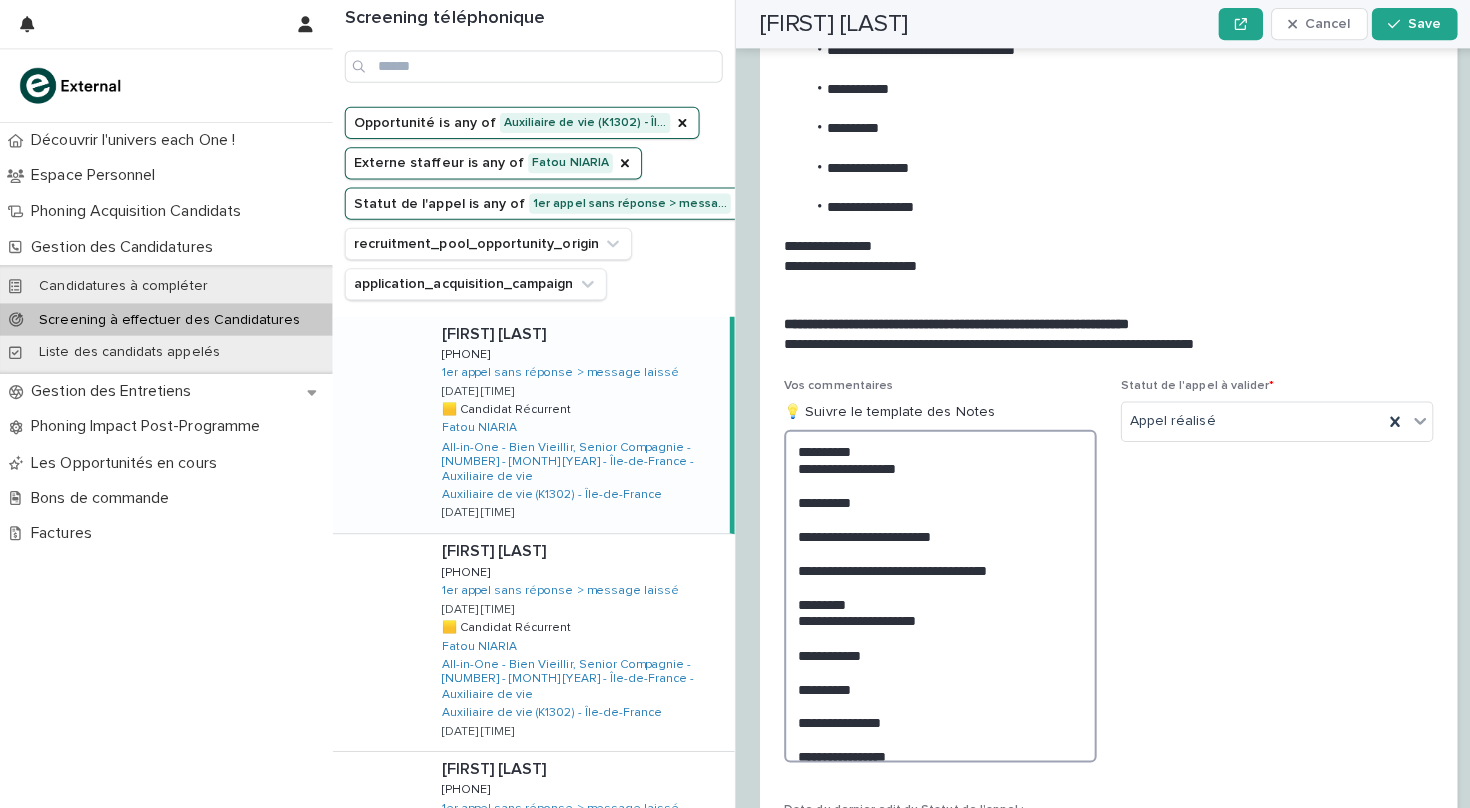 click on "**********" at bounding box center [933, 591] 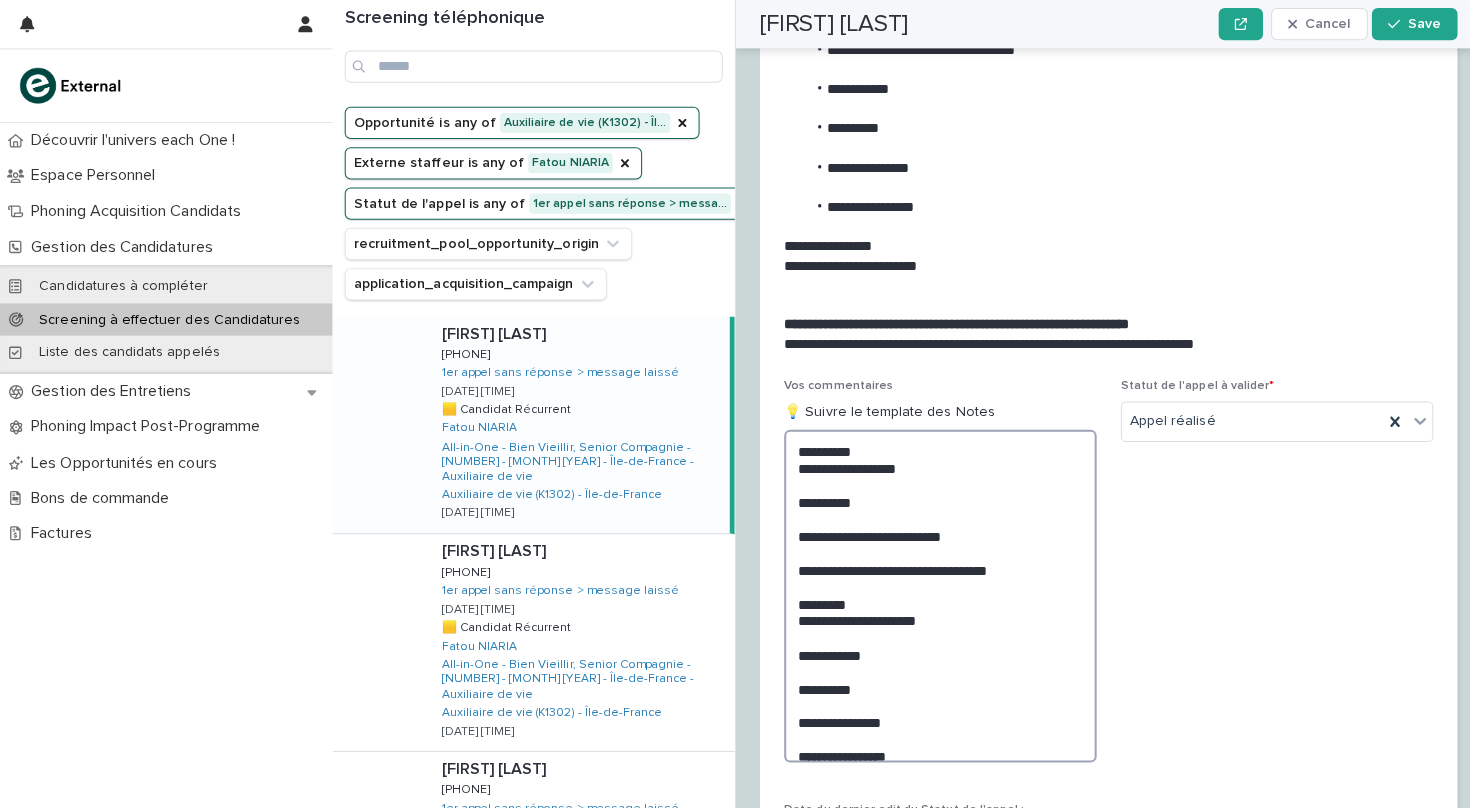 click on "**********" at bounding box center [933, 591] 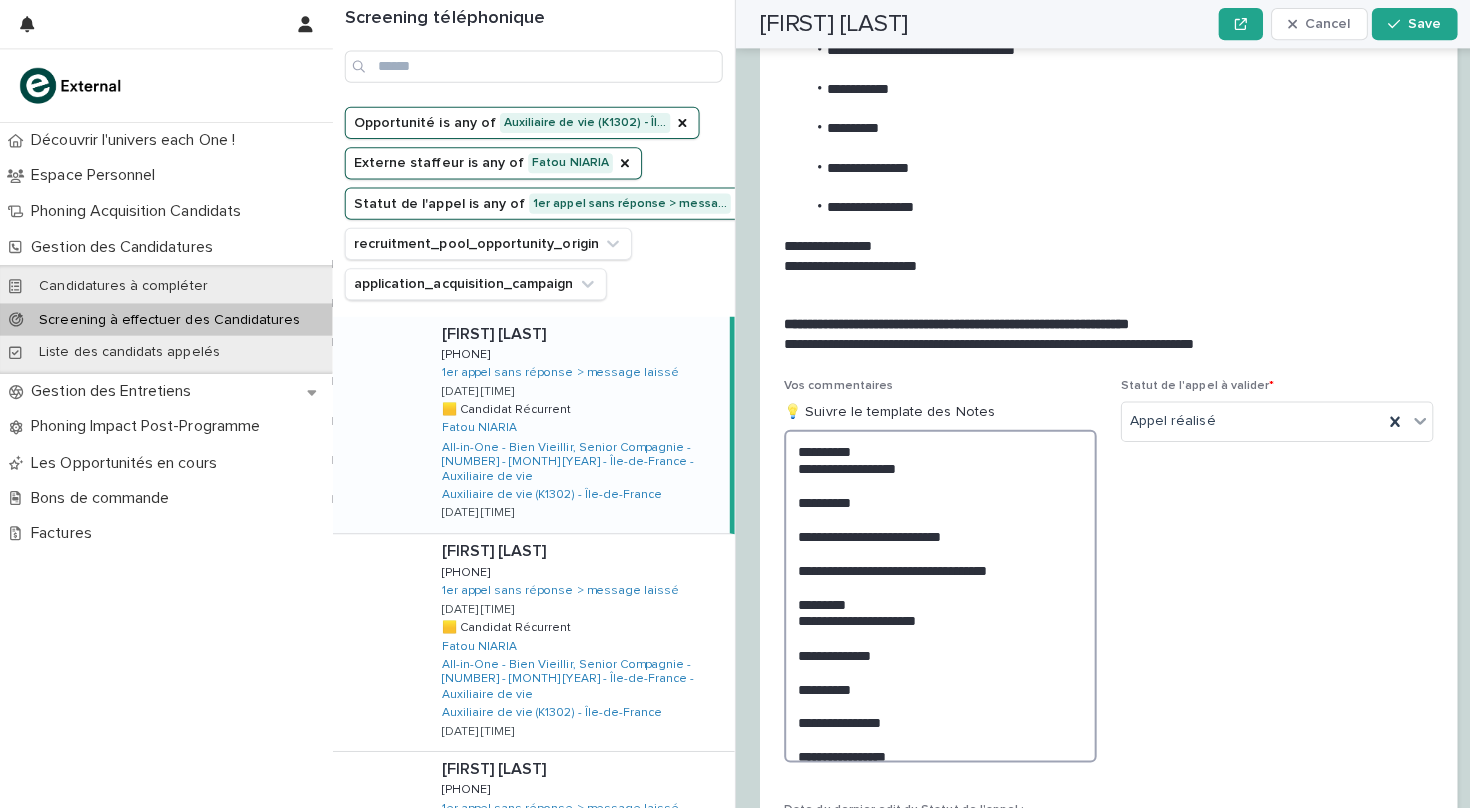click on "**********" at bounding box center [933, 591] 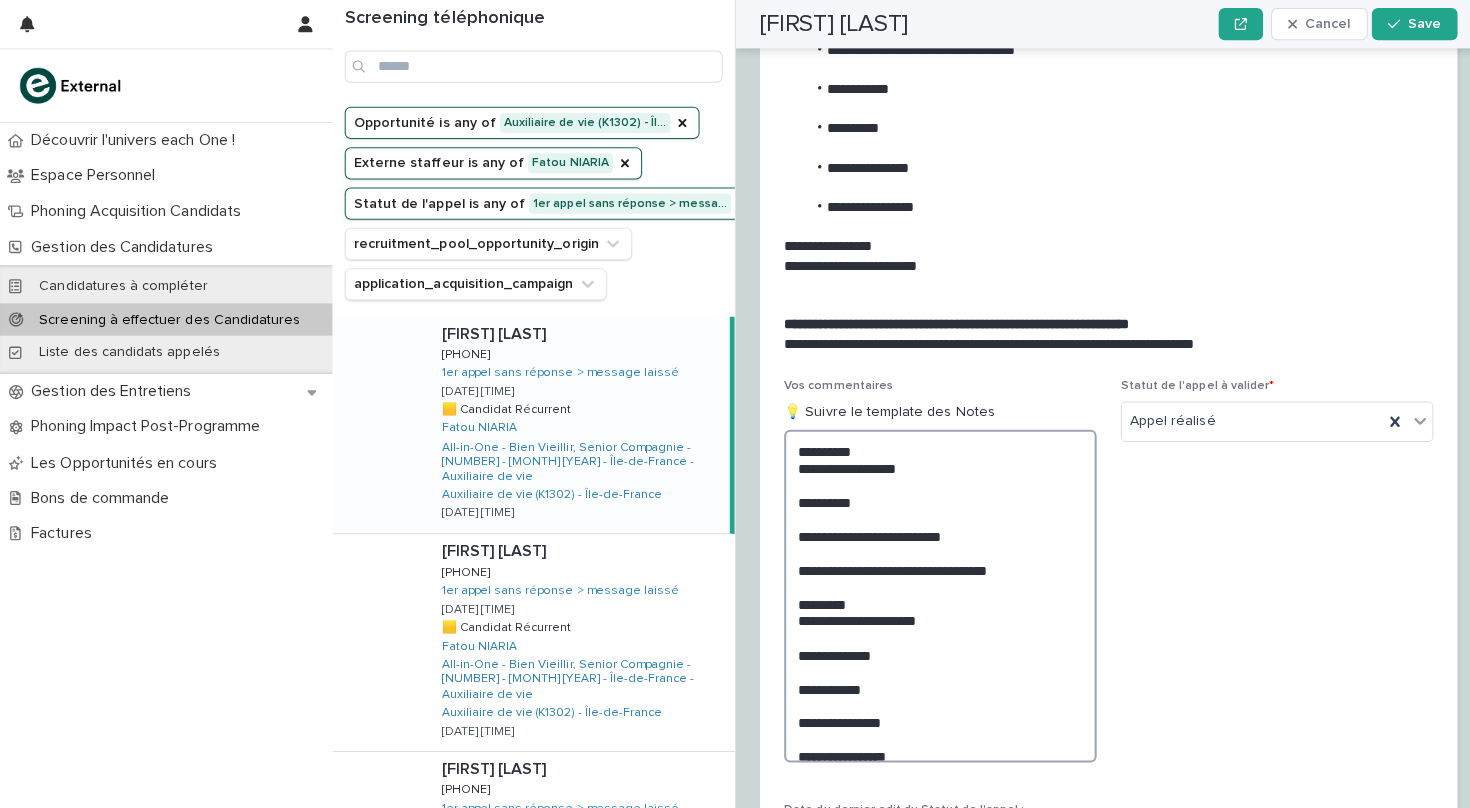 click on "**********" at bounding box center (933, 591) 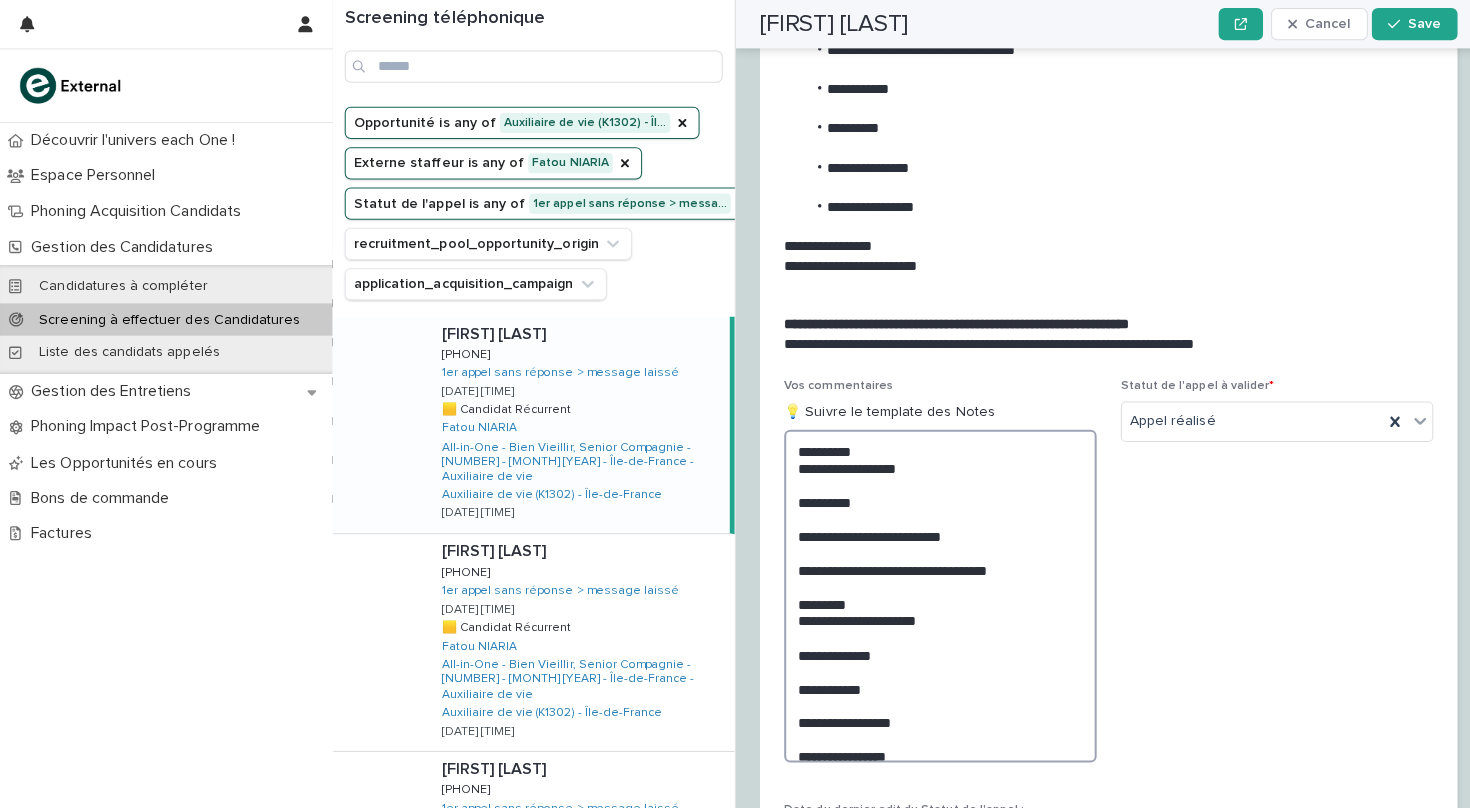 click on "**********" at bounding box center [933, 591] 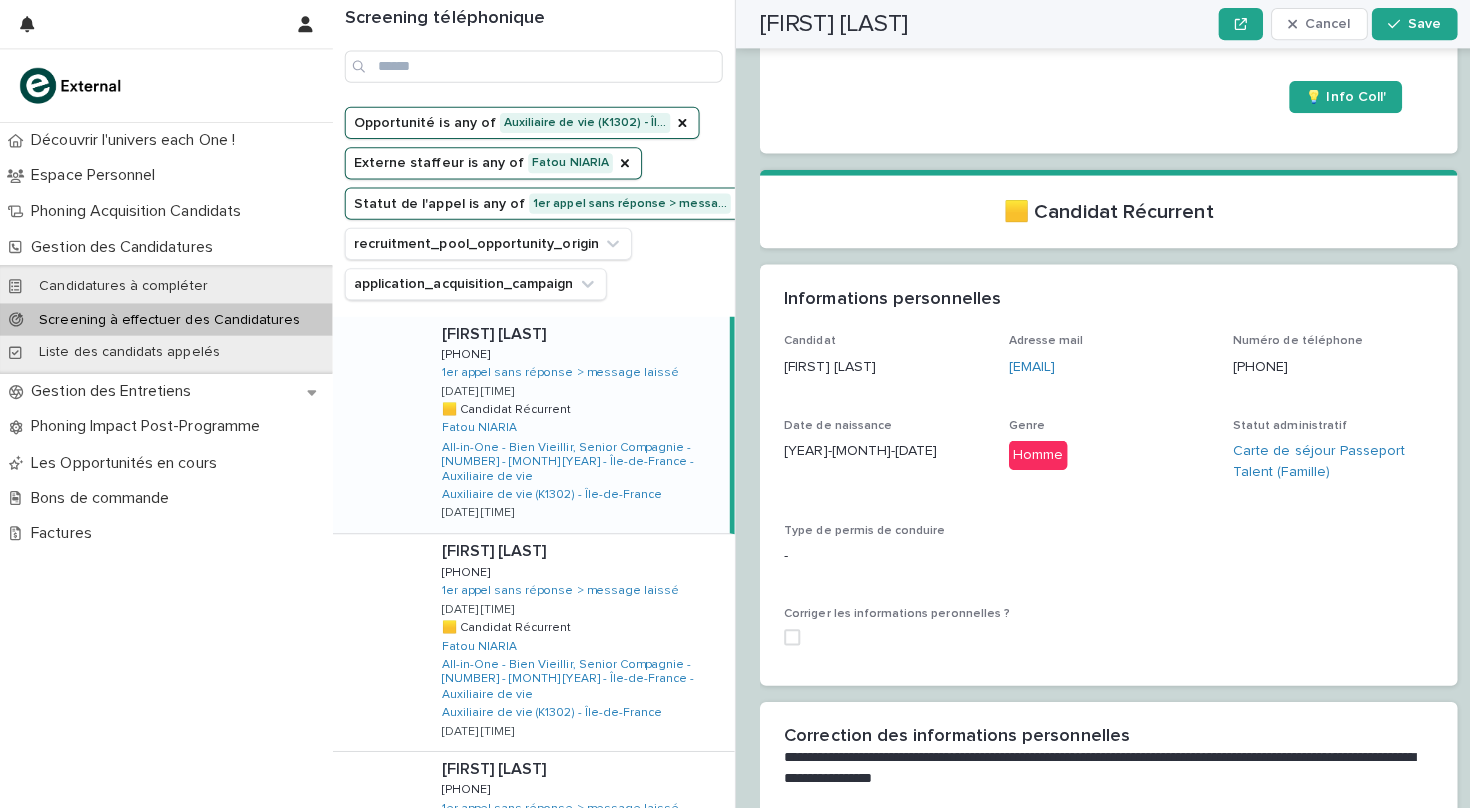 scroll, scrollTop: 542, scrollLeft: 0, axis: vertical 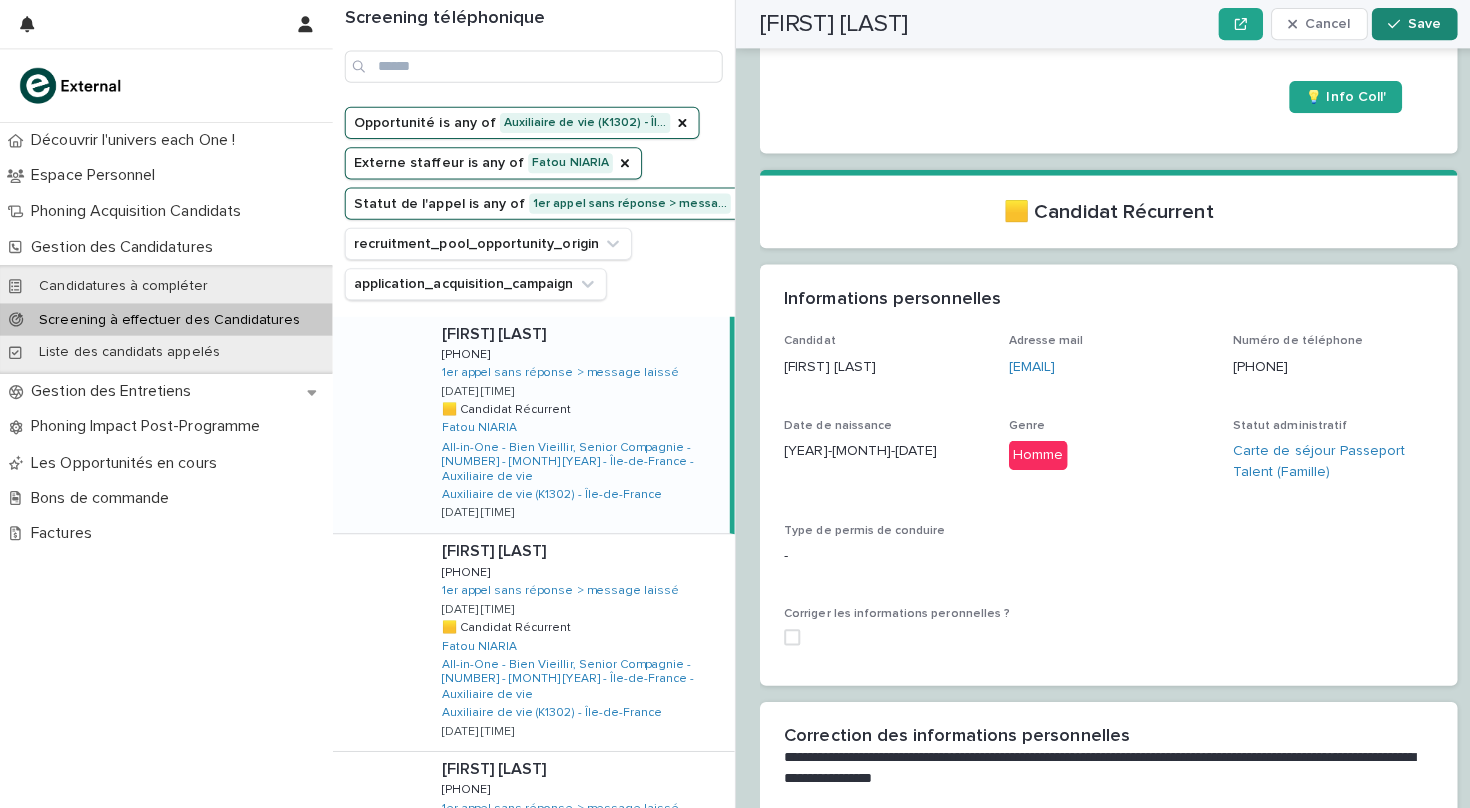 type on "**********" 